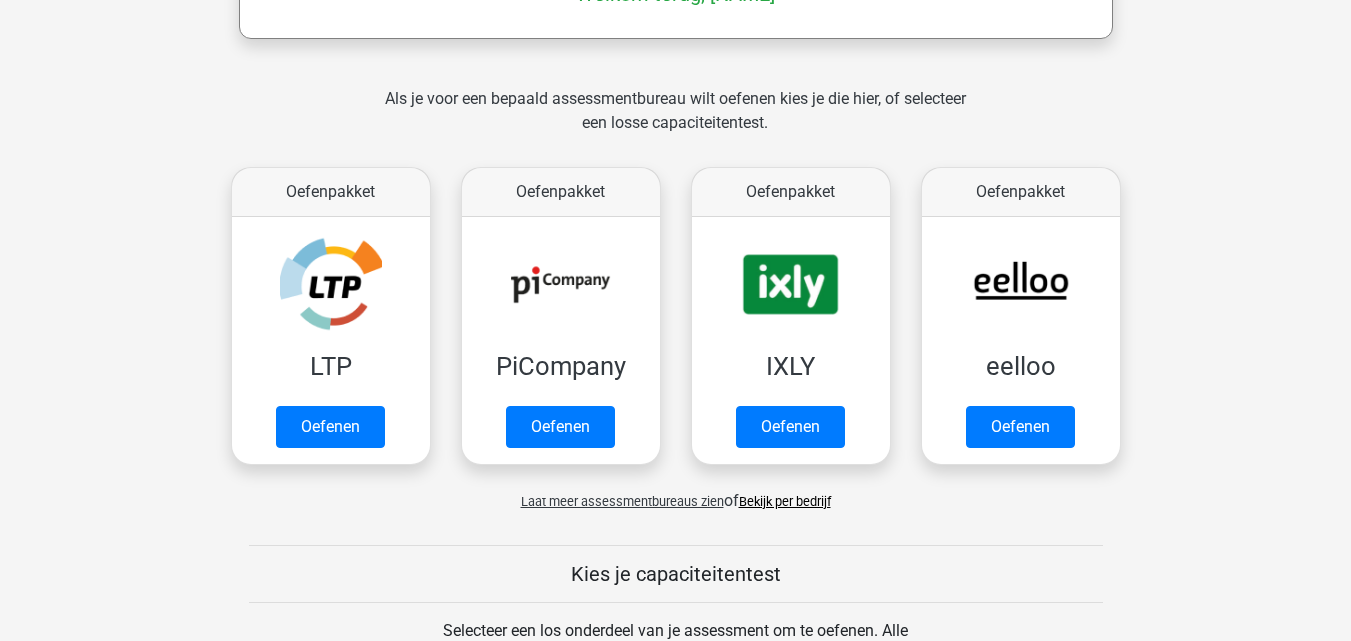 scroll, scrollTop: 400, scrollLeft: 0, axis: vertical 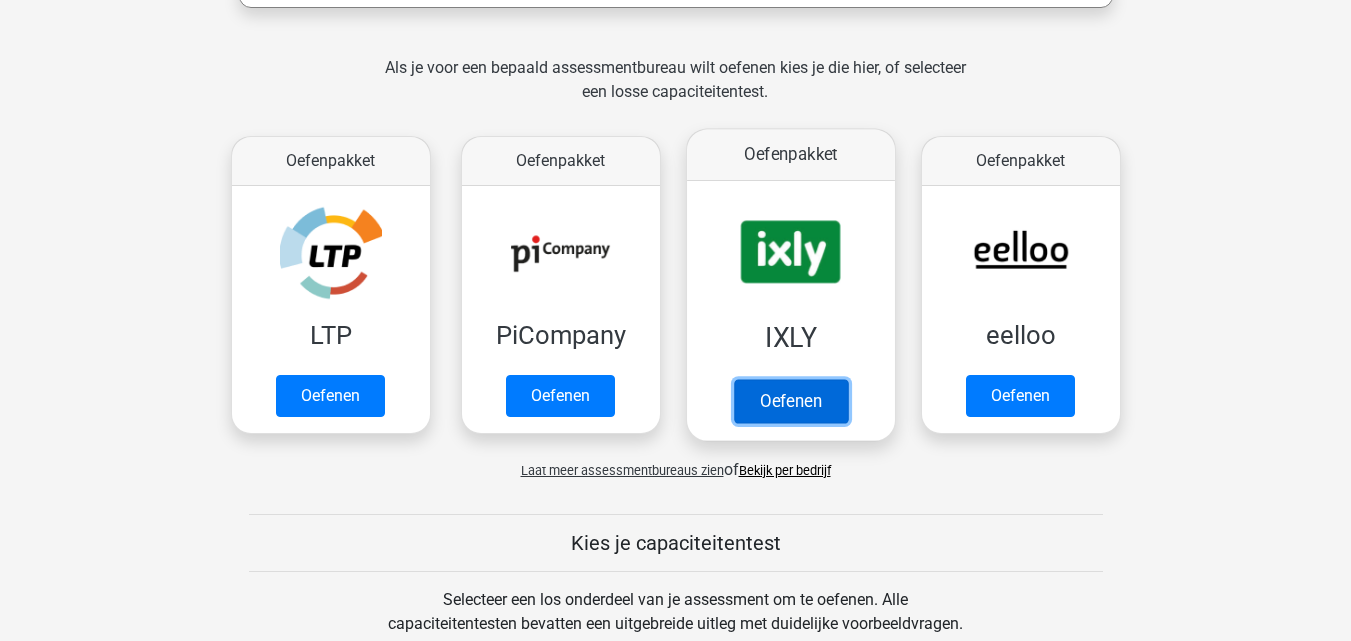click on "Oefenen" at bounding box center [790, 401] 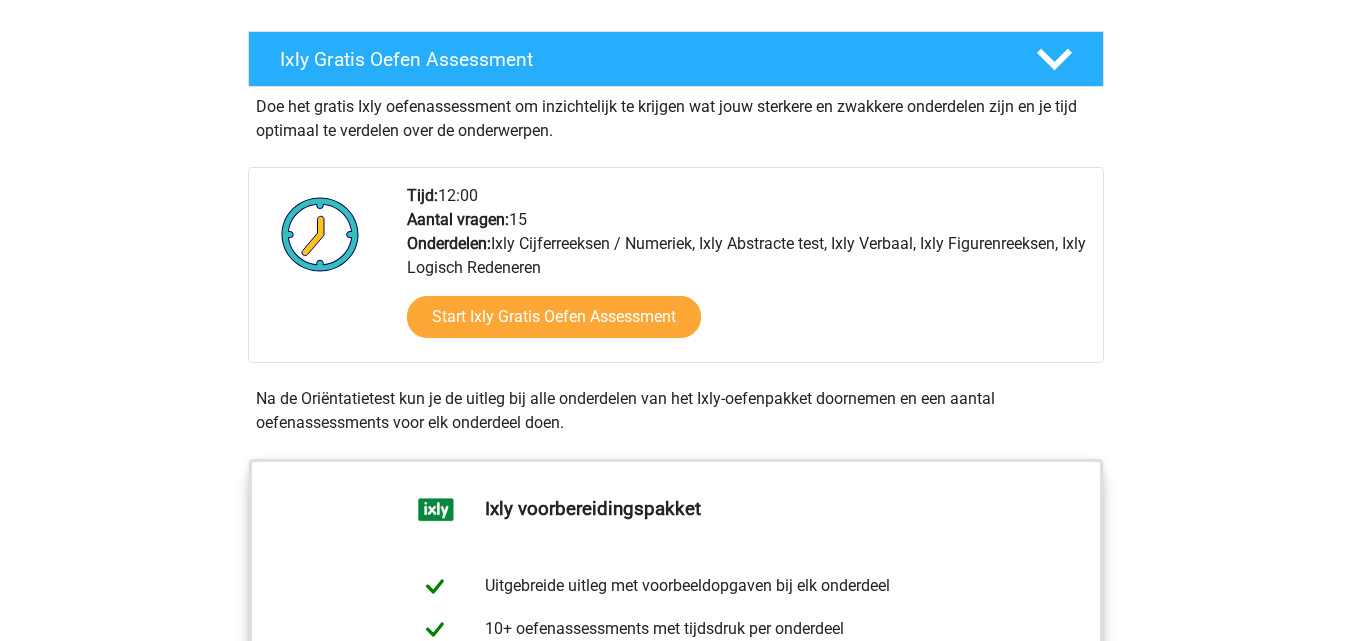 scroll, scrollTop: 400, scrollLeft: 0, axis: vertical 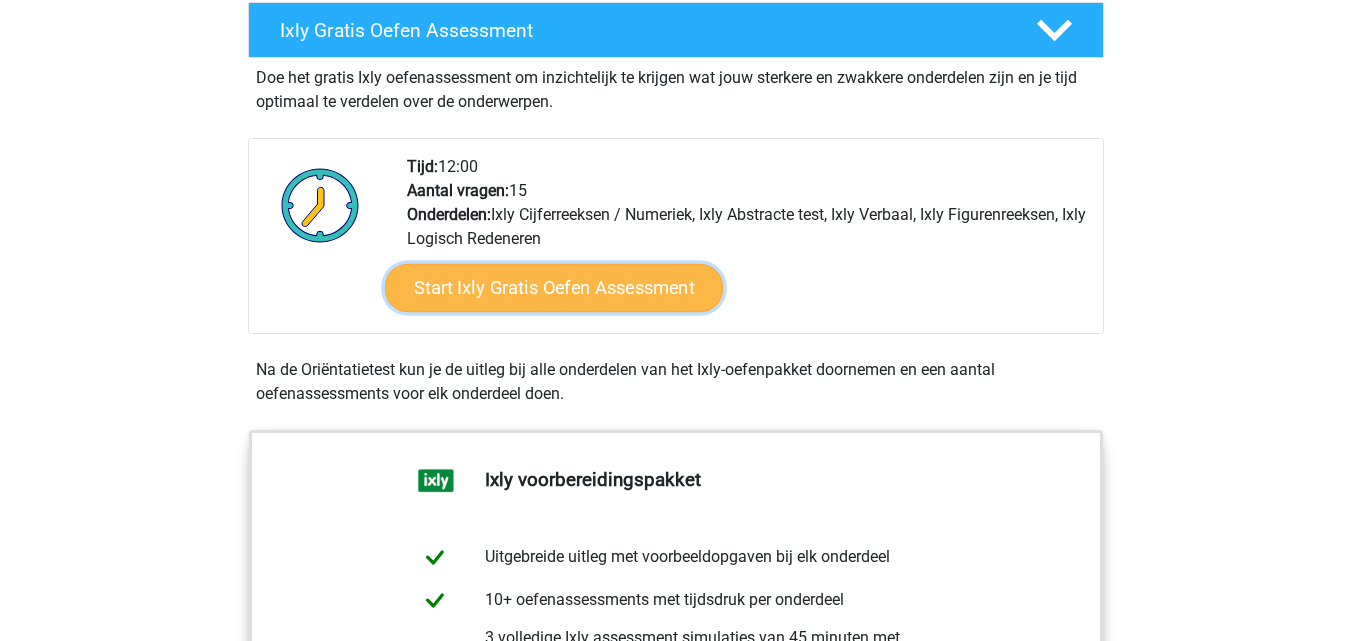 click on "Start Ixly Gratis Oefen Assessment" at bounding box center (553, 288) 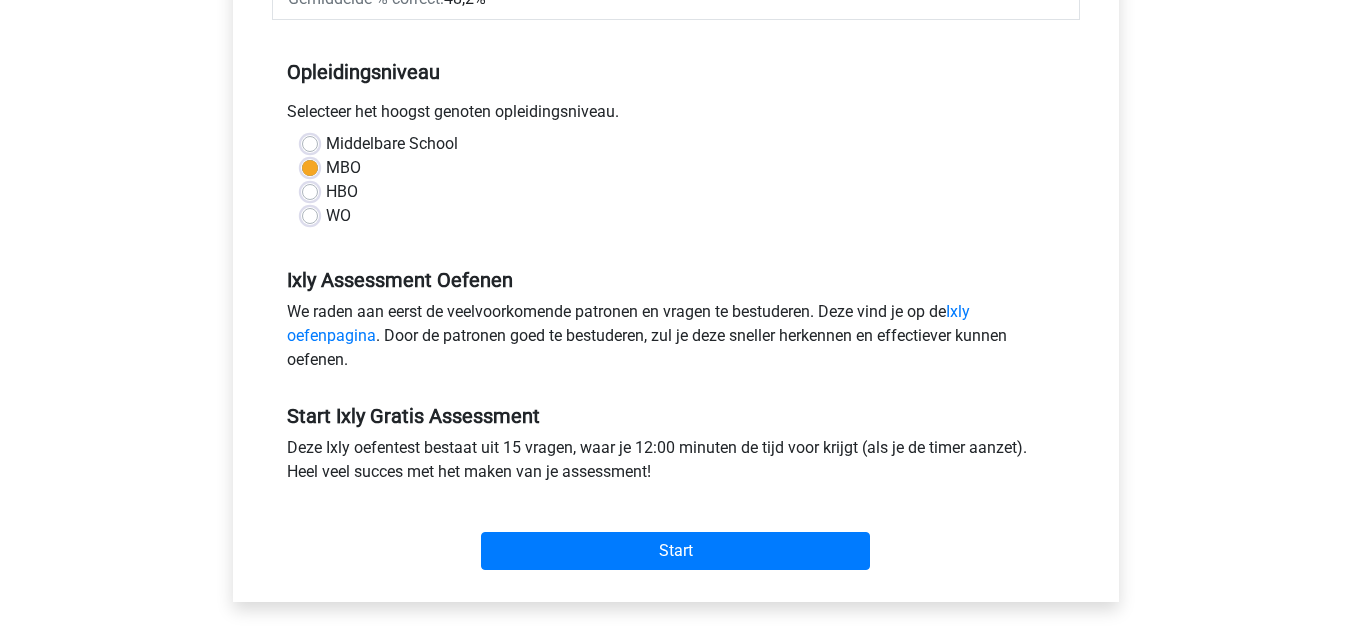 scroll, scrollTop: 400, scrollLeft: 0, axis: vertical 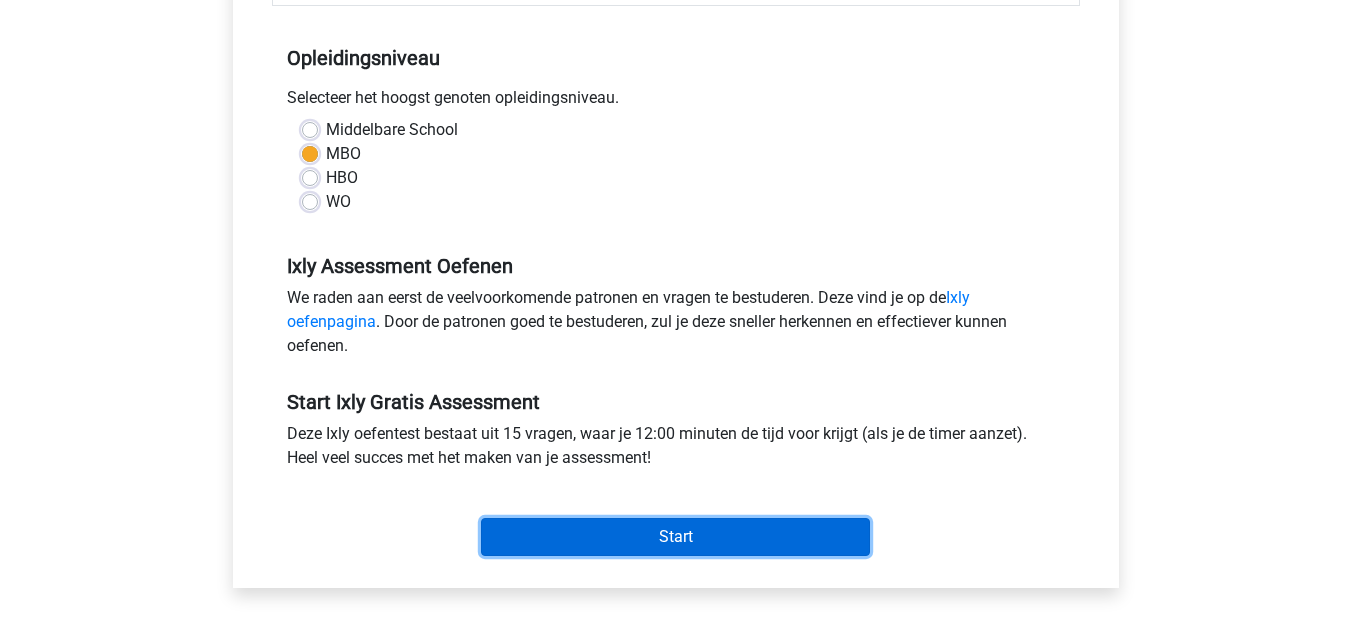 click on "Start" at bounding box center [675, 537] 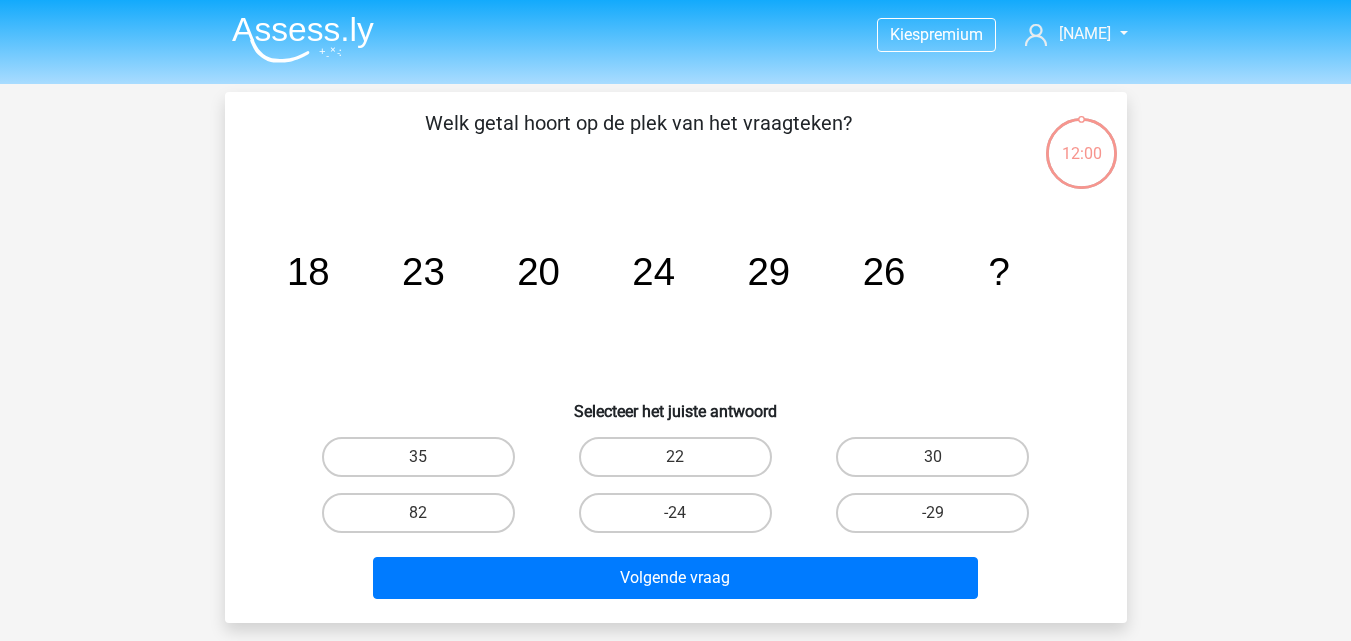 scroll, scrollTop: 0, scrollLeft: 0, axis: both 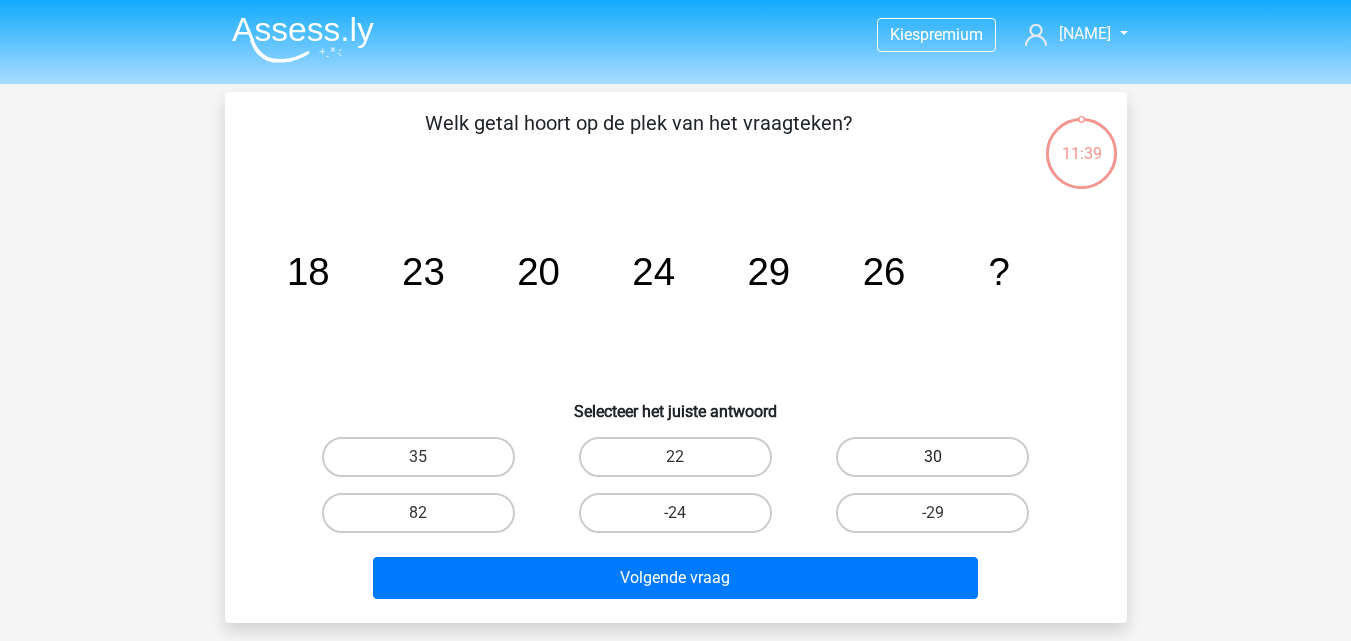 click on "30" at bounding box center [932, 457] 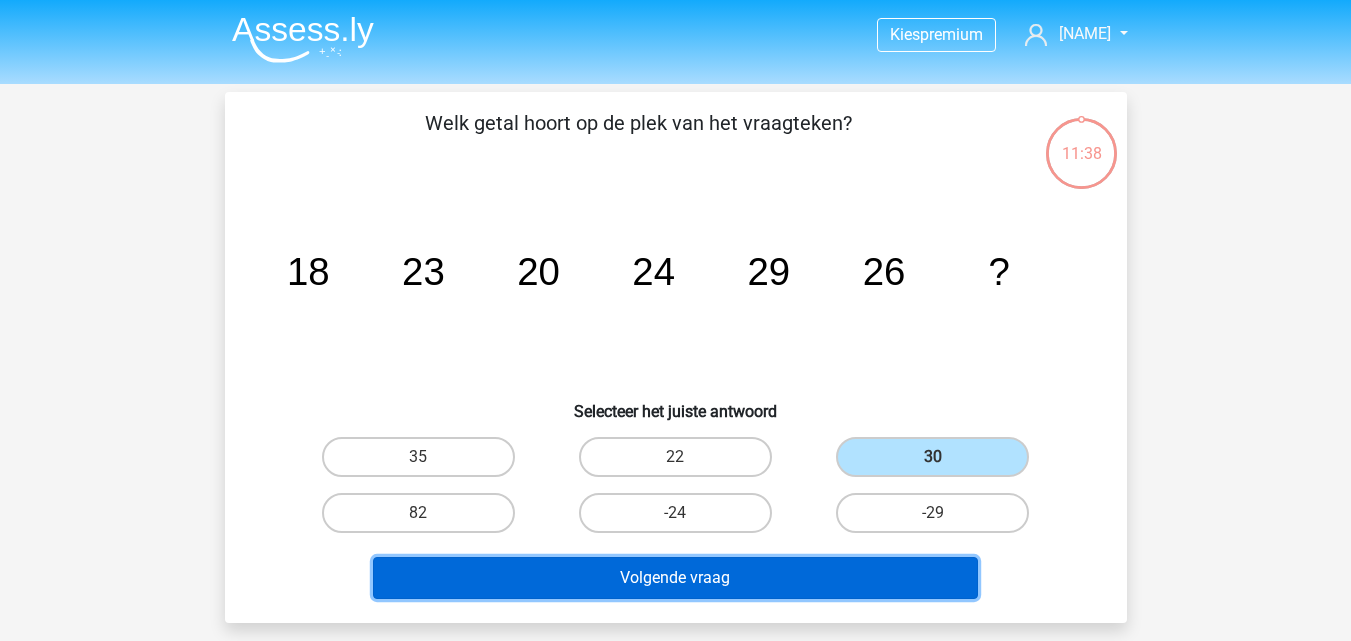 click on "Volgende vraag" at bounding box center [675, 578] 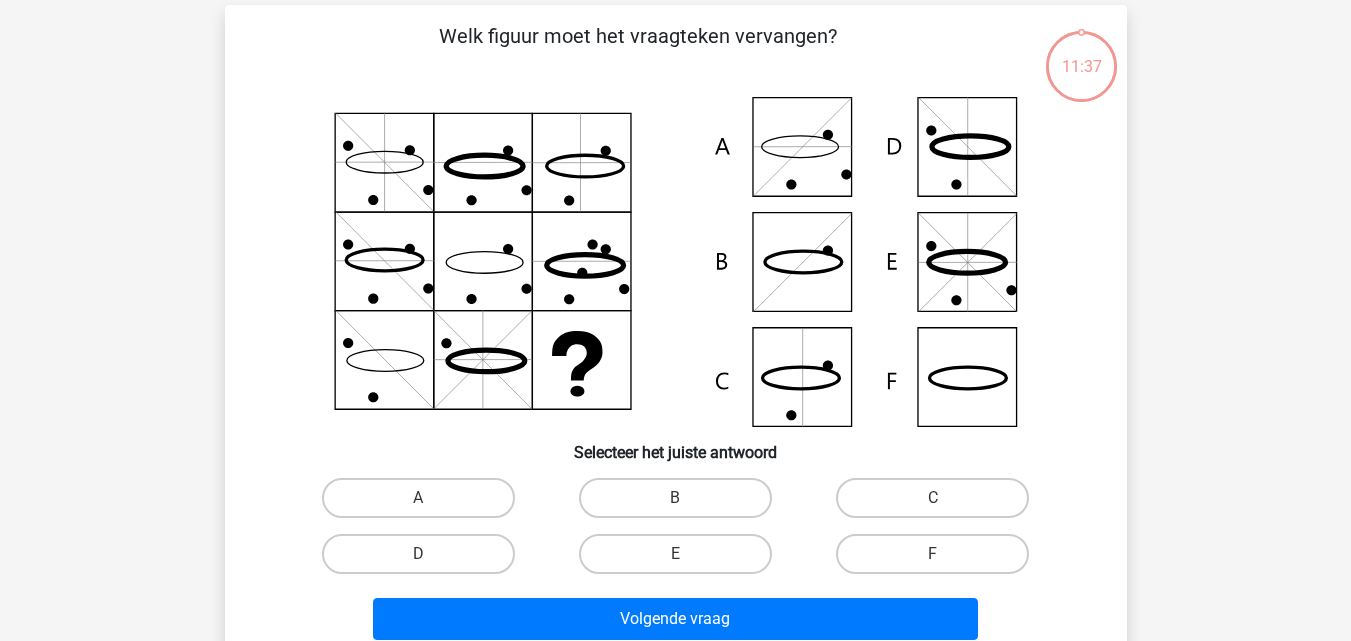 scroll, scrollTop: 92, scrollLeft: 0, axis: vertical 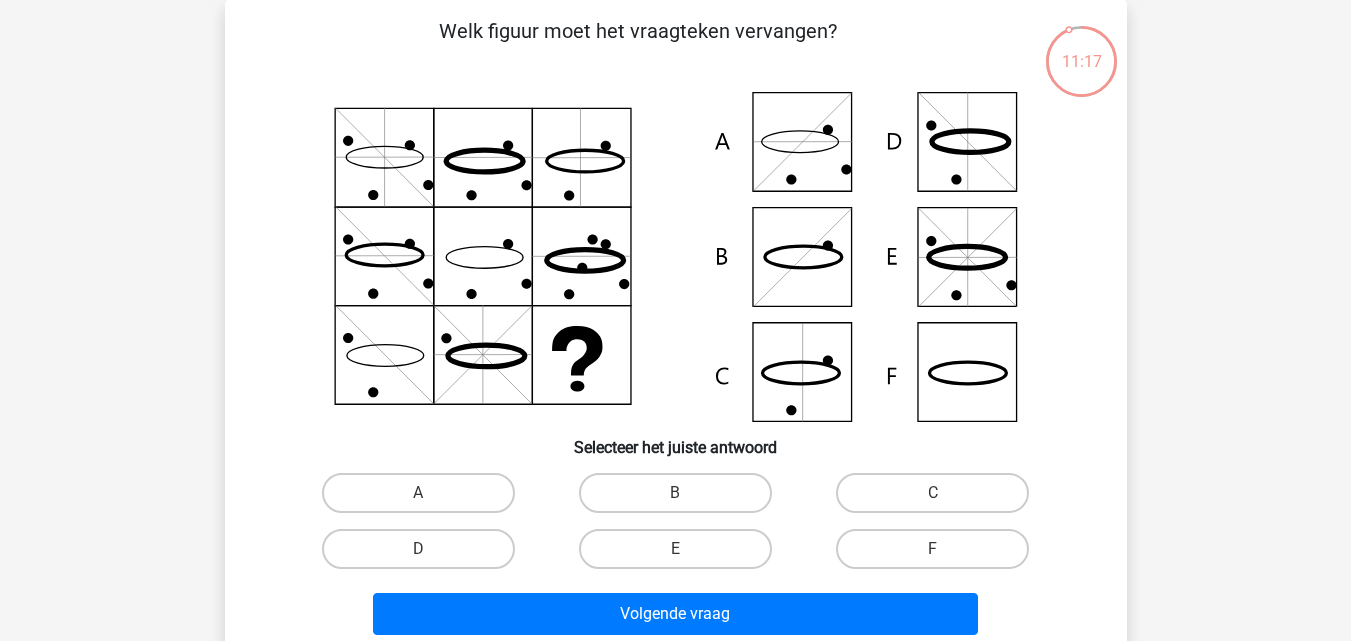 click 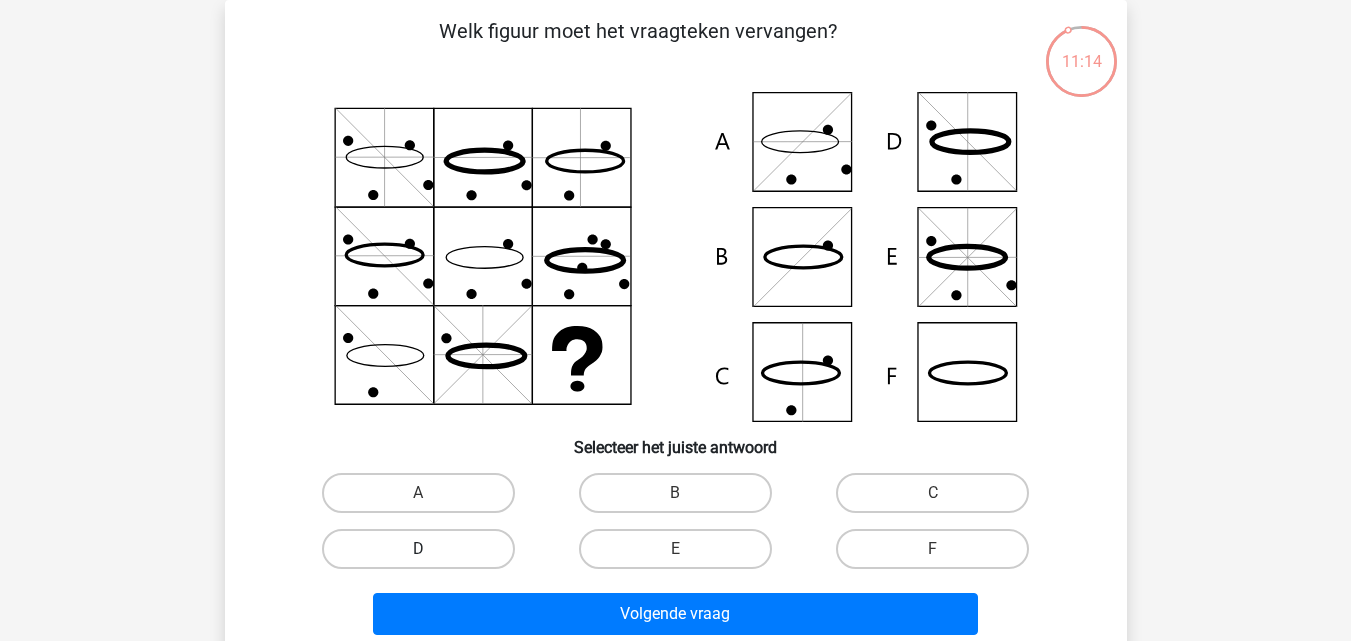 click on "D" at bounding box center [418, 549] 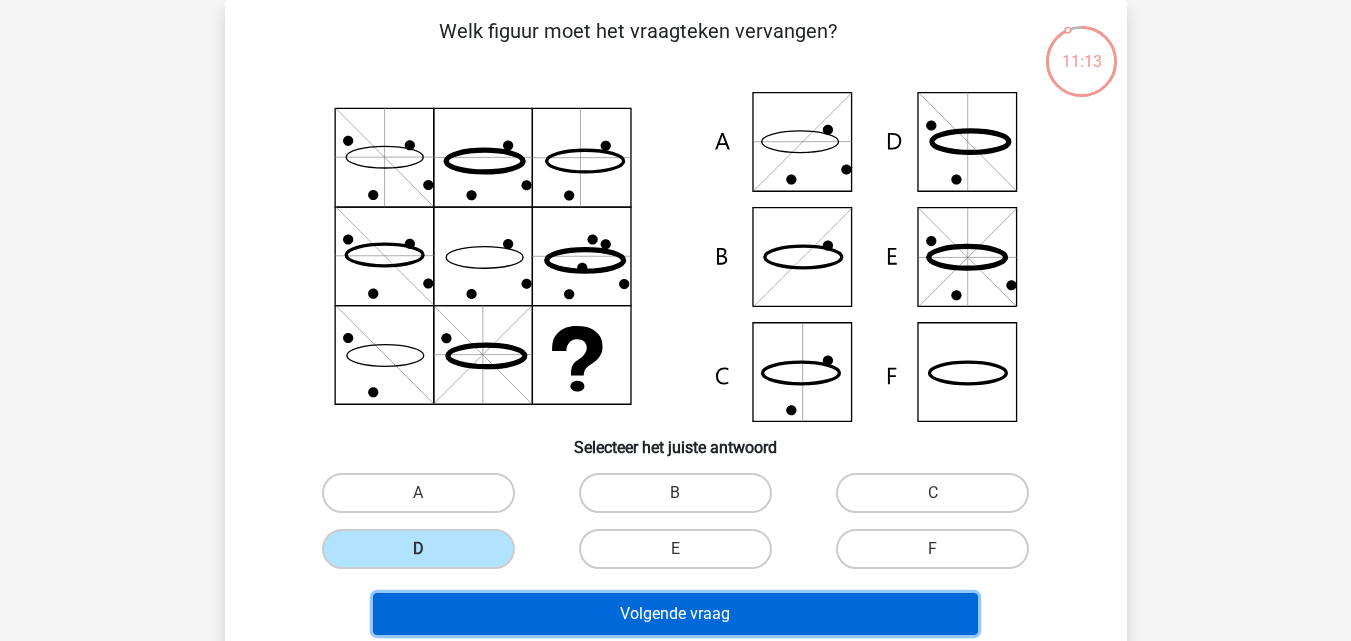 click on "Volgende vraag" at bounding box center [675, 614] 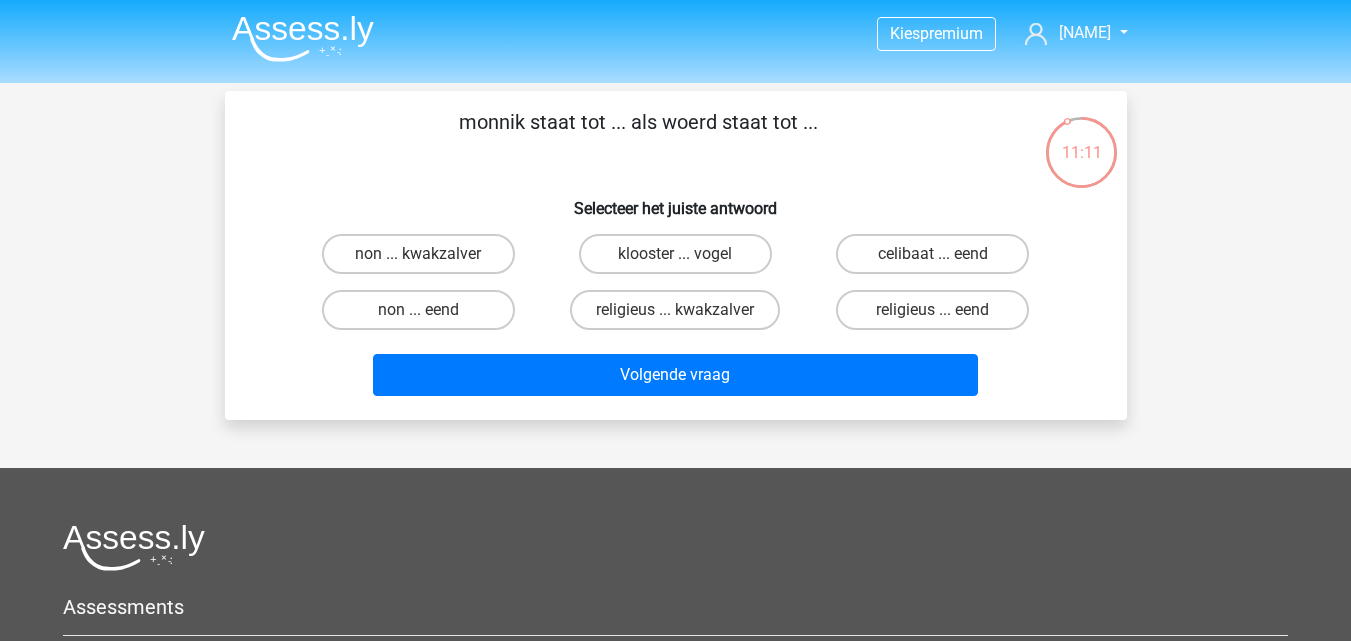scroll, scrollTop: 0, scrollLeft: 0, axis: both 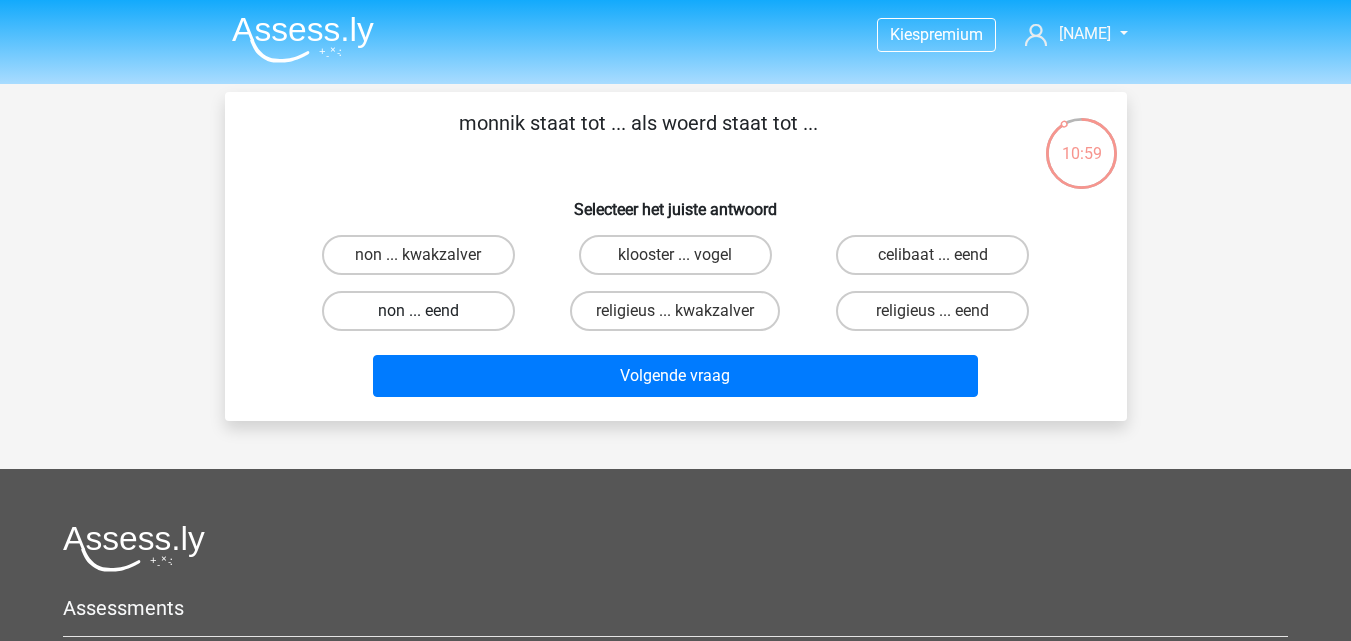 click on "non ... eend" at bounding box center [418, 311] 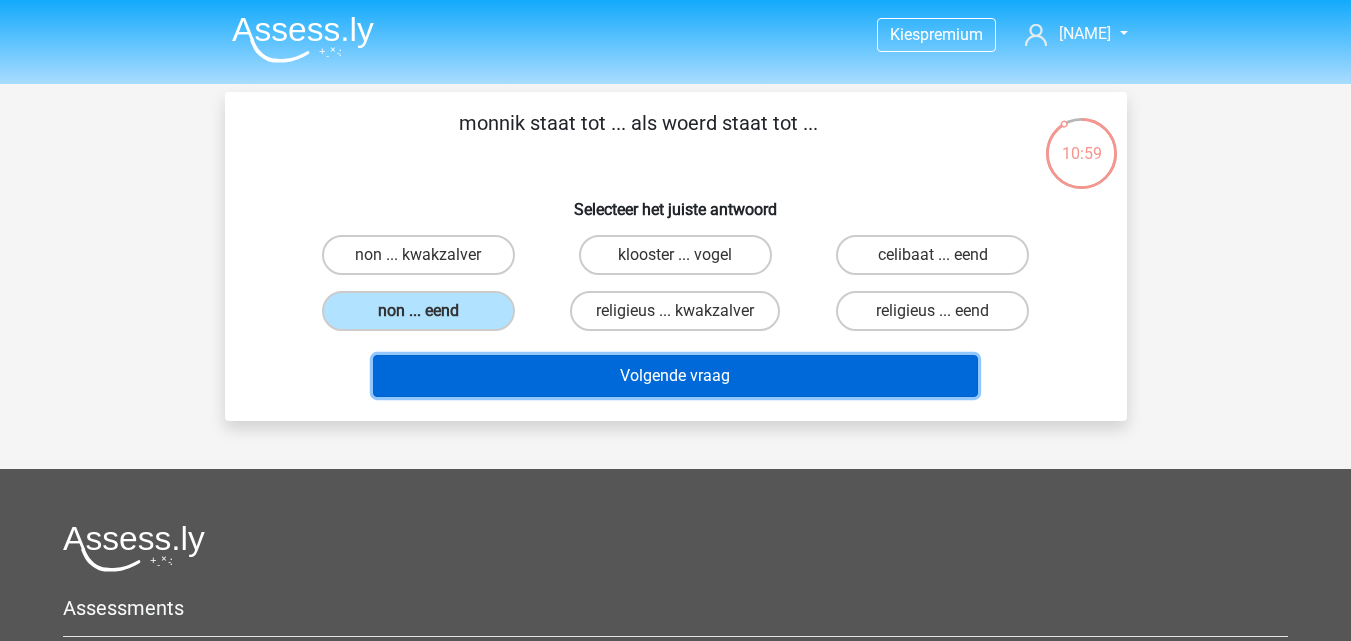 click on "Volgende vraag" at bounding box center (675, 376) 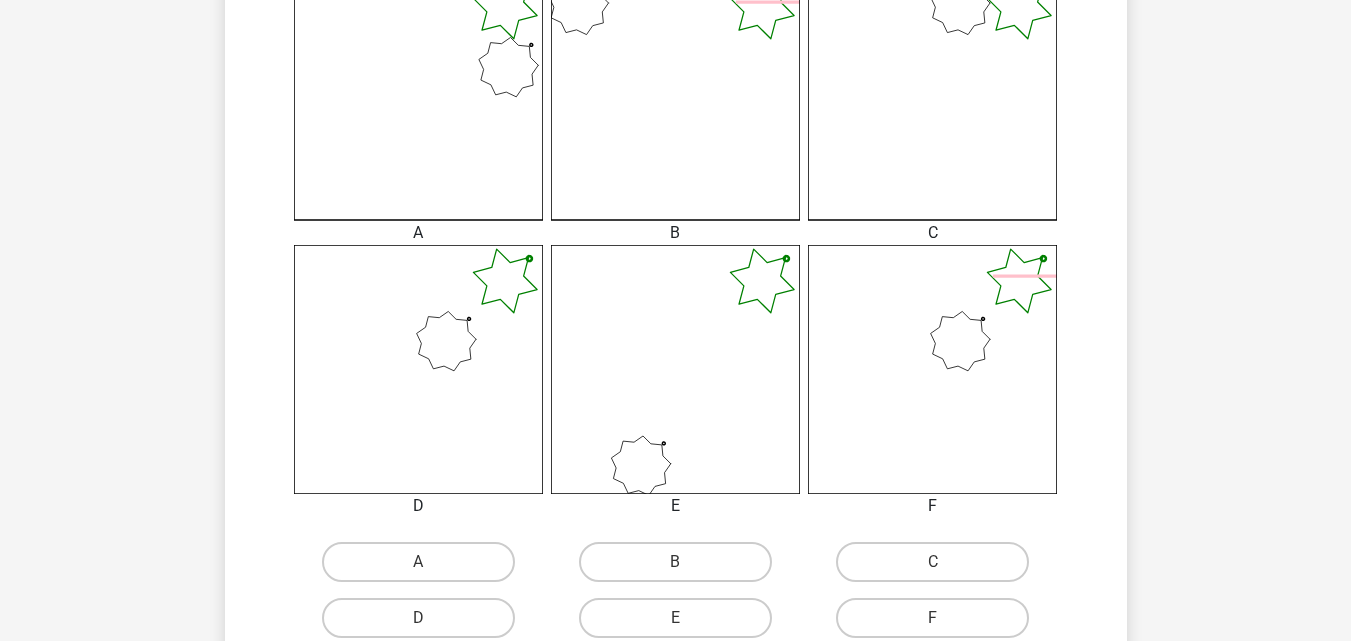 scroll, scrollTop: 600, scrollLeft: 0, axis: vertical 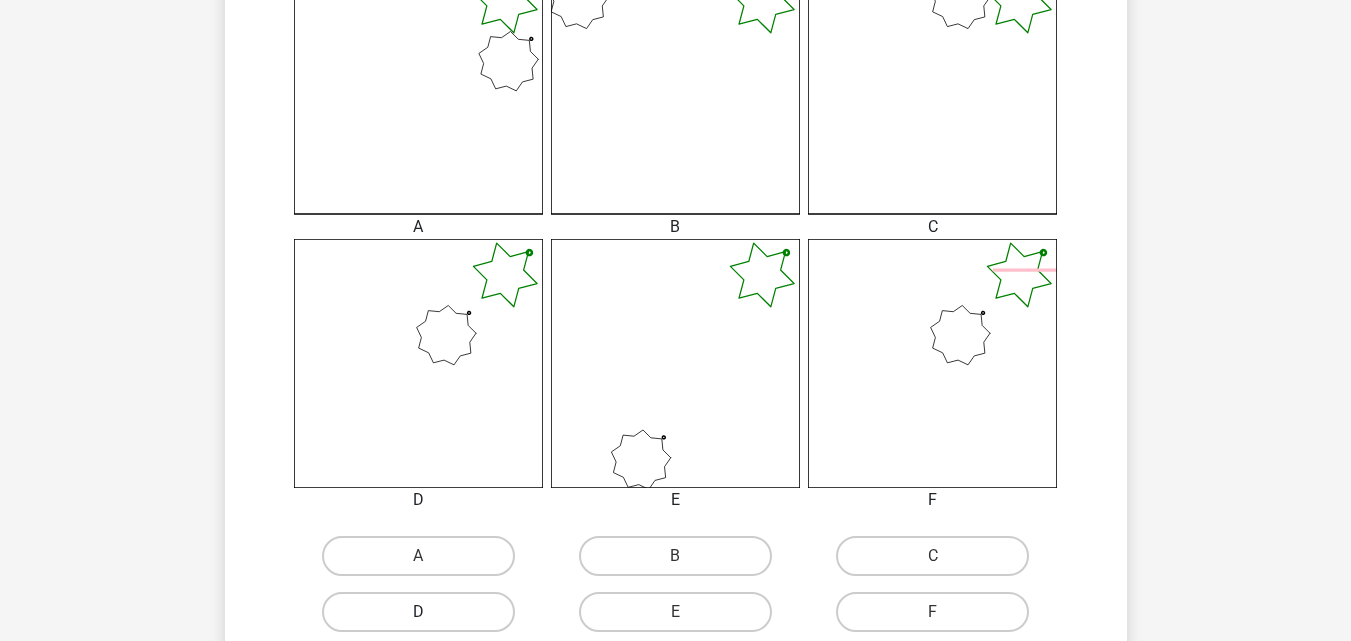 click on "D" at bounding box center (418, 612) 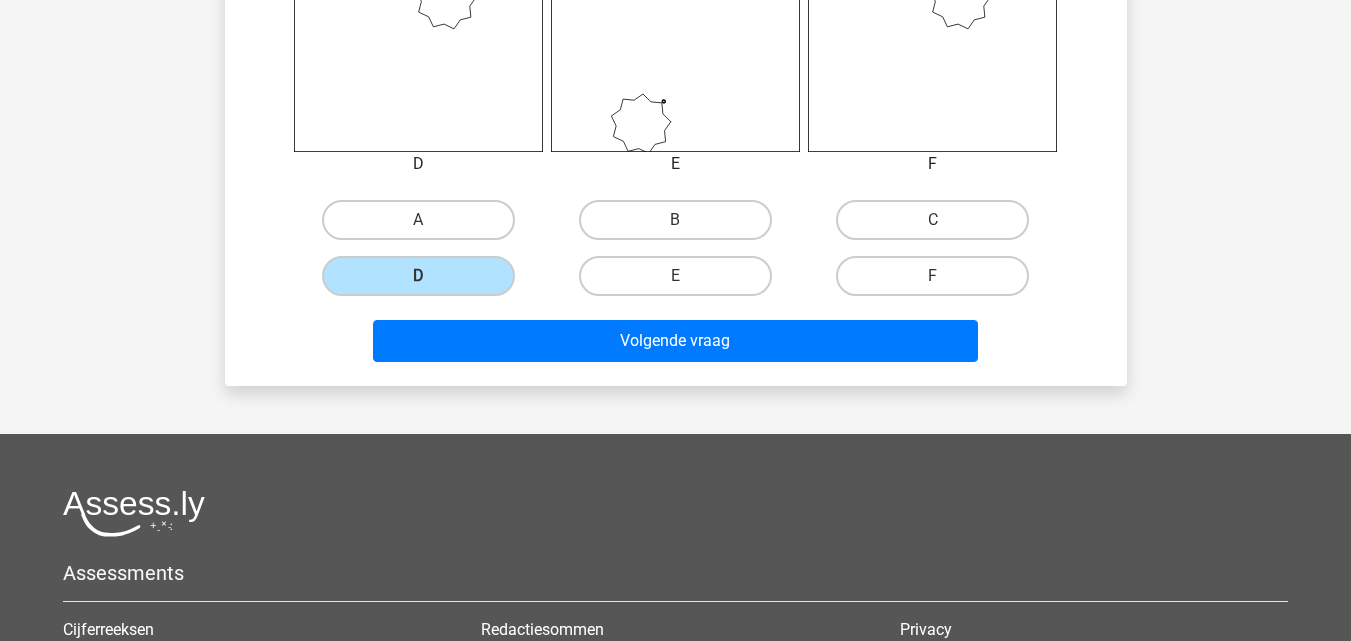 scroll, scrollTop: 900, scrollLeft: 0, axis: vertical 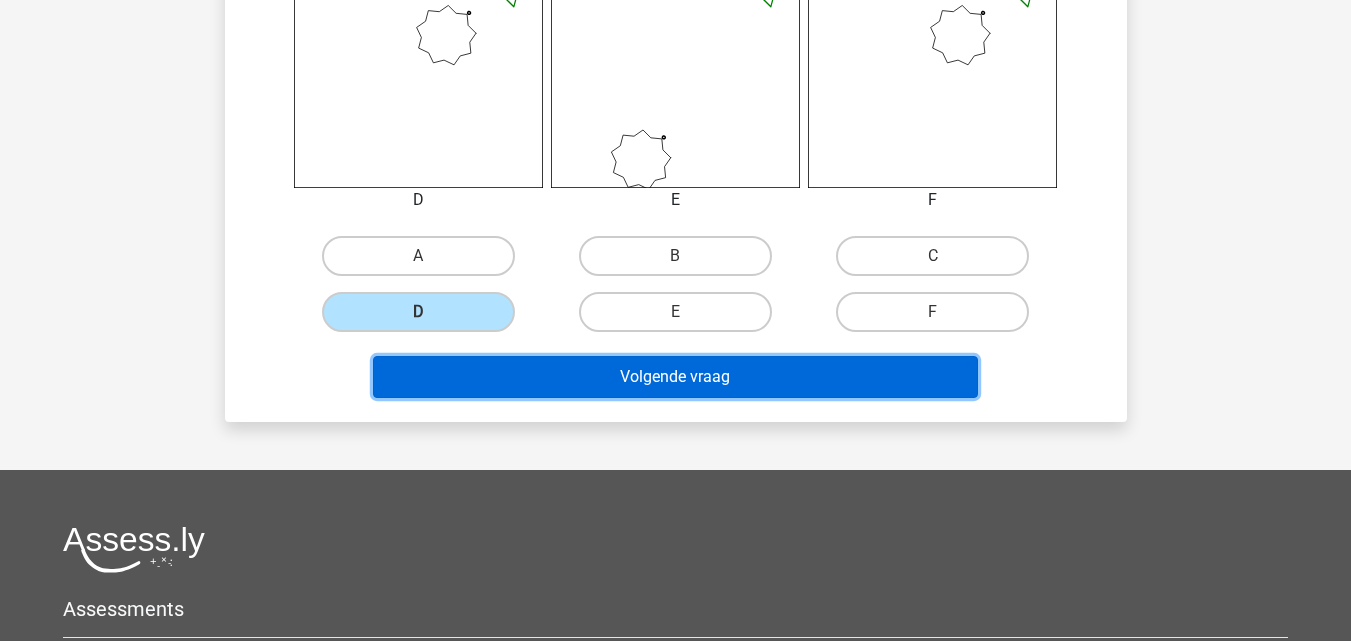 click on "Volgende vraag" at bounding box center [675, 377] 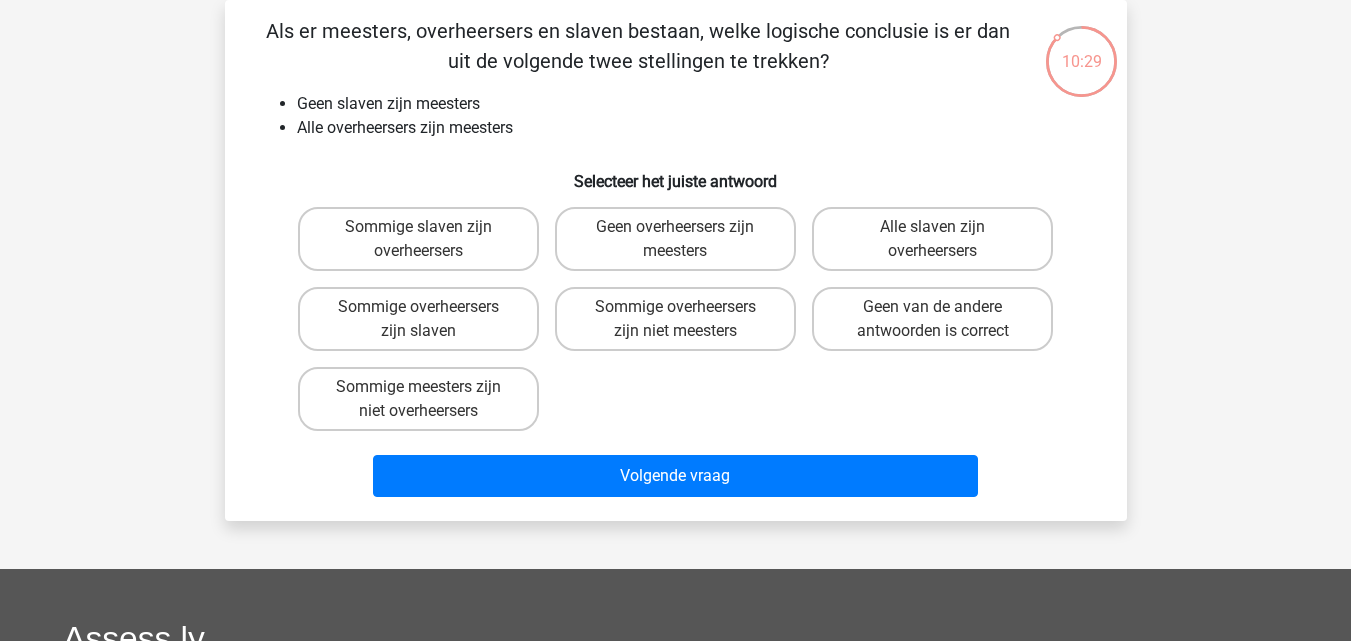 scroll, scrollTop: 0, scrollLeft: 0, axis: both 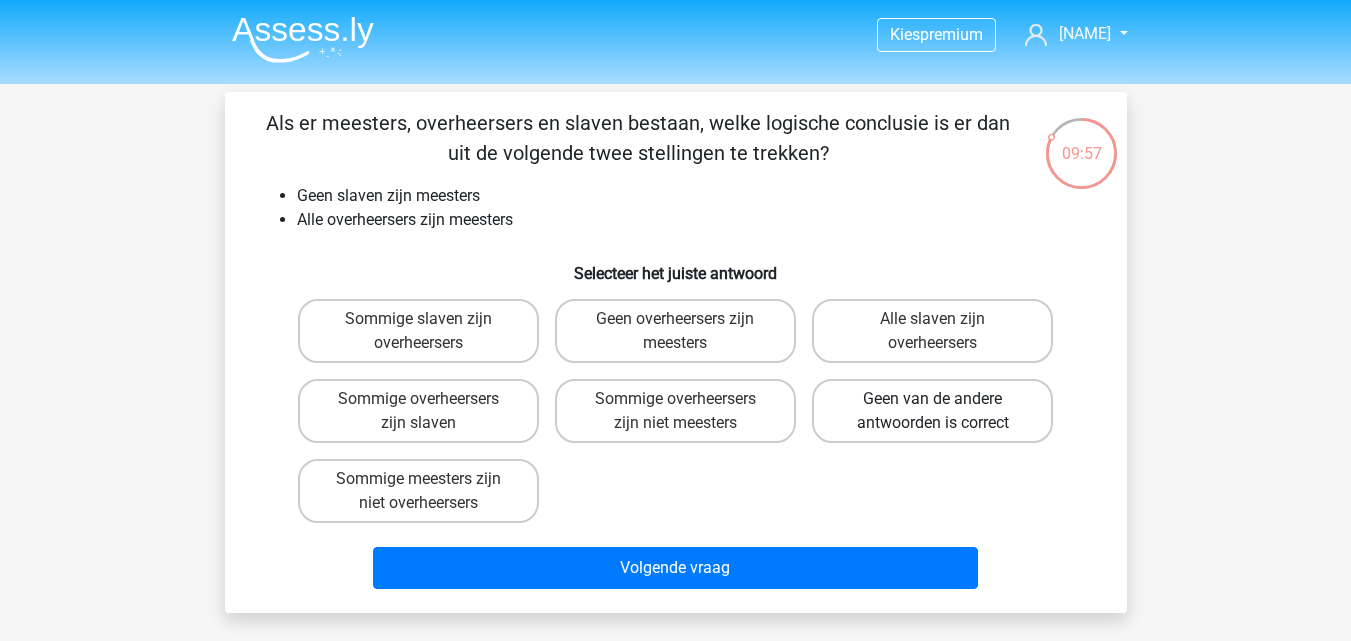 click on "Geen van de andere antwoorden is correct" at bounding box center [932, 411] 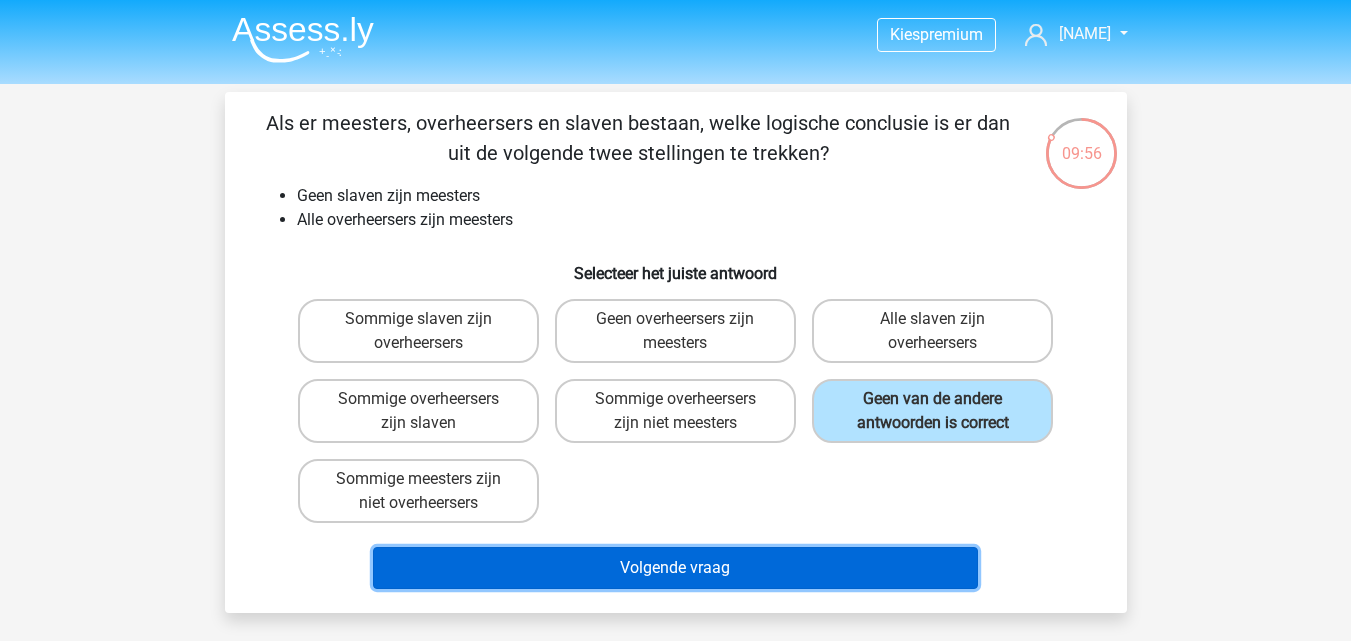 click on "Volgende vraag" at bounding box center [675, 568] 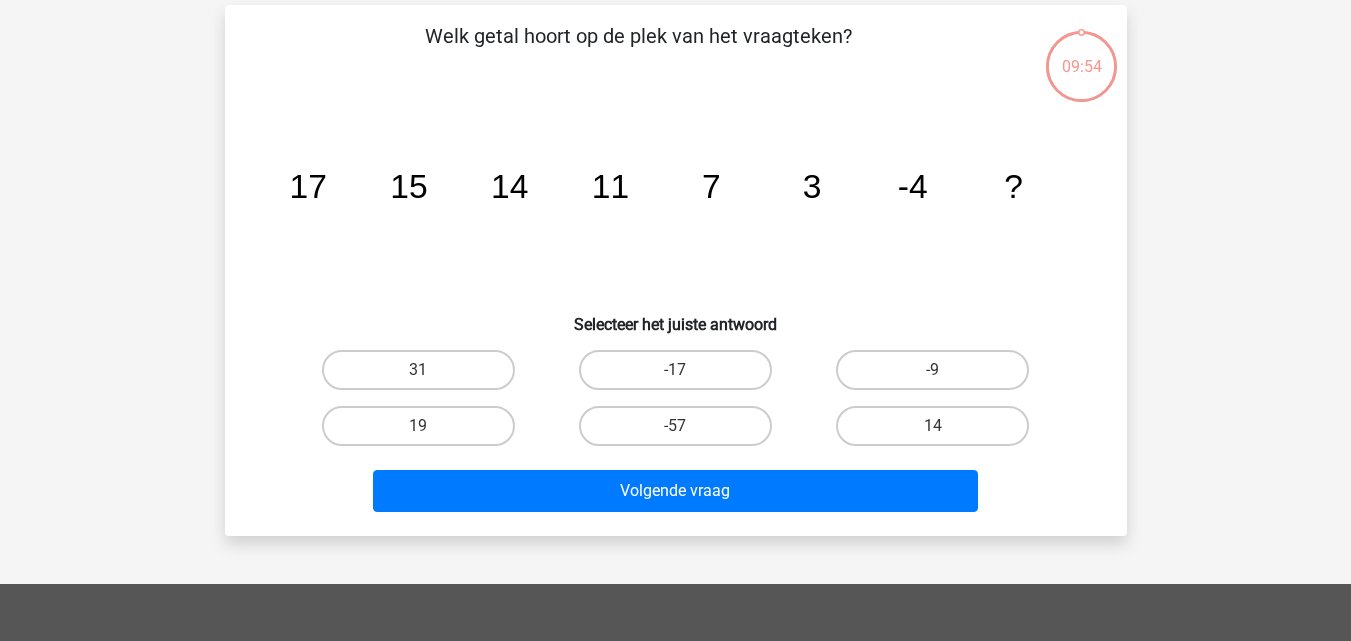 scroll, scrollTop: 92, scrollLeft: 0, axis: vertical 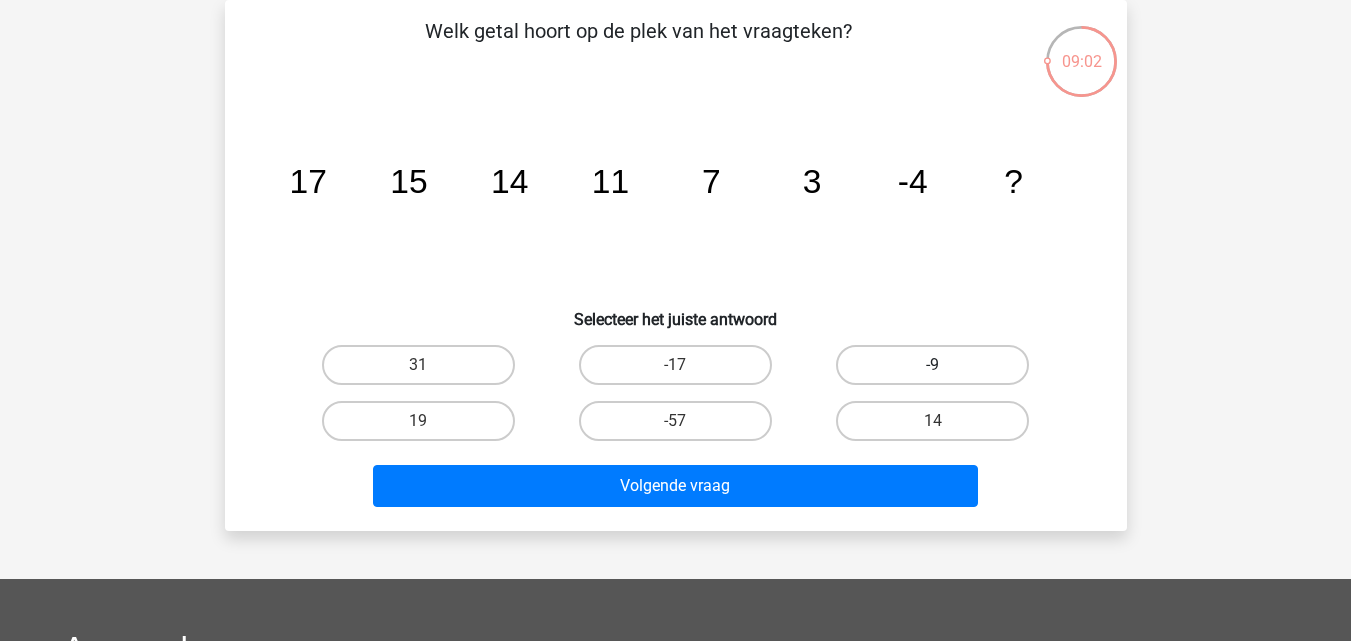 click on "-9" at bounding box center [932, 365] 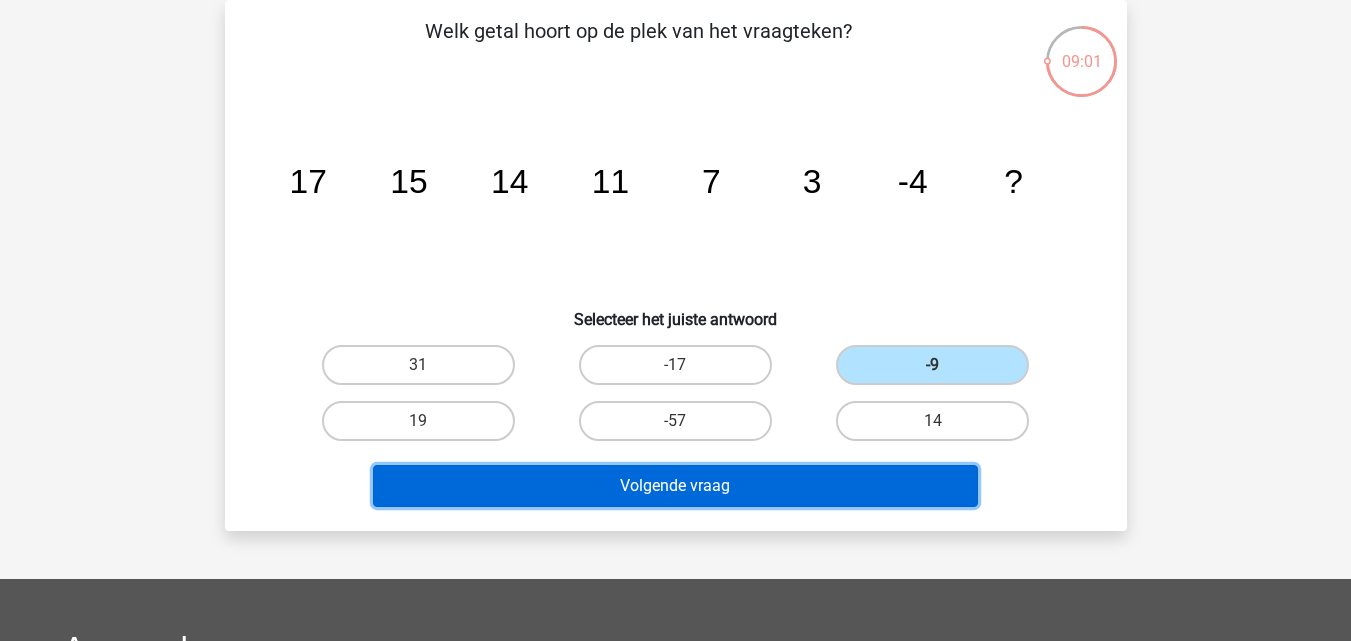 click on "Volgende vraag" at bounding box center (675, 486) 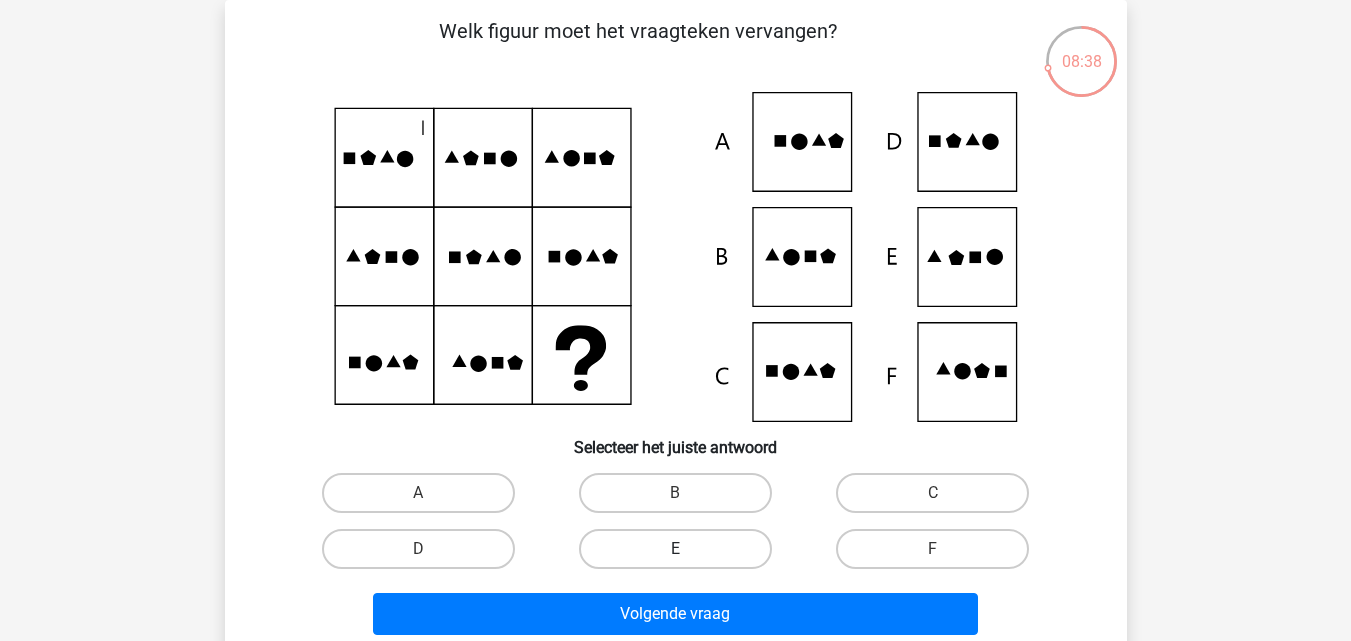 click on "E" at bounding box center [675, 549] 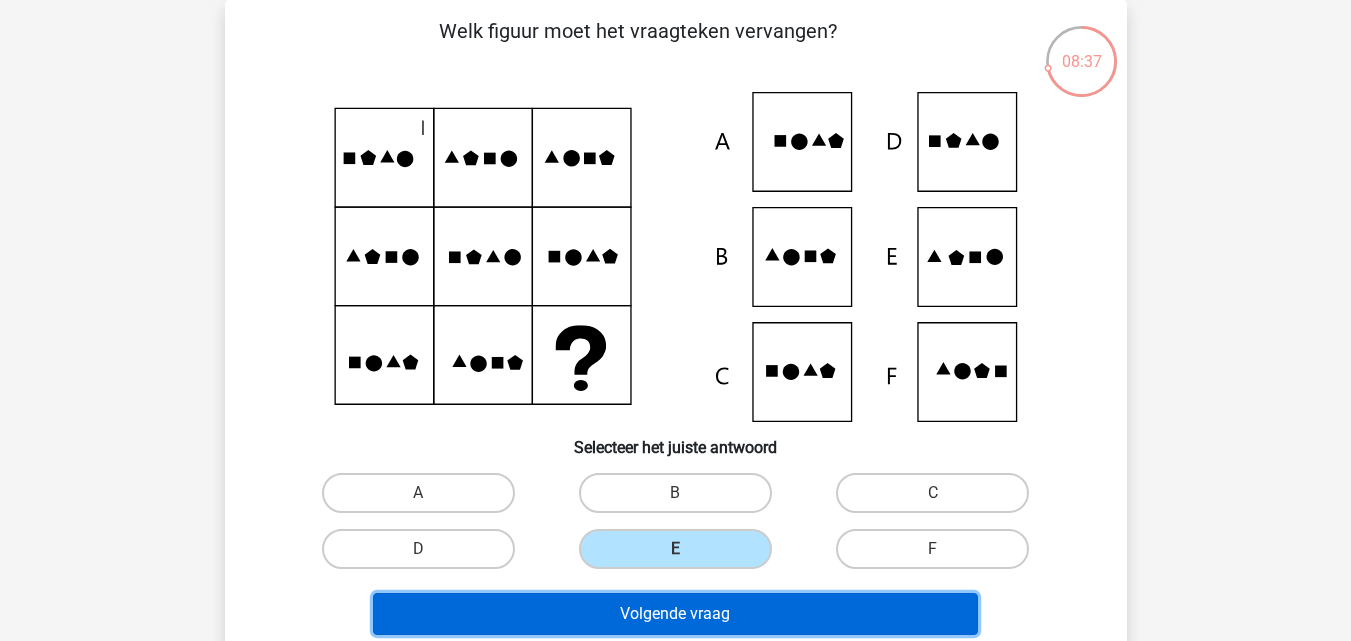 click on "Volgende vraag" at bounding box center (675, 614) 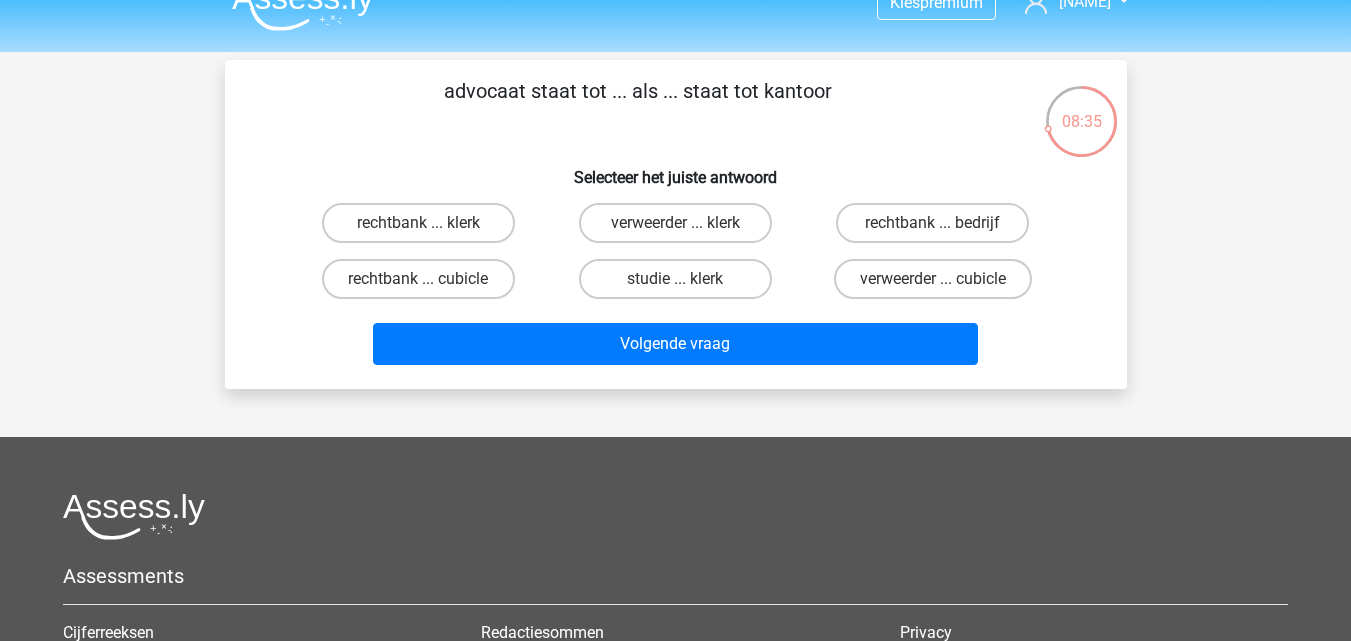 scroll, scrollTop: 0, scrollLeft: 0, axis: both 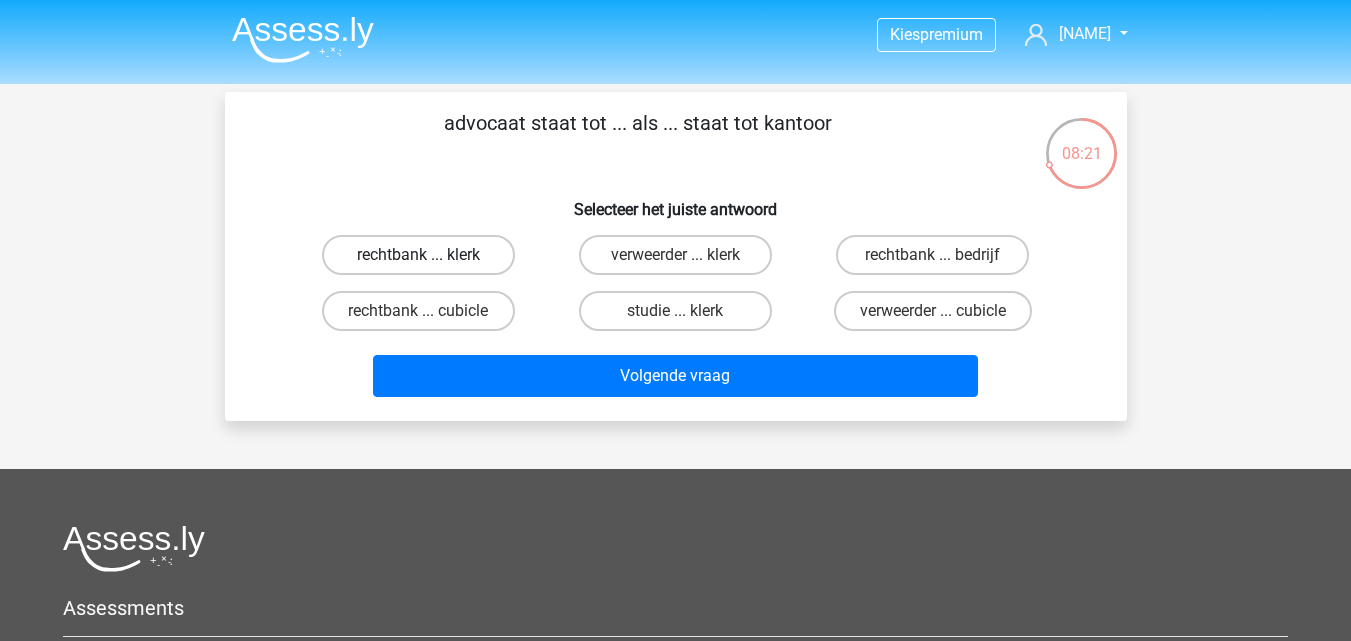 click on "rechtbank ... klerk" at bounding box center [418, 255] 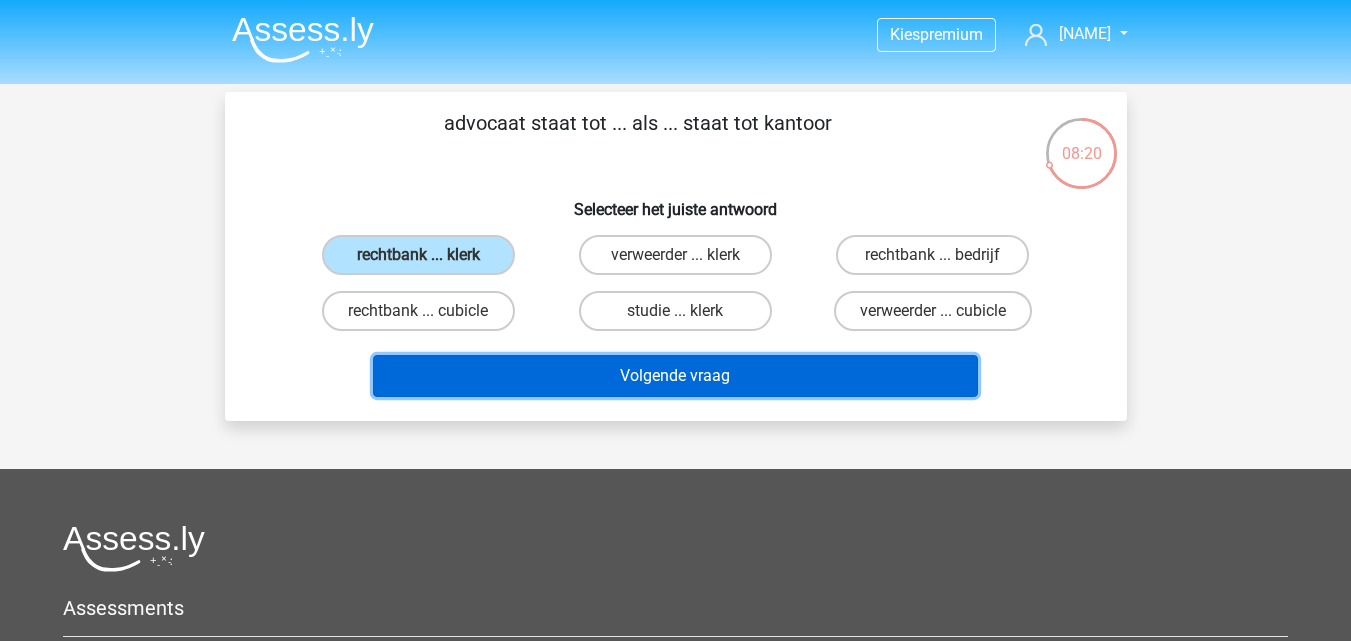 click on "Volgende vraag" at bounding box center [675, 376] 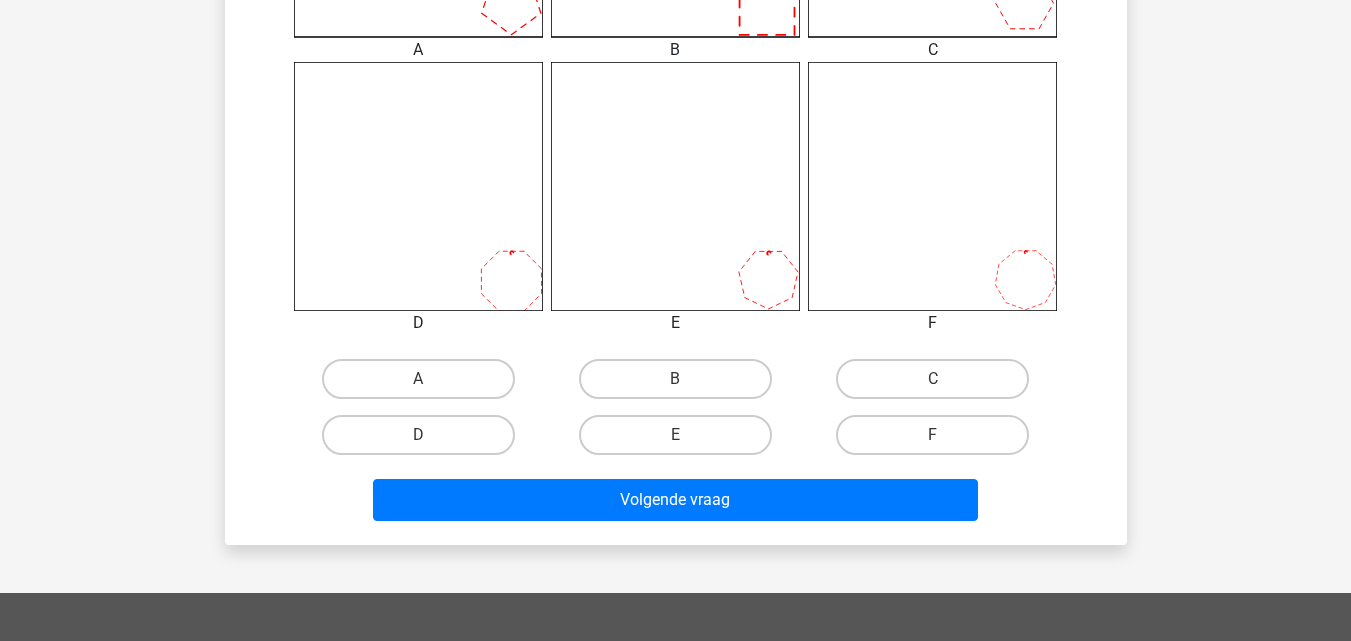 scroll, scrollTop: 692, scrollLeft: 0, axis: vertical 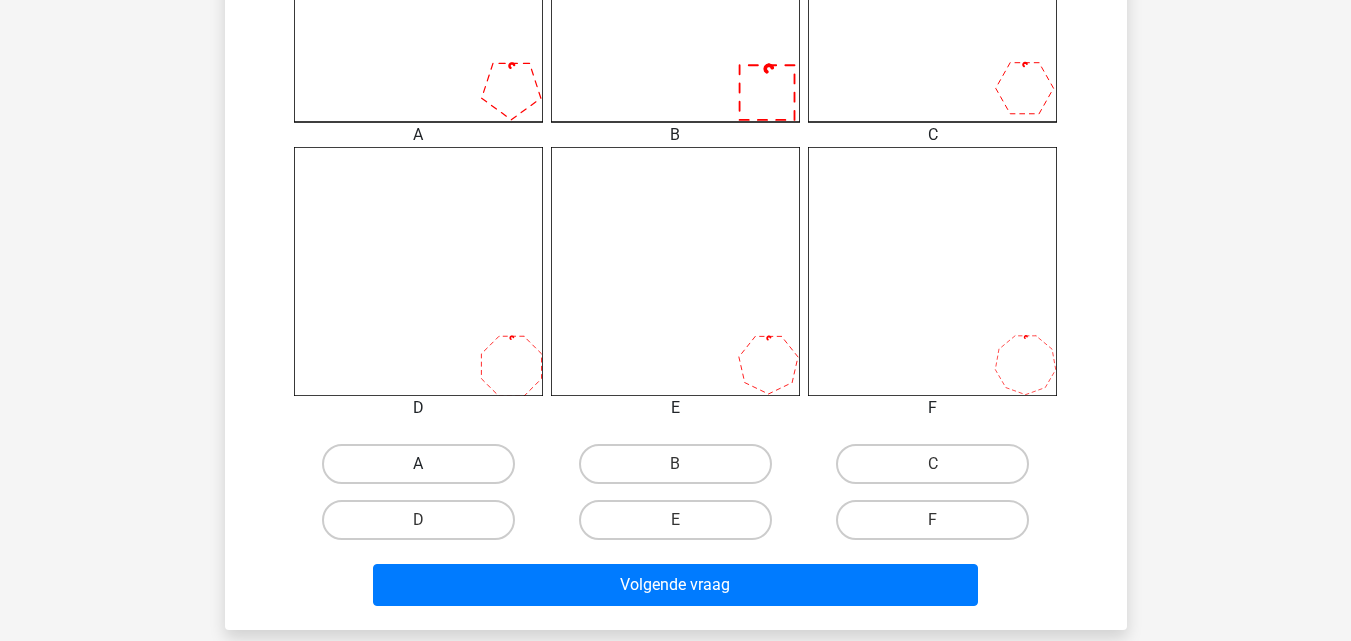 click on "A" at bounding box center (418, 464) 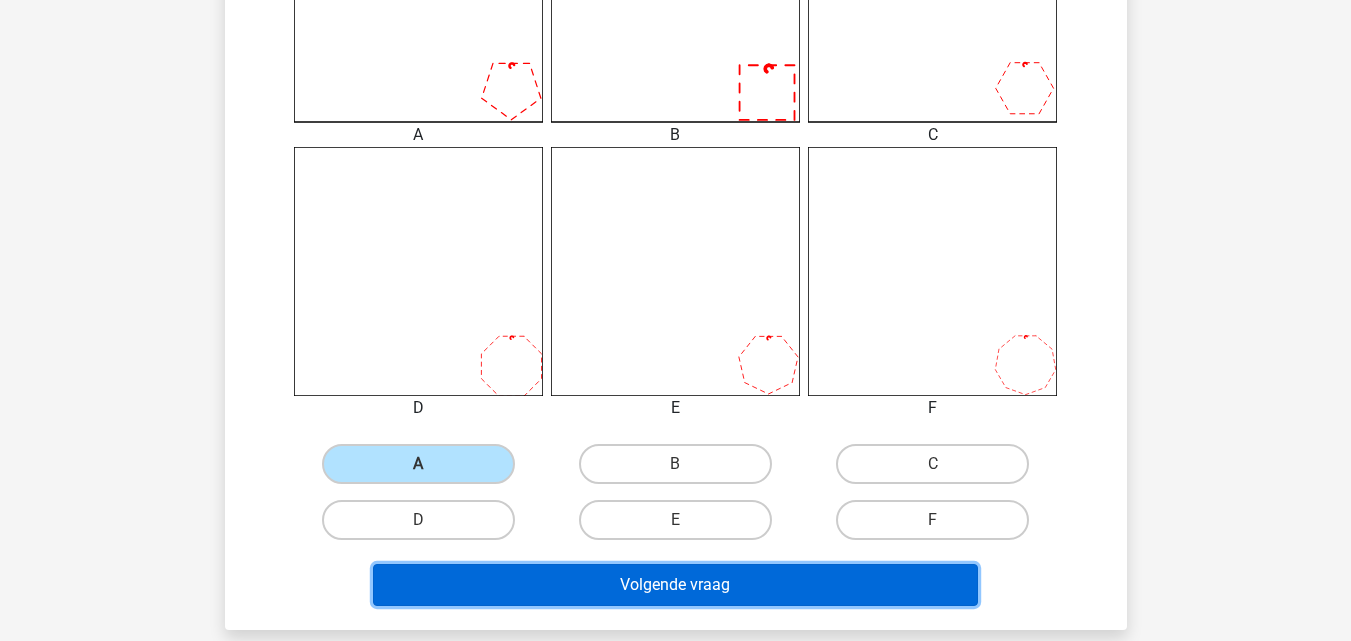 click on "Volgende vraag" at bounding box center [675, 585] 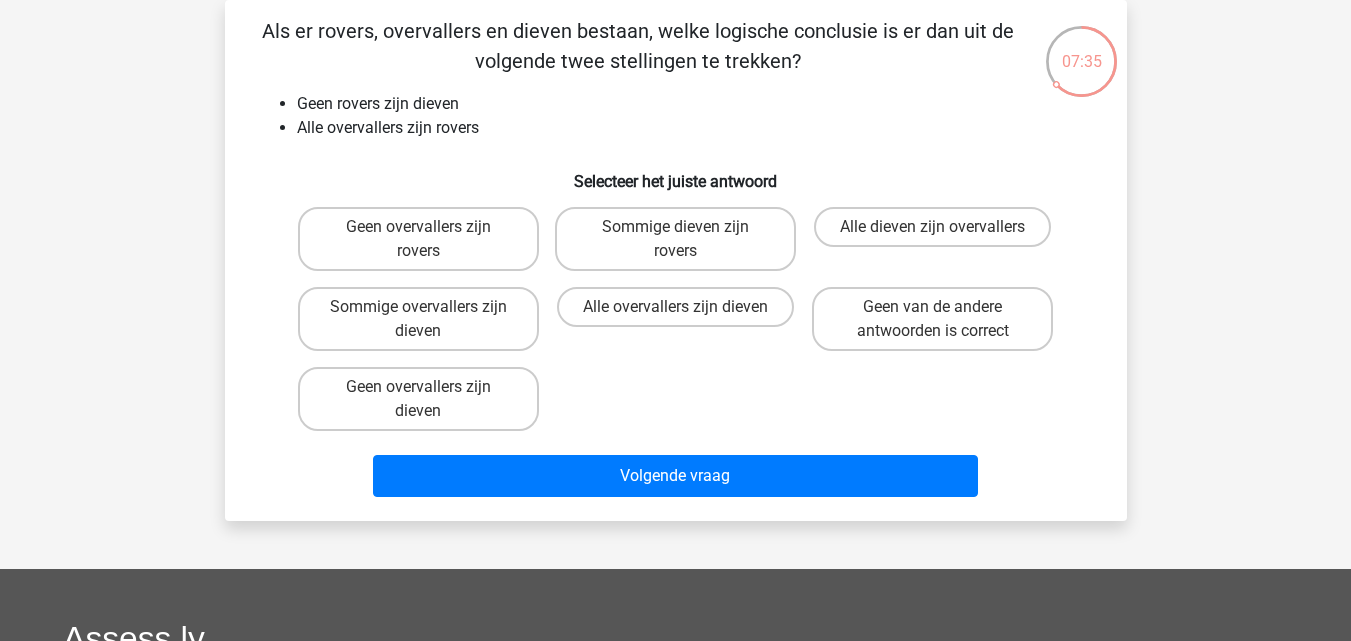 scroll, scrollTop: 0, scrollLeft: 0, axis: both 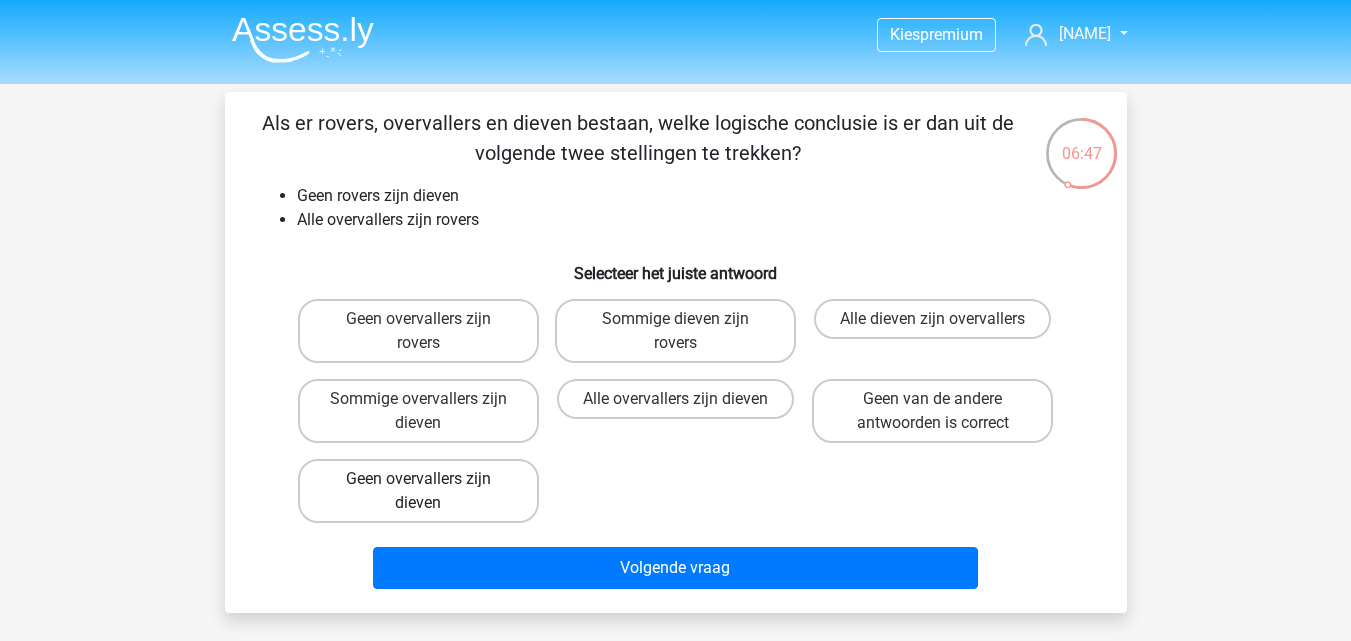 click on "Geen overvallers zijn dieven" at bounding box center (418, 491) 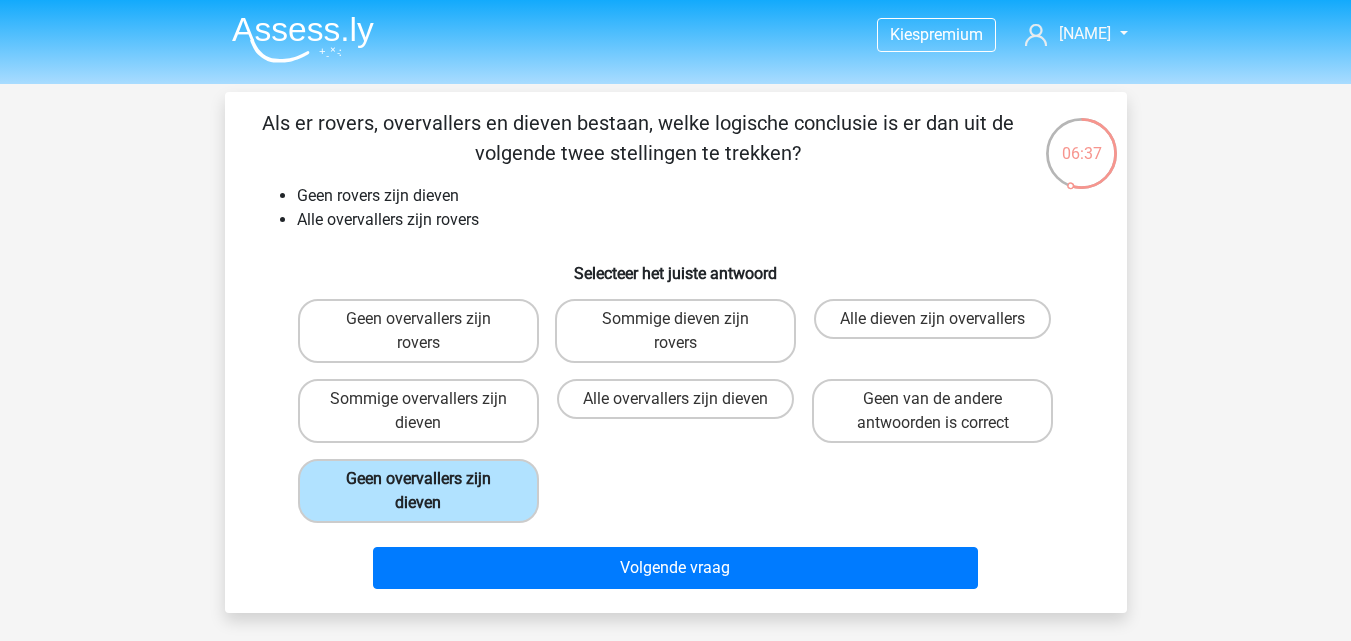 click on "Geen overvallers zijn dieven" at bounding box center [418, 491] 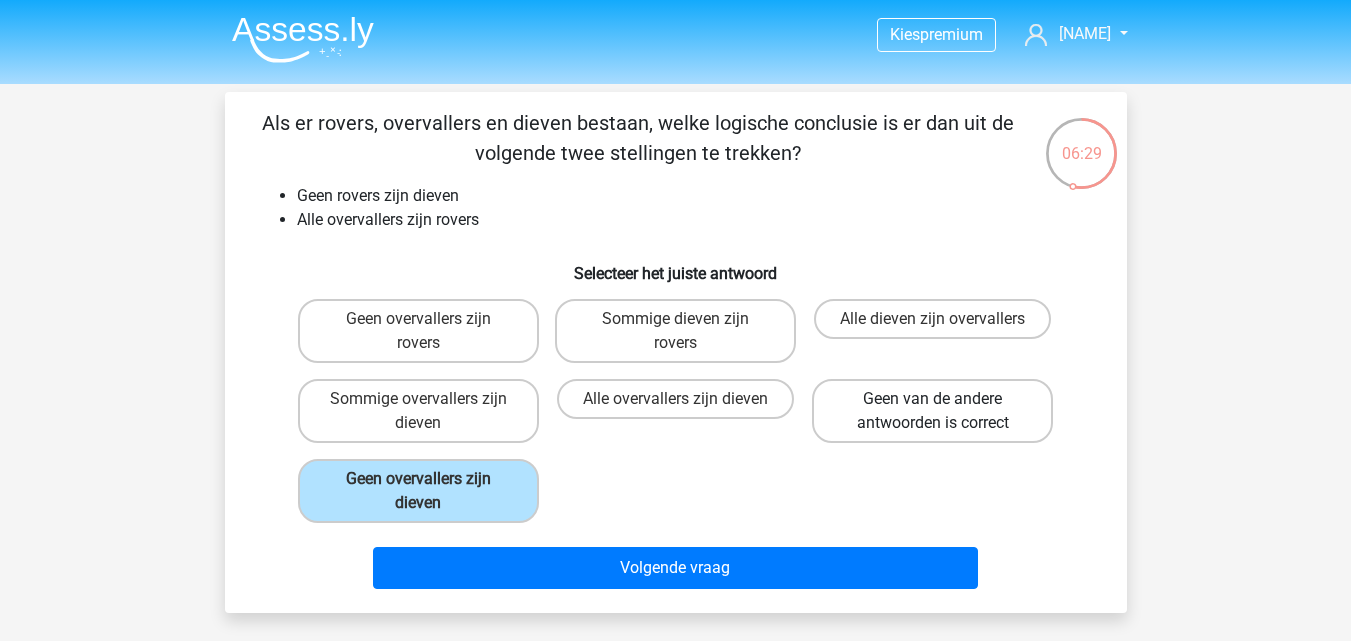 click on "Geen van de andere antwoorden is correct" at bounding box center [932, 411] 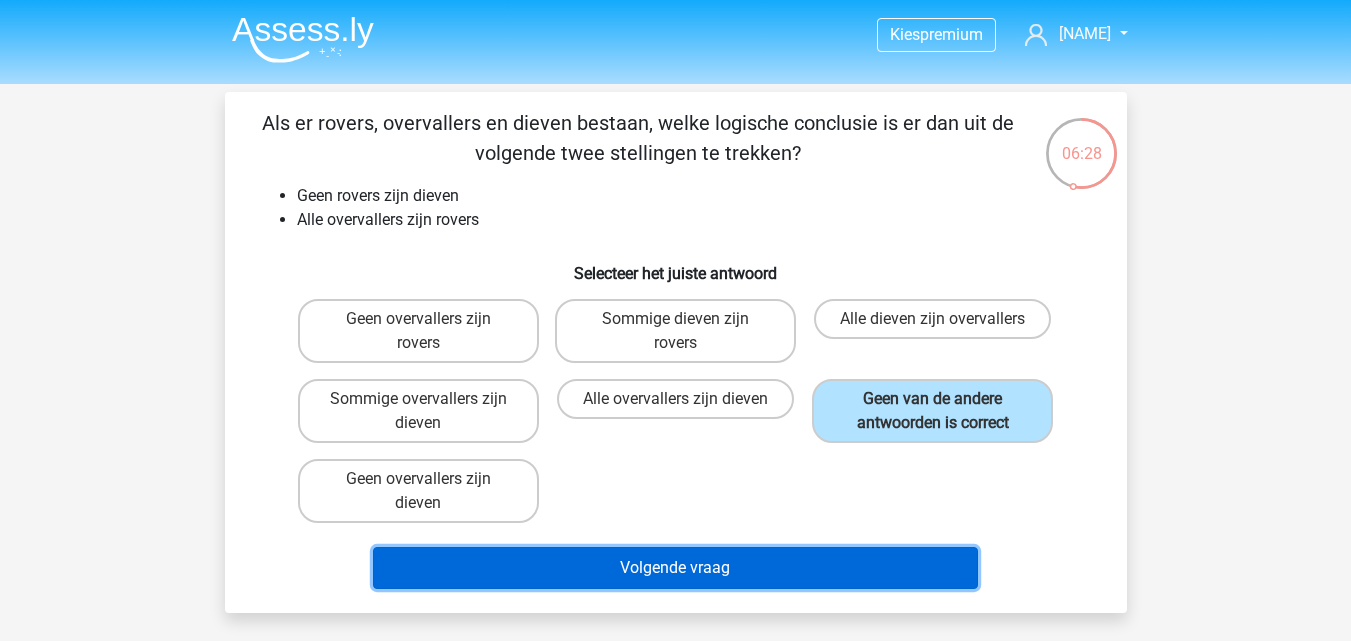 click on "Volgende vraag" at bounding box center [675, 568] 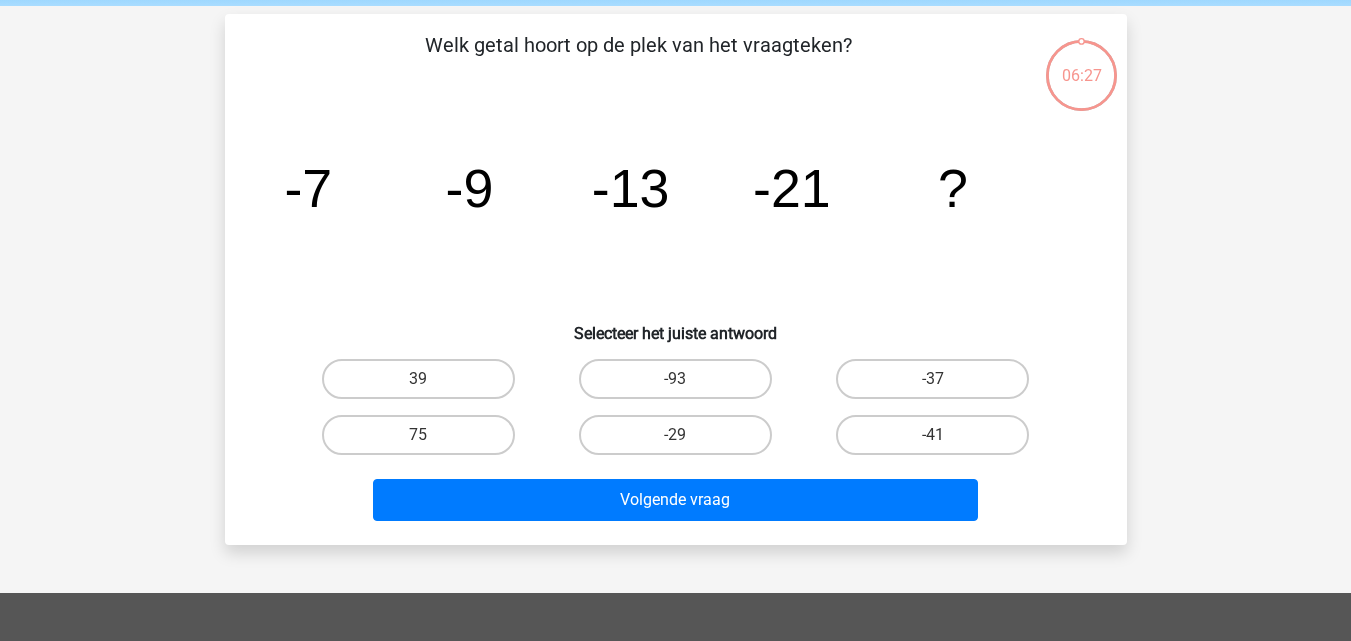 scroll, scrollTop: 92, scrollLeft: 0, axis: vertical 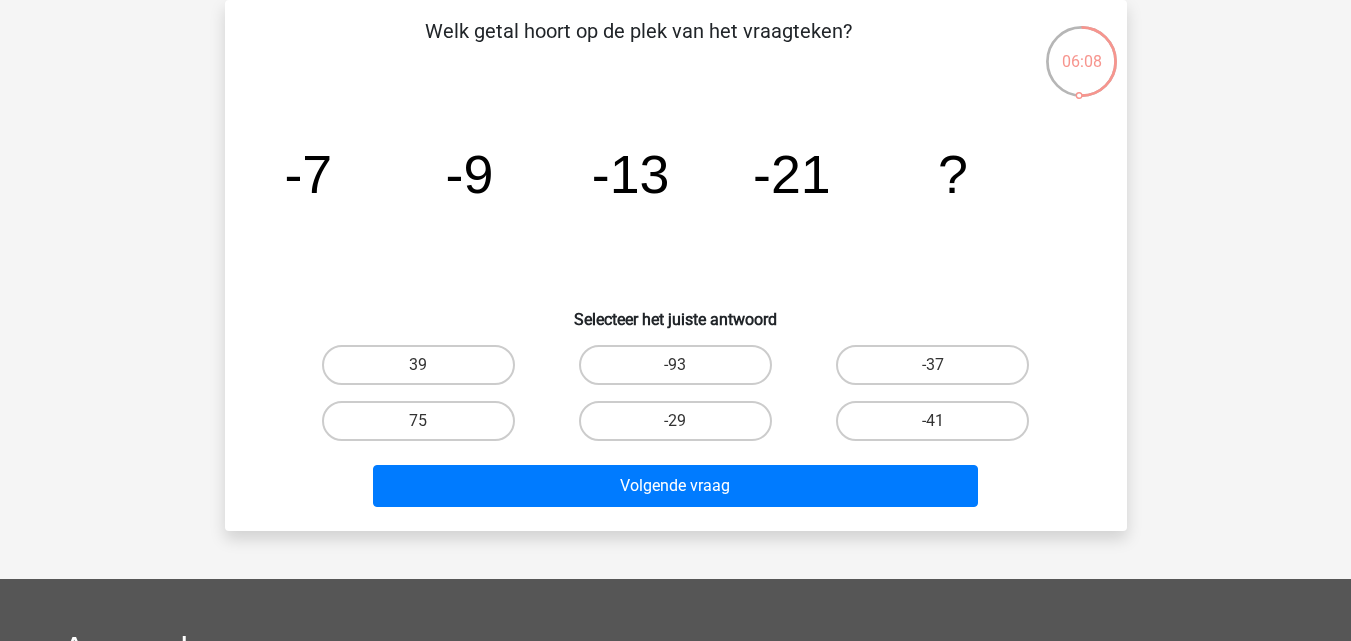 click on "-29" at bounding box center (681, 427) 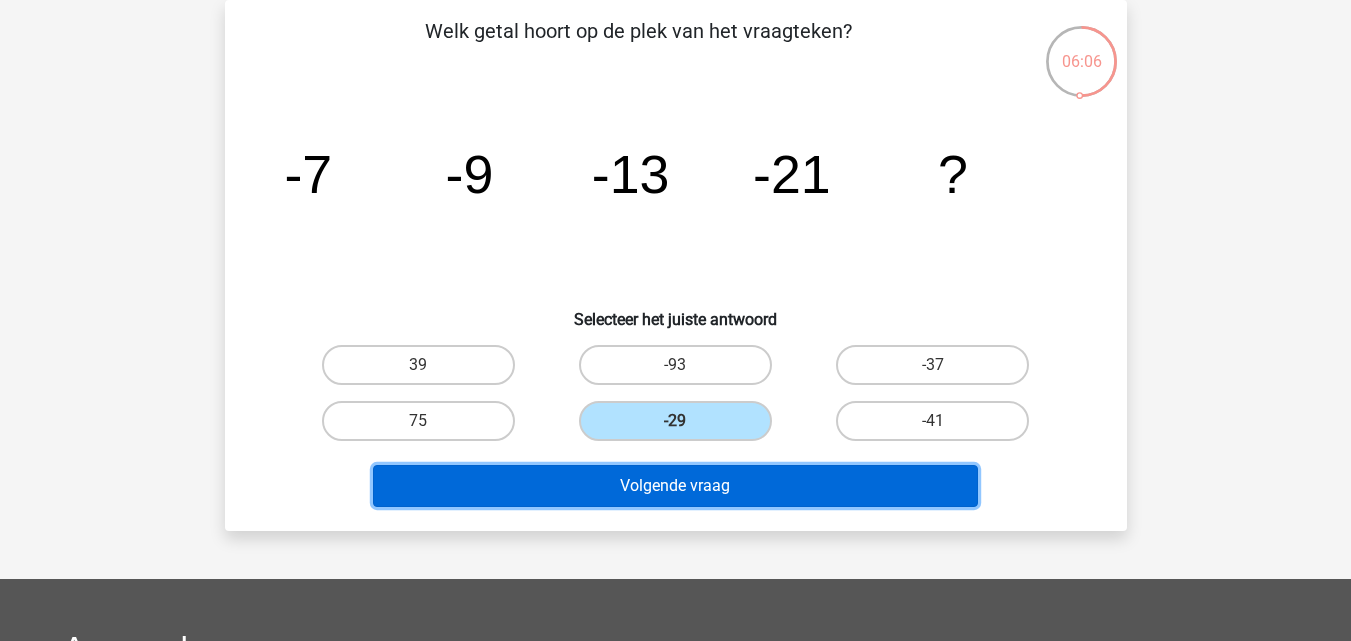 click on "Volgende vraag" at bounding box center [675, 486] 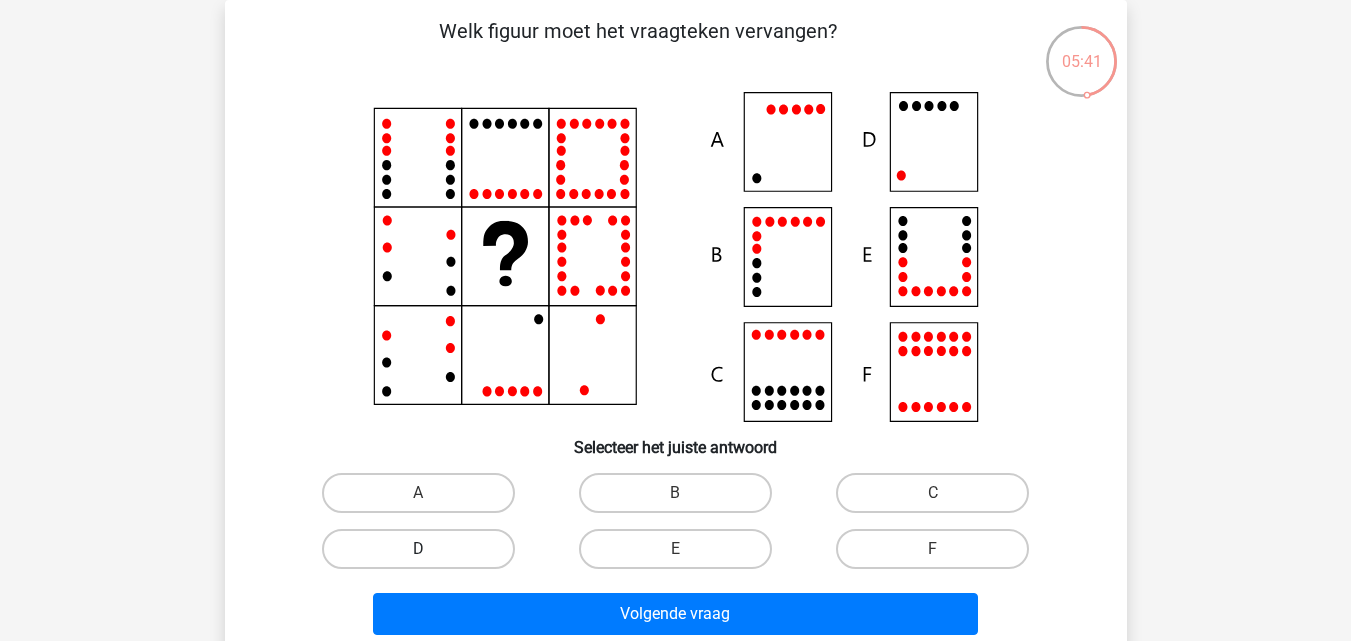 click on "D" at bounding box center (418, 549) 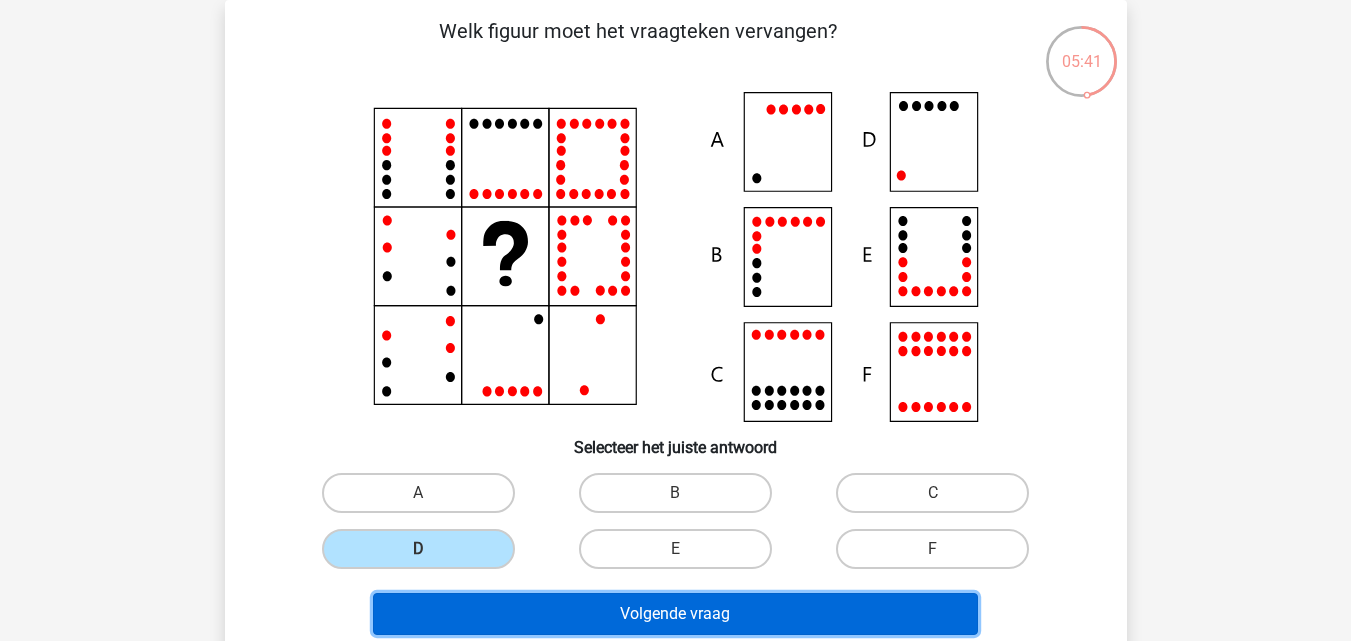 click on "Volgende vraag" at bounding box center (675, 614) 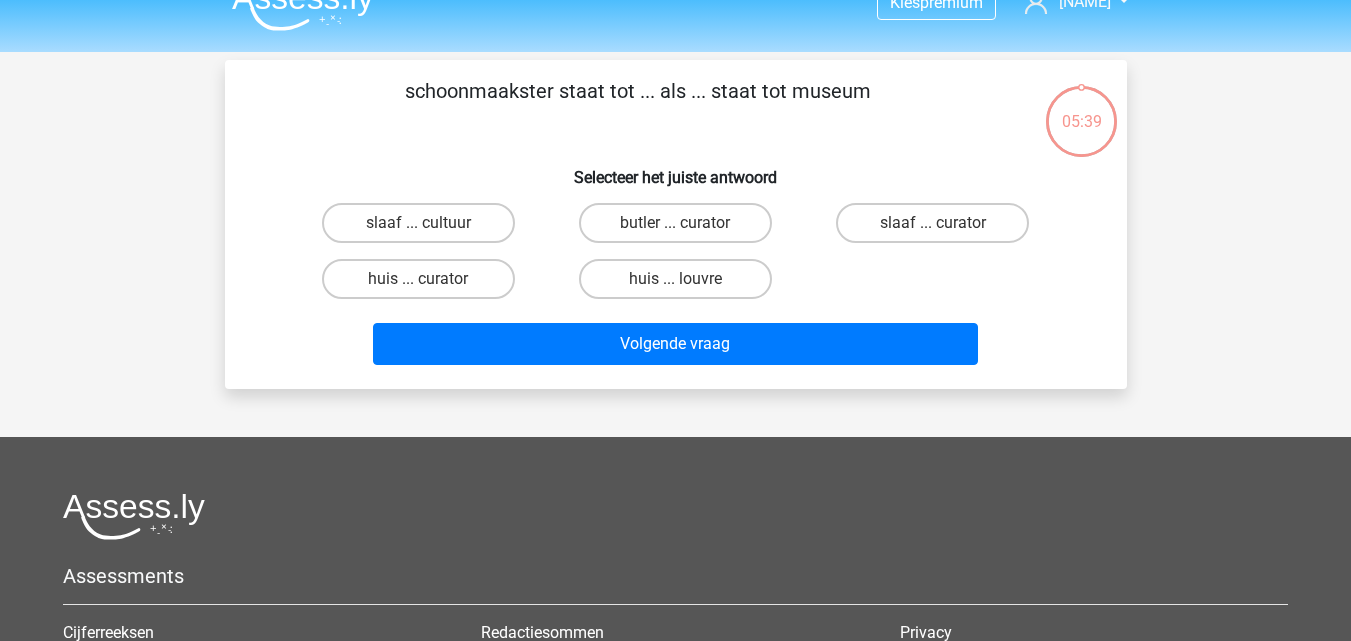 scroll, scrollTop: 0, scrollLeft: 0, axis: both 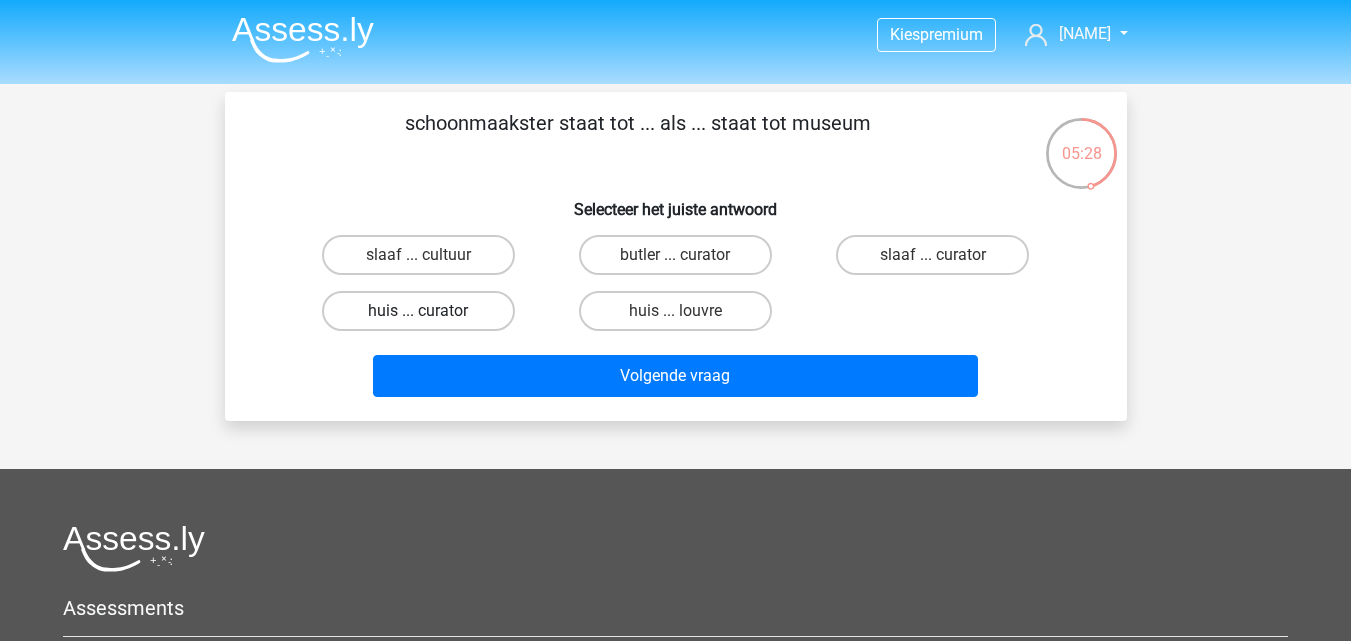 click on "huis ... curator" at bounding box center [418, 311] 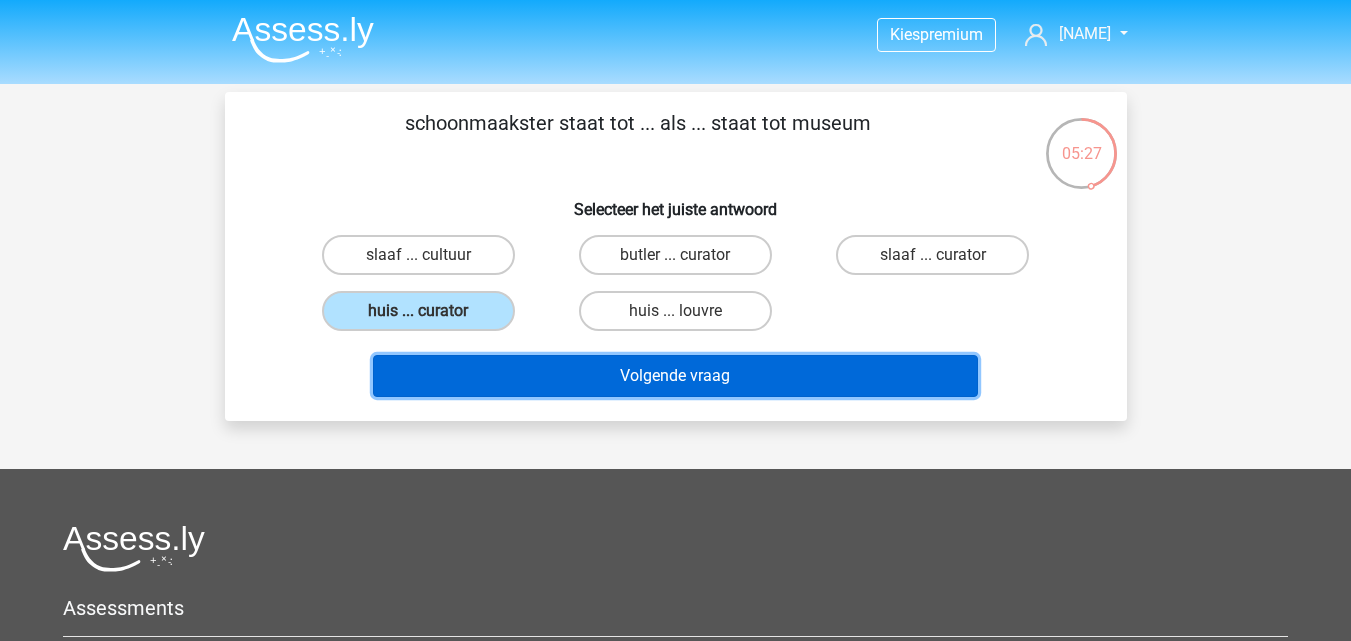 click on "Volgende vraag" at bounding box center [675, 376] 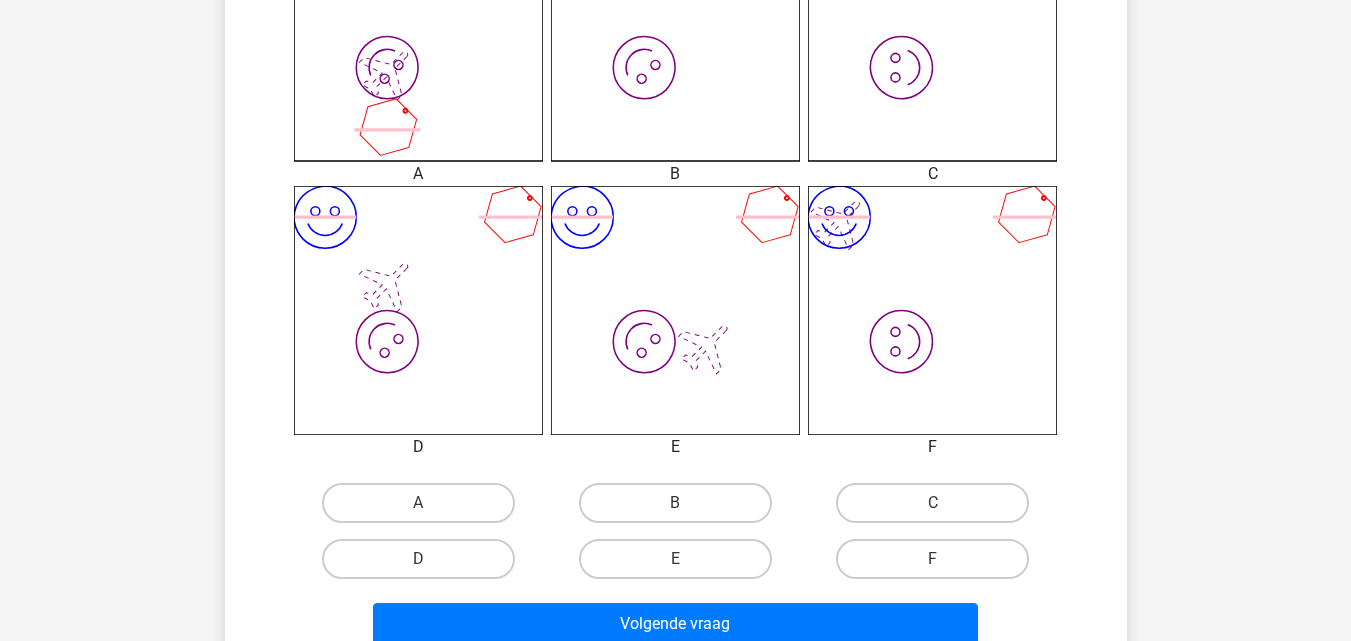 scroll, scrollTop: 700, scrollLeft: 0, axis: vertical 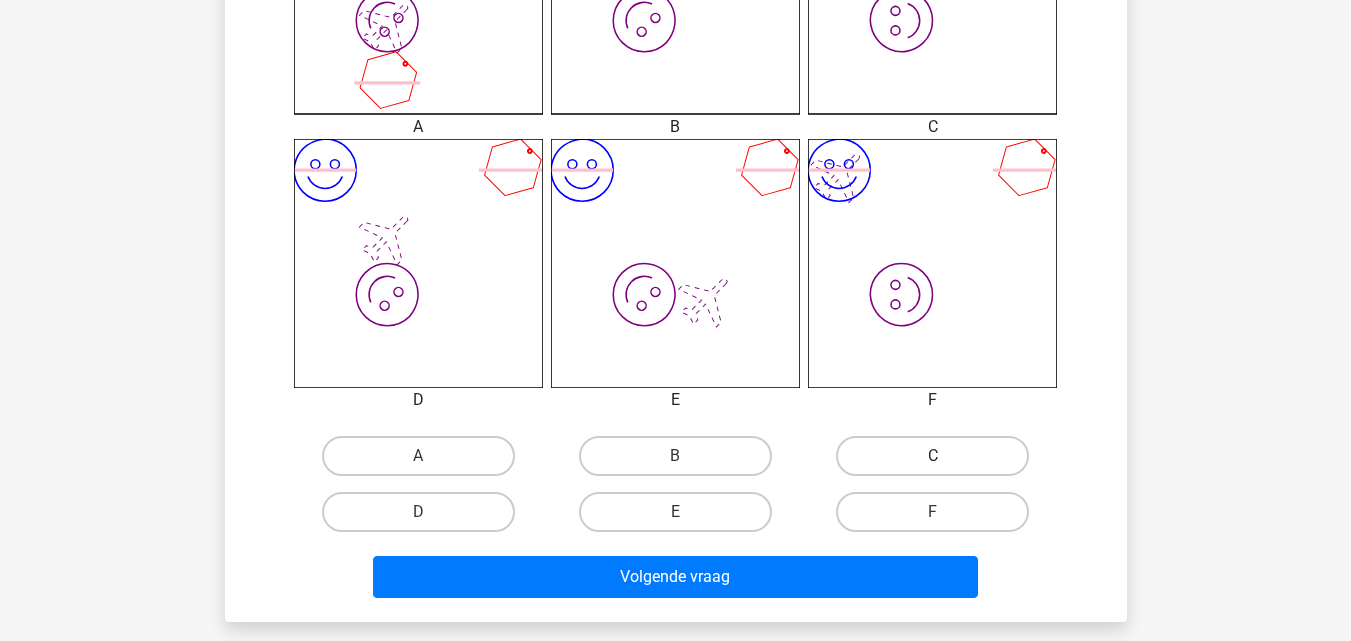 click on "C" at bounding box center (932, 456) 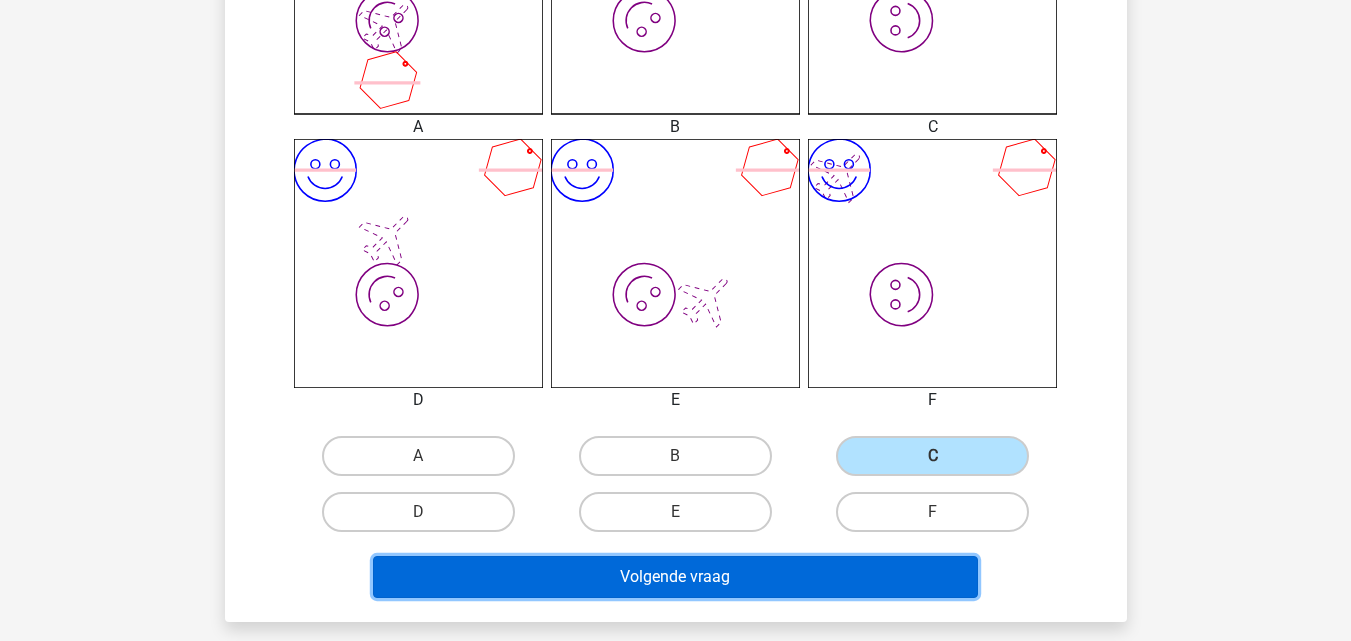 click on "Volgende vraag" at bounding box center (675, 577) 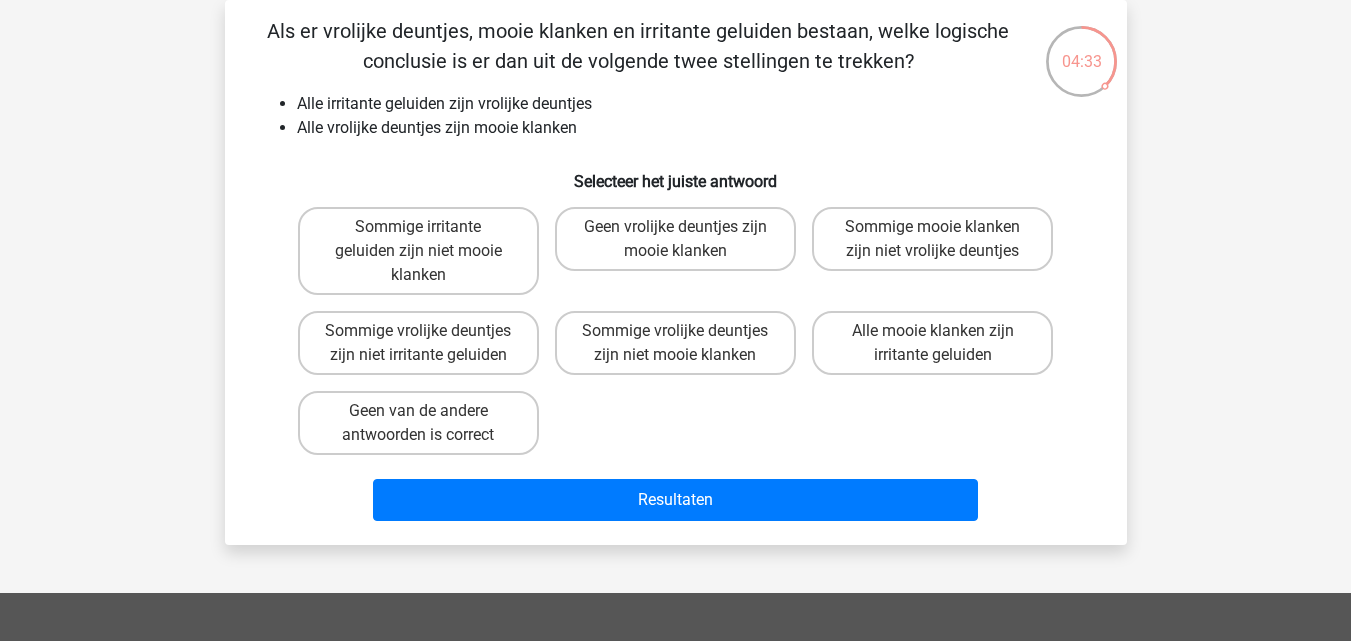 scroll, scrollTop: 0, scrollLeft: 0, axis: both 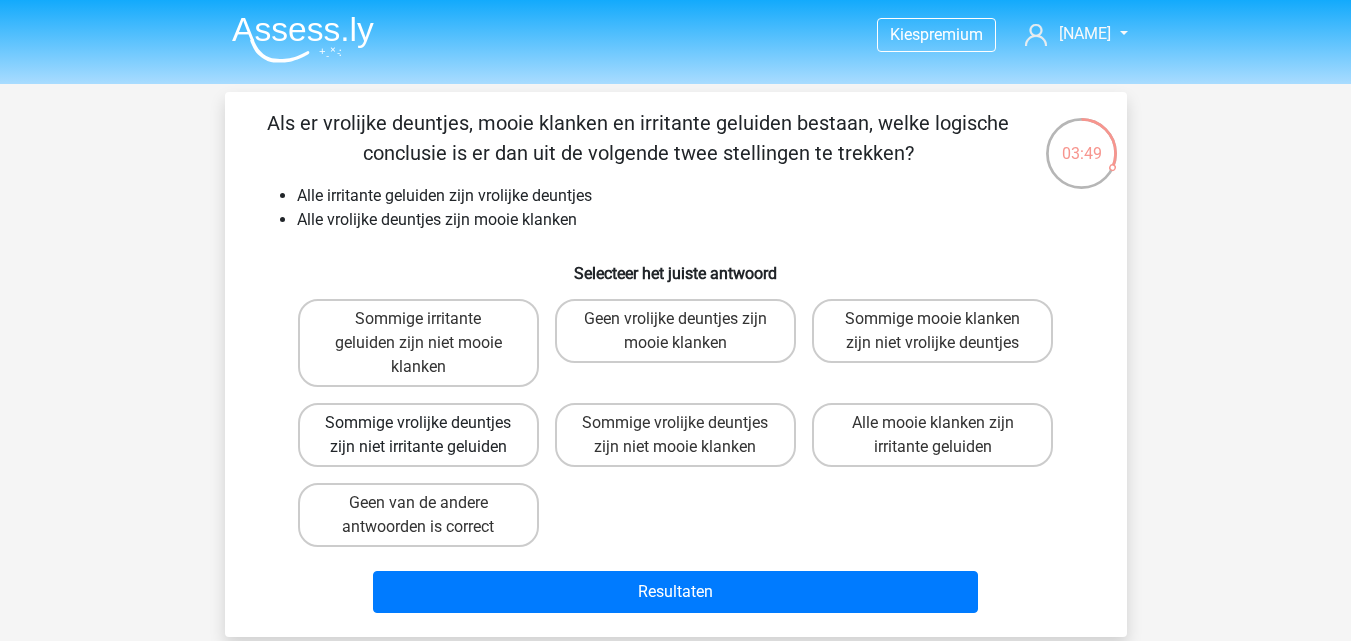 click on "Sommige vrolijke deuntjes zijn niet irritante geluiden" at bounding box center (418, 435) 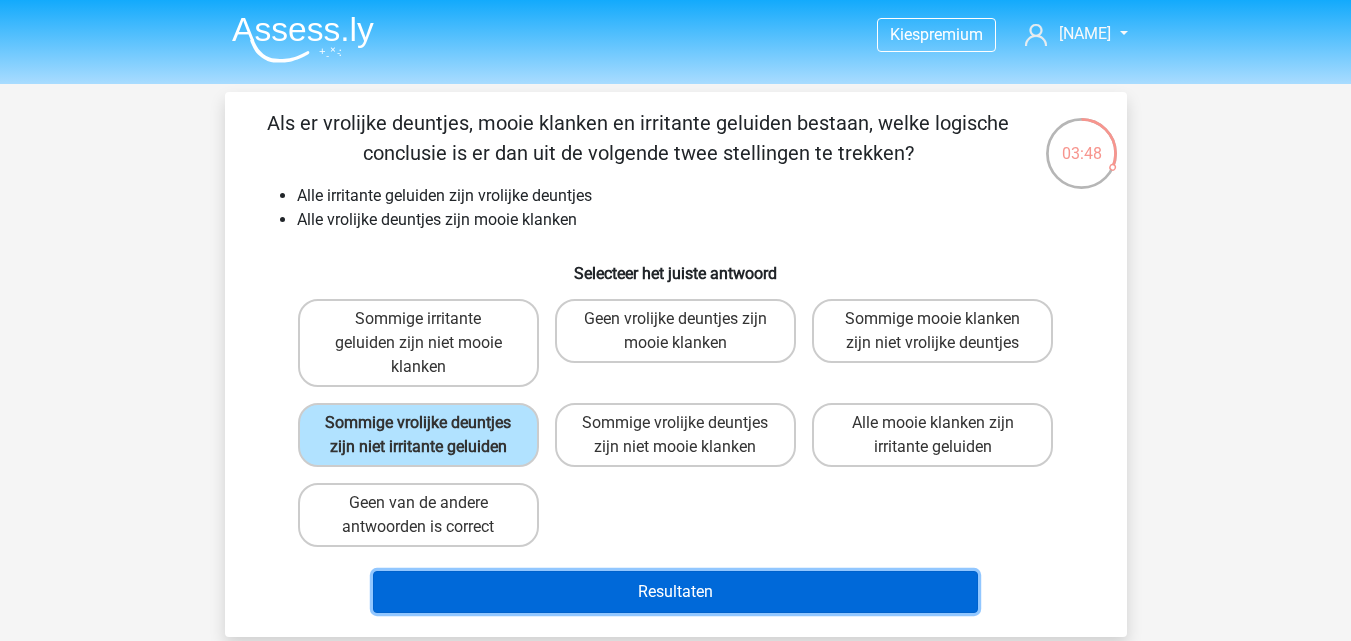 click on "Resultaten" at bounding box center (675, 592) 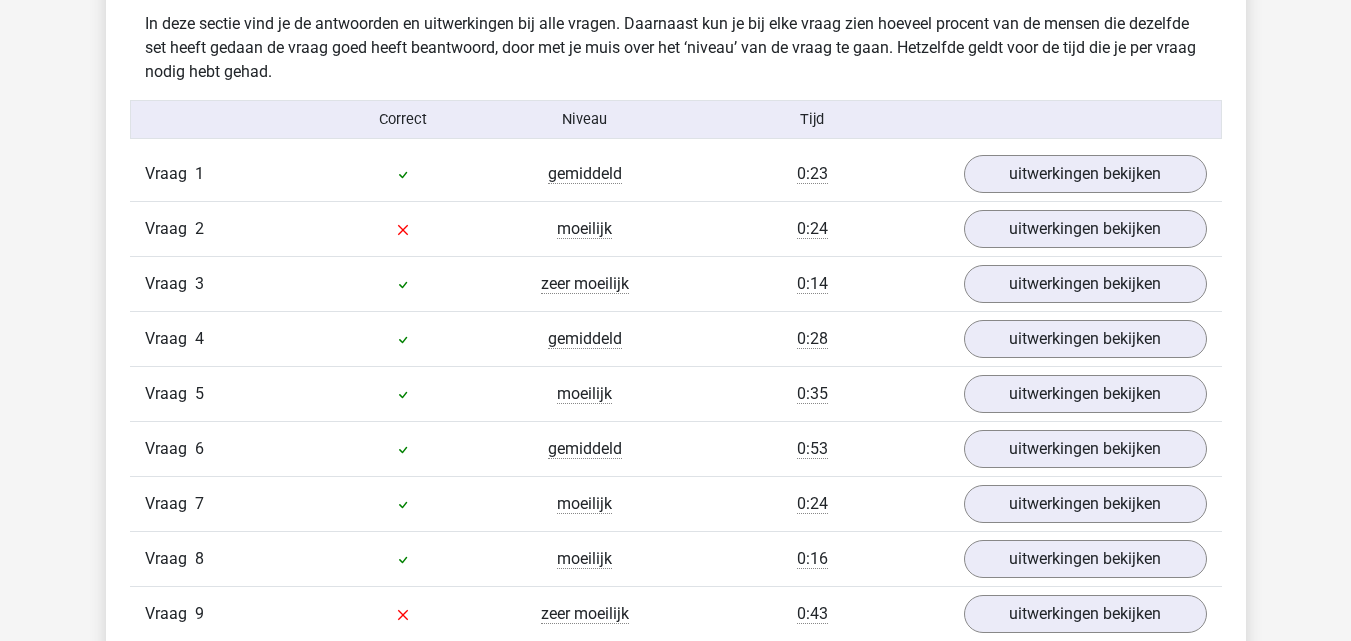scroll, scrollTop: 2200, scrollLeft: 0, axis: vertical 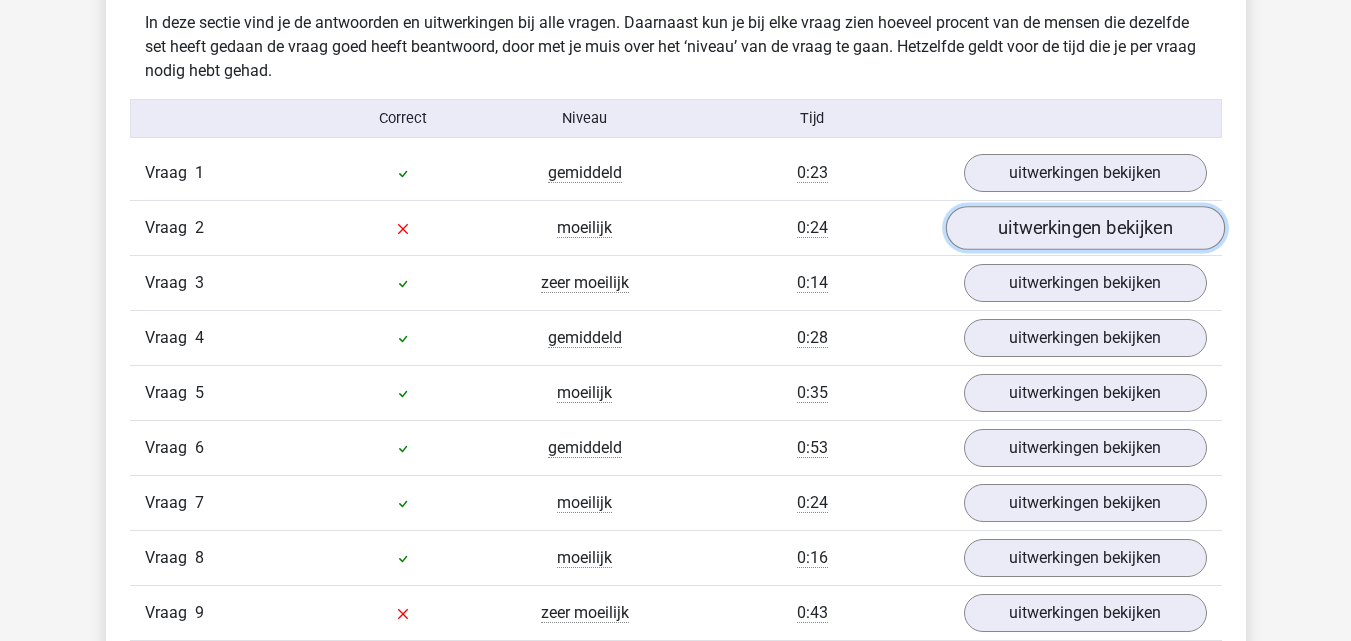 click on "uitwerkingen bekijken" at bounding box center [1084, 229] 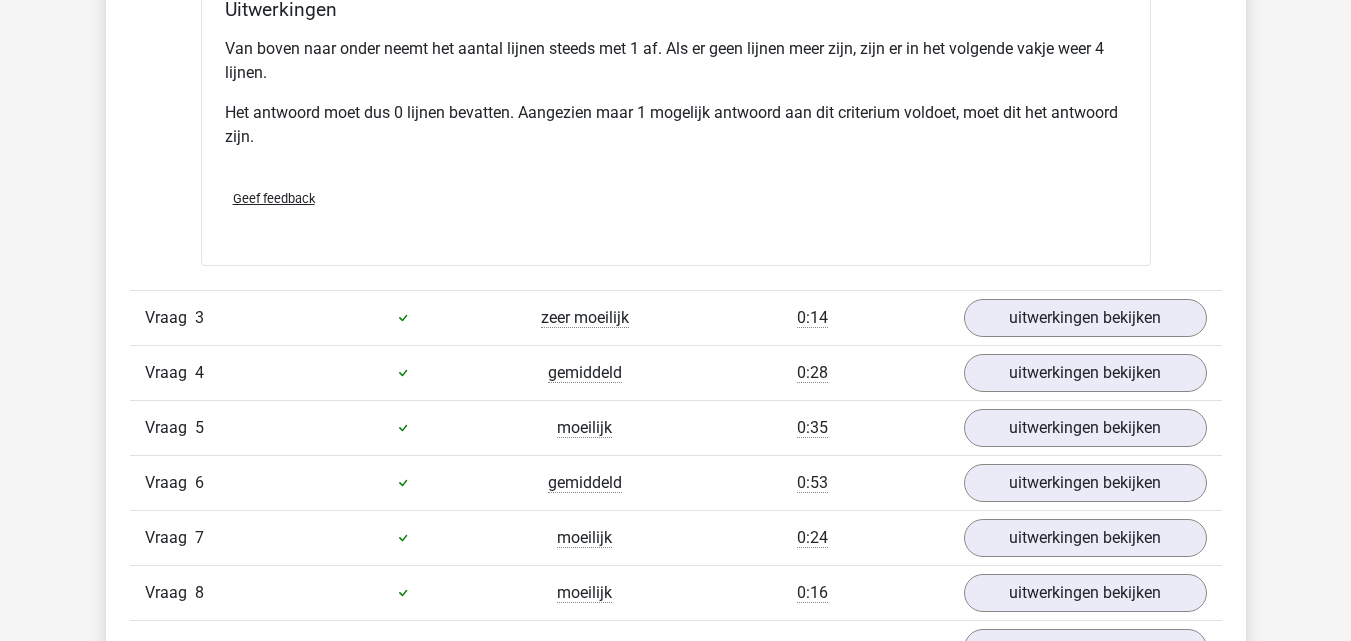 scroll, scrollTop: 3000, scrollLeft: 0, axis: vertical 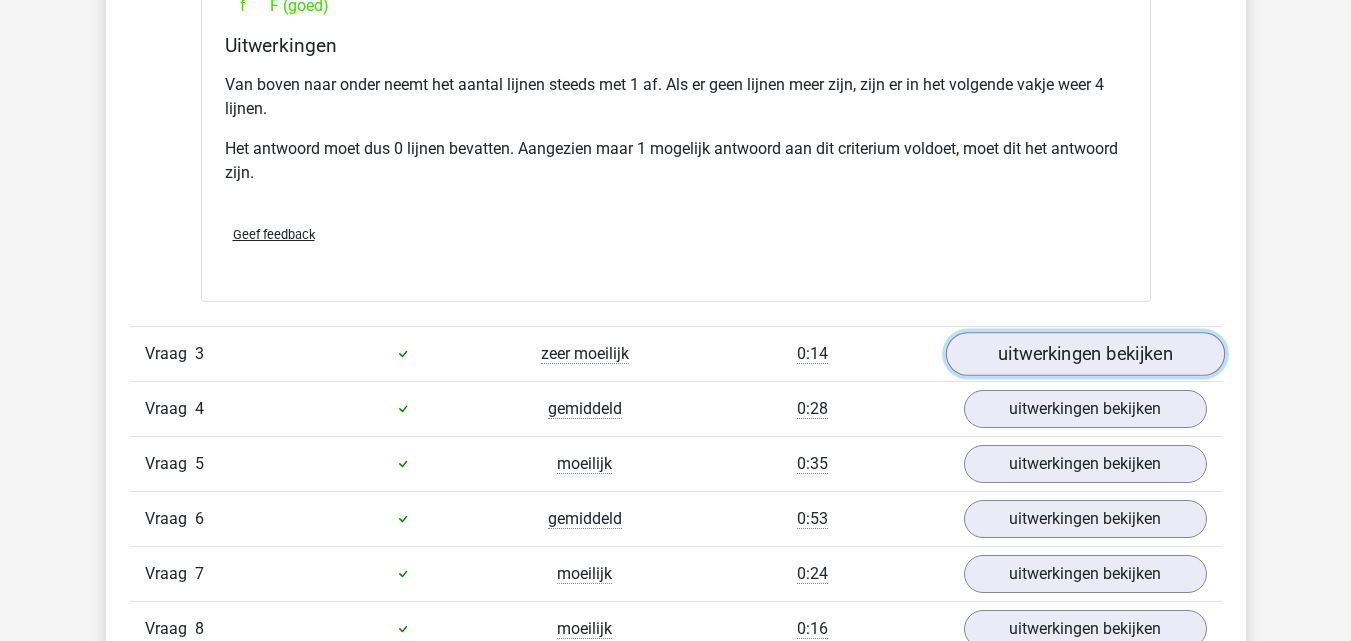 click on "uitwerkingen bekijken" at bounding box center (1084, 354) 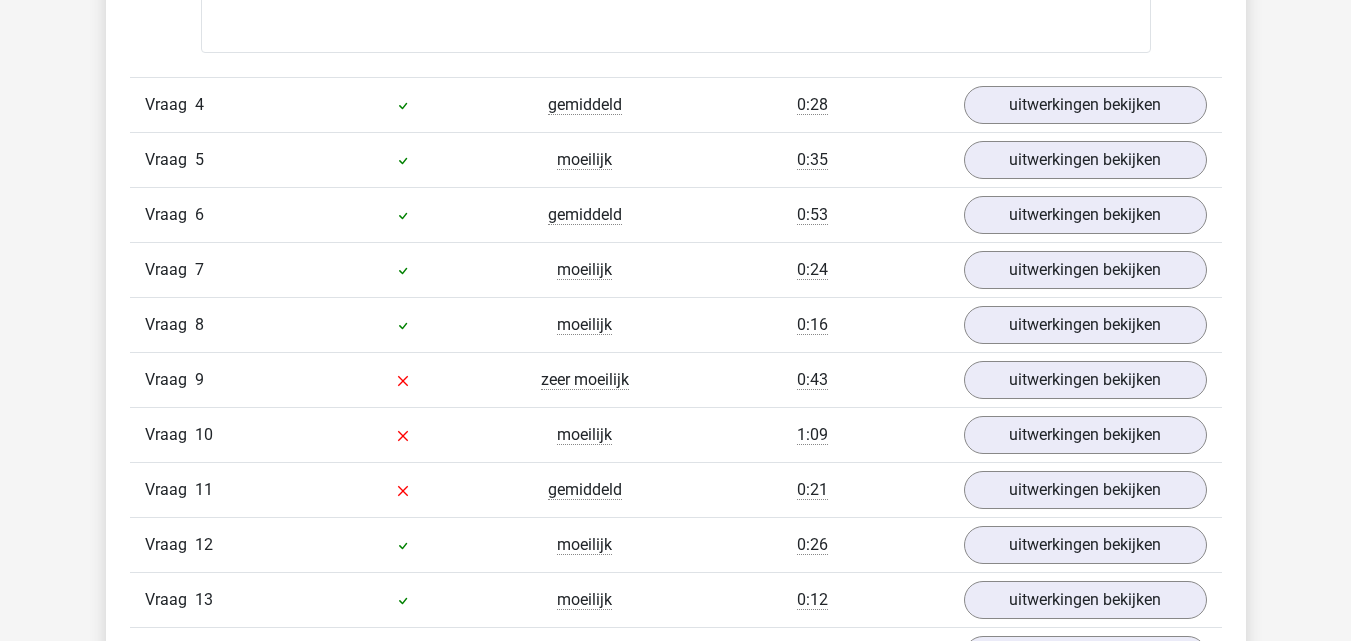 scroll, scrollTop: 4400, scrollLeft: 0, axis: vertical 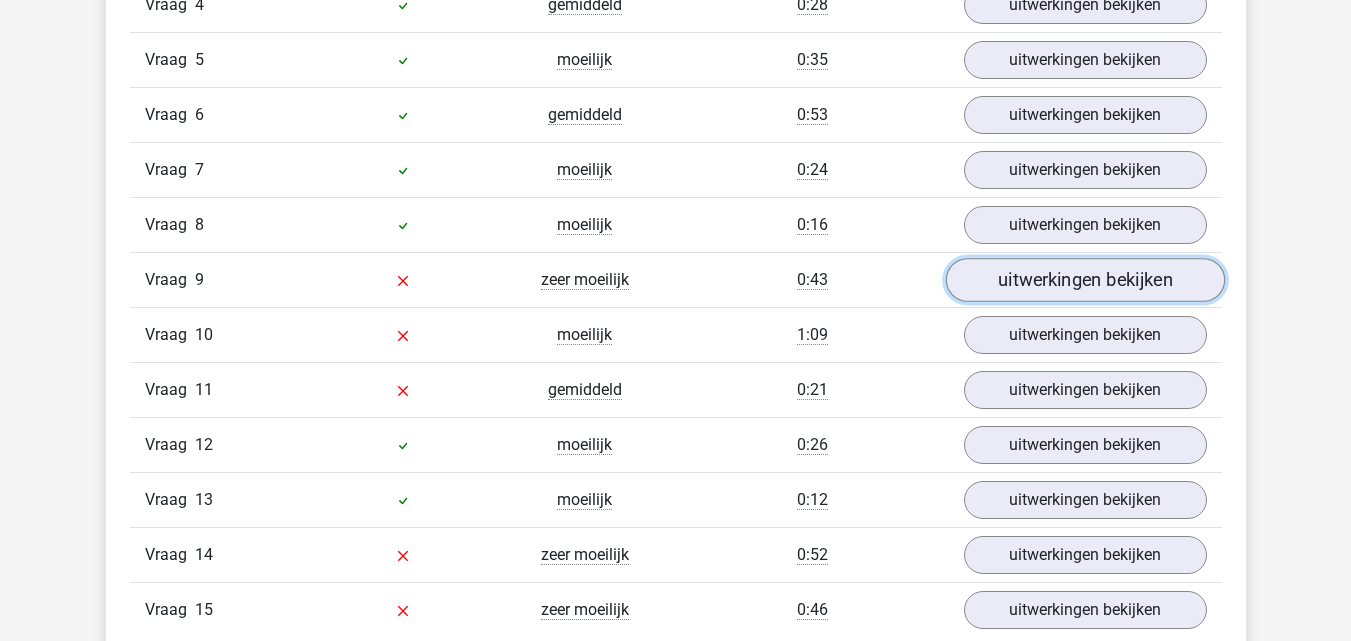 click on "uitwerkingen bekijken" at bounding box center [1084, 280] 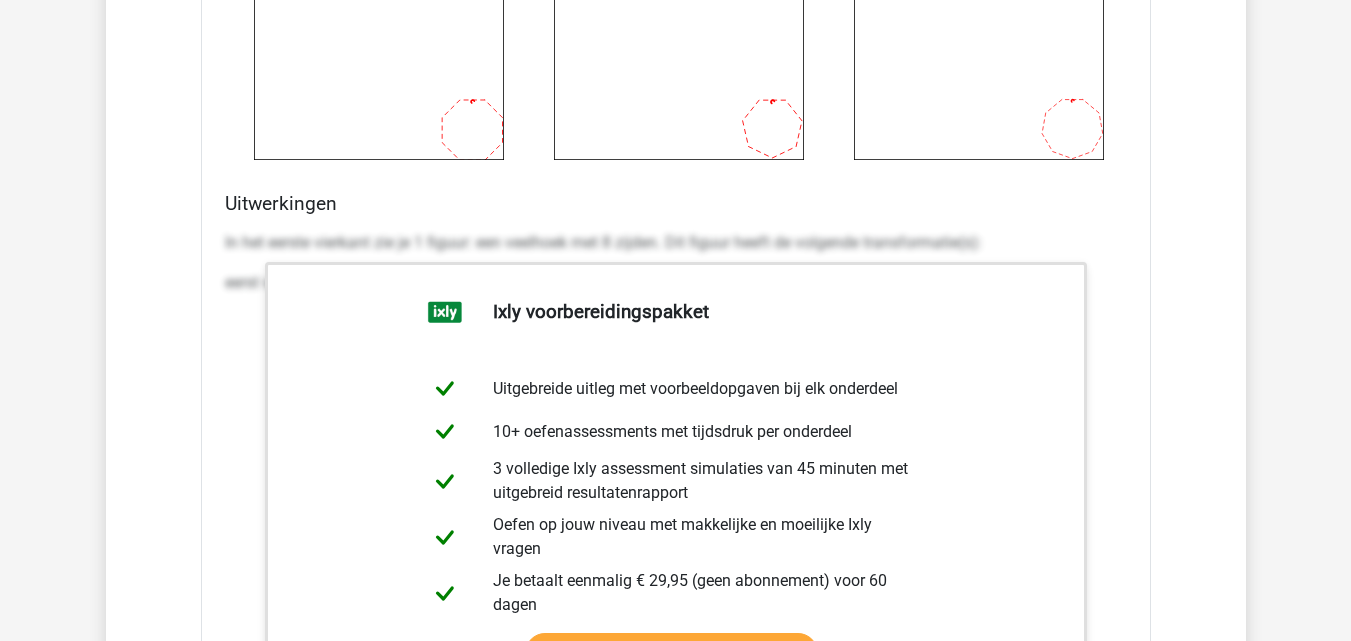 scroll, scrollTop: 5600, scrollLeft: 0, axis: vertical 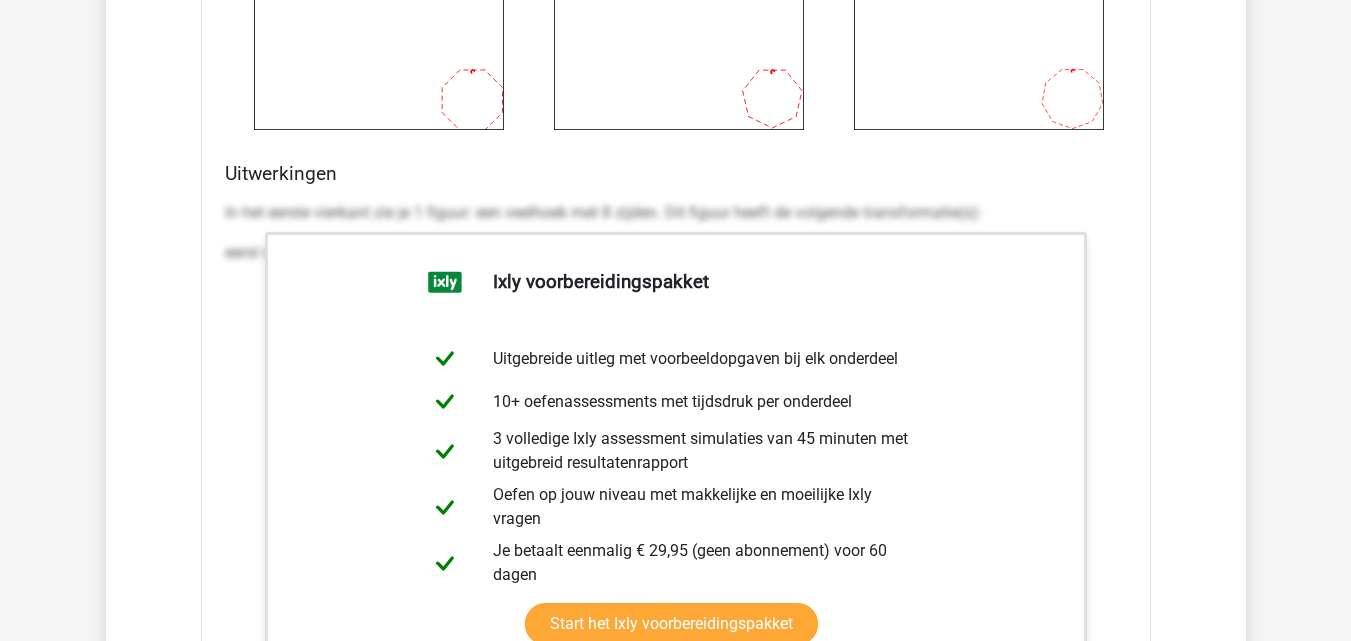 click on "In het eerste vierkant zie je 1 figuur: een veelhoek met 8 zijden. Dit figuur heeft de volgende transformatie(s):
eerst verdwijnen er twee hoeken, dan komt er een hoek bij, dan verdwijnen er weer twee hoeken etc." at bounding box center [676, 493] 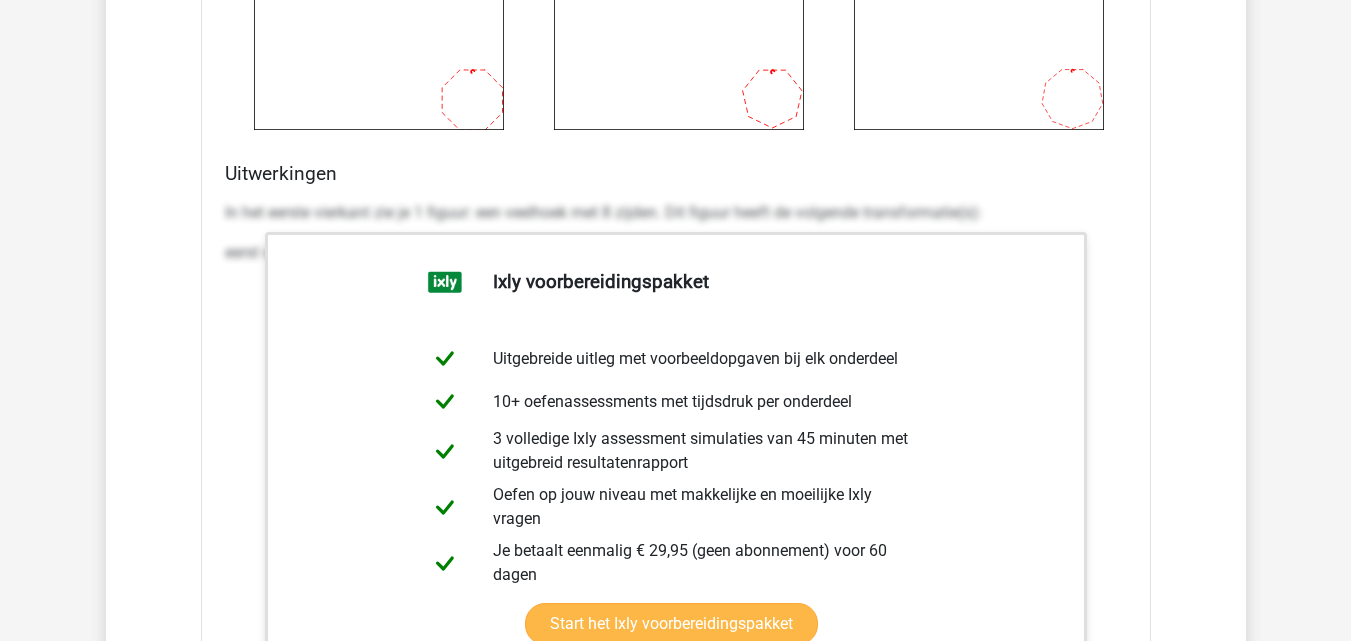 scroll, scrollTop: 5500, scrollLeft: 0, axis: vertical 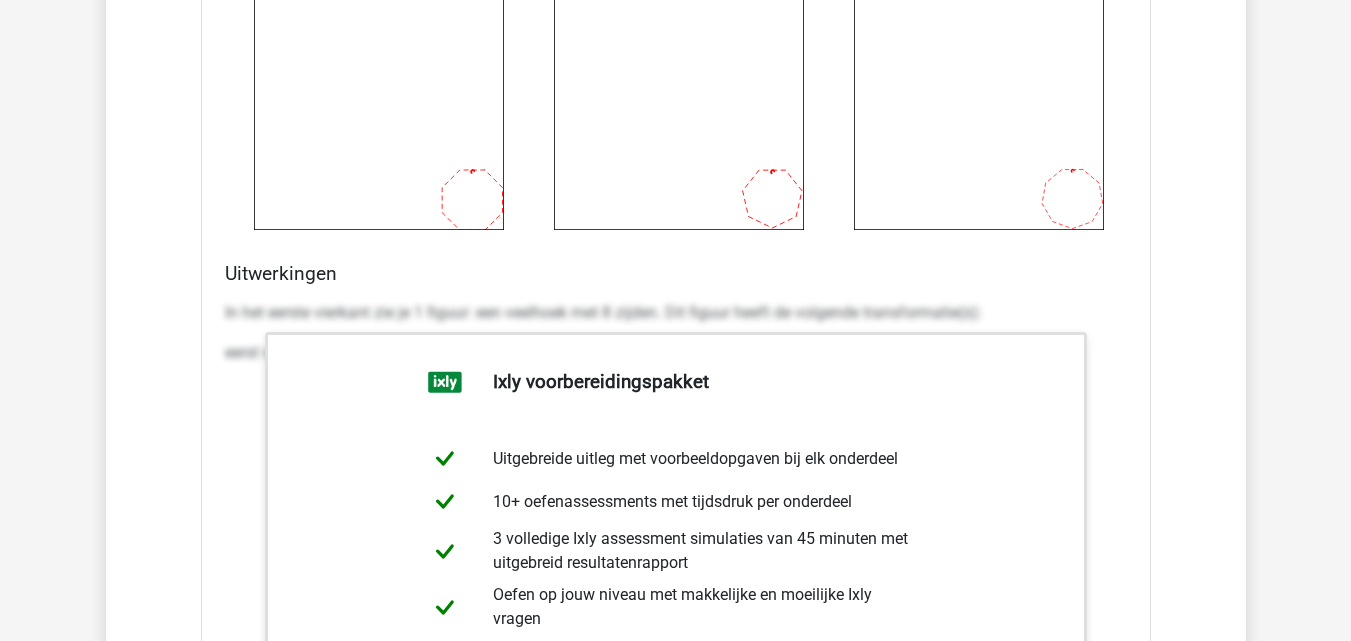 click on "Start het Ixly voorbereidingspakket" at bounding box center [671, 724] 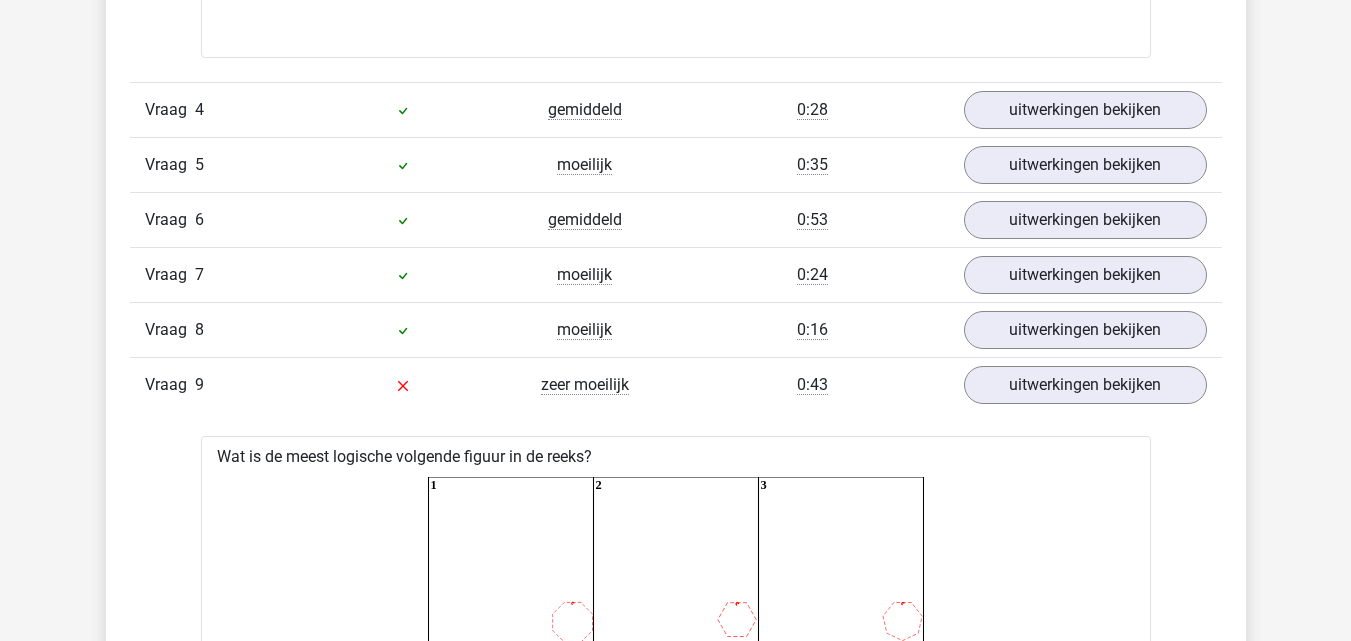scroll, scrollTop: 4300, scrollLeft: 0, axis: vertical 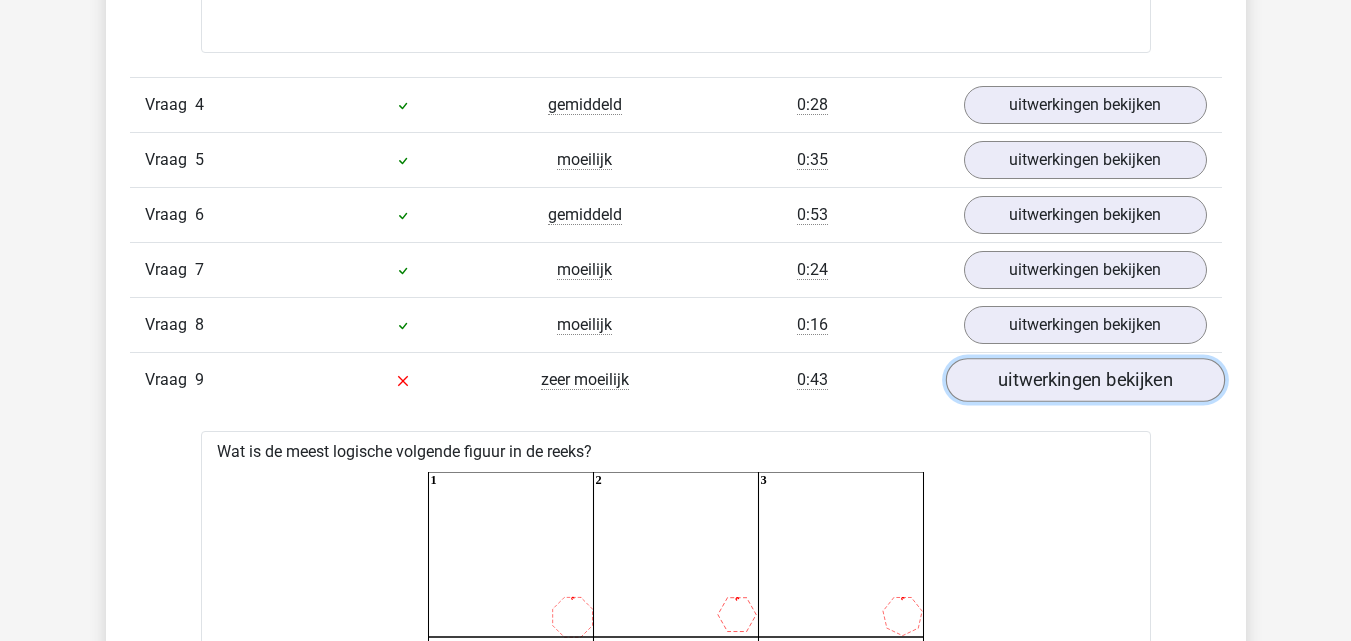 click on "uitwerkingen bekijken" at bounding box center [1084, 380] 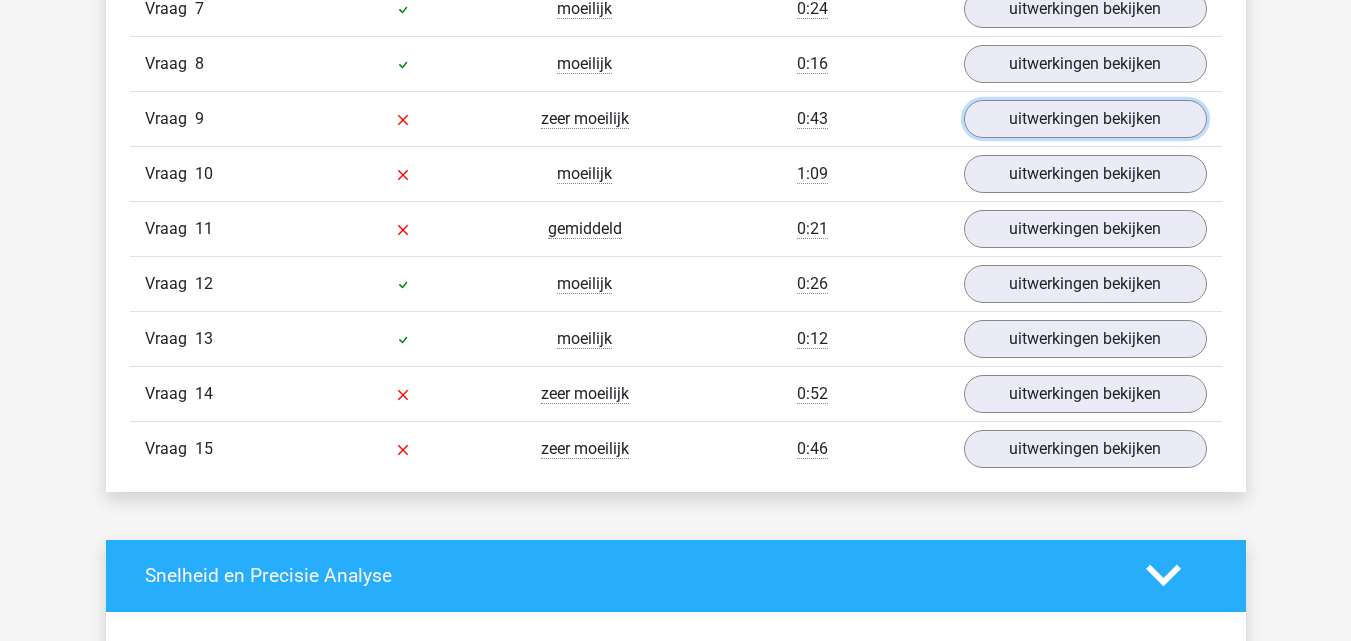 scroll, scrollTop: 4600, scrollLeft: 0, axis: vertical 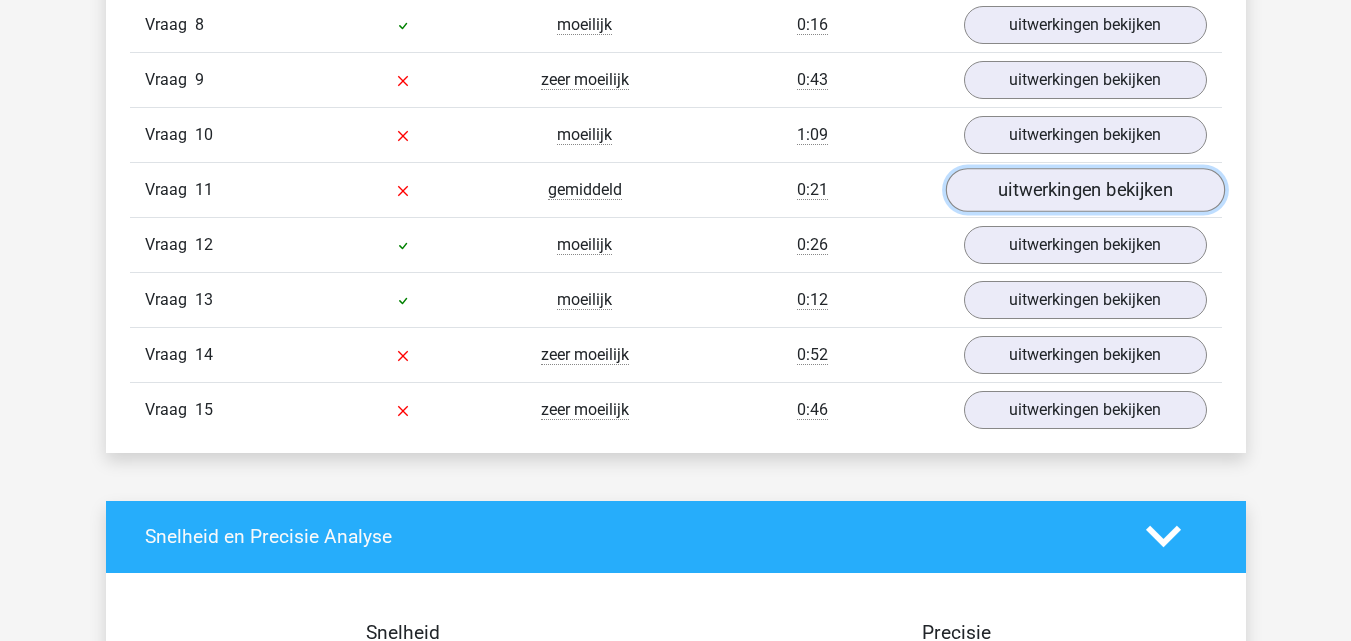click on "uitwerkingen bekijken" at bounding box center [1084, 190] 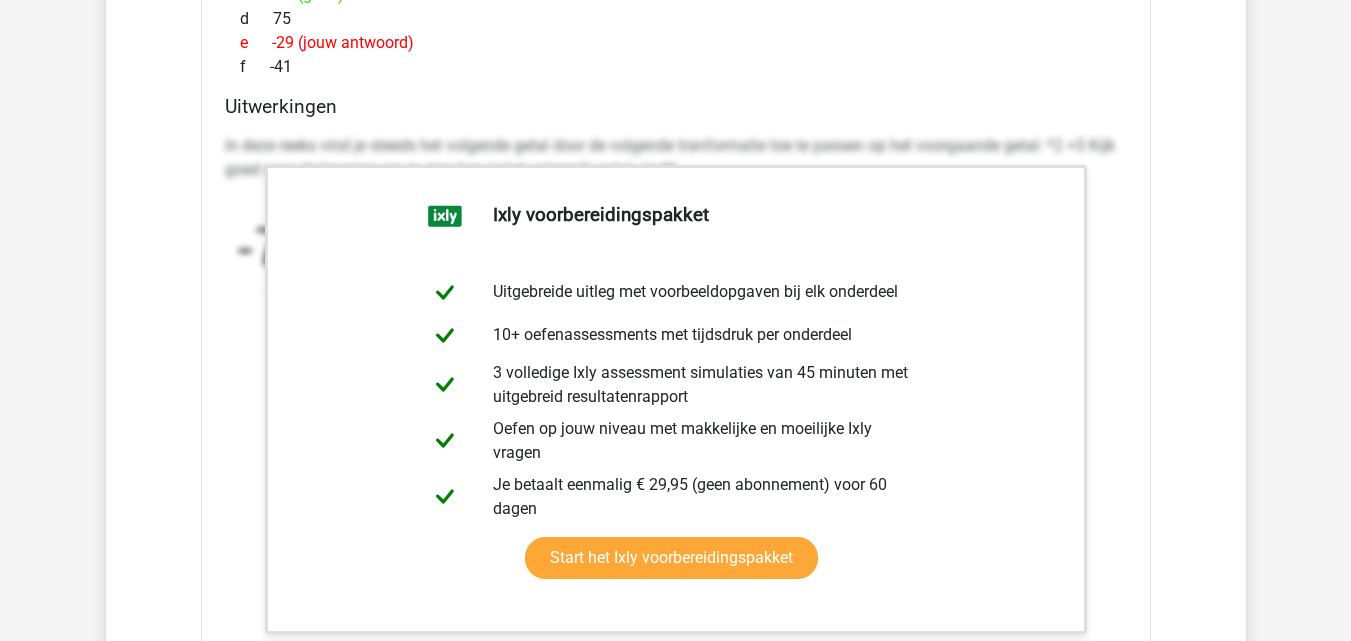 scroll, scrollTop: 5200, scrollLeft: 0, axis: vertical 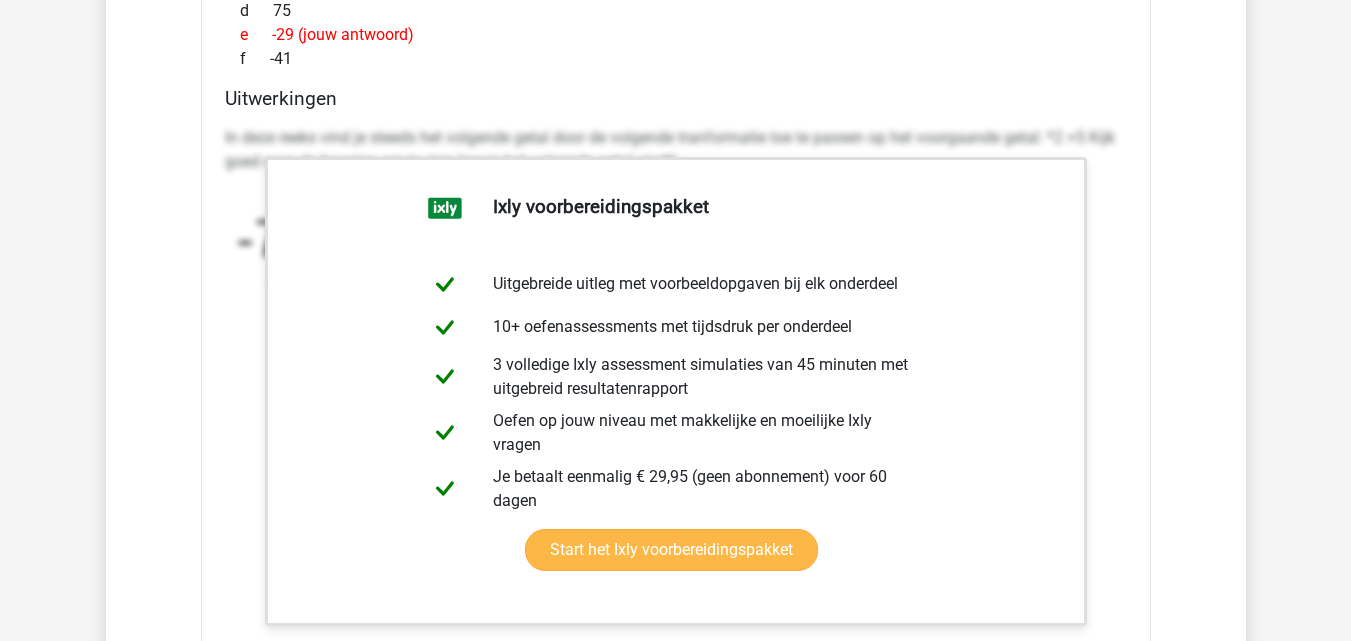 drag, startPoint x: 1085, startPoint y: 164, endPoint x: 1019, endPoint y: 194, distance: 72.498276 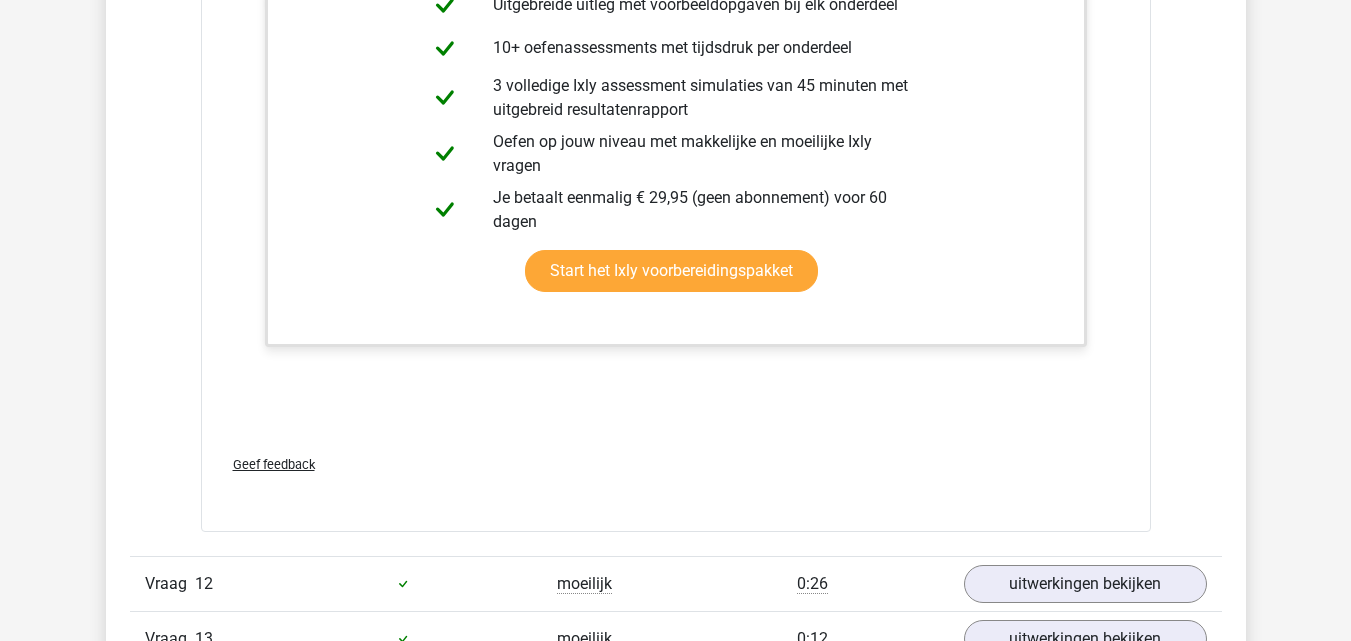 scroll, scrollTop: 5500, scrollLeft: 0, axis: vertical 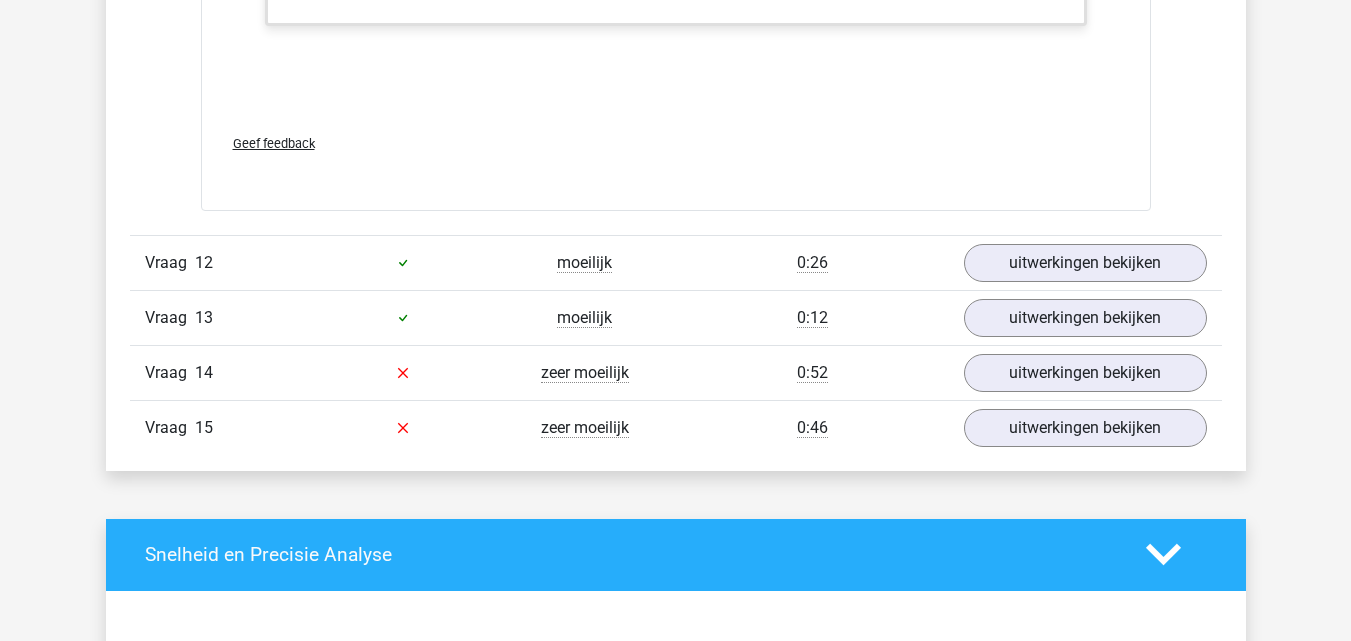 click on "Geef feedback" at bounding box center [274, 143] 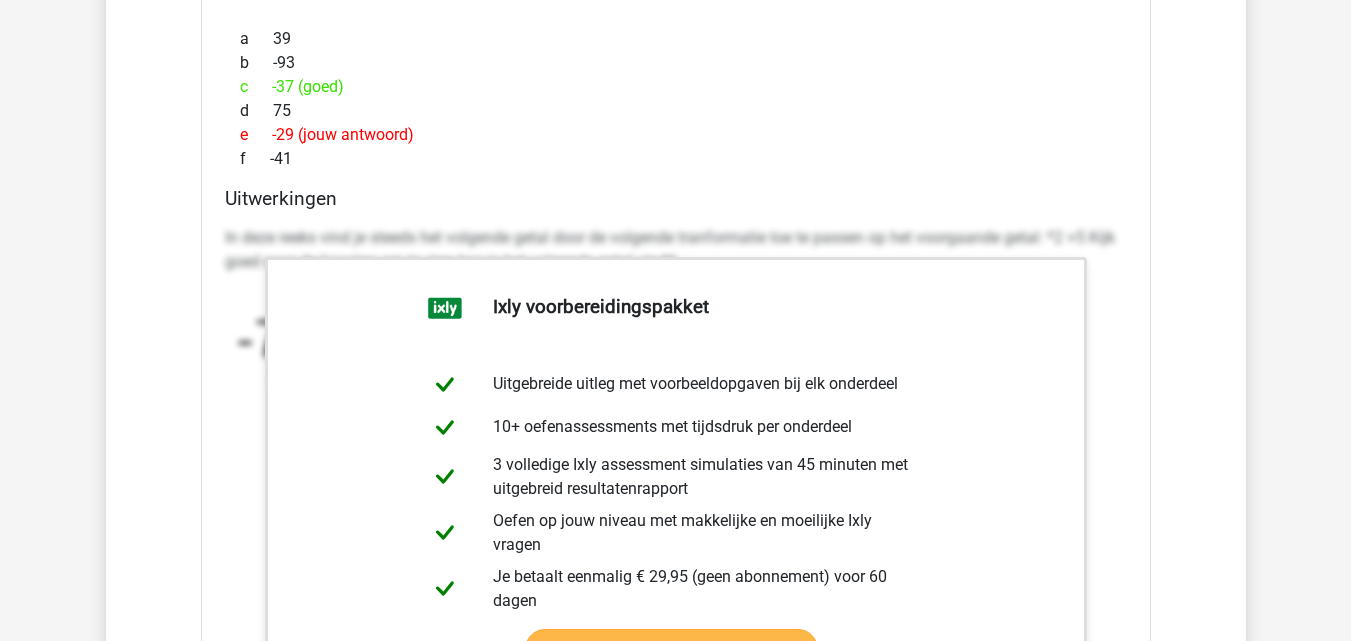 scroll, scrollTop: 5000, scrollLeft: 0, axis: vertical 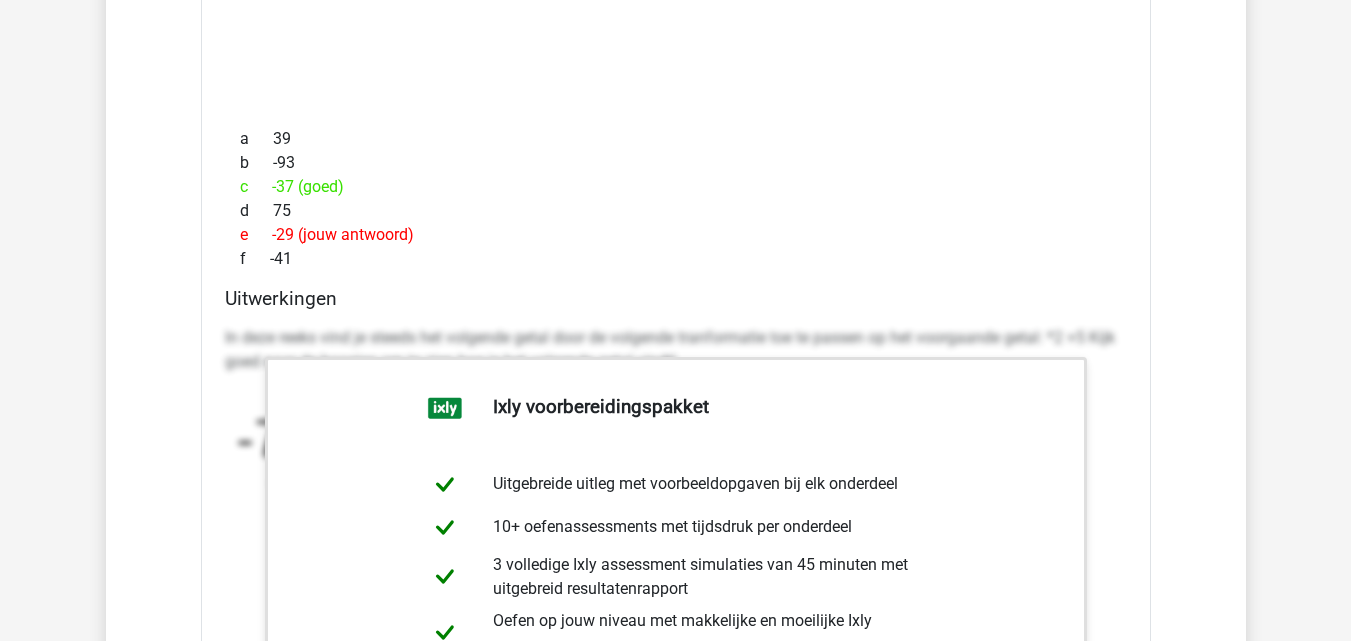 click on "b
-93" at bounding box center [676, 163] 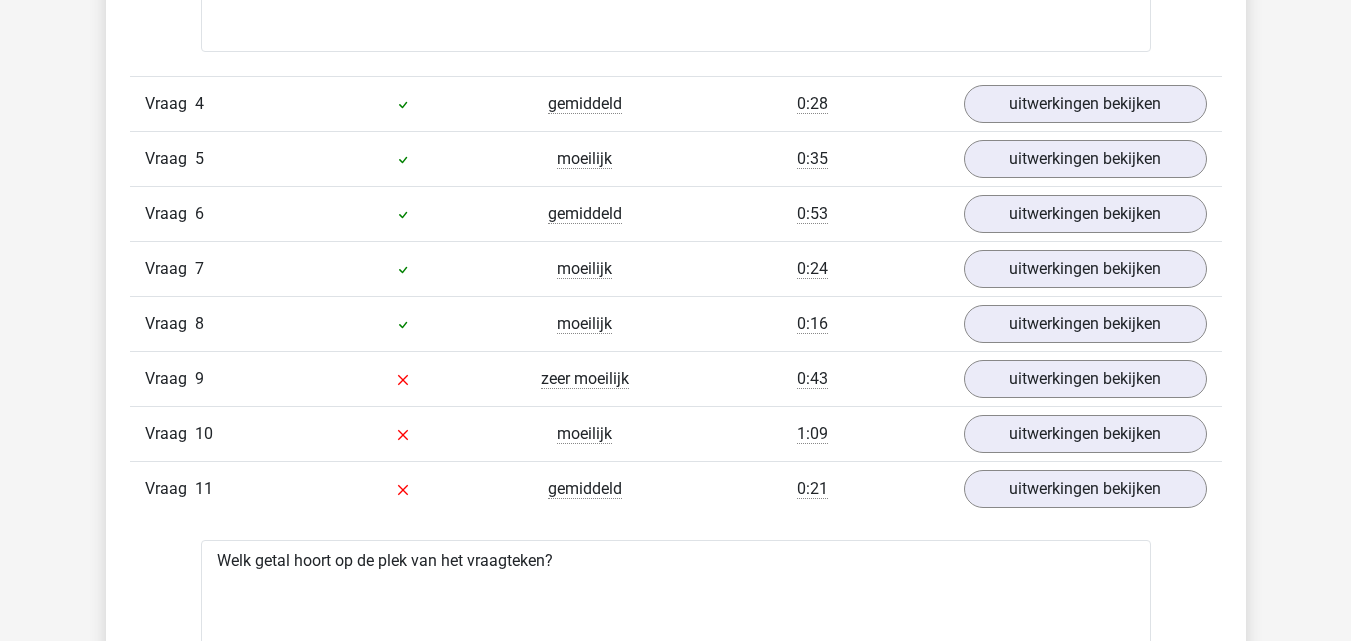 scroll, scrollTop: 4300, scrollLeft: 0, axis: vertical 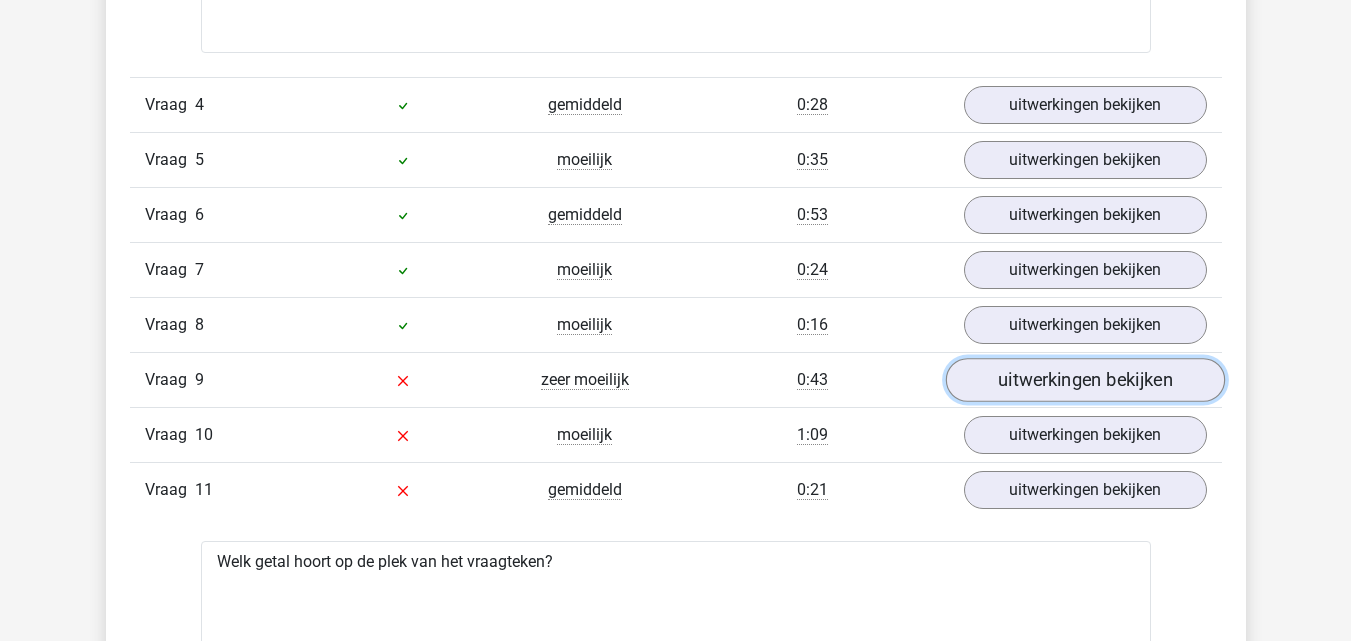 click on "uitwerkingen bekijken" at bounding box center [1084, 380] 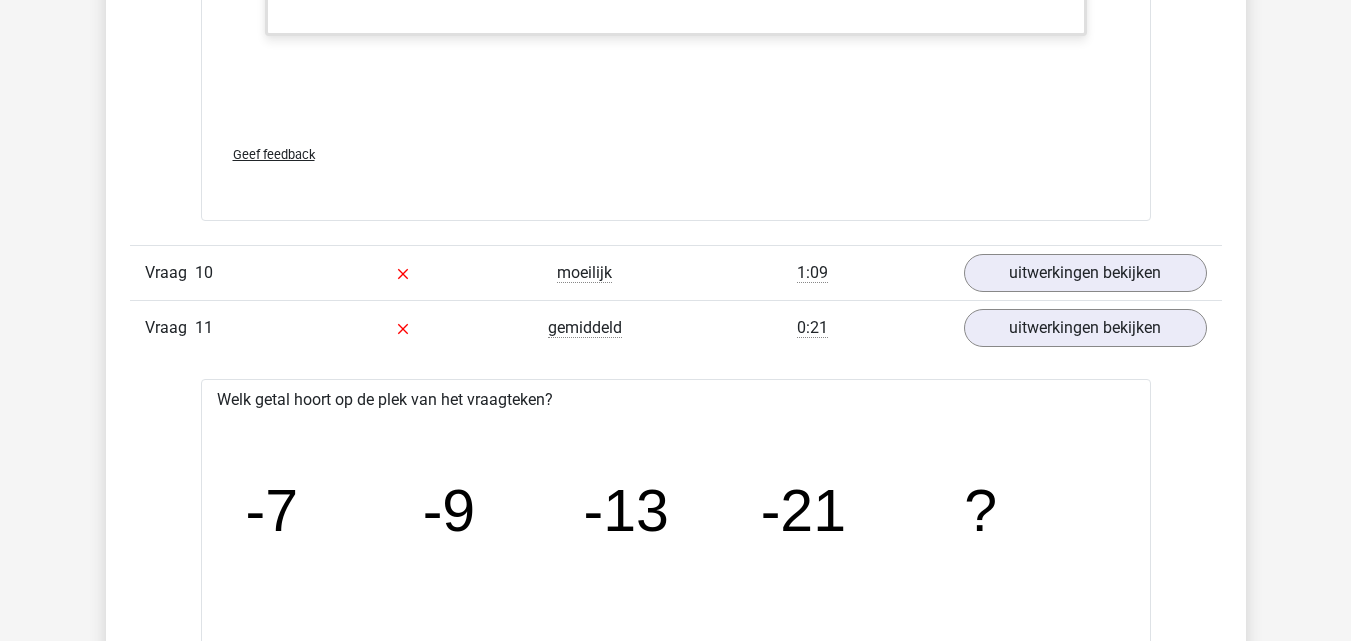 scroll, scrollTop: 6300, scrollLeft: 0, axis: vertical 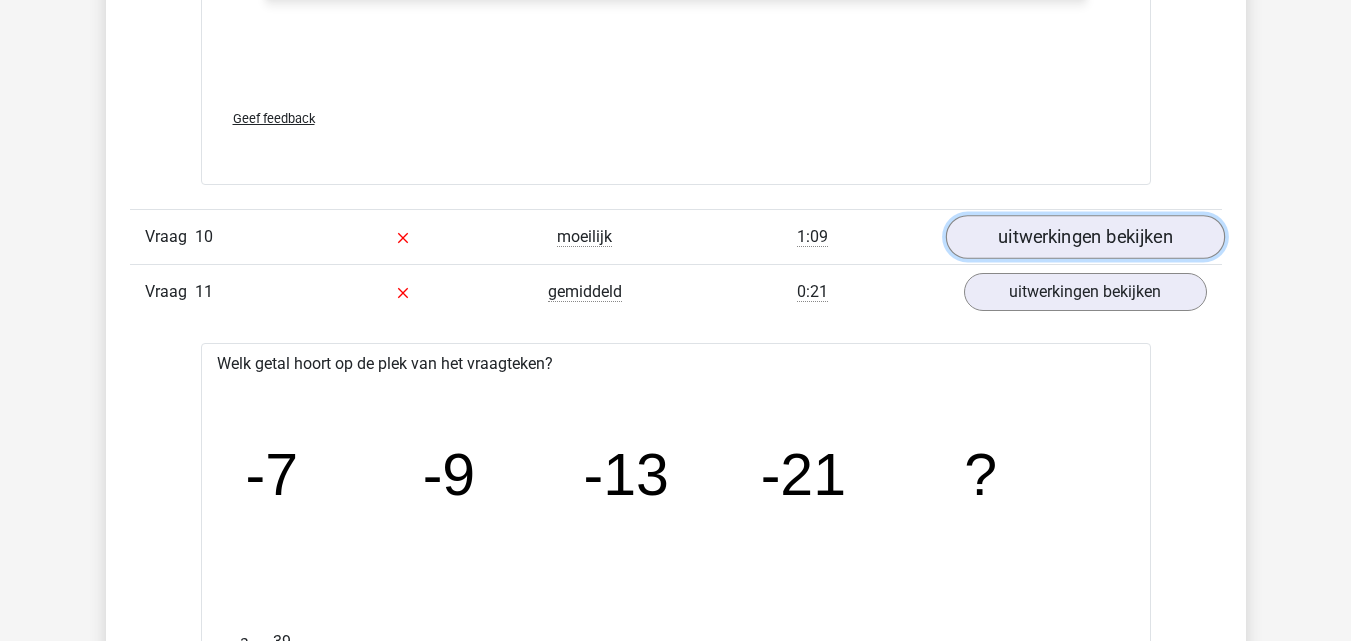 click on "uitwerkingen bekijken" at bounding box center (1084, 237) 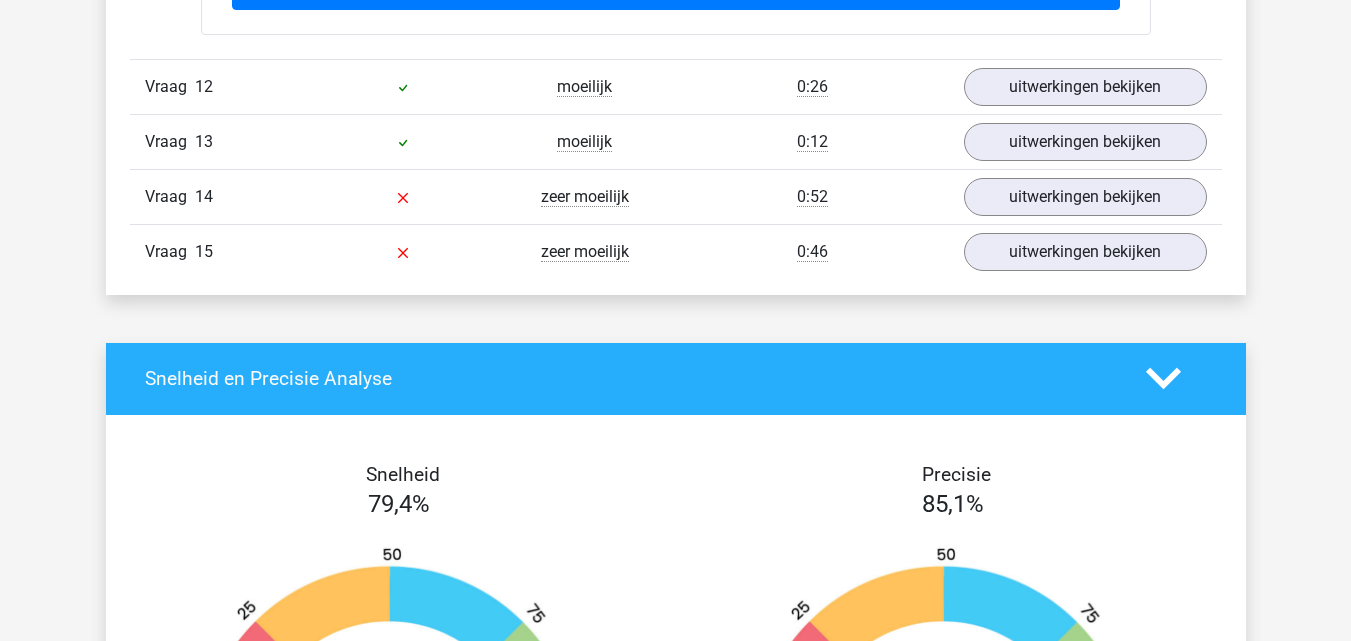 scroll, scrollTop: 8900, scrollLeft: 0, axis: vertical 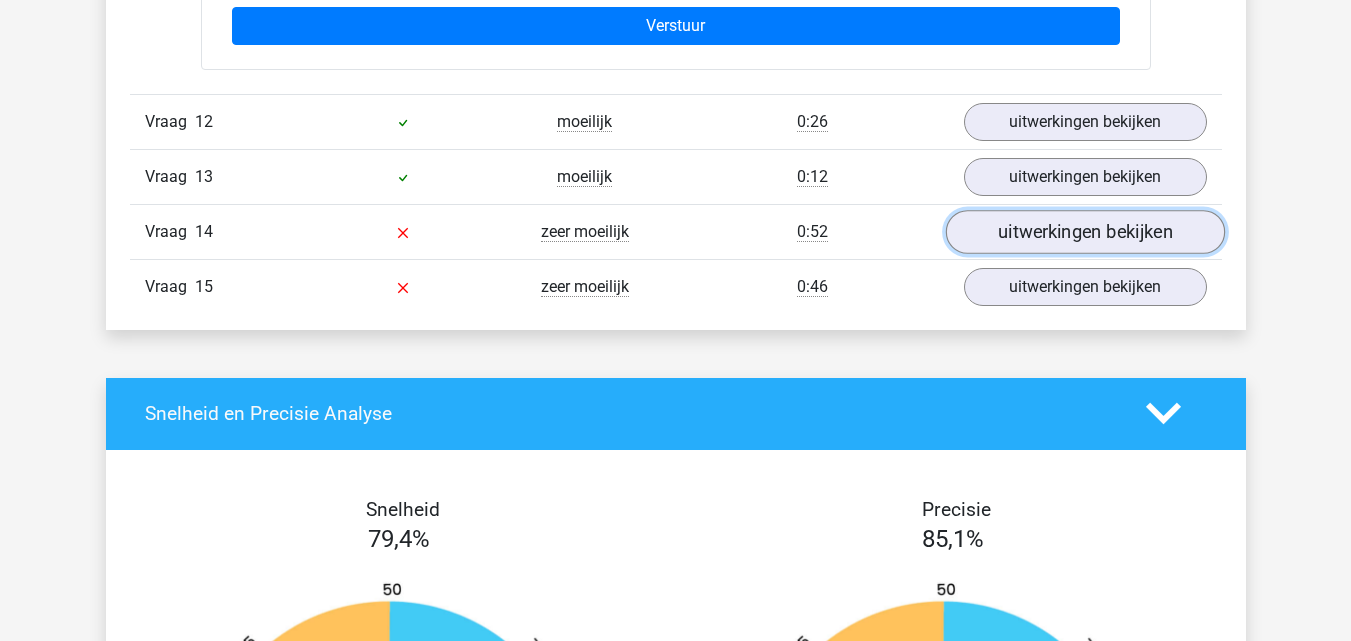 click on "uitwerkingen bekijken" at bounding box center (1084, 232) 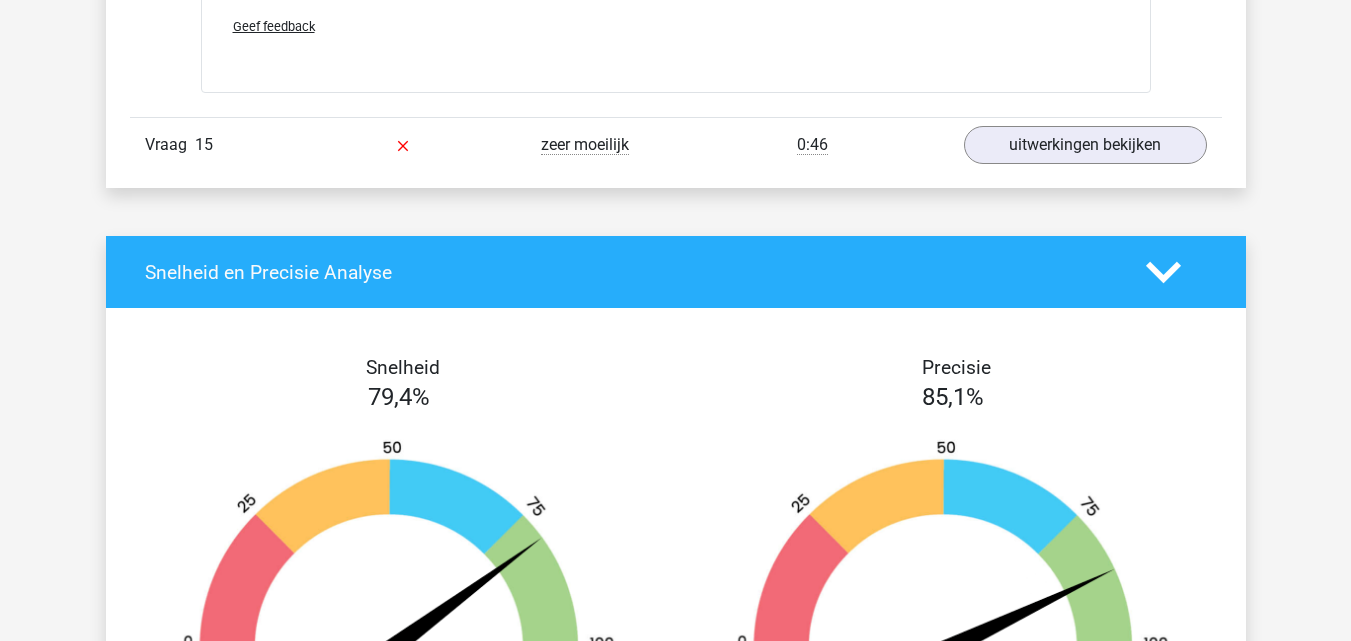 scroll, scrollTop: 10600, scrollLeft: 0, axis: vertical 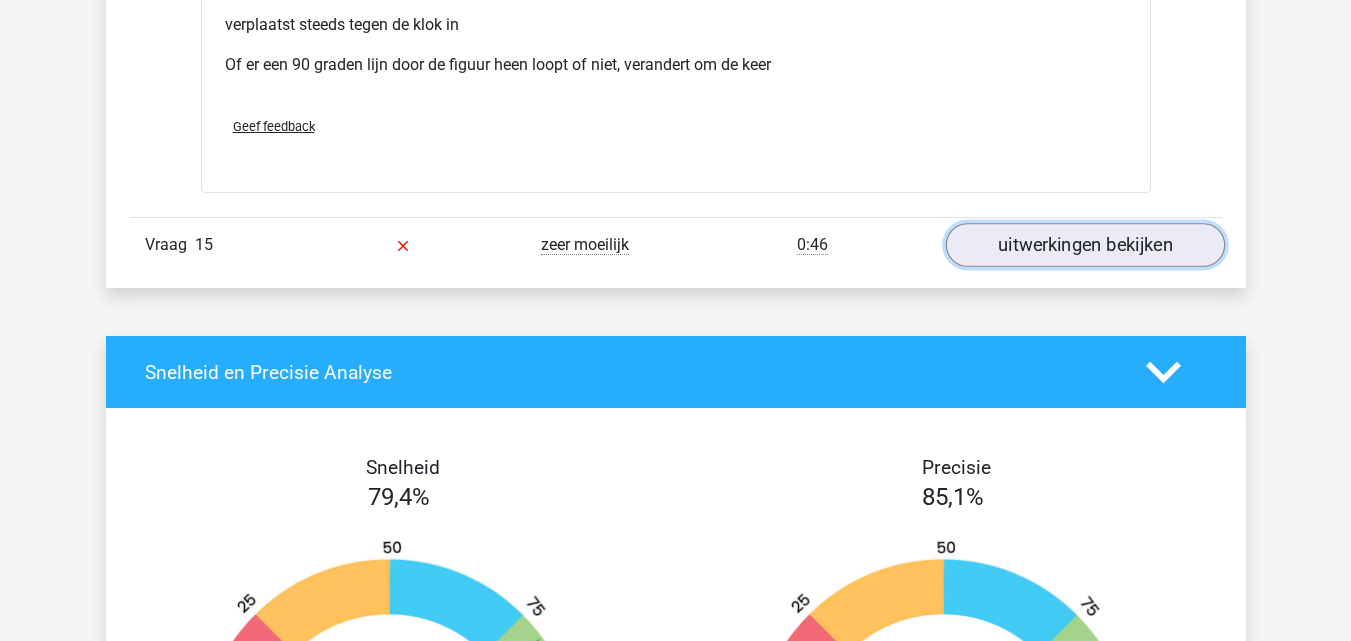 click on "uitwerkingen bekijken" at bounding box center [1084, 245] 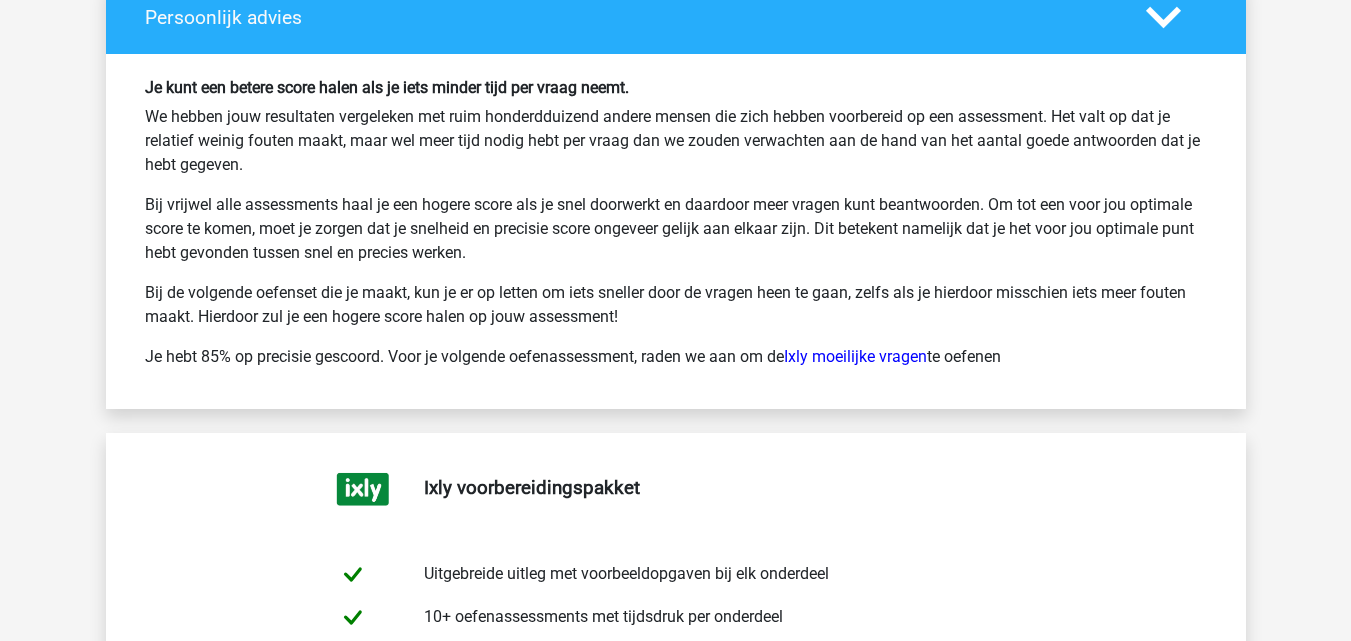 scroll, scrollTop: 12700, scrollLeft: 0, axis: vertical 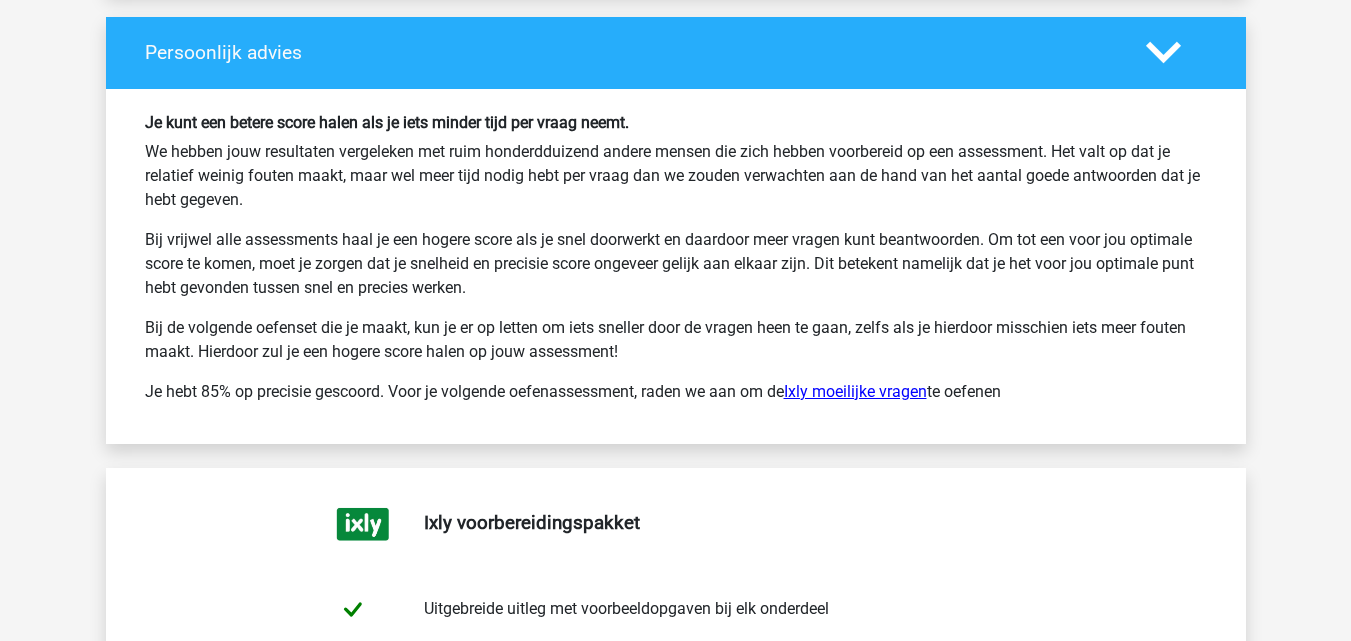 click on "Ixly moeilijke vragen" at bounding box center [855, 391] 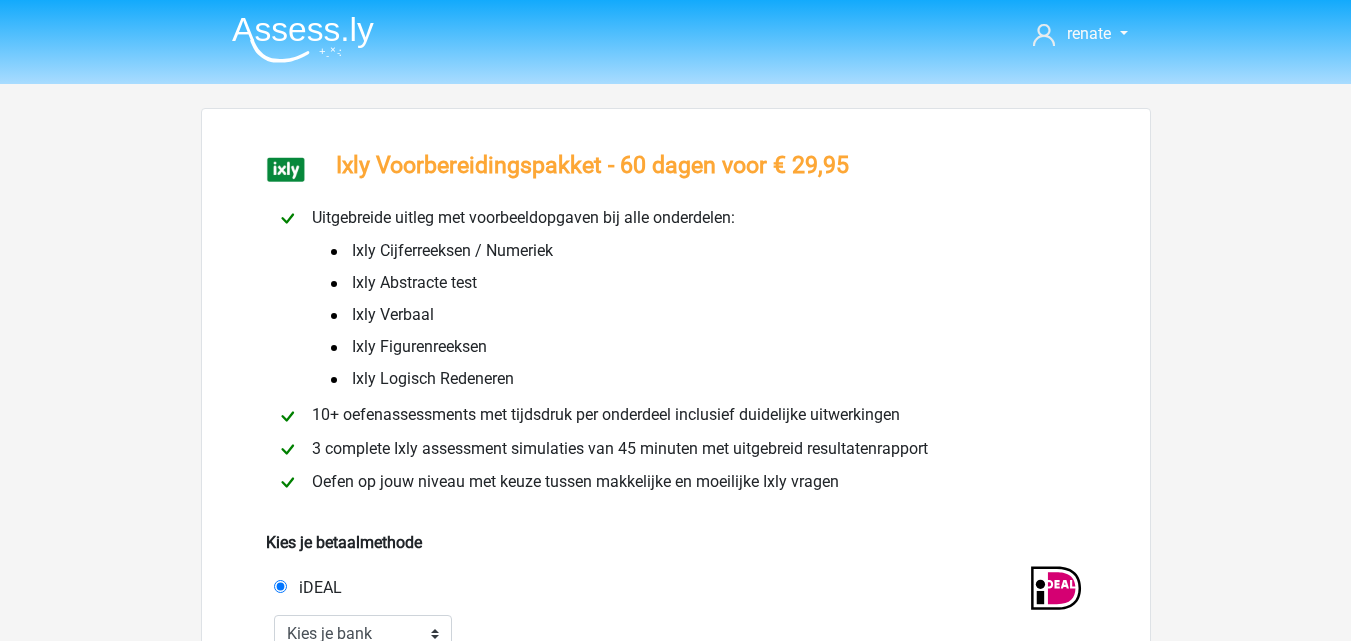 scroll, scrollTop: 0, scrollLeft: 0, axis: both 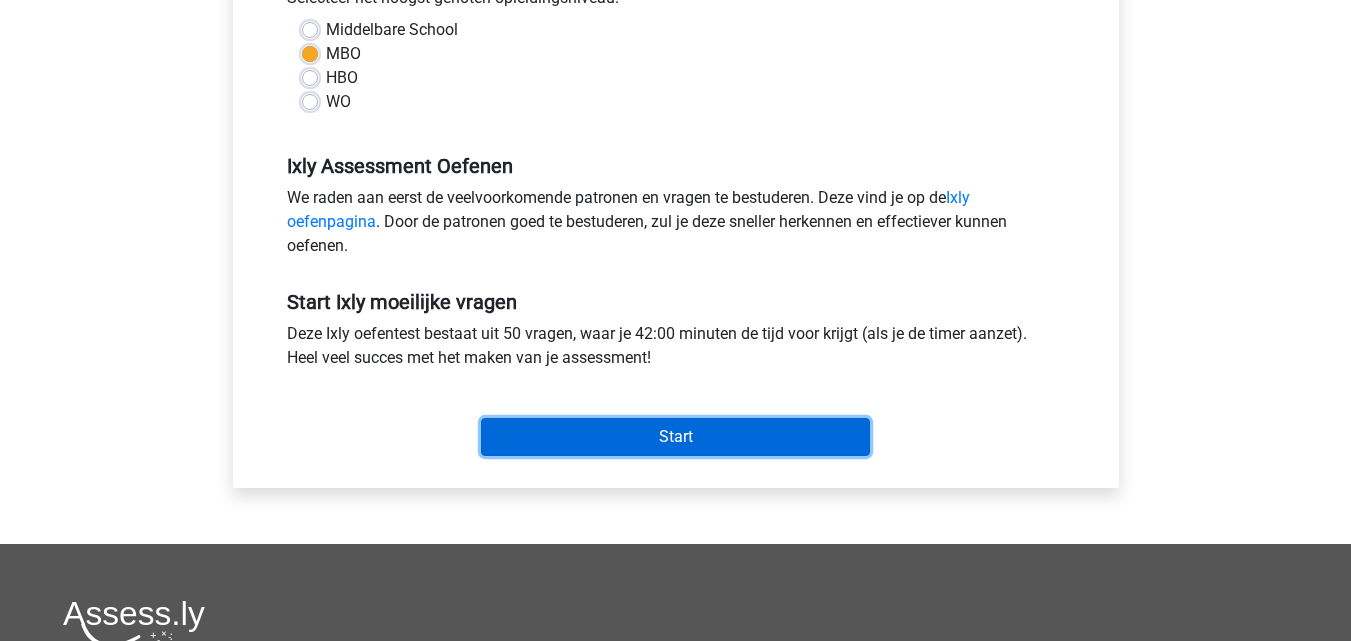 click on "Start" at bounding box center [675, 437] 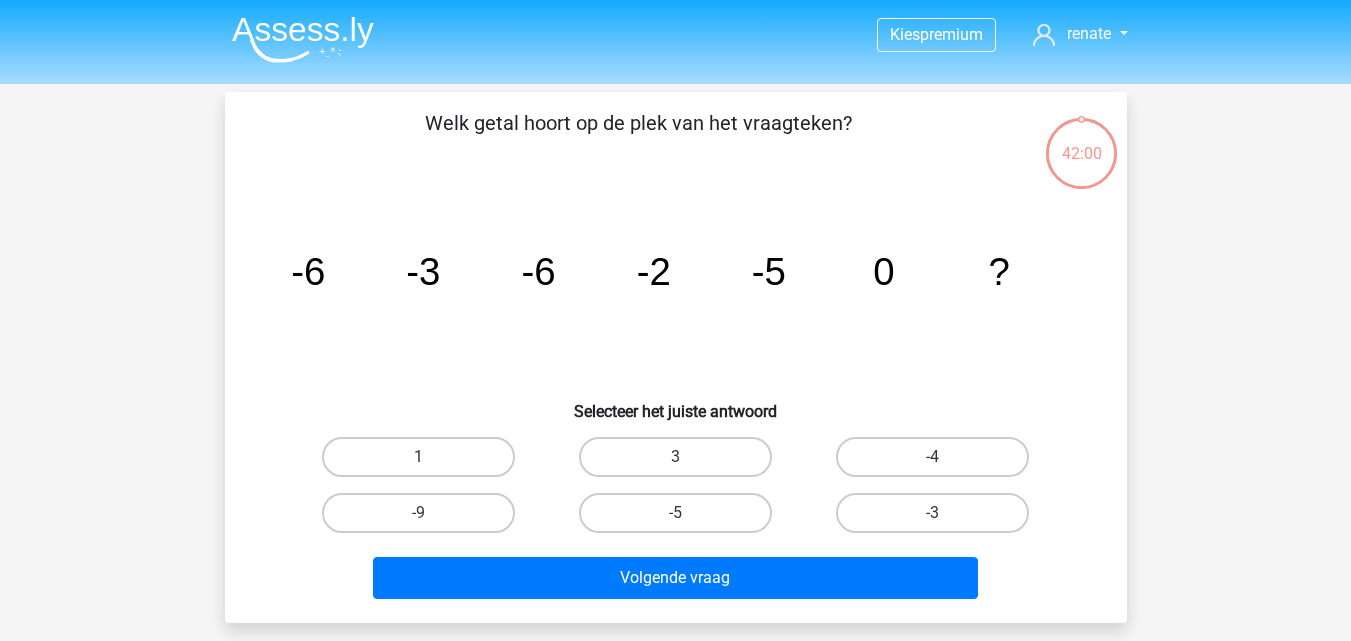scroll, scrollTop: 0, scrollLeft: 0, axis: both 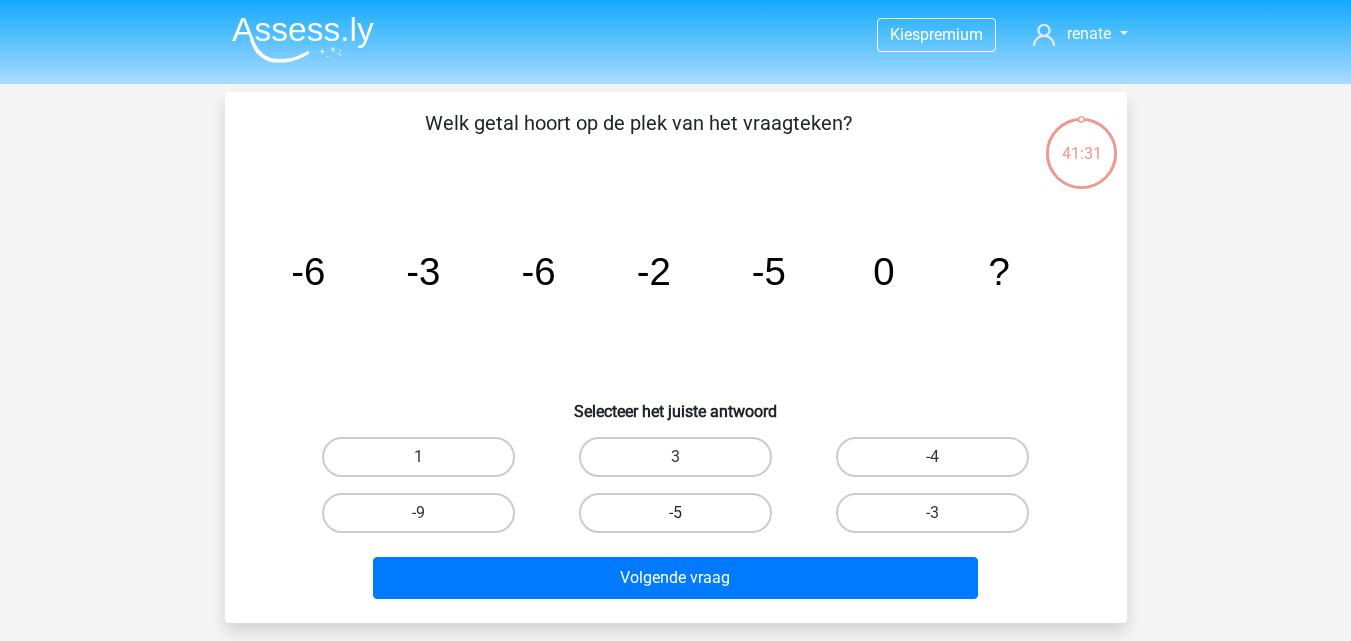 click on "-5" at bounding box center [675, 513] 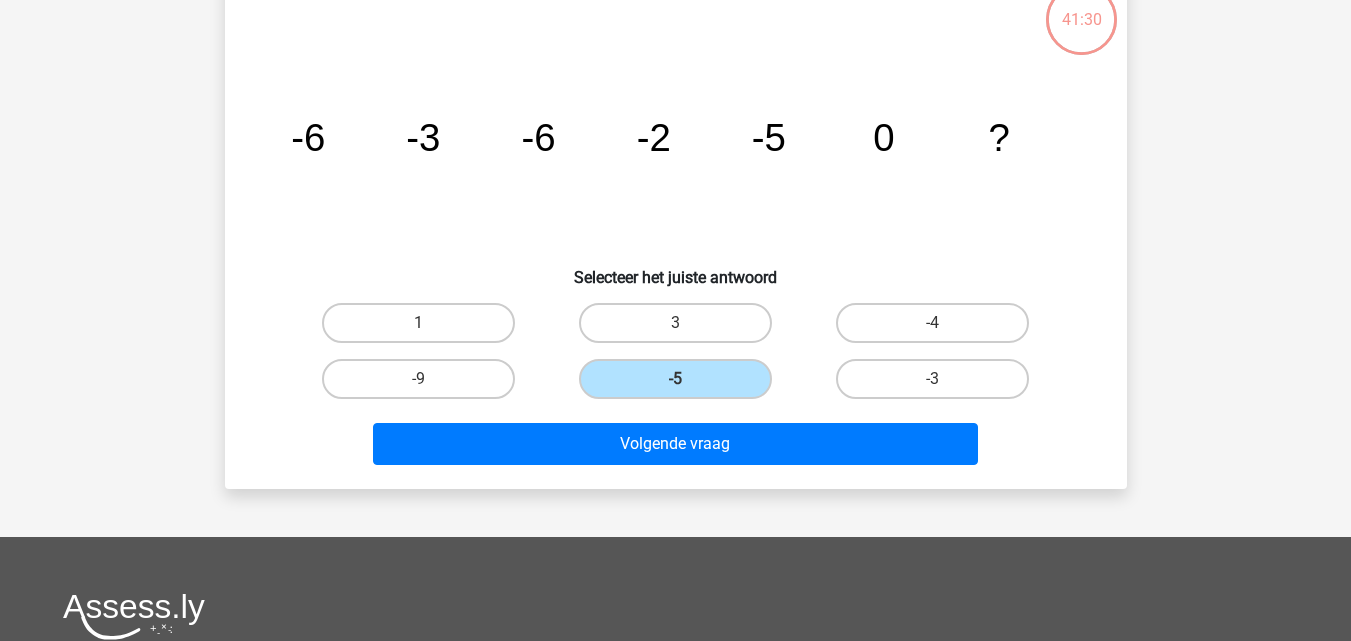 scroll, scrollTop: 100, scrollLeft: 0, axis: vertical 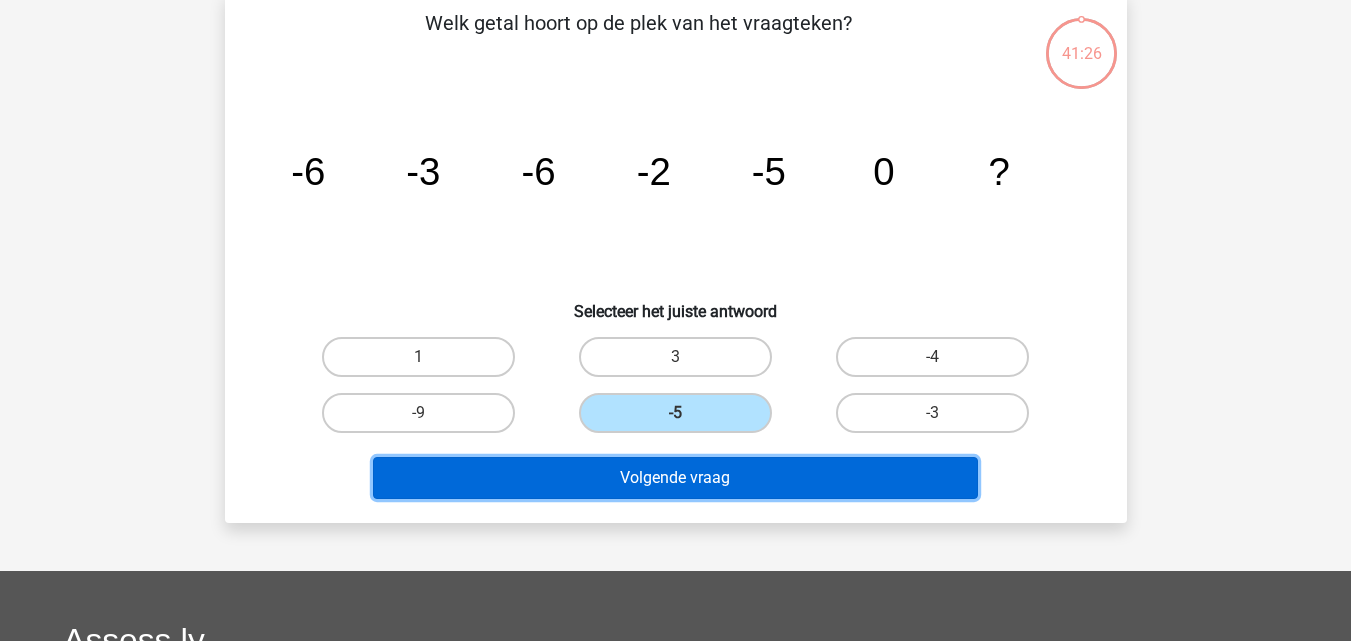 click on "Volgende vraag" at bounding box center [675, 478] 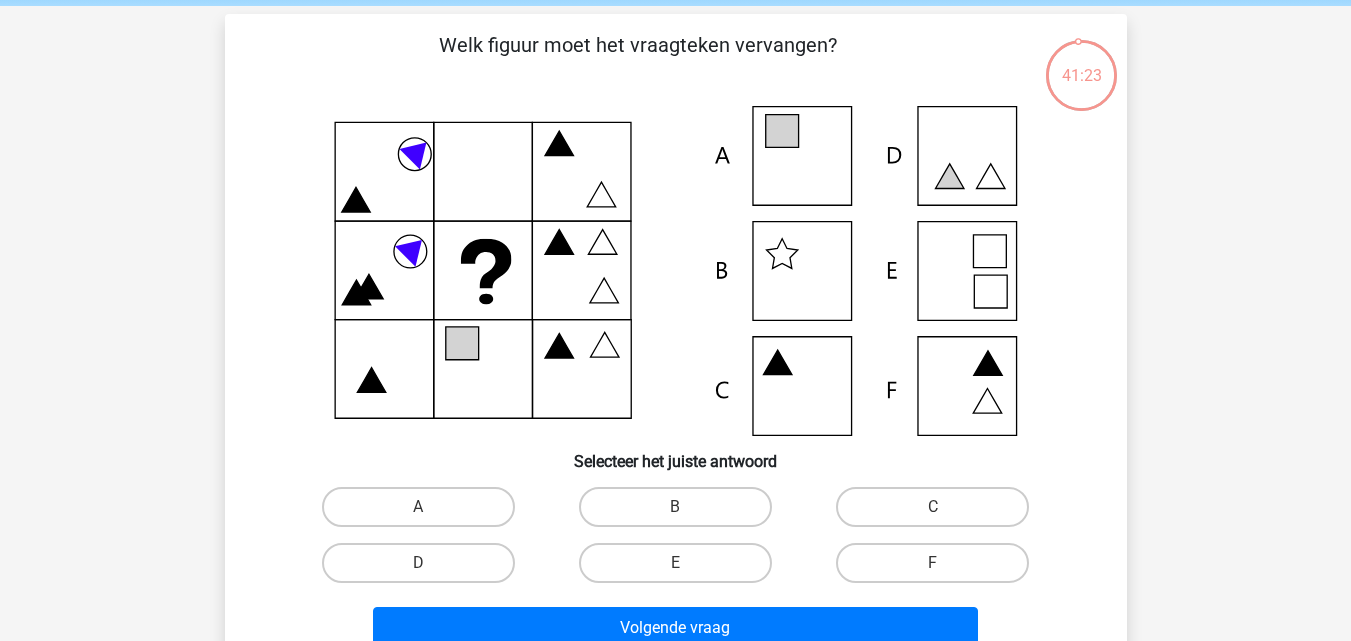 scroll, scrollTop: 100, scrollLeft: 0, axis: vertical 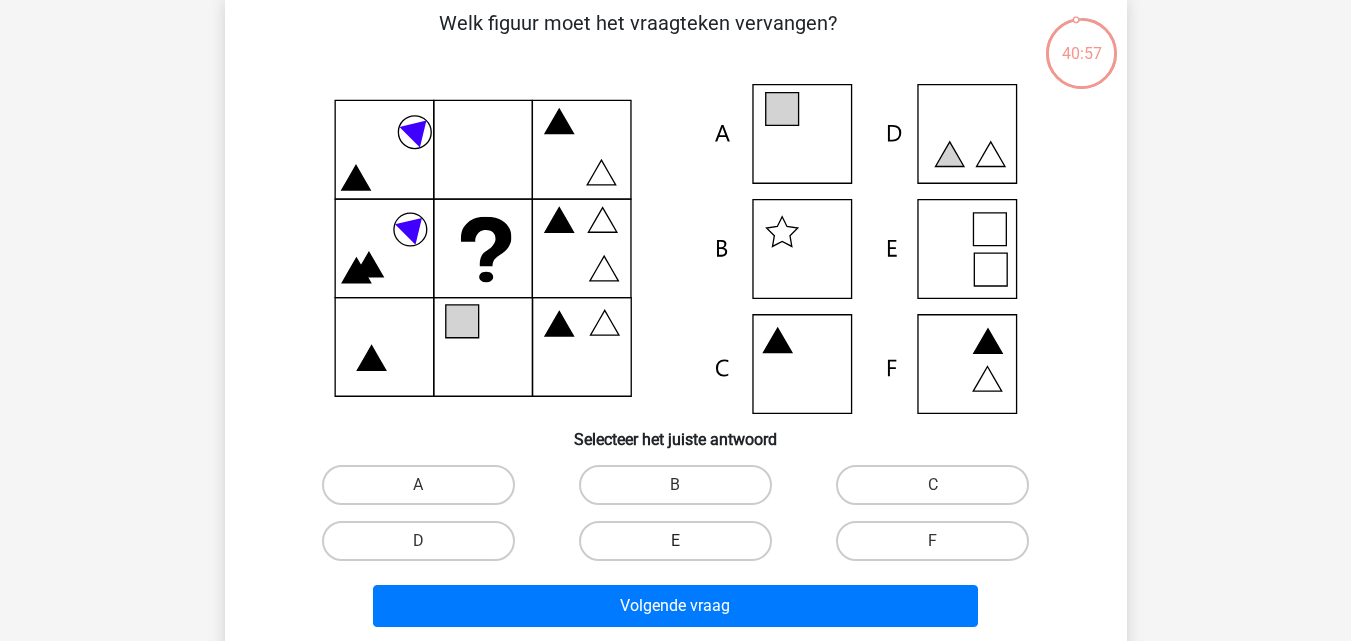 click on "E" at bounding box center [675, 541] 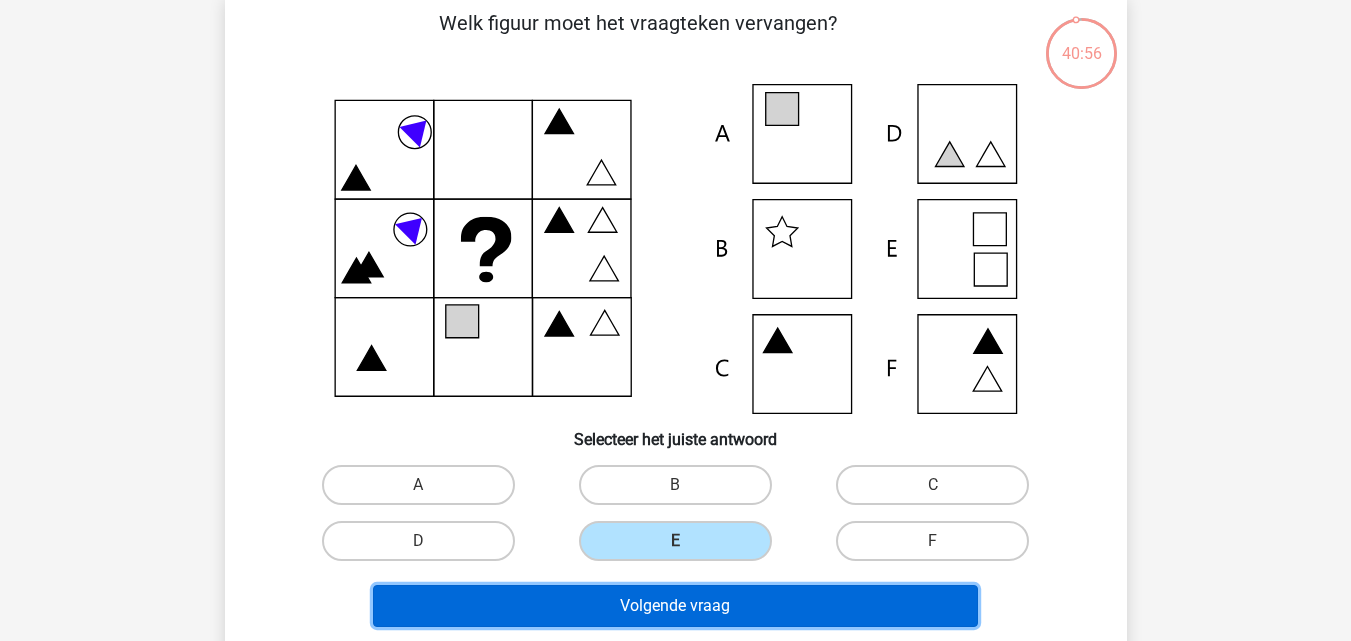 click on "Volgende vraag" at bounding box center (675, 606) 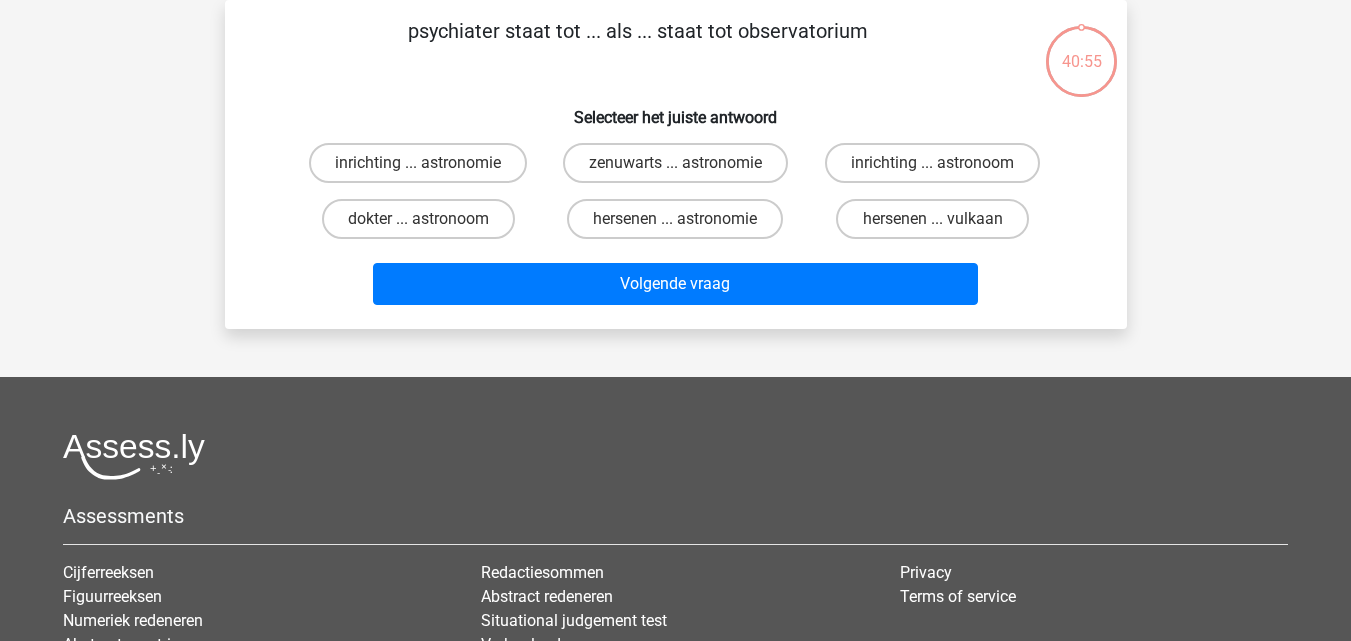 scroll, scrollTop: 0, scrollLeft: 0, axis: both 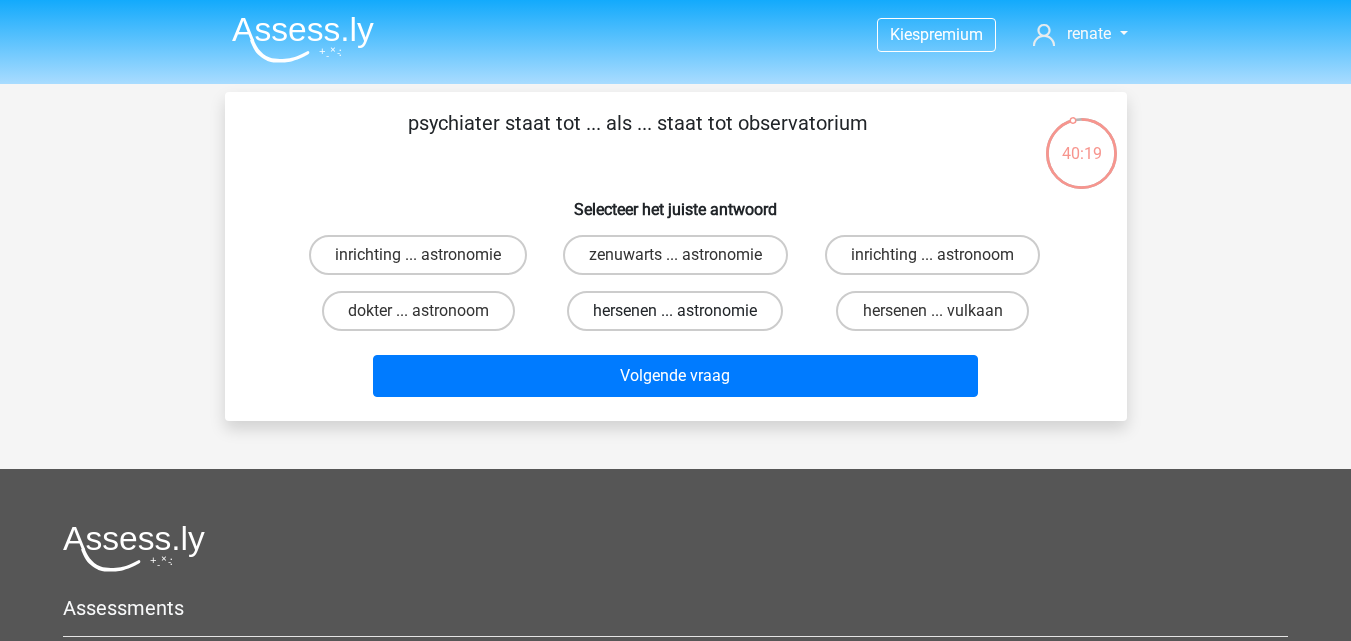 click on "hersenen ... astronomie" at bounding box center [675, 311] 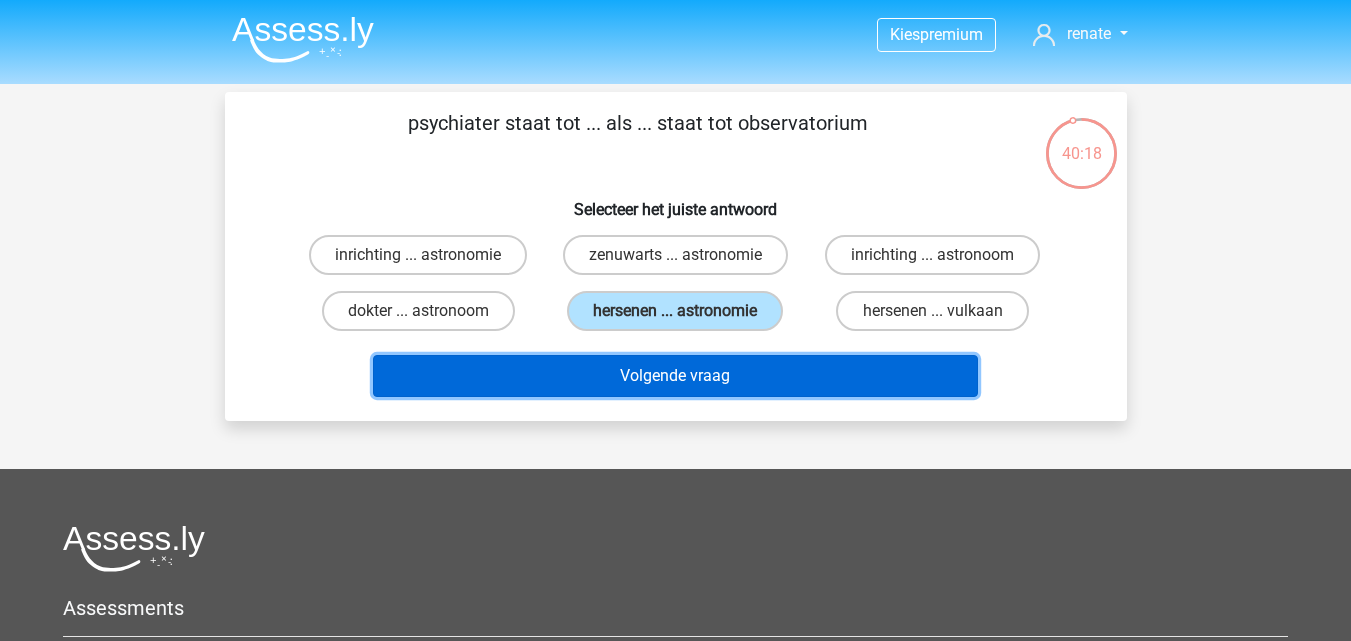 click on "Volgende vraag" at bounding box center [675, 376] 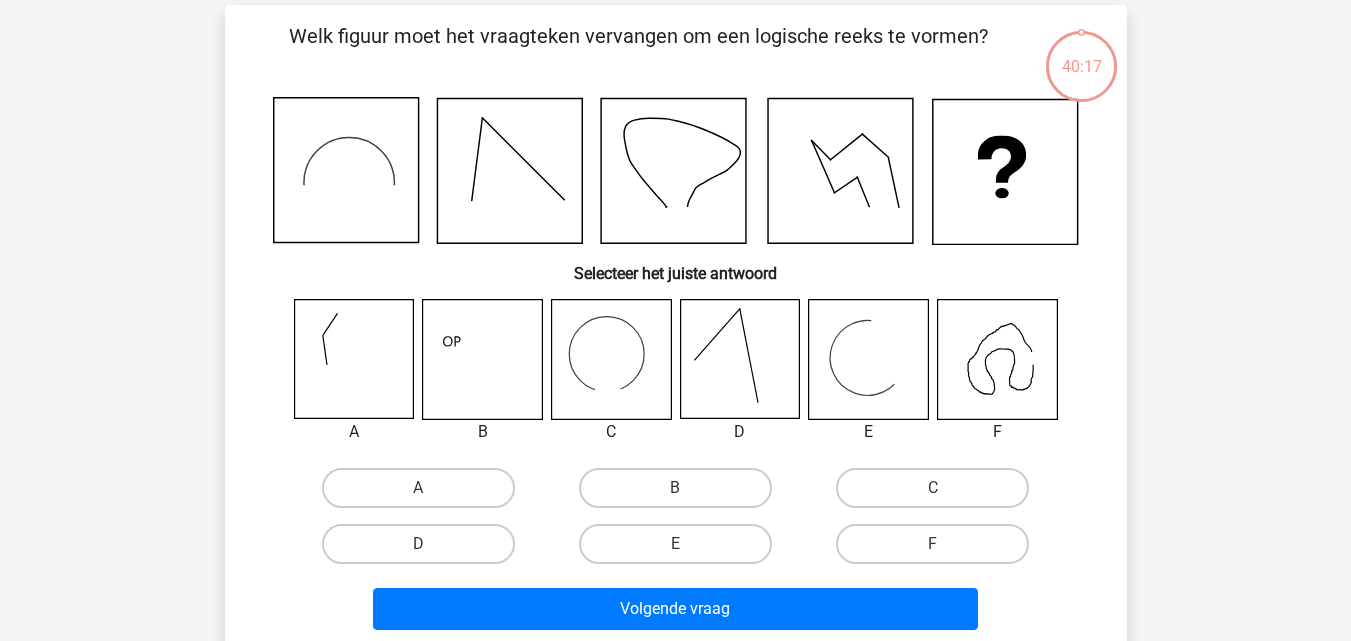 scroll, scrollTop: 92, scrollLeft: 0, axis: vertical 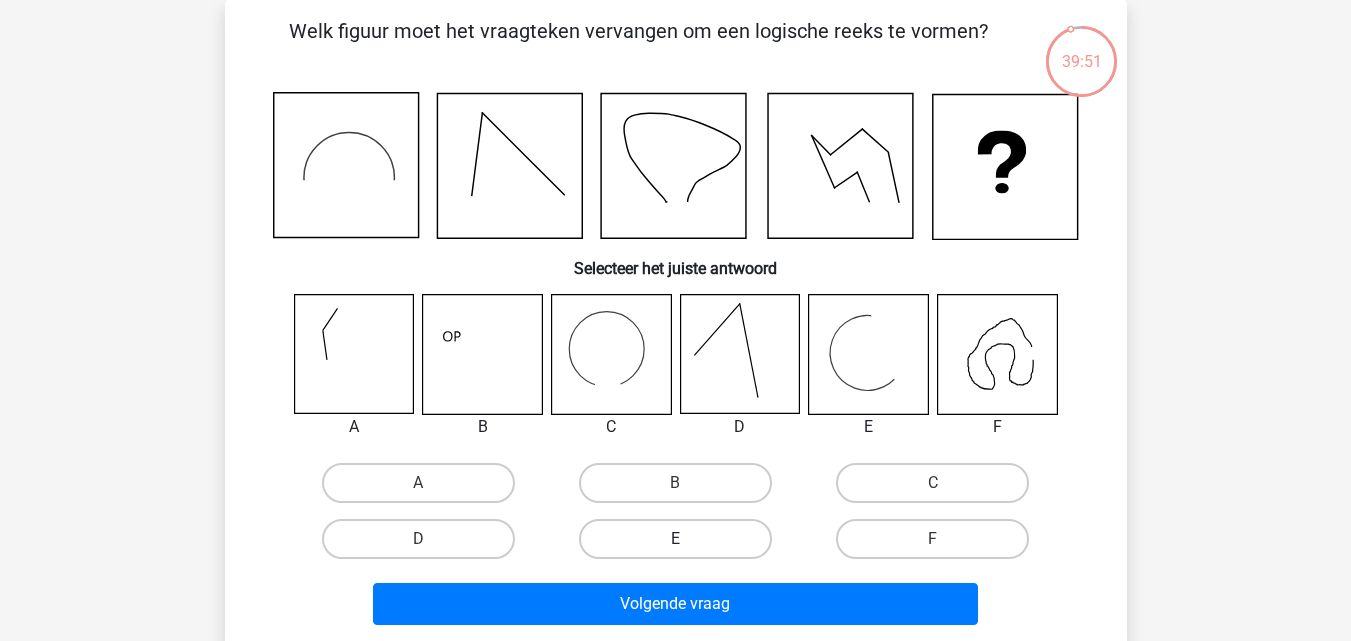 click on "E" at bounding box center [675, 539] 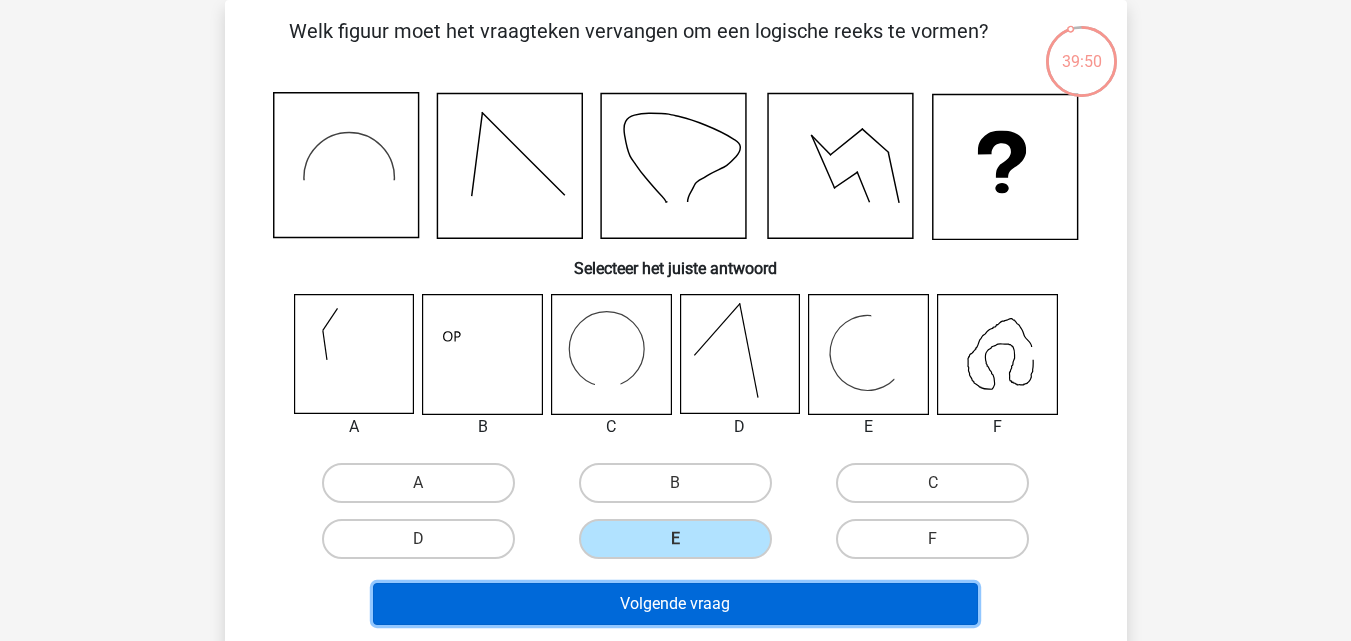 click on "Volgende vraag" at bounding box center [675, 604] 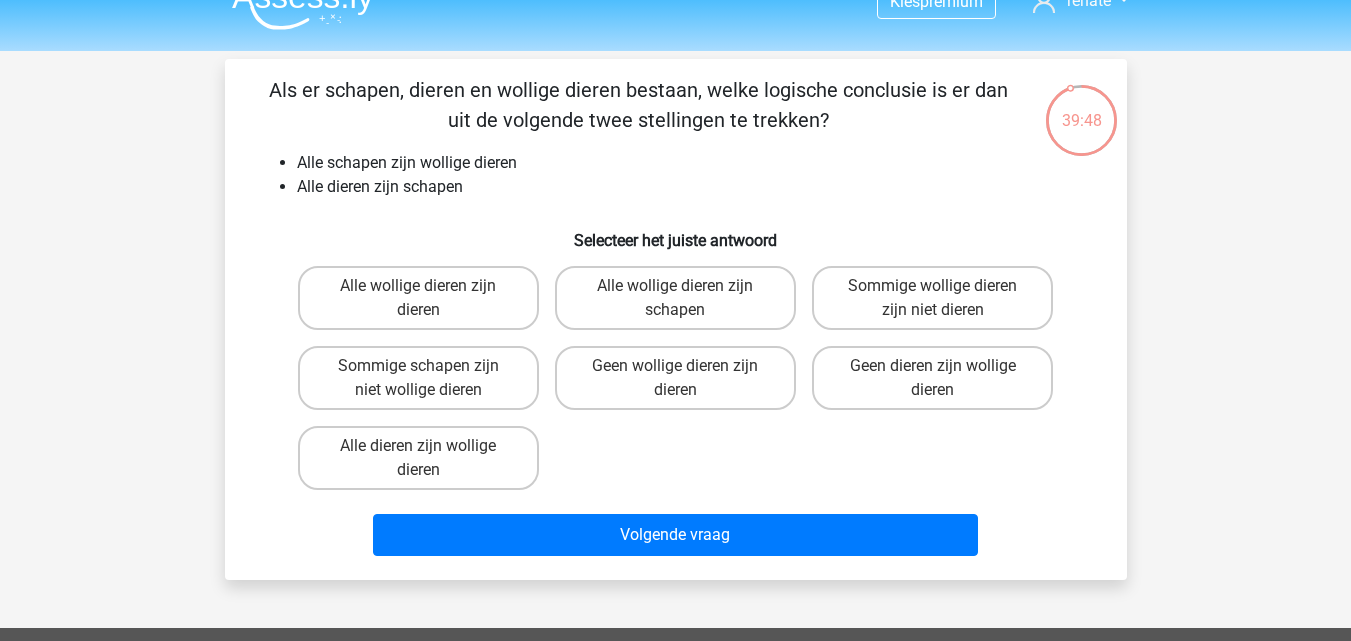 scroll, scrollTop: 0, scrollLeft: 0, axis: both 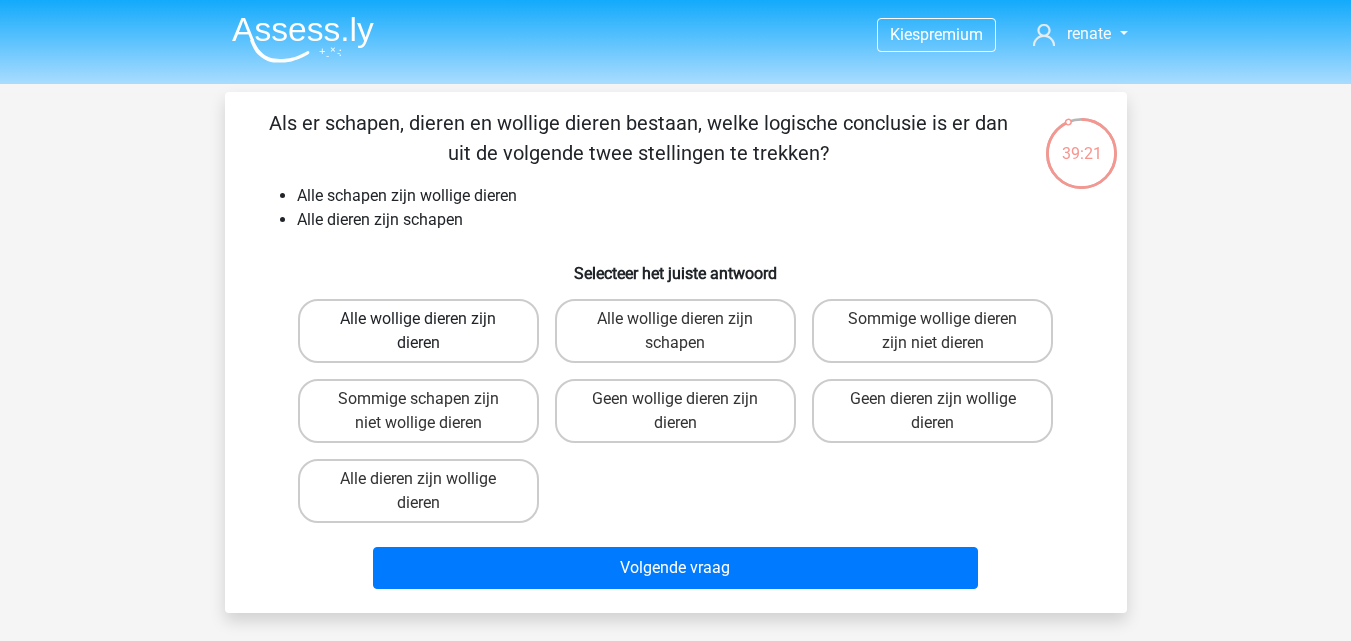 click on "Alle wollige dieren zijn dieren" at bounding box center [418, 331] 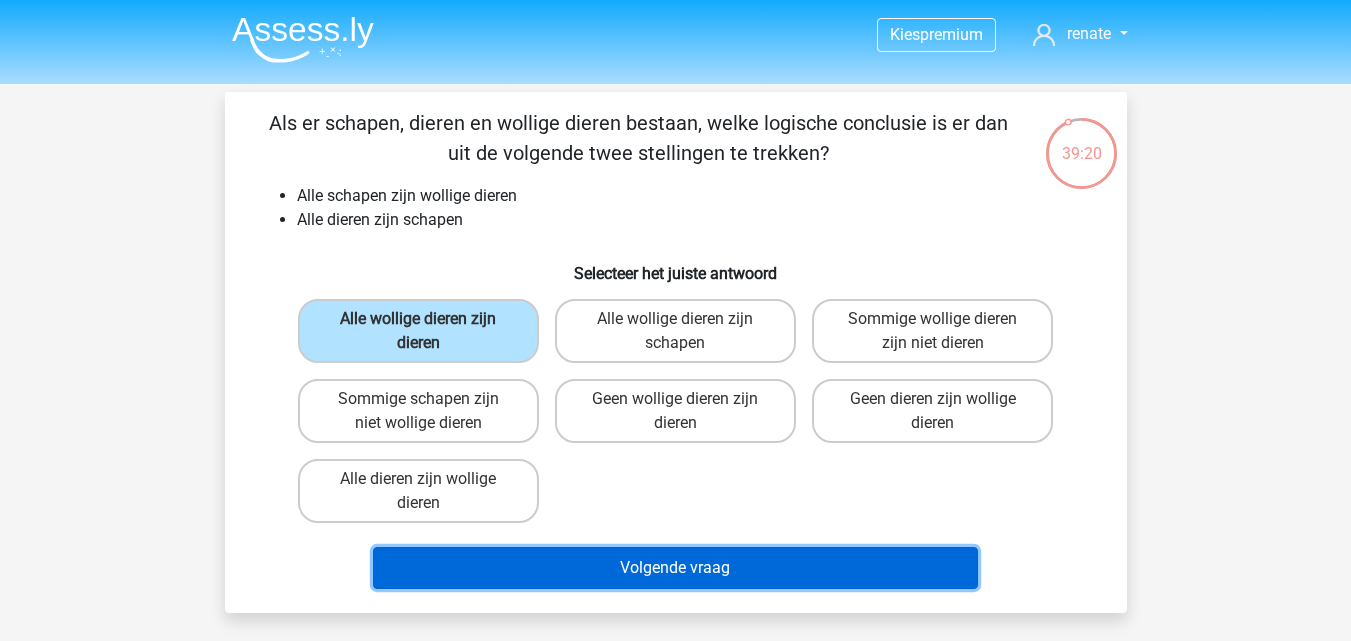 click on "Volgende vraag" at bounding box center (675, 568) 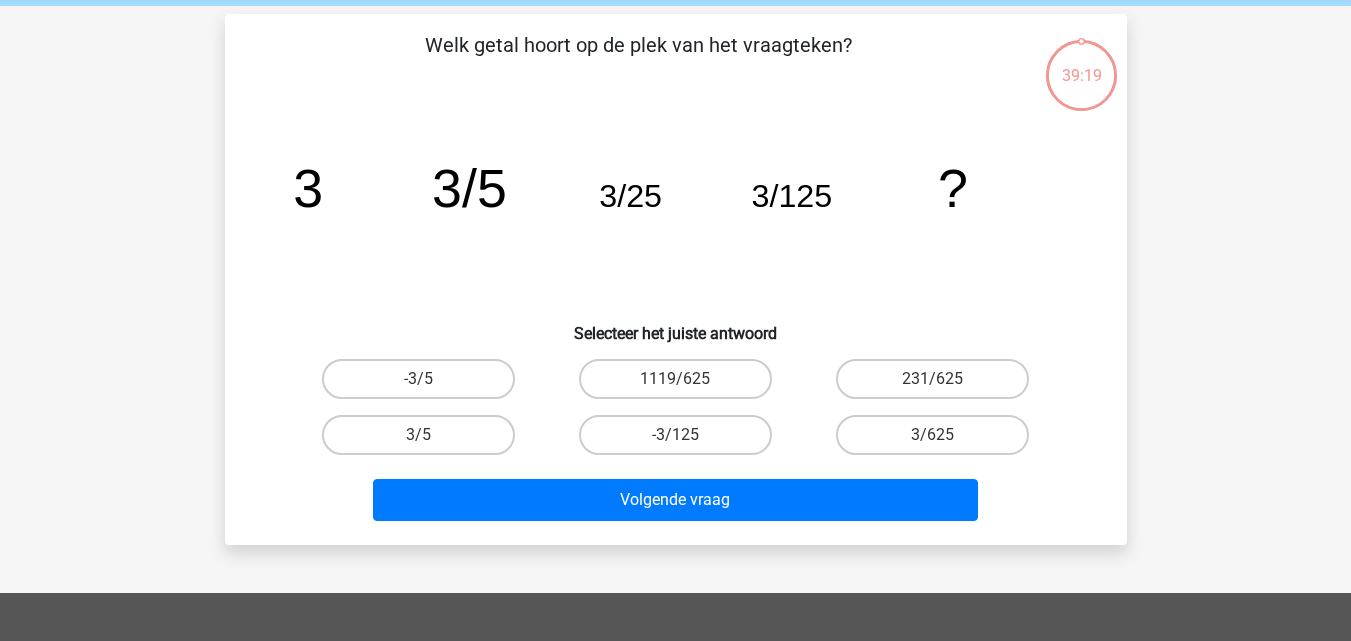 scroll, scrollTop: 92, scrollLeft: 0, axis: vertical 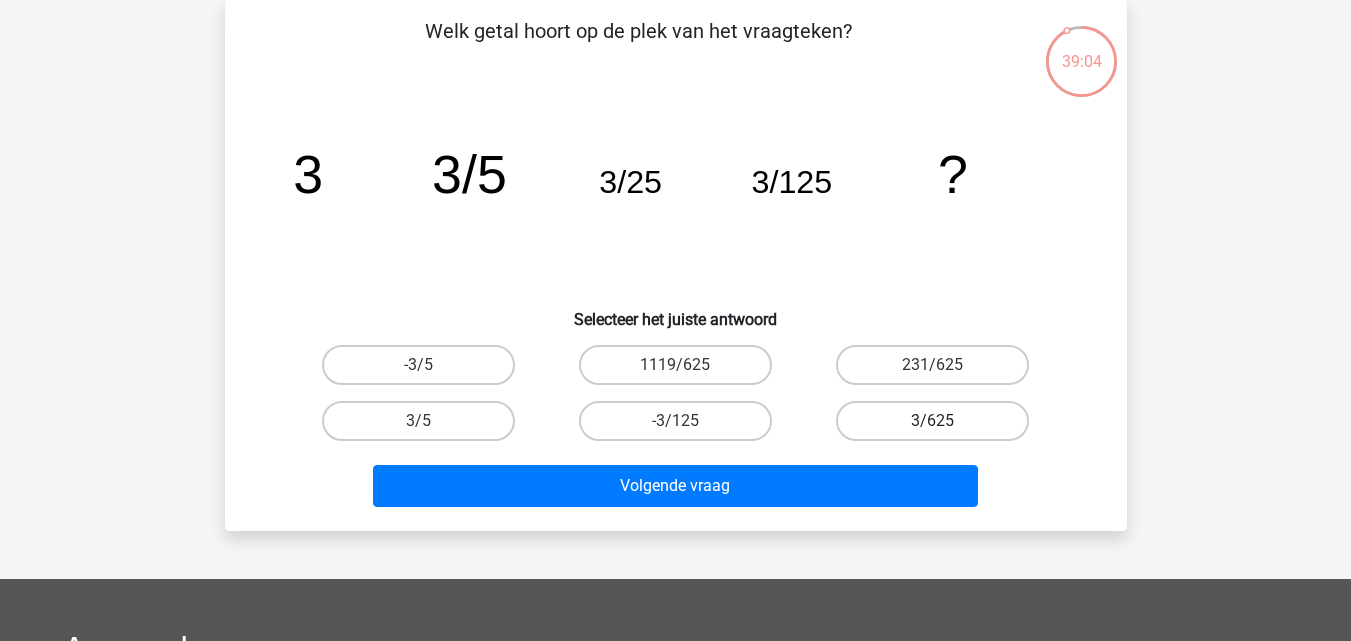 click on "3/625" at bounding box center (932, 421) 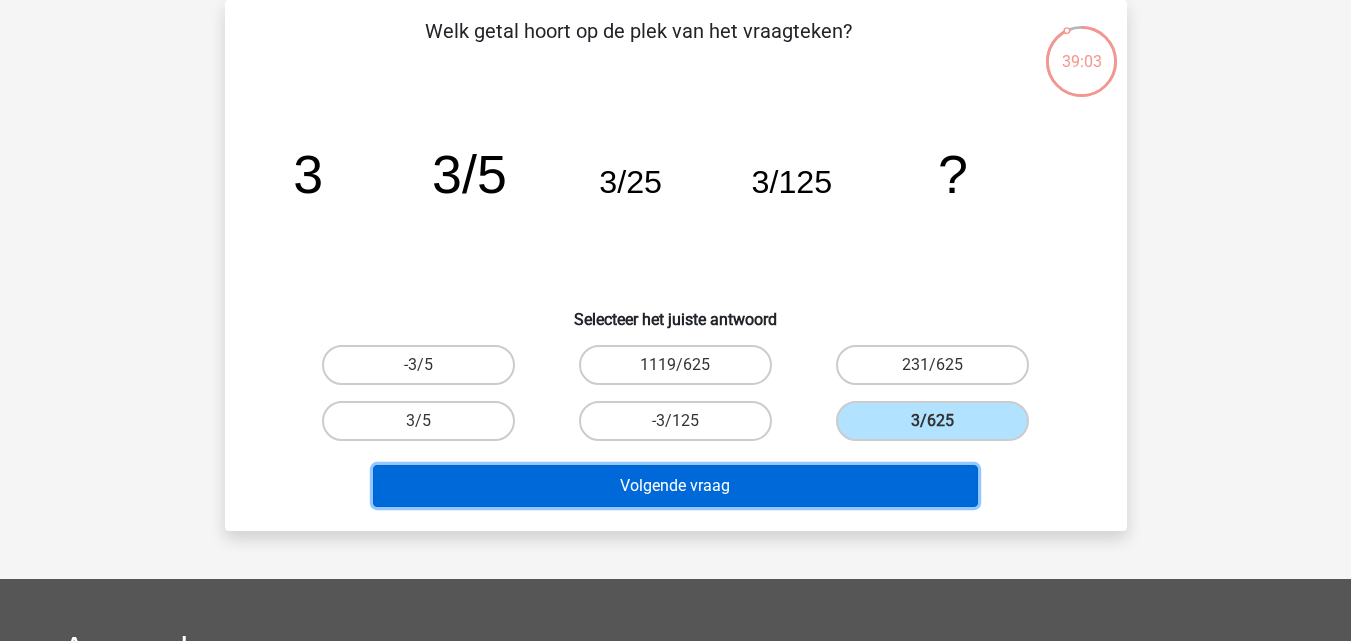 click on "Volgende vraag" at bounding box center (675, 486) 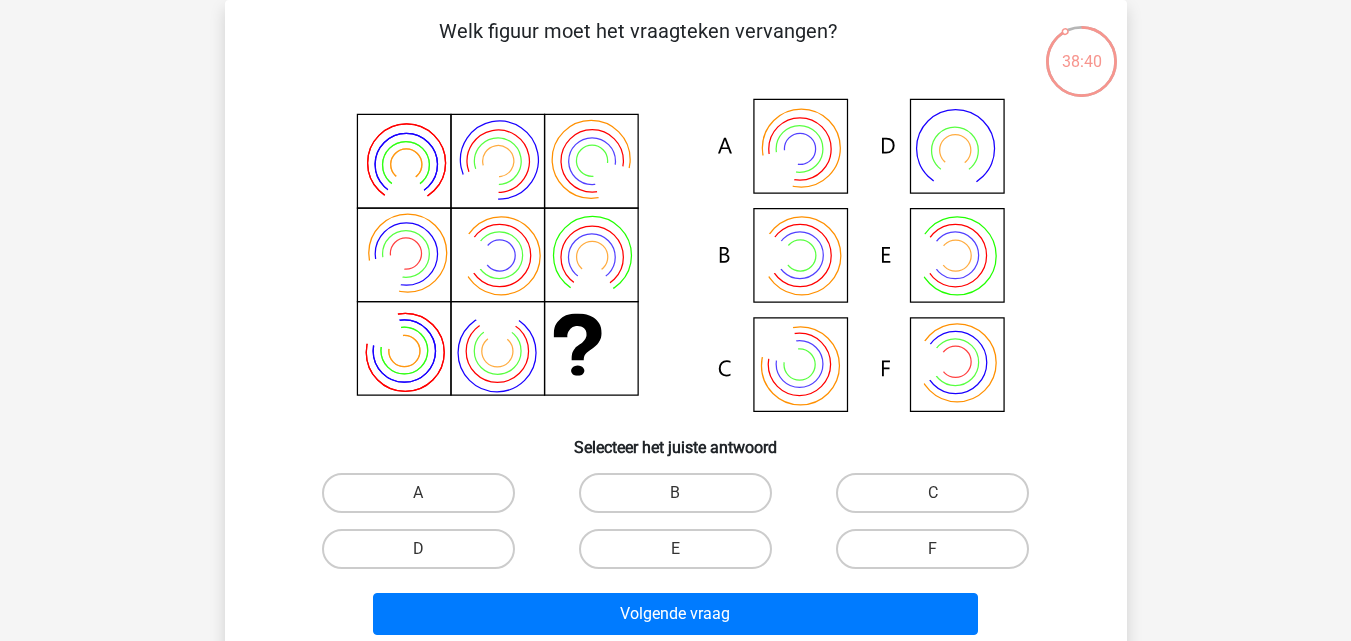 click on "Selecteer het juiste antwoord" at bounding box center [676, 439] 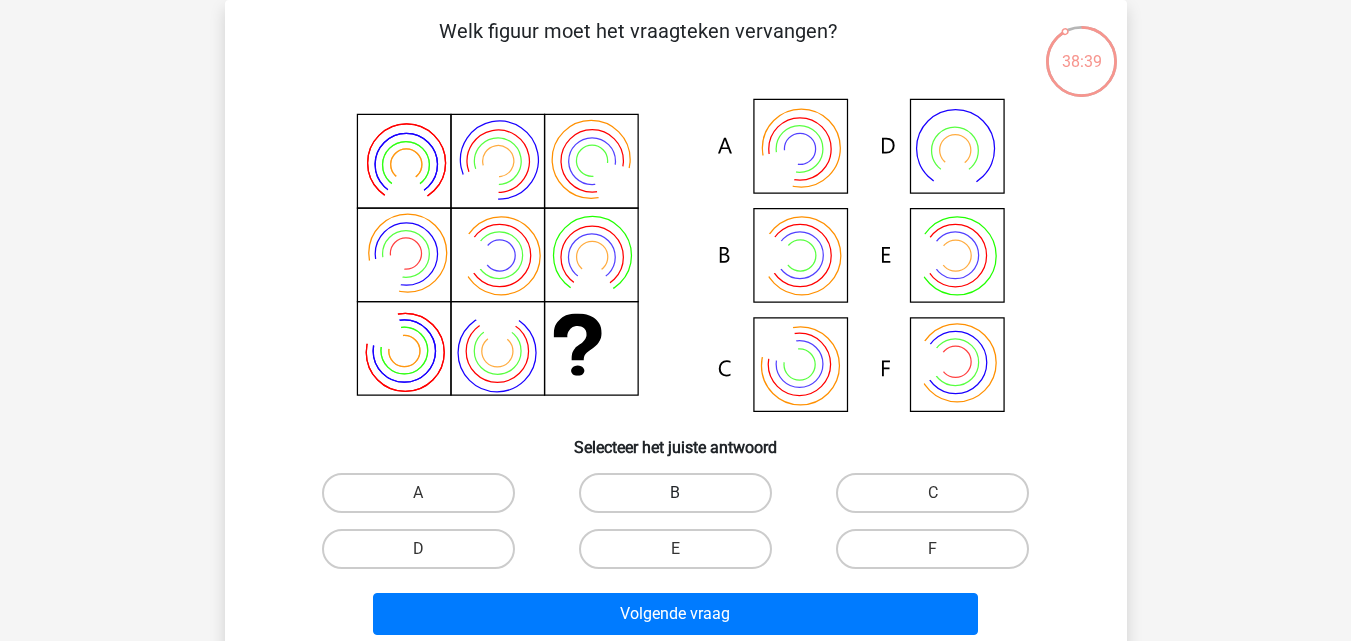 click on "B" at bounding box center [675, 493] 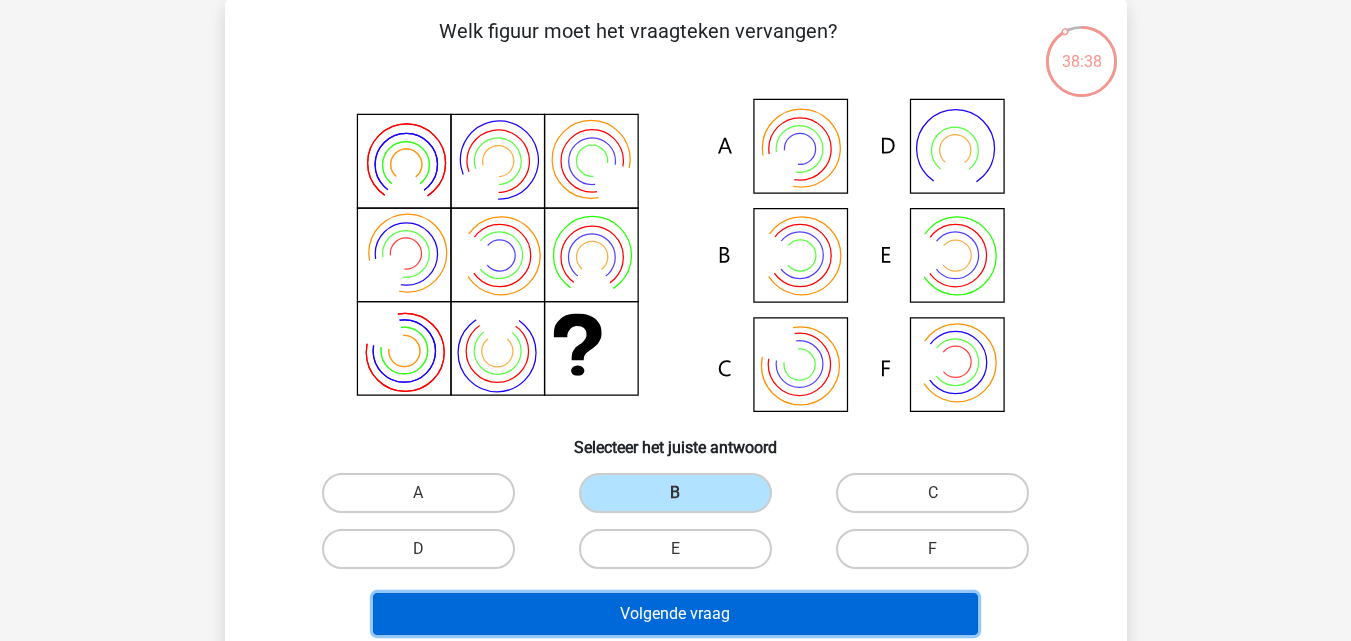 click on "Volgende vraag" at bounding box center [675, 614] 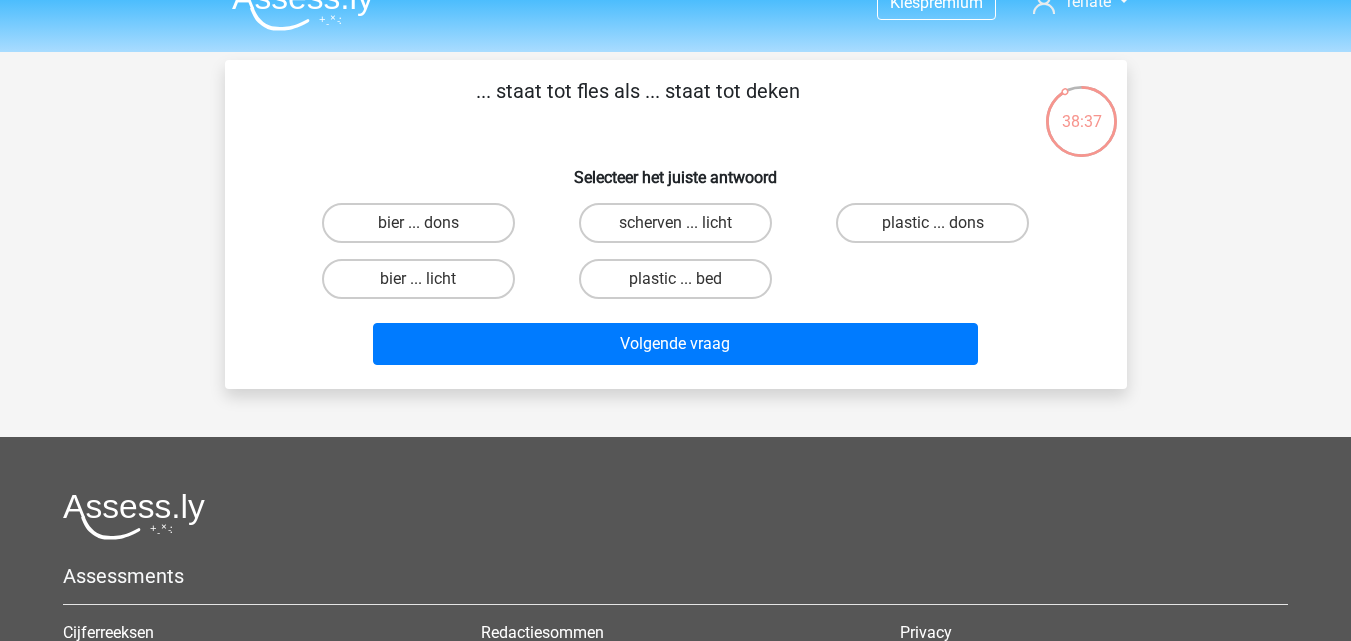 scroll, scrollTop: 0, scrollLeft: 0, axis: both 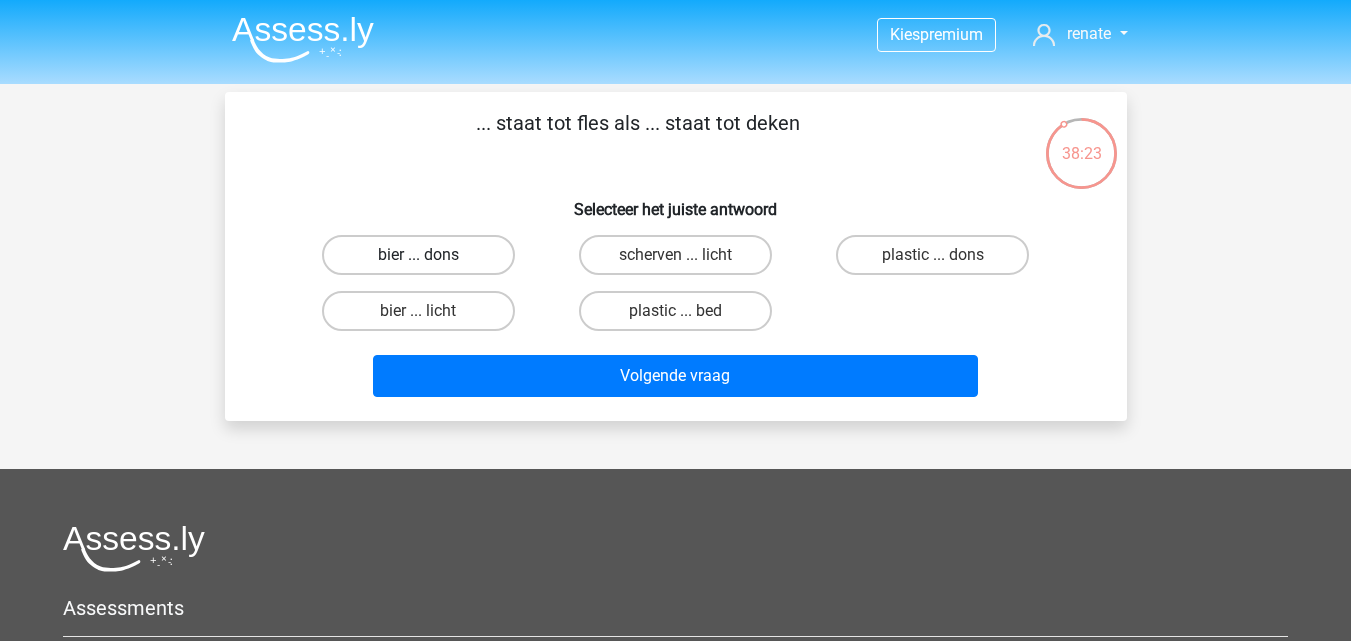 click on "bier ... dons" at bounding box center [418, 255] 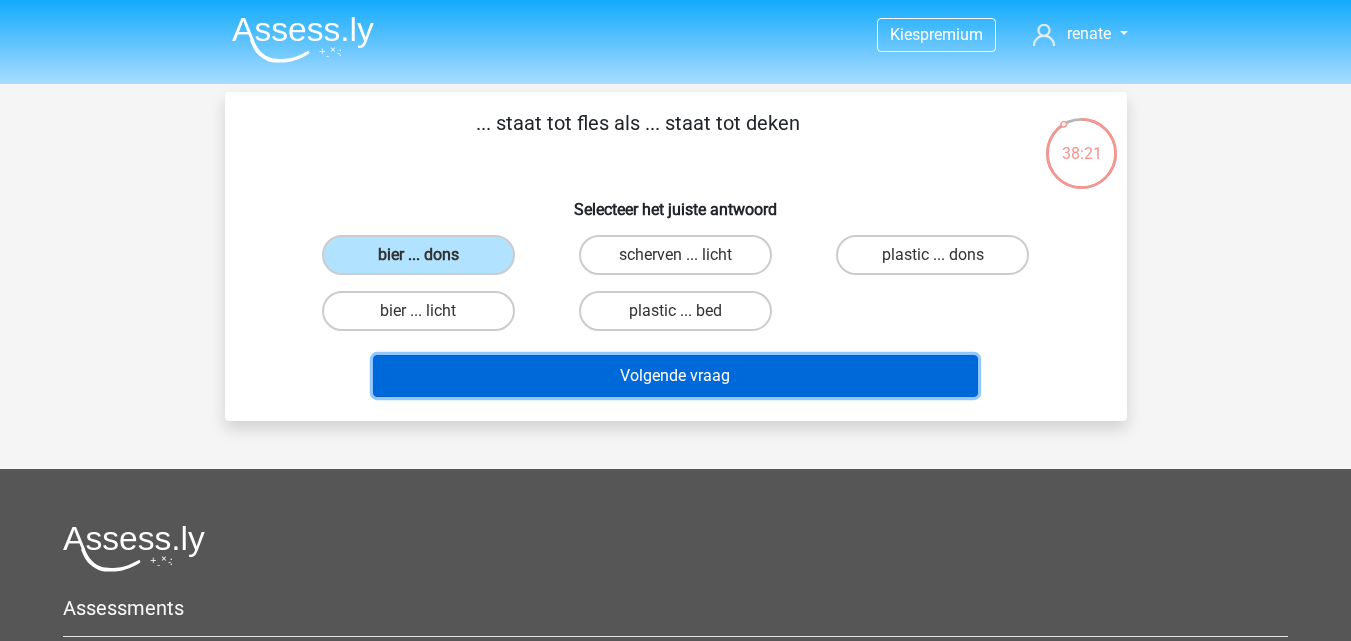 click on "Volgende vraag" at bounding box center (675, 376) 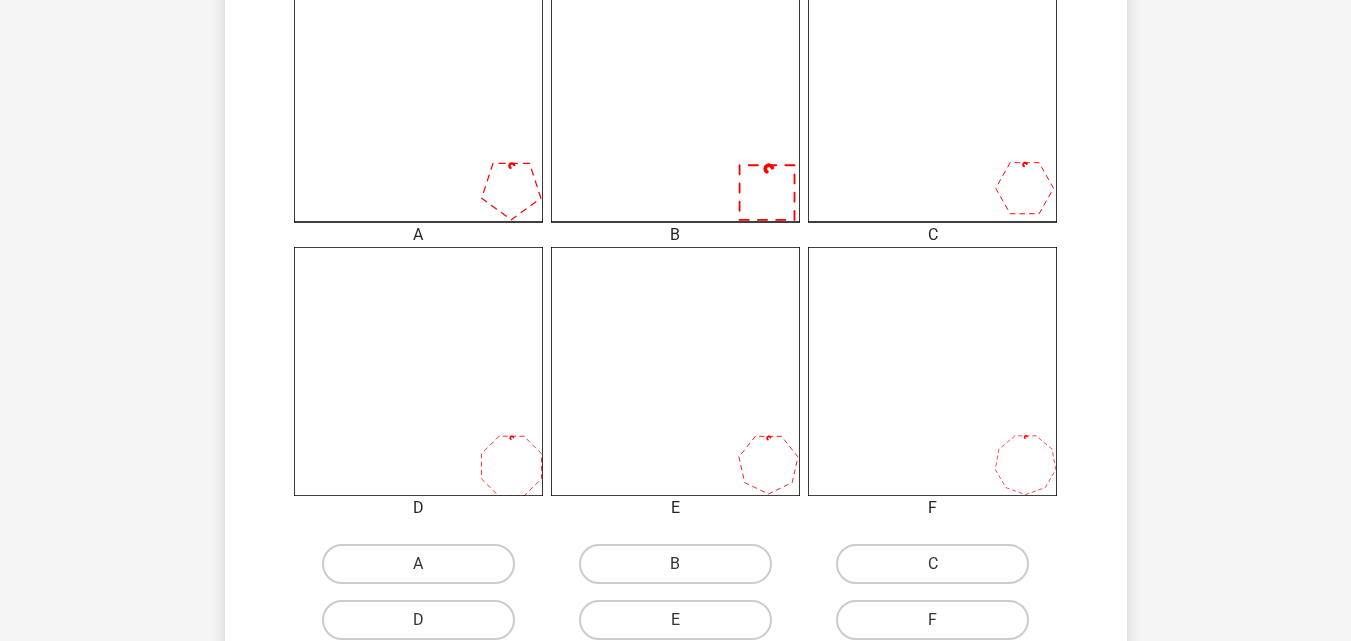 scroll, scrollTop: 692, scrollLeft: 0, axis: vertical 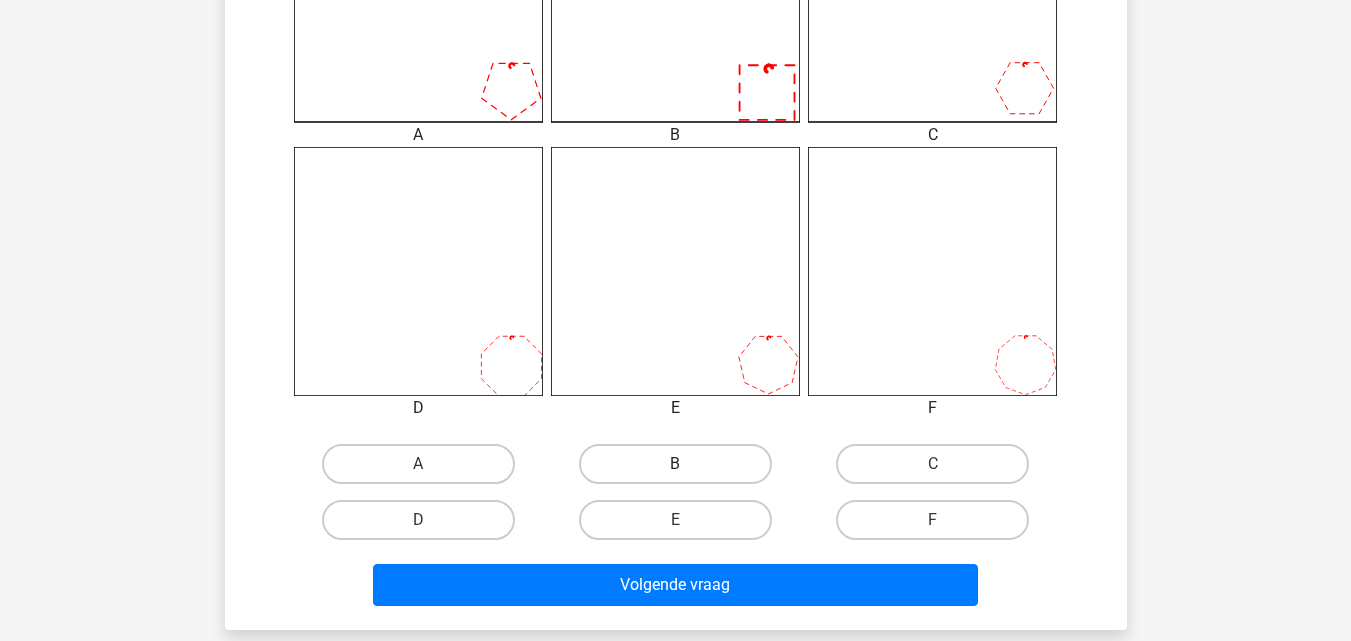 click on "B" at bounding box center (675, 464) 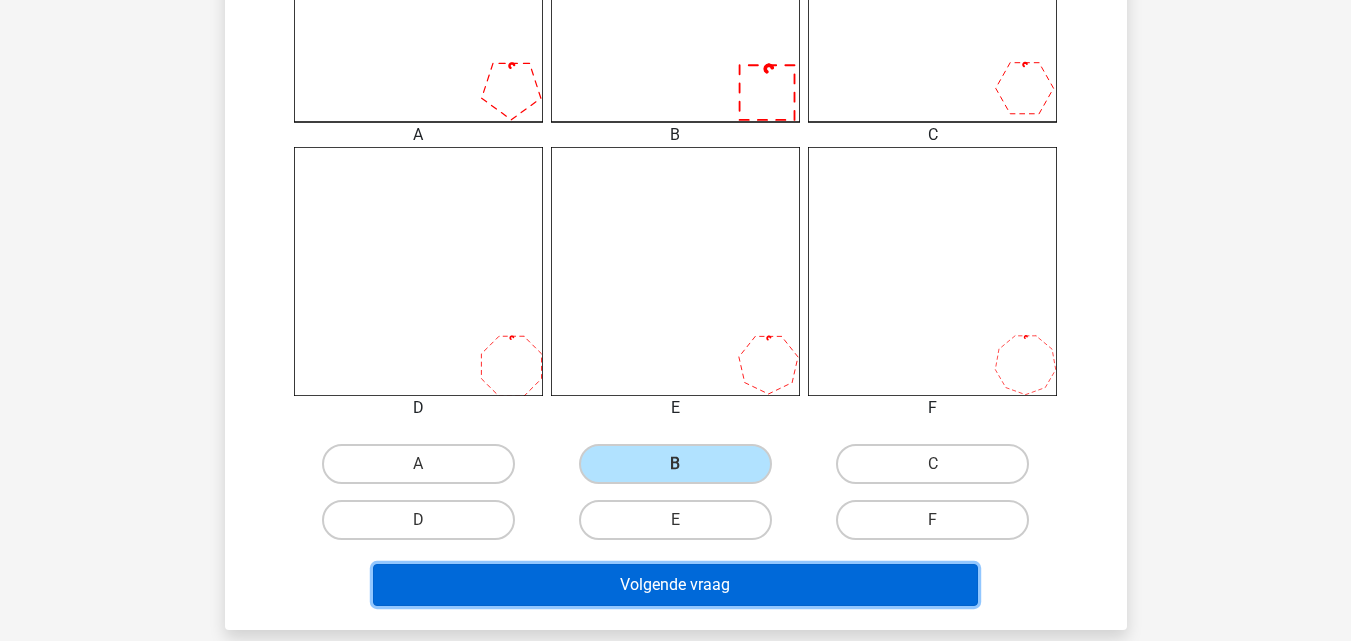 click on "Volgende vraag" at bounding box center (675, 585) 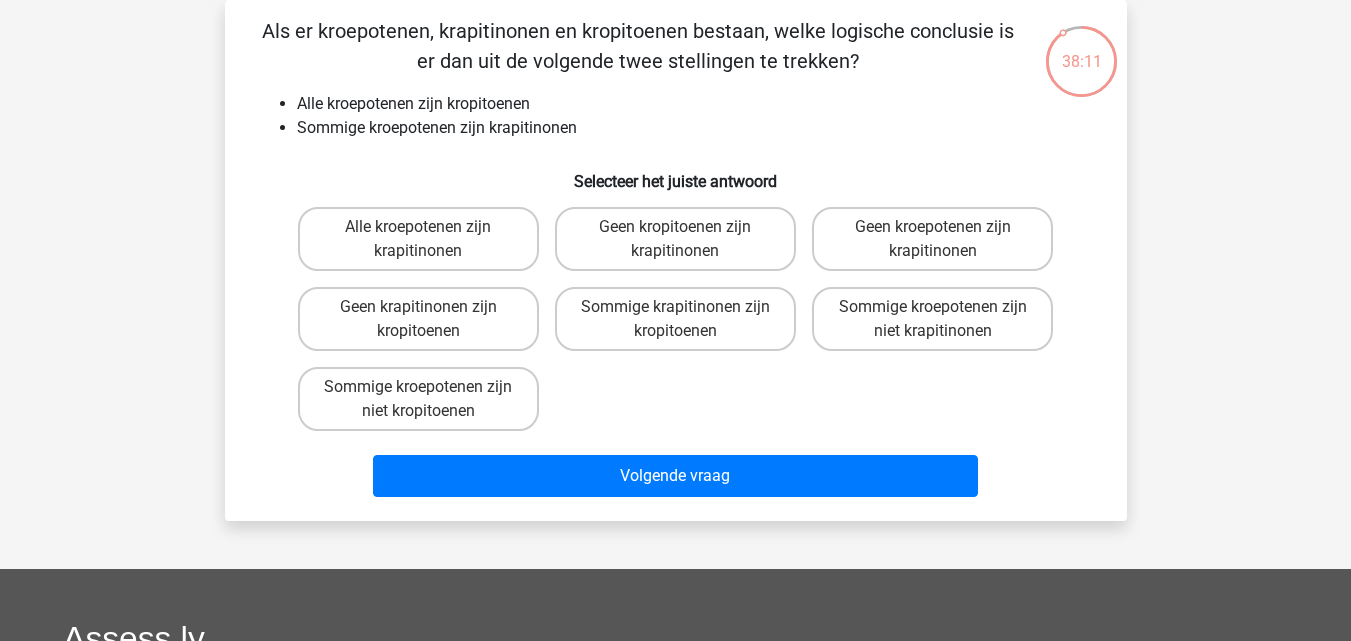 scroll, scrollTop: 0, scrollLeft: 0, axis: both 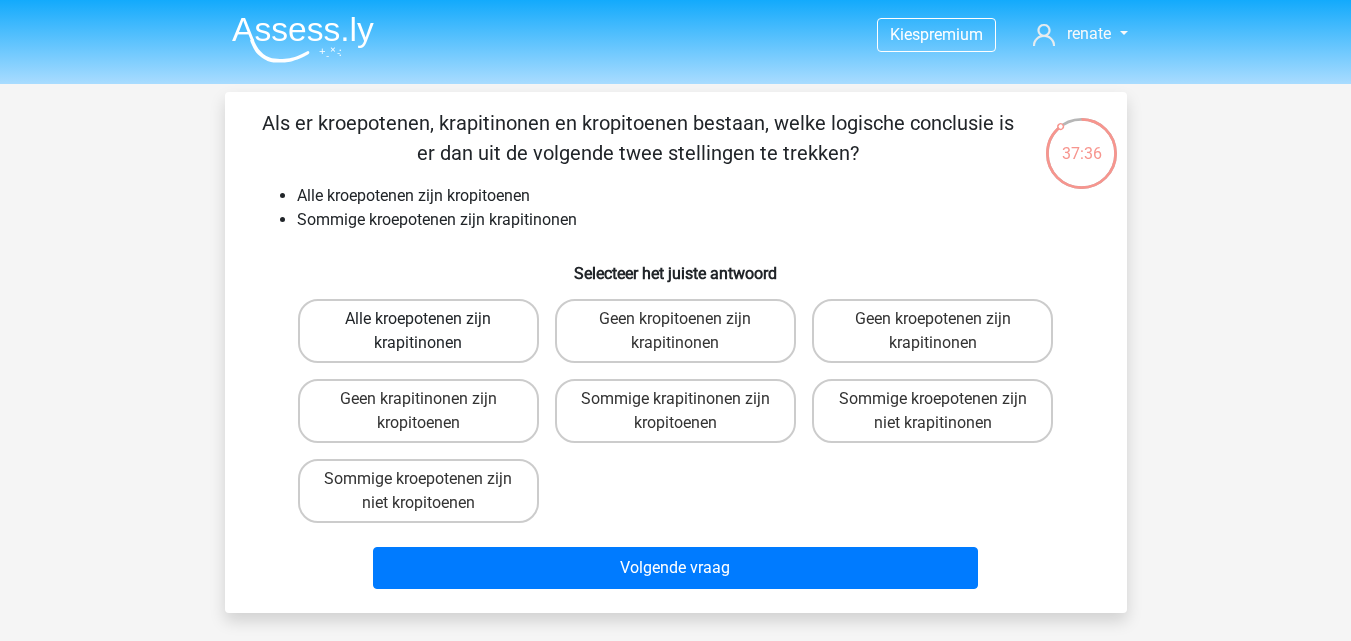 click on "Alle kroepotenen zijn krapitinonen" at bounding box center (418, 331) 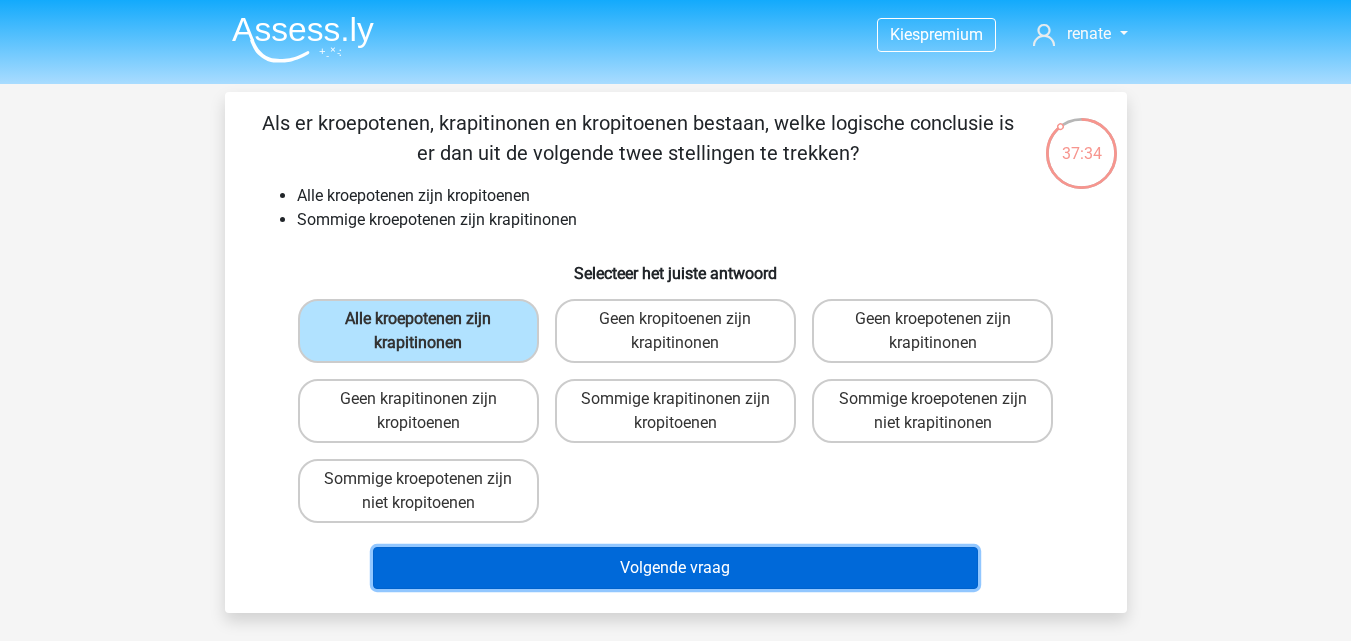 click on "Volgende vraag" at bounding box center [675, 568] 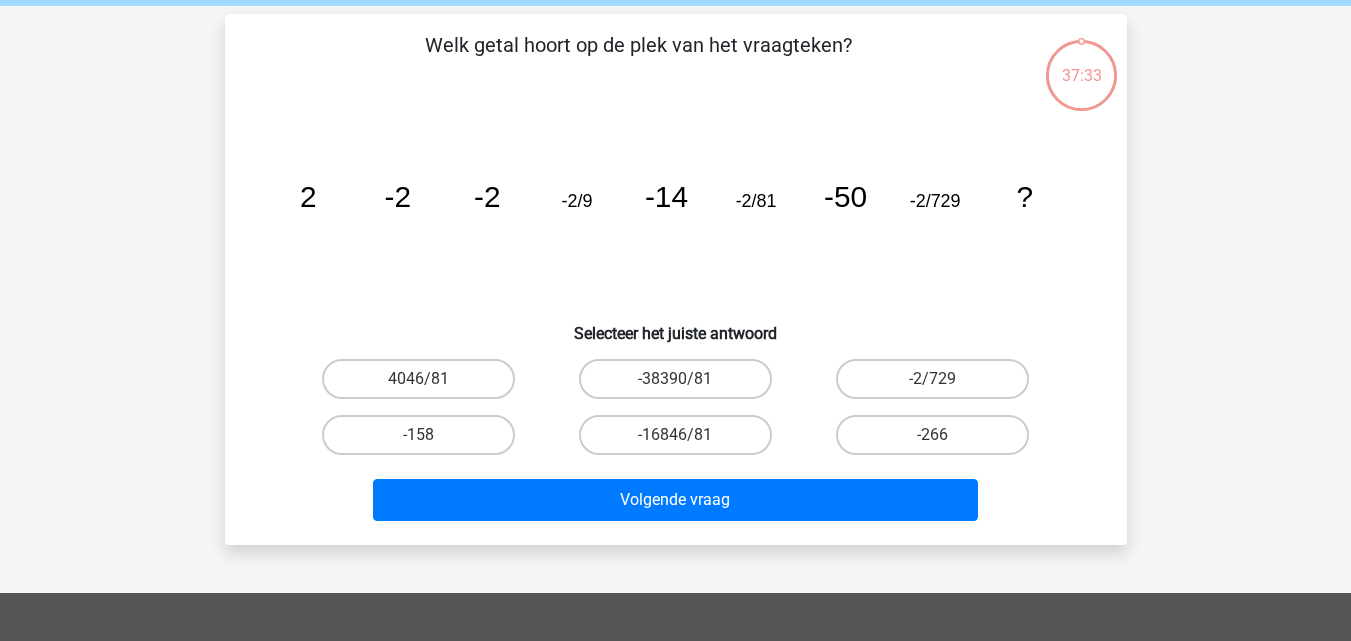 scroll, scrollTop: 92, scrollLeft: 0, axis: vertical 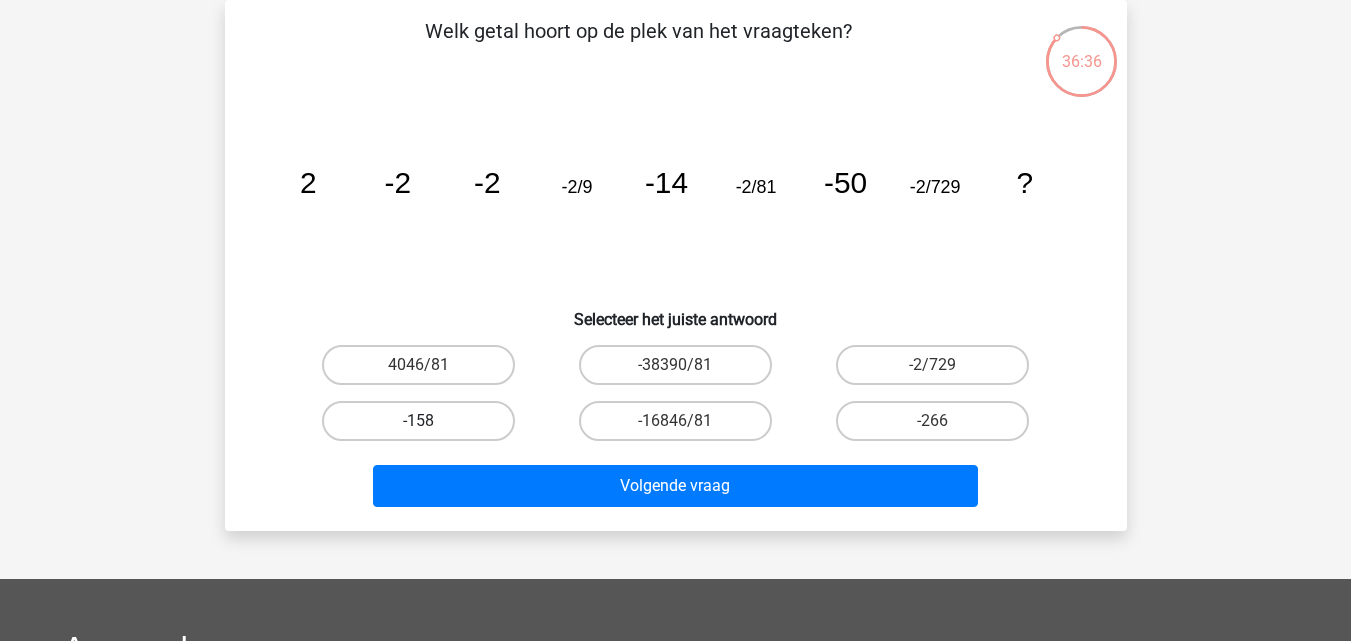 click on "-158" at bounding box center [418, 421] 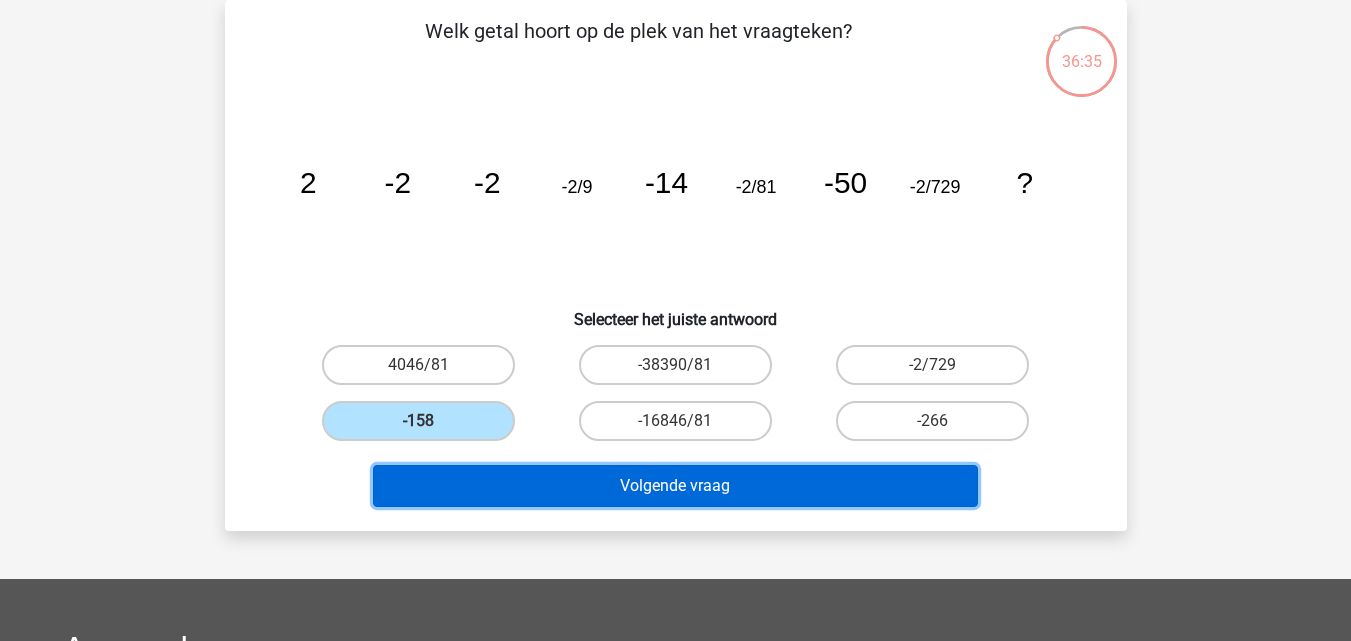 click on "Volgende vraag" at bounding box center [675, 486] 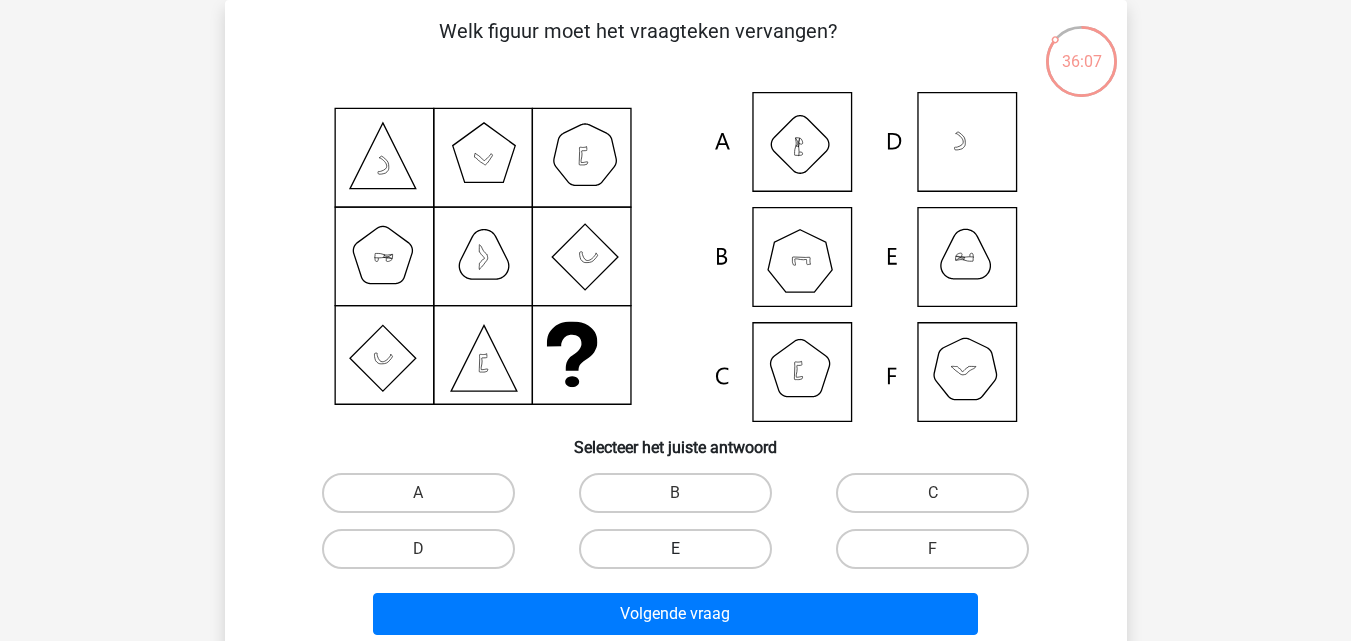 click on "E" at bounding box center (675, 549) 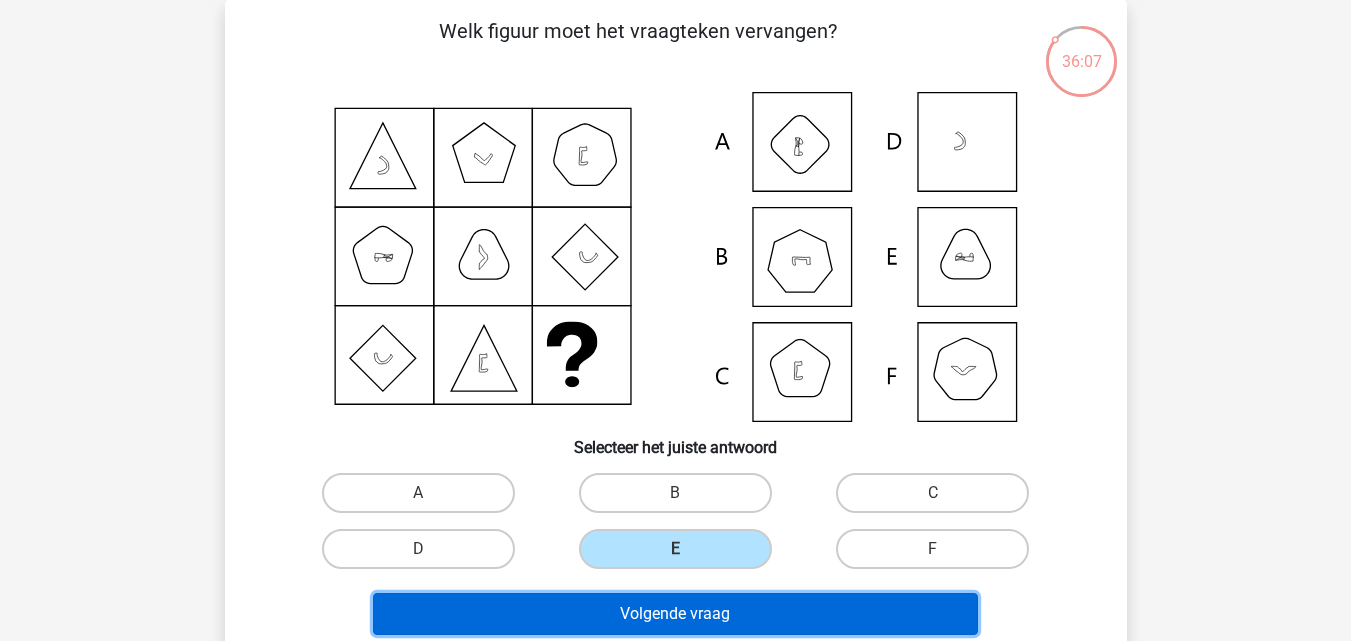 click on "Volgende vraag" at bounding box center (675, 614) 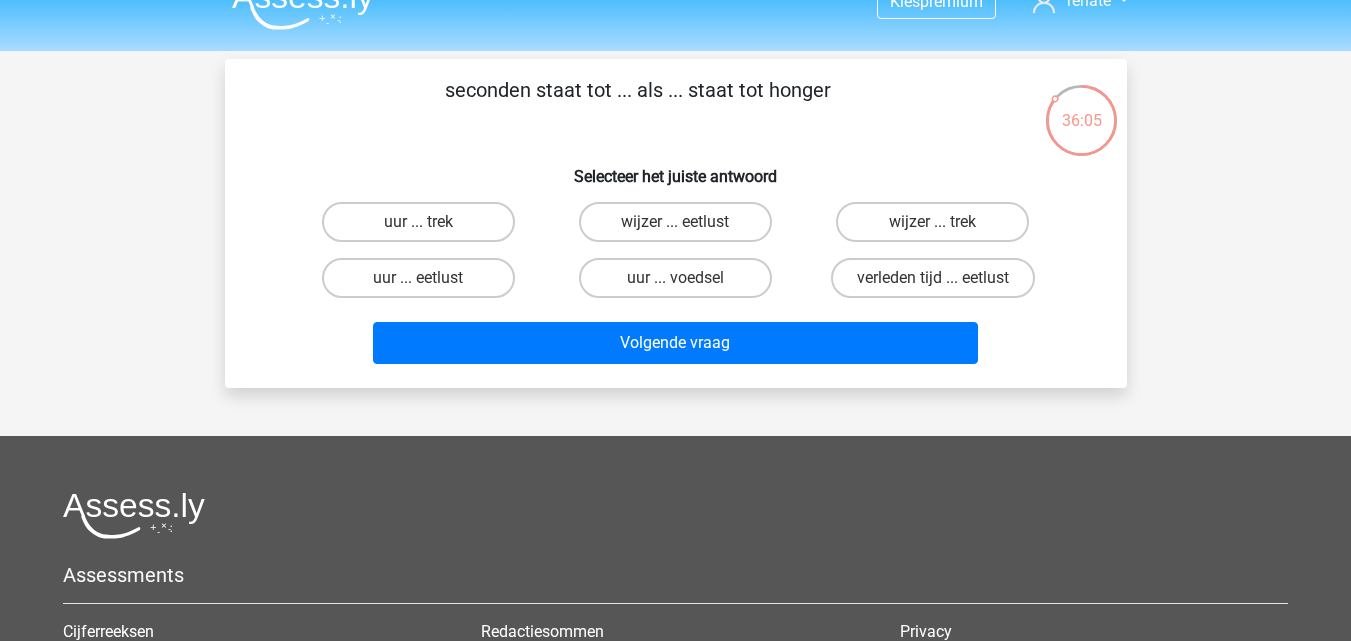 scroll, scrollTop: 0, scrollLeft: 0, axis: both 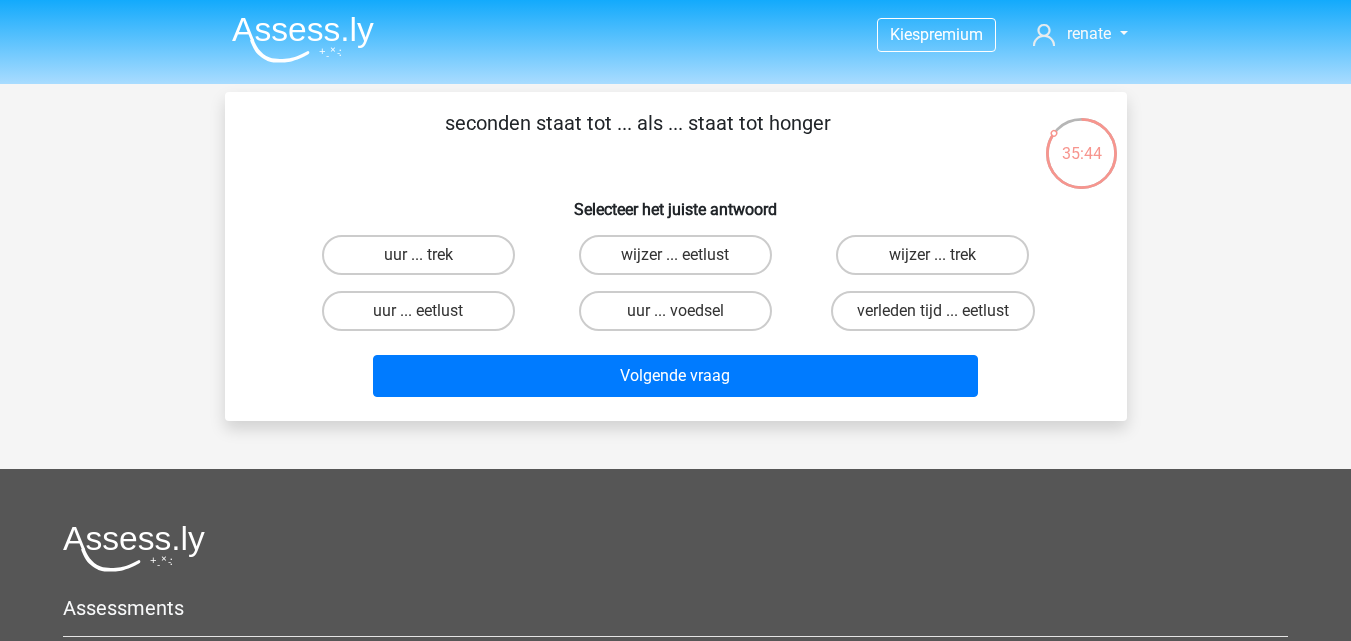 click on "uur ... trek" at bounding box center [424, 261] 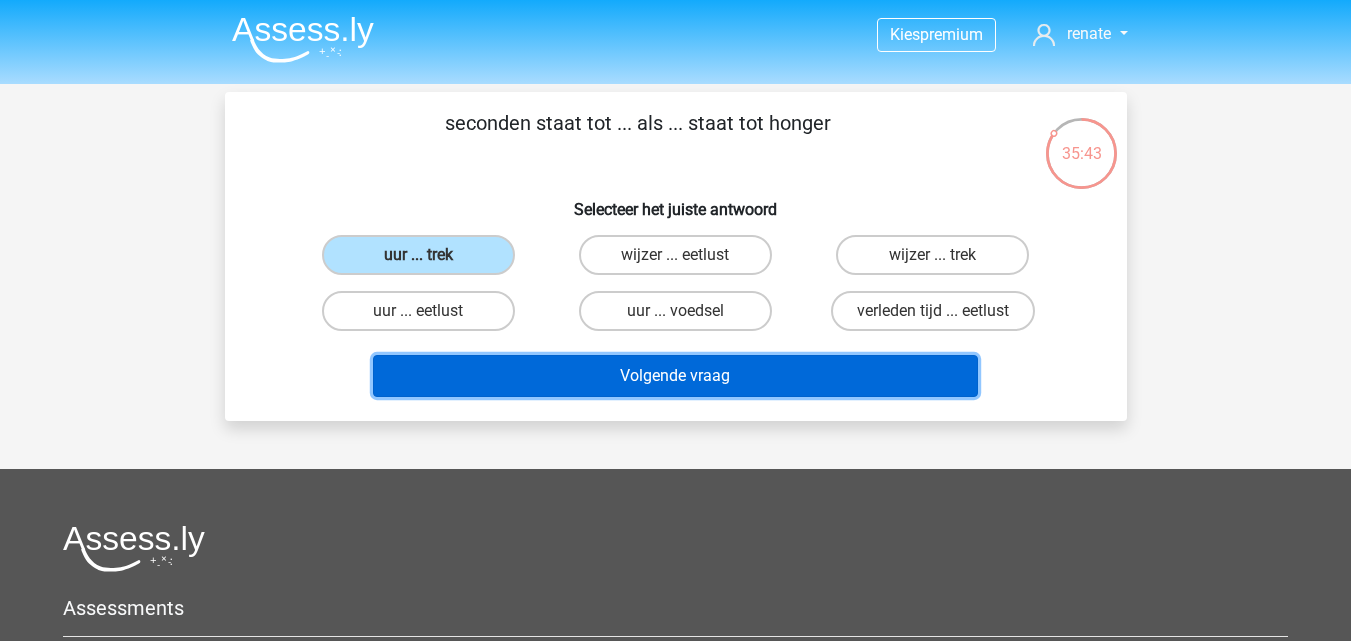 click on "Volgende vraag" at bounding box center [675, 376] 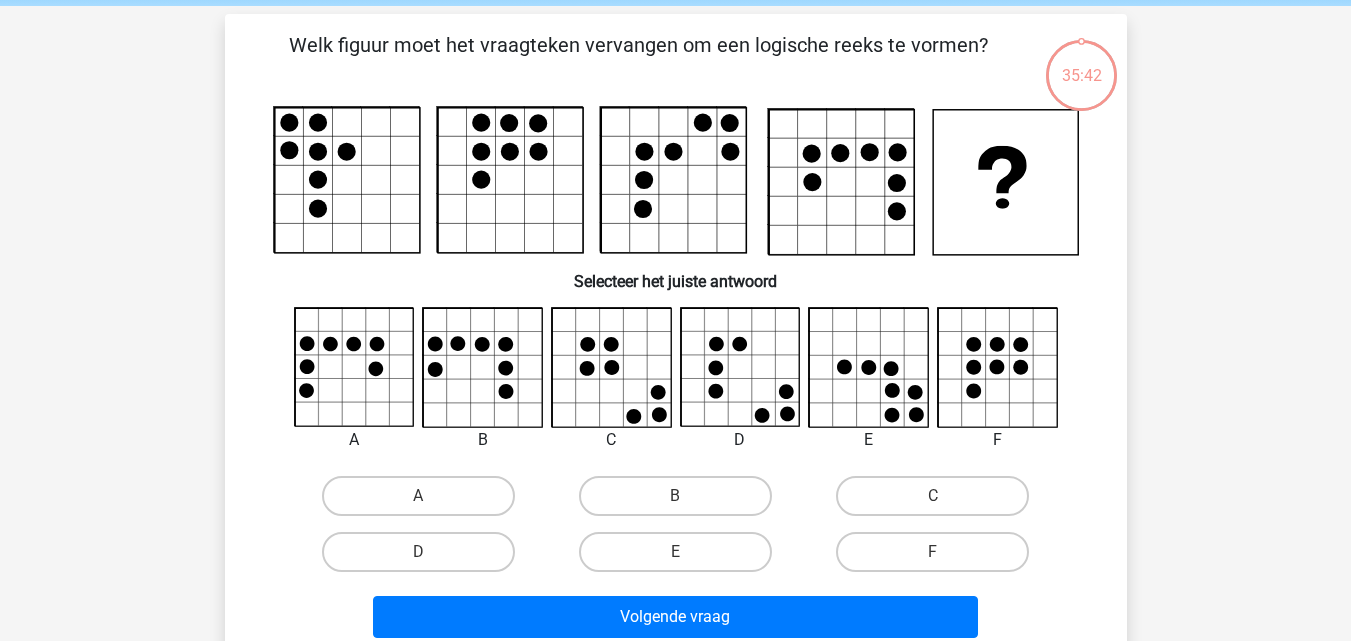 scroll, scrollTop: 92, scrollLeft: 0, axis: vertical 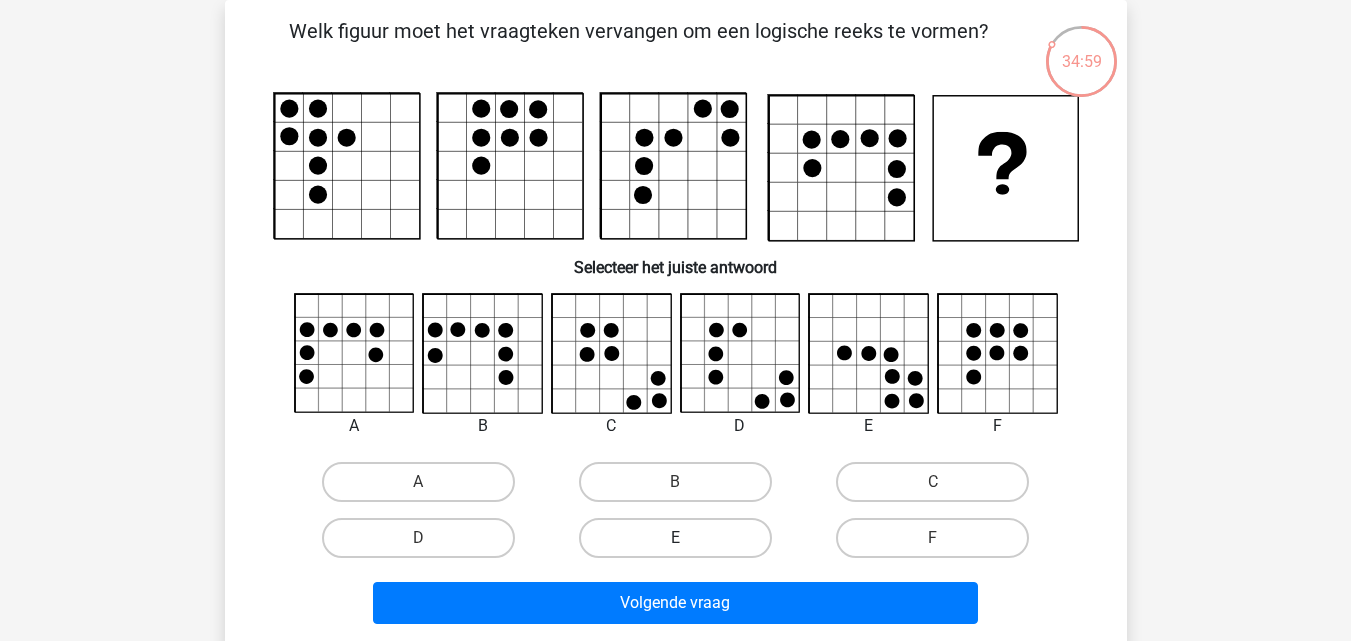 click on "E" at bounding box center (675, 538) 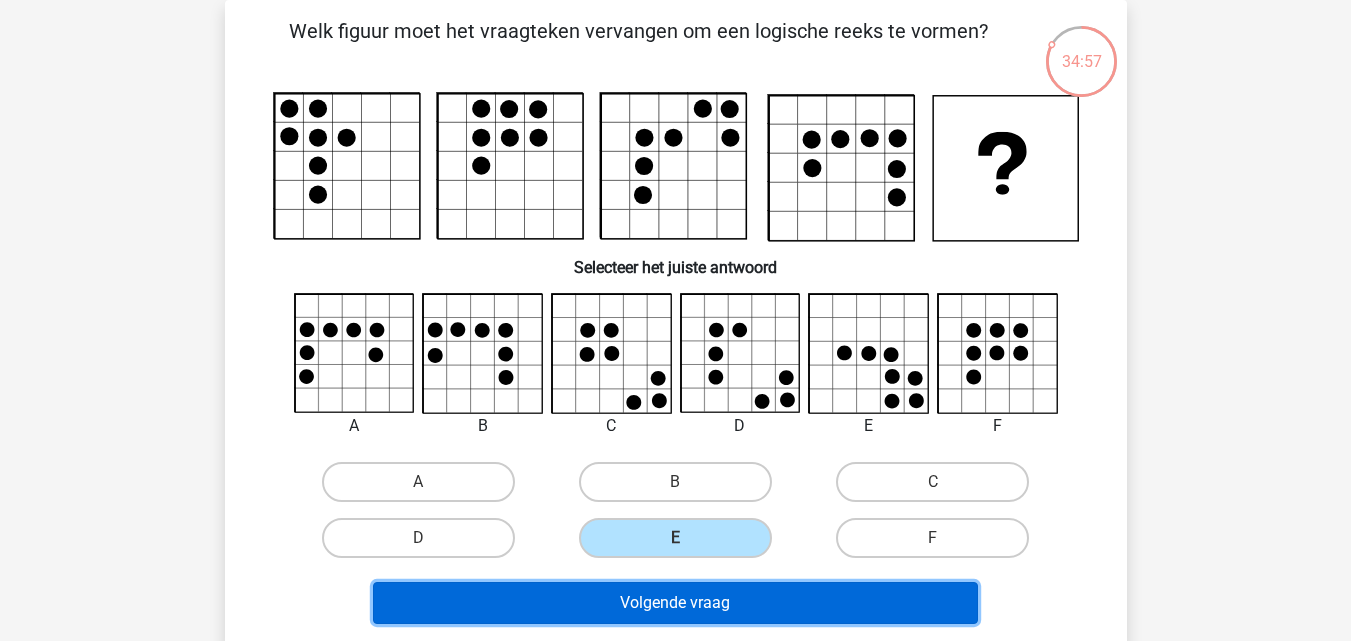 click on "Volgende vraag" at bounding box center (675, 603) 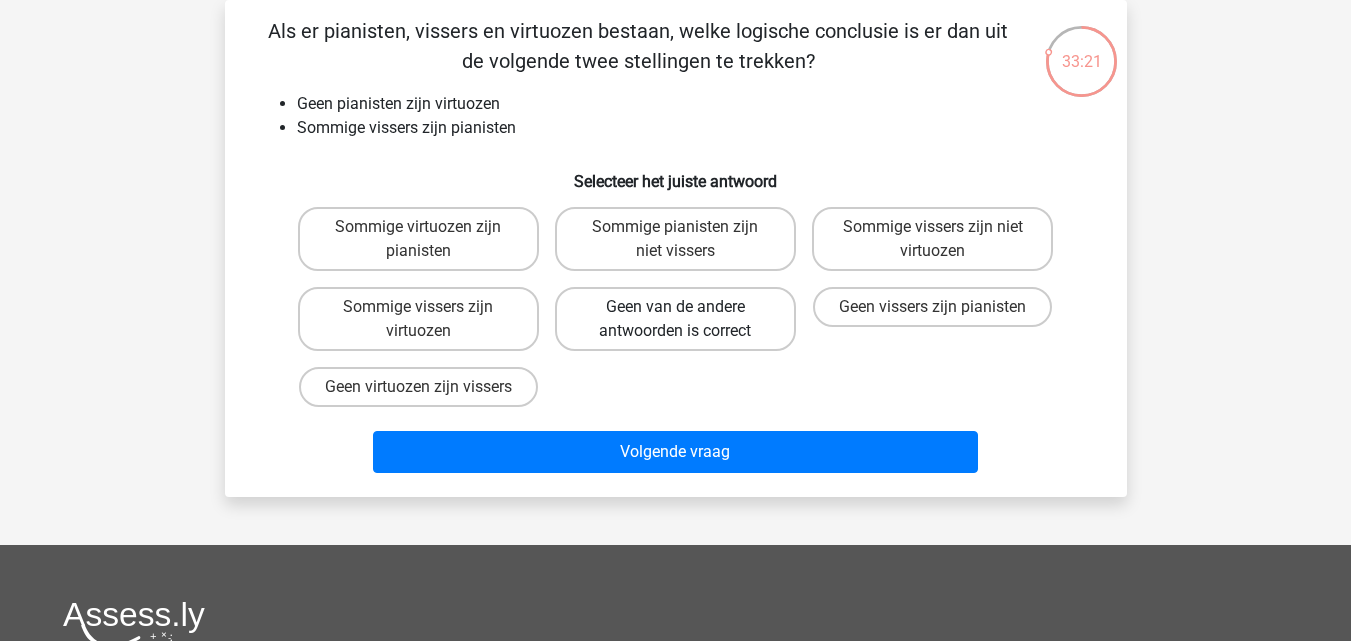 click on "Geen van de andere antwoorden is correct" at bounding box center (675, 319) 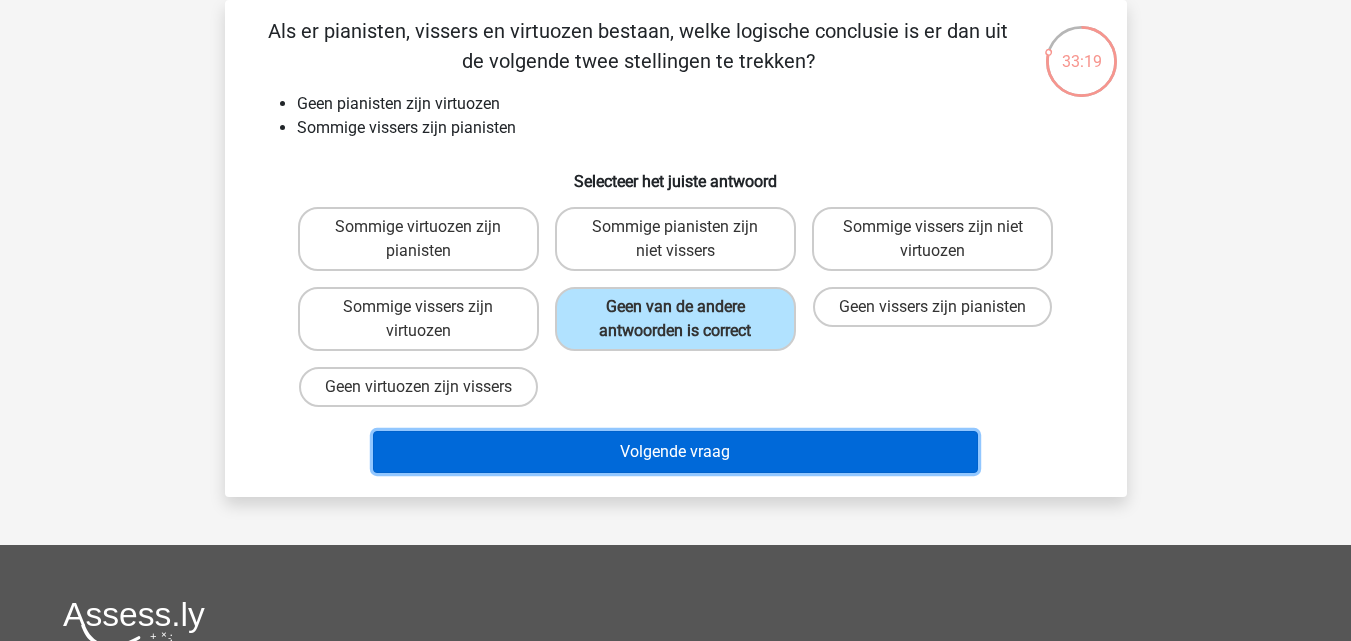 click on "Volgende vraag" at bounding box center [675, 452] 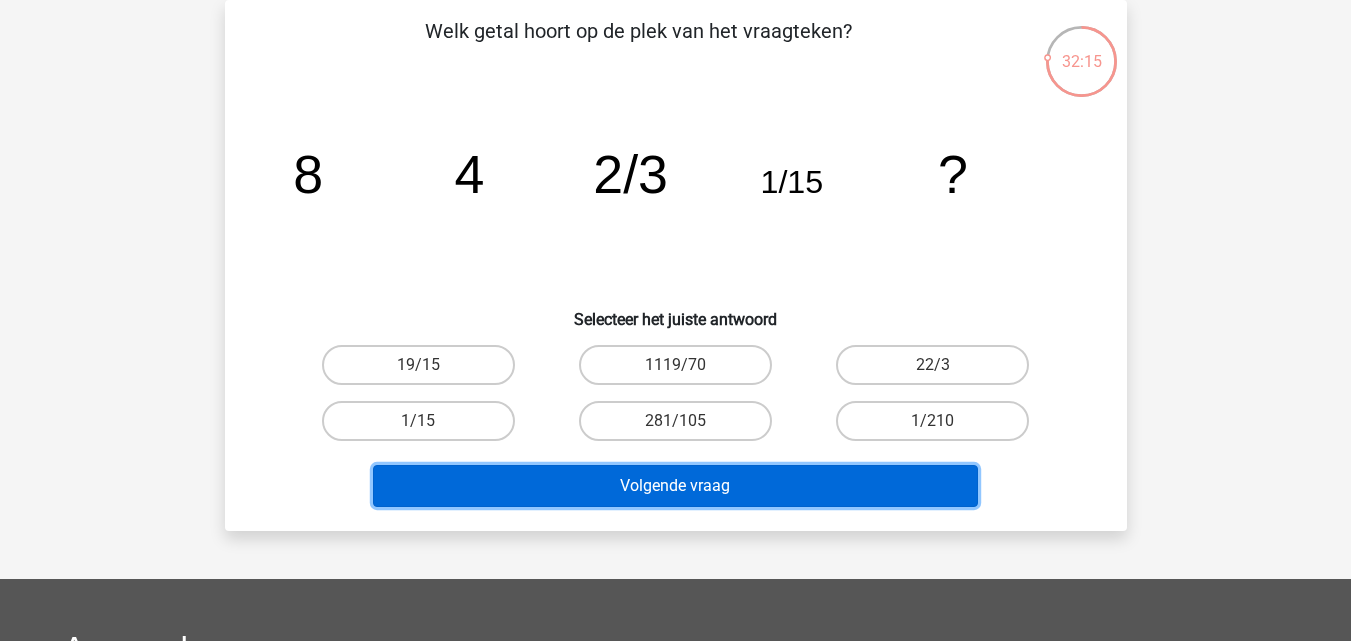 click on "Volgende vraag" at bounding box center (675, 486) 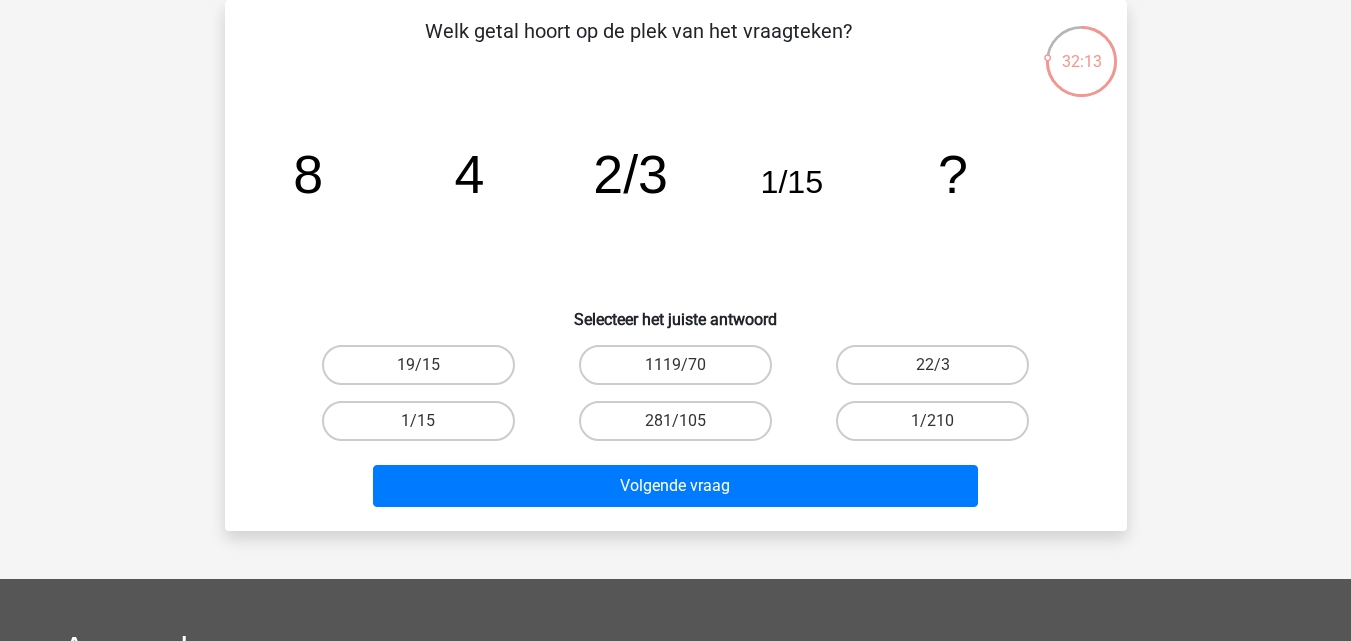 click on "Selecteer het juiste antwoord" at bounding box center [676, 311] 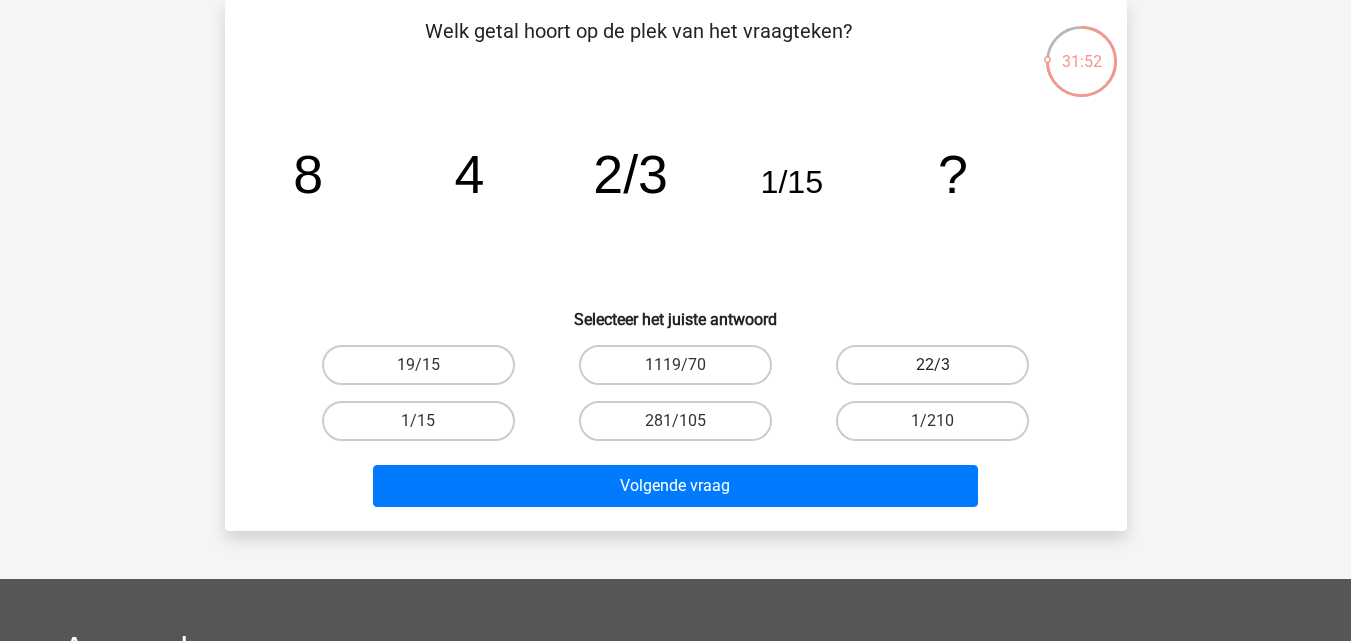 click on "22/3" at bounding box center (932, 365) 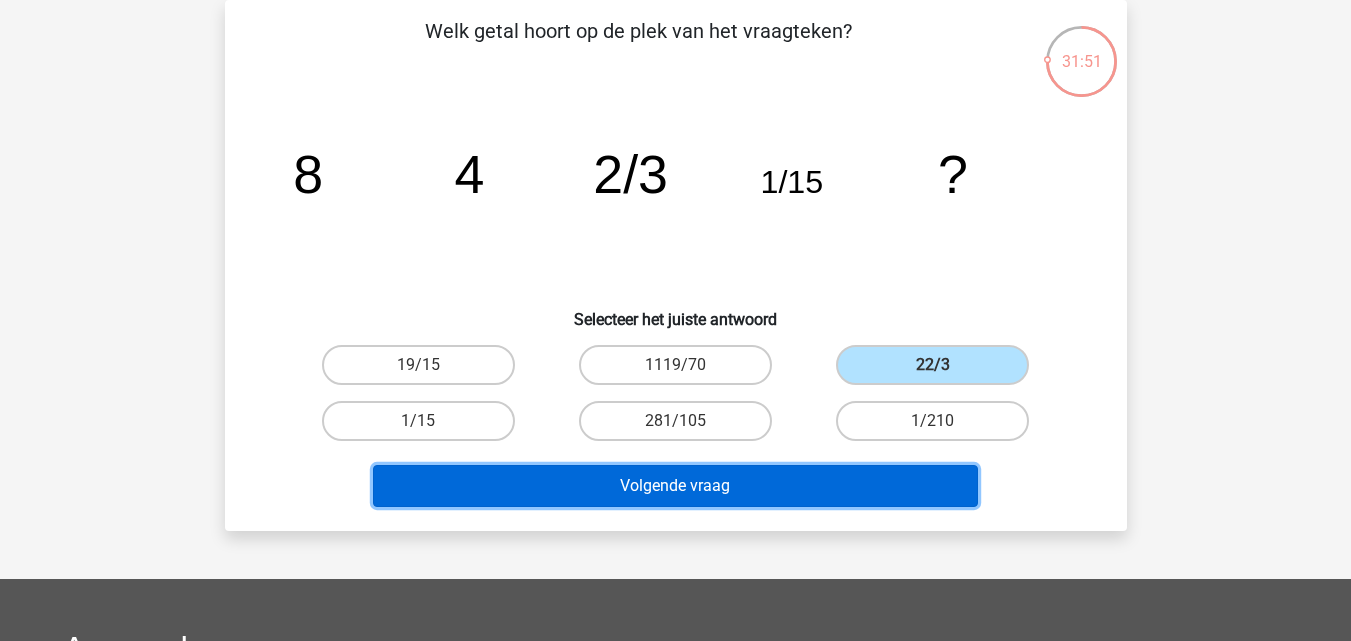 click on "Volgende vraag" at bounding box center [675, 486] 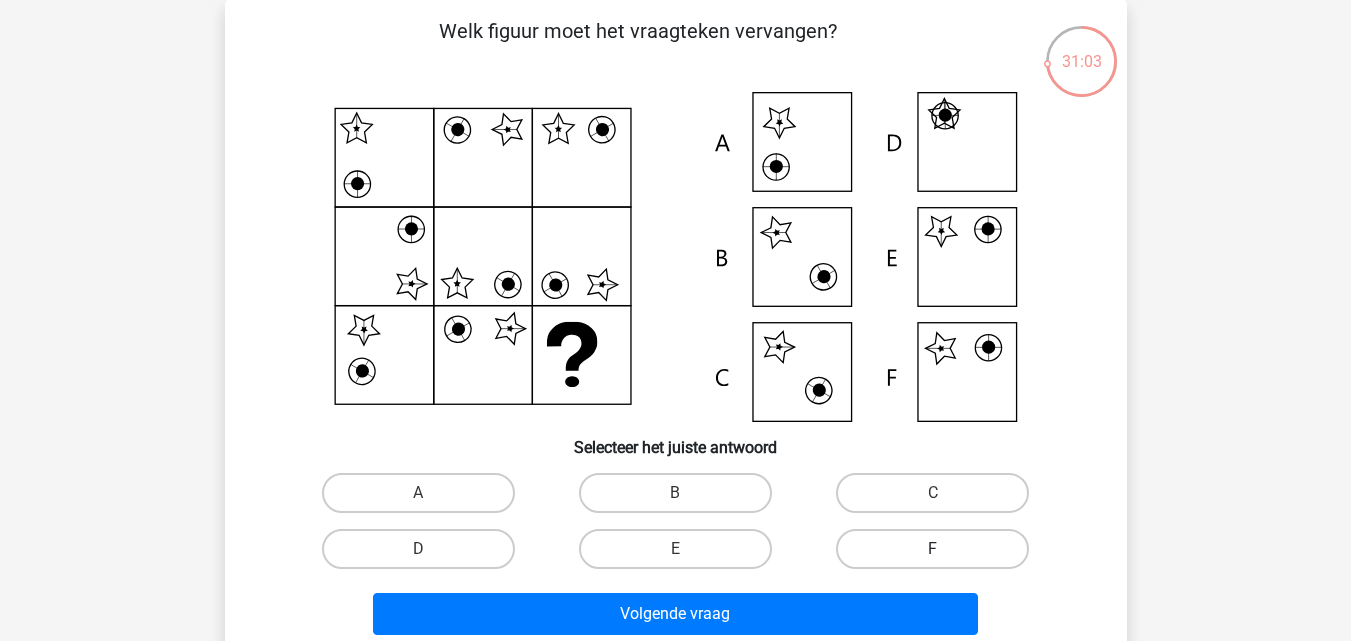 click on "F" at bounding box center [932, 549] 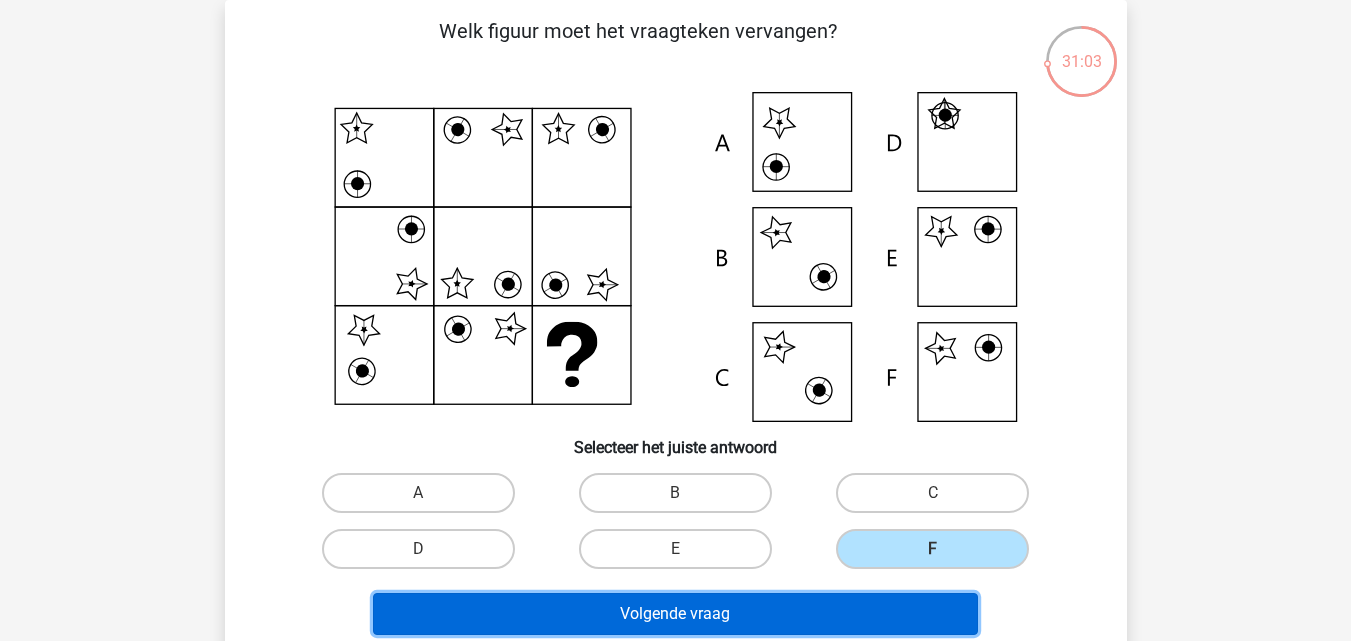 click on "Volgende vraag" at bounding box center [675, 614] 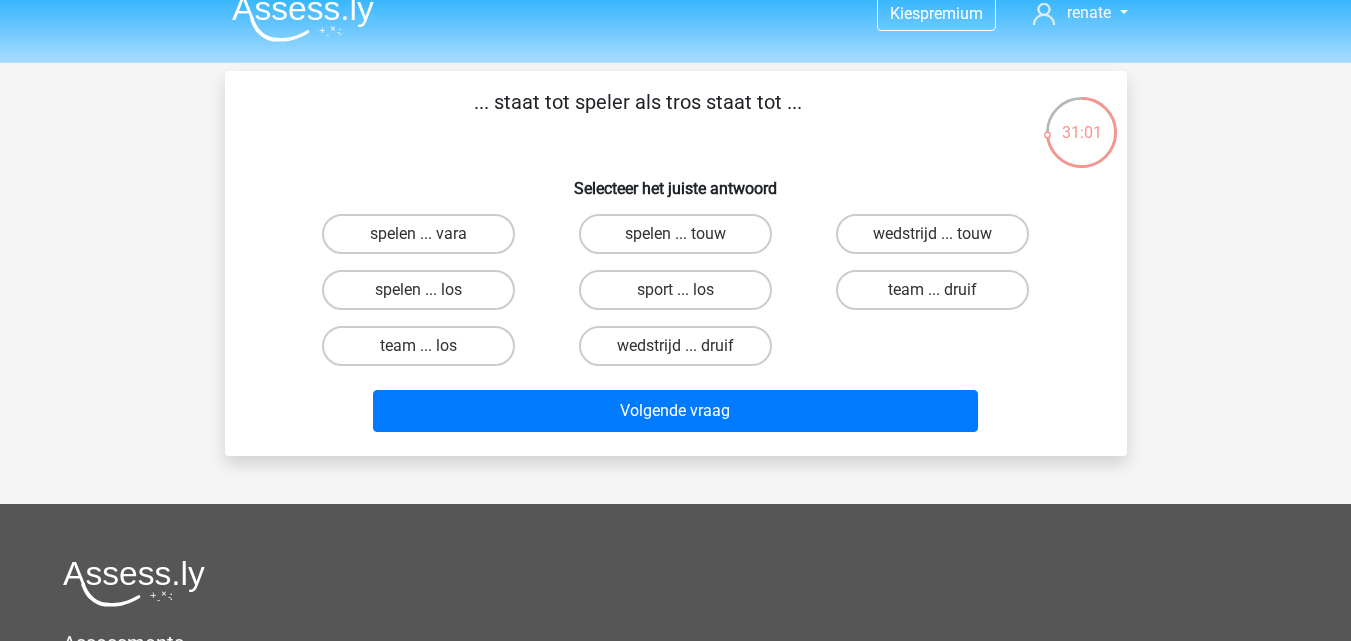 scroll, scrollTop: 0, scrollLeft: 0, axis: both 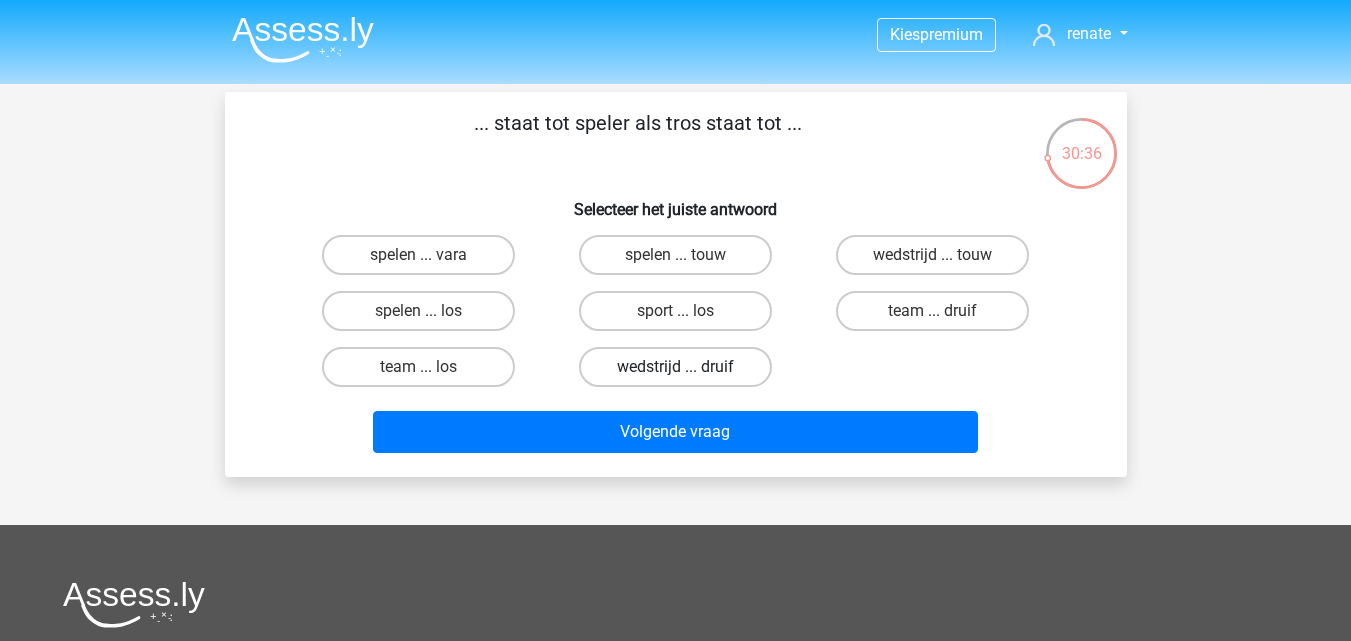 click on "wedstrijd ... druif" at bounding box center [675, 367] 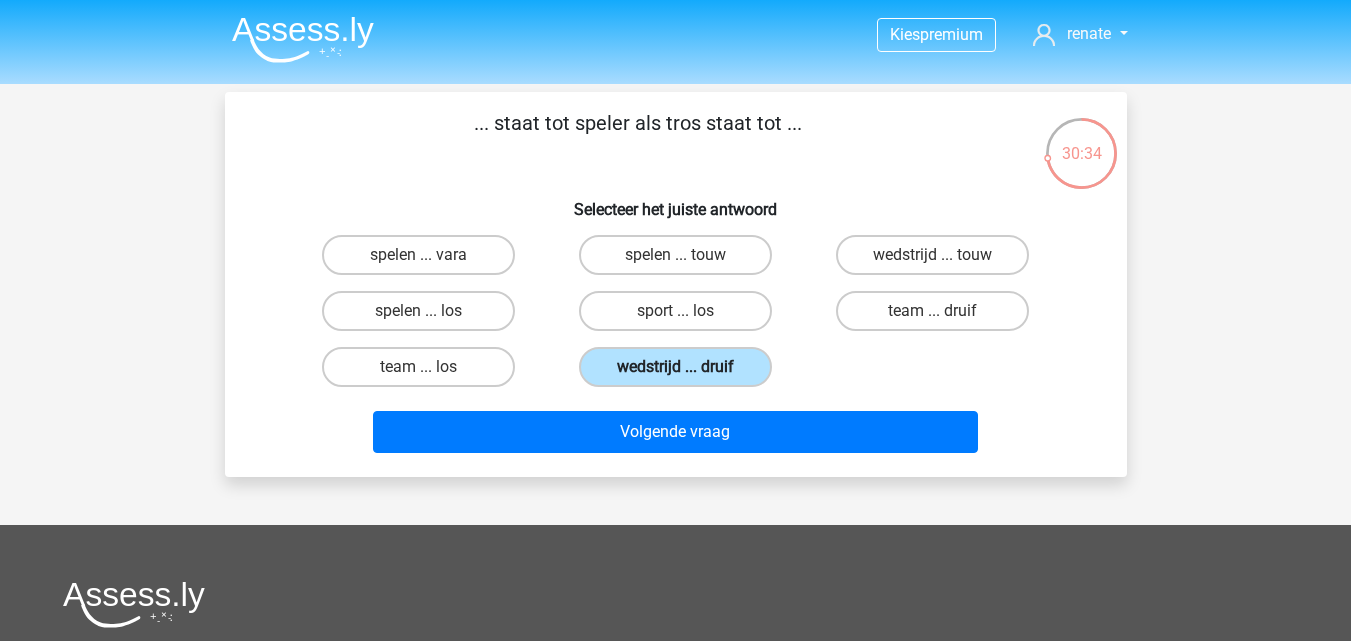 click on "wedstrijd ... druif" at bounding box center [675, 367] 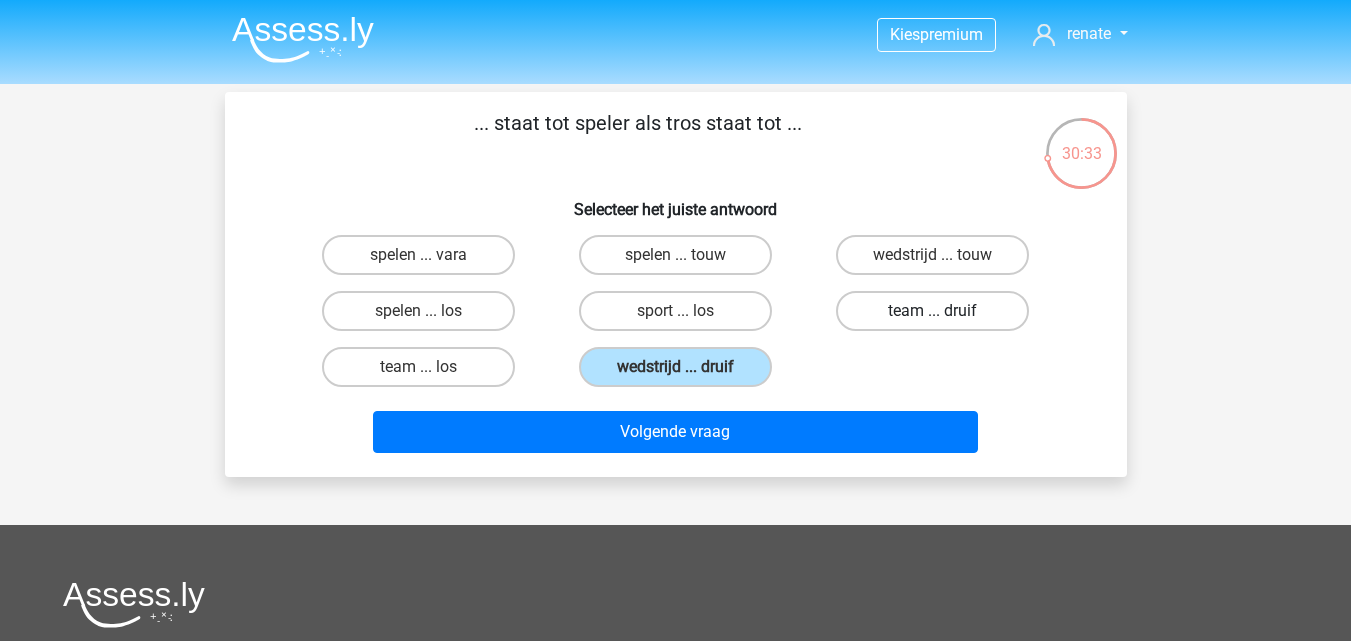 click on "team ... druif" at bounding box center [932, 311] 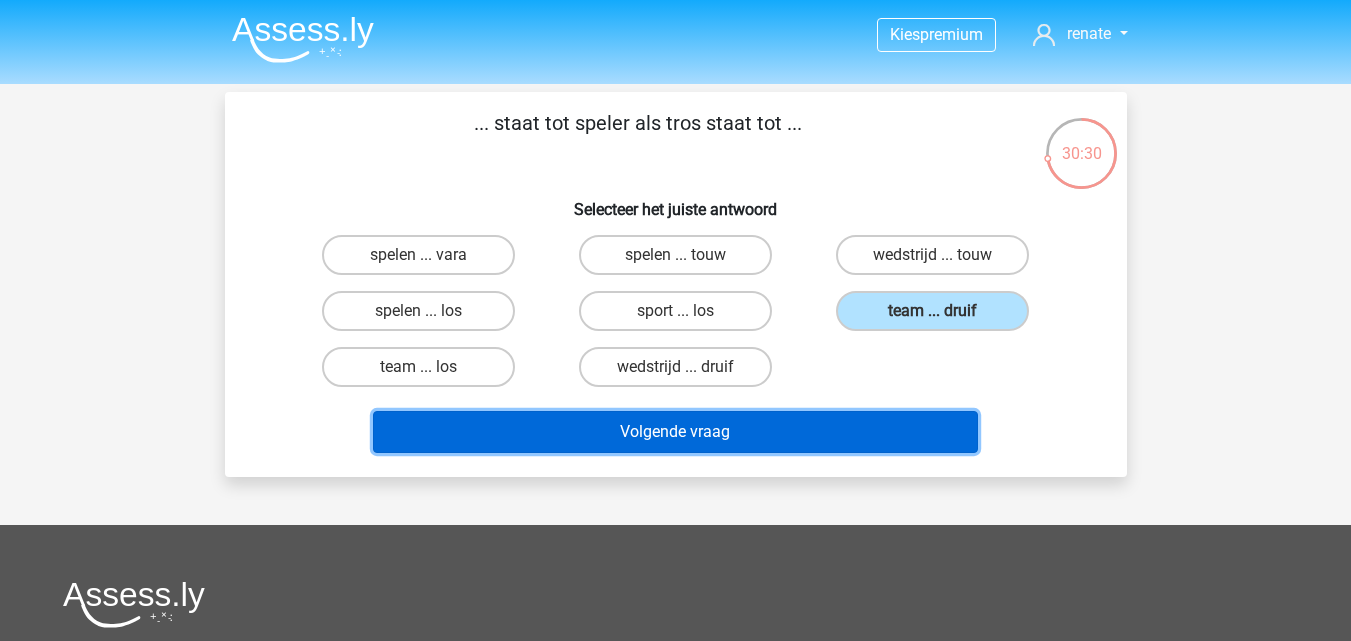 click on "Volgende vraag" at bounding box center [675, 432] 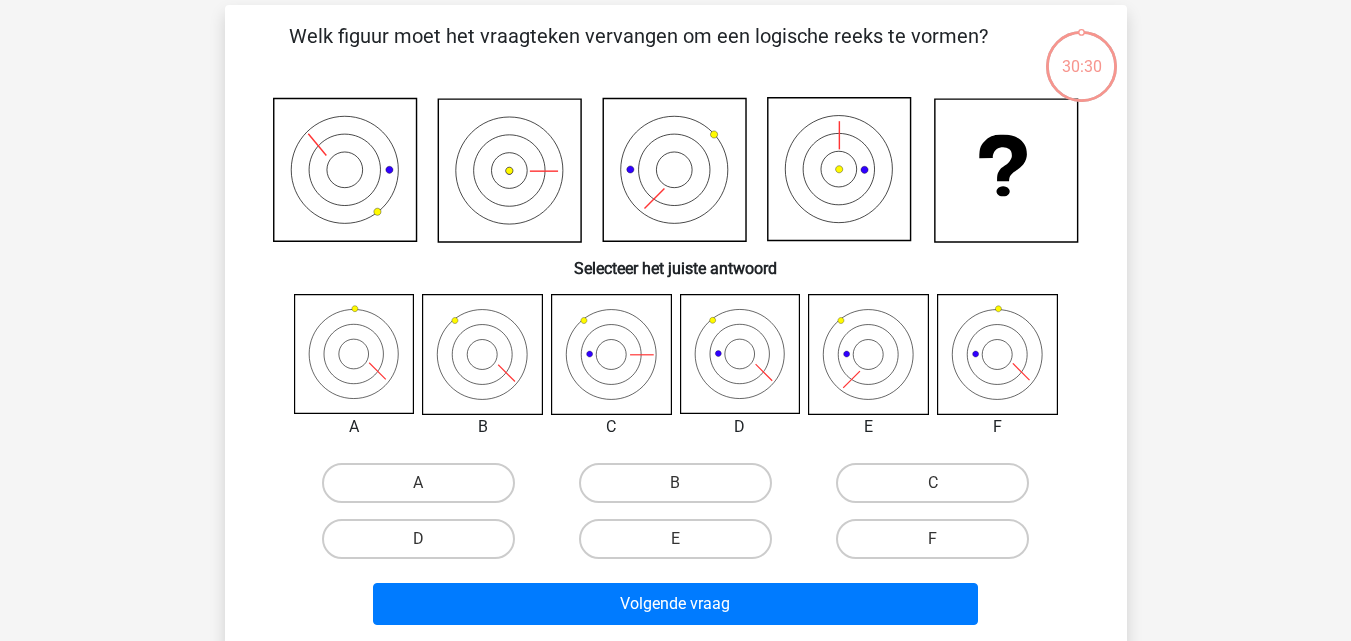 scroll, scrollTop: 92, scrollLeft: 0, axis: vertical 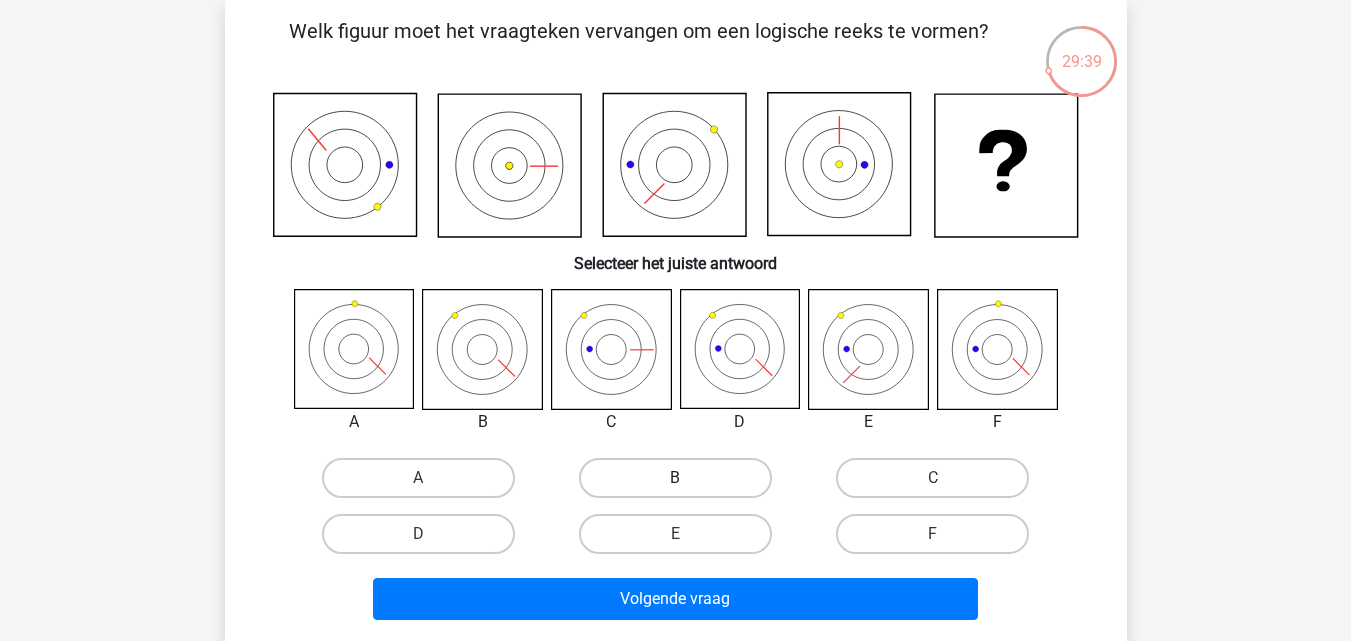 click on "B" at bounding box center (675, 478) 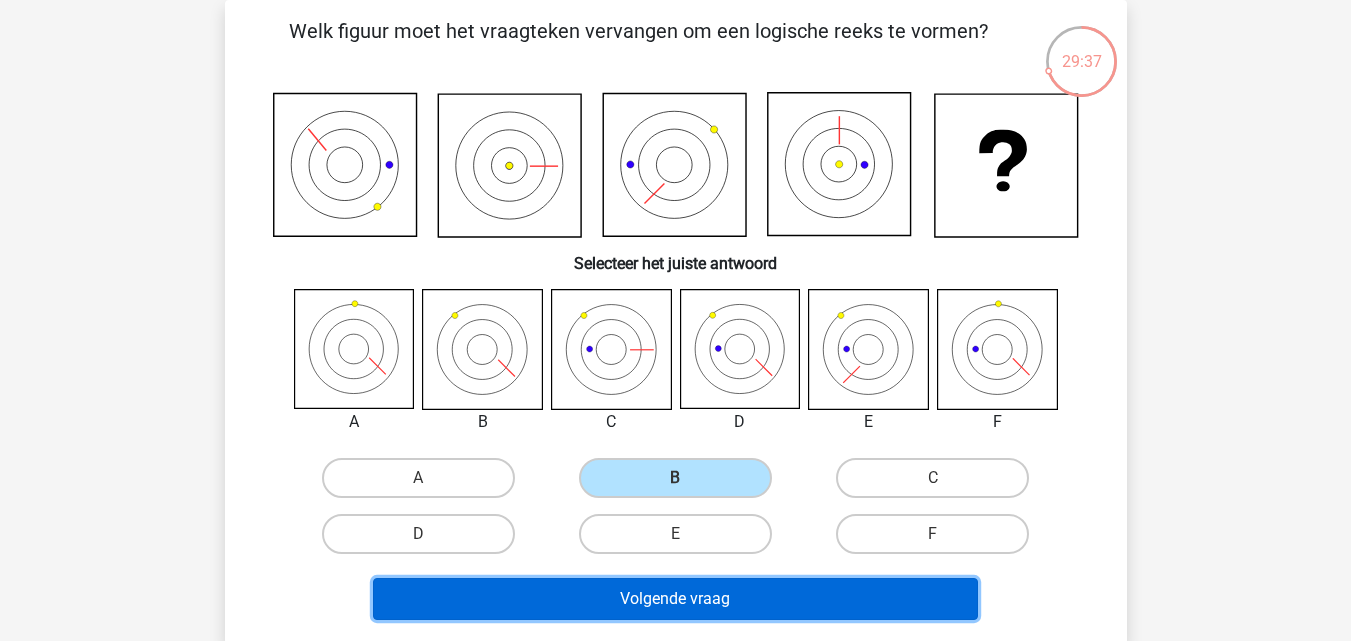 click on "Volgende vraag" at bounding box center (675, 599) 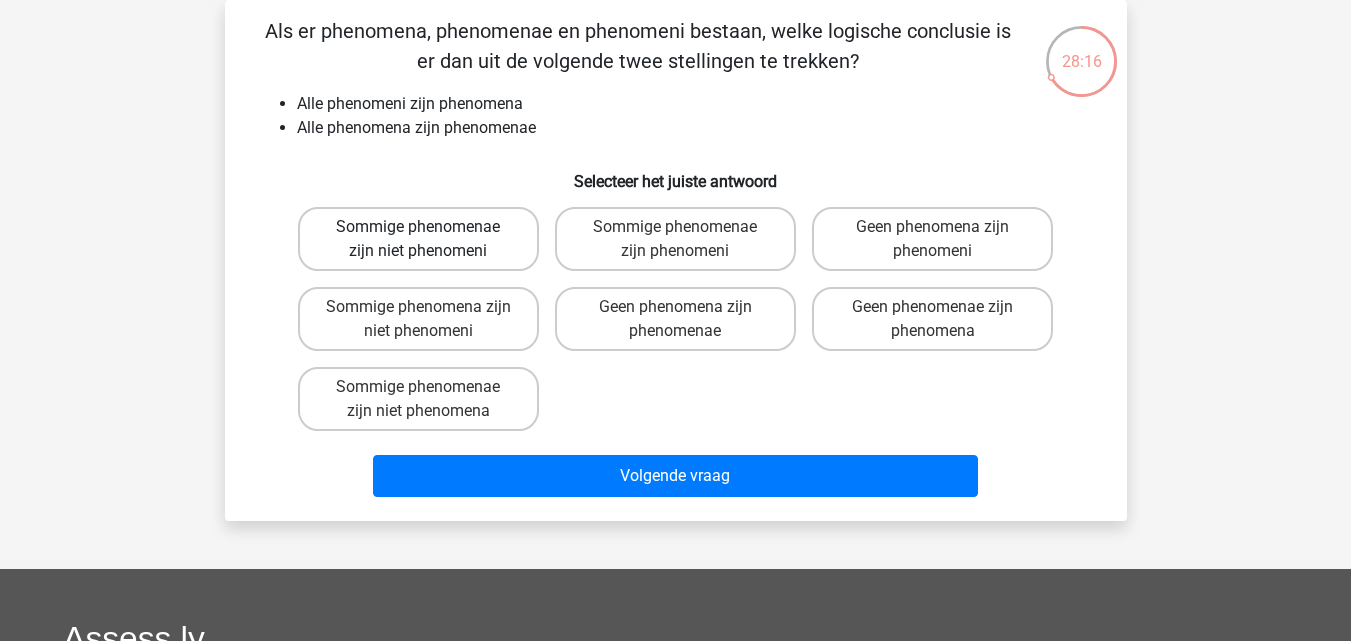 click on "Sommige phenomenae zijn niet phenomeni" at bounding box center (418, 239) 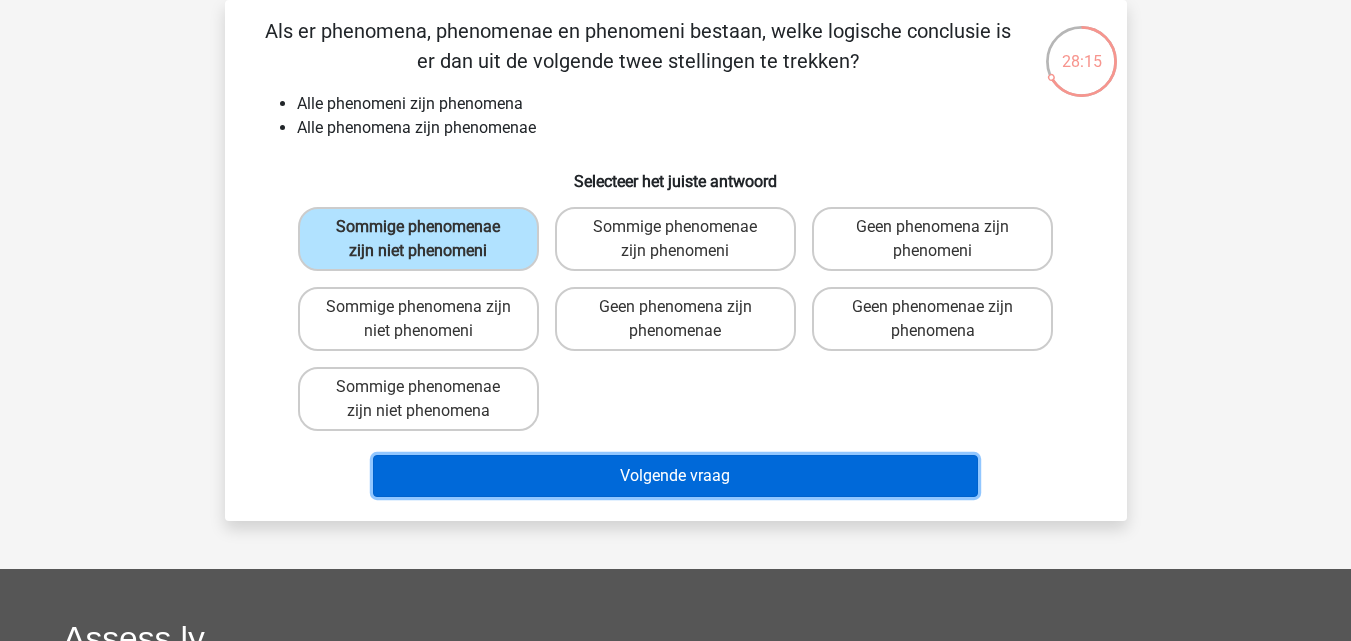 click on "Volgende vraag" at bounding box center [675, 476] 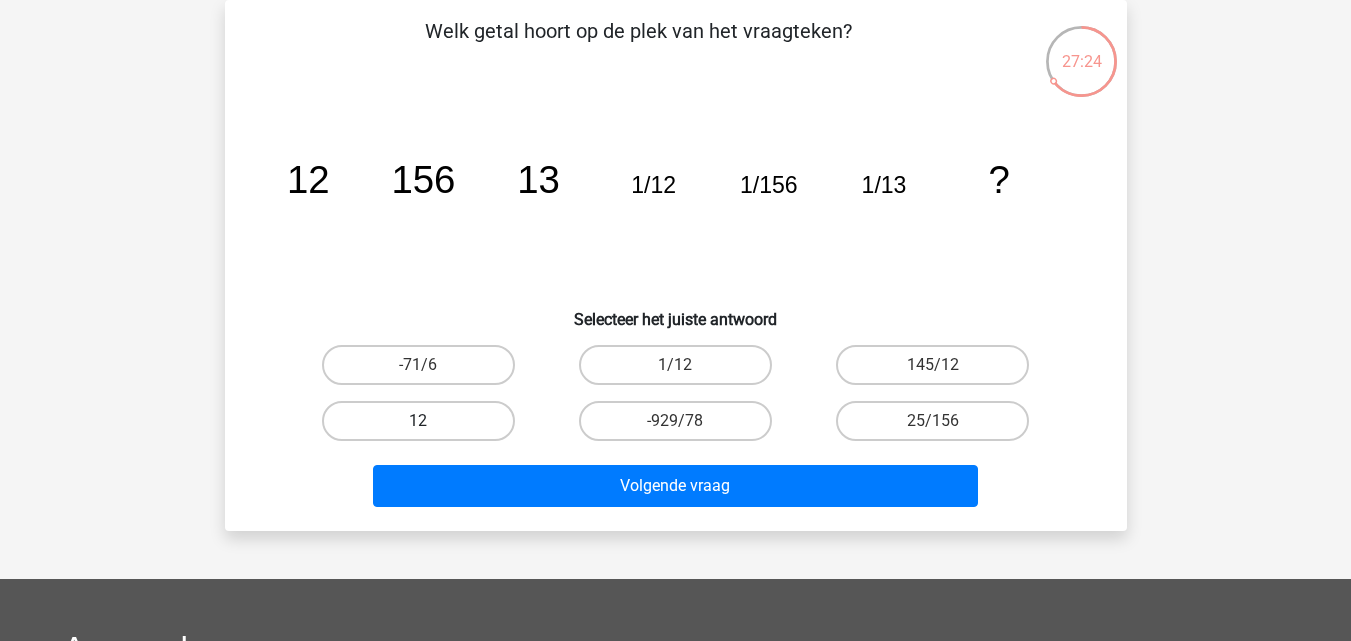 click on "12" at bounding box center (418, 421) 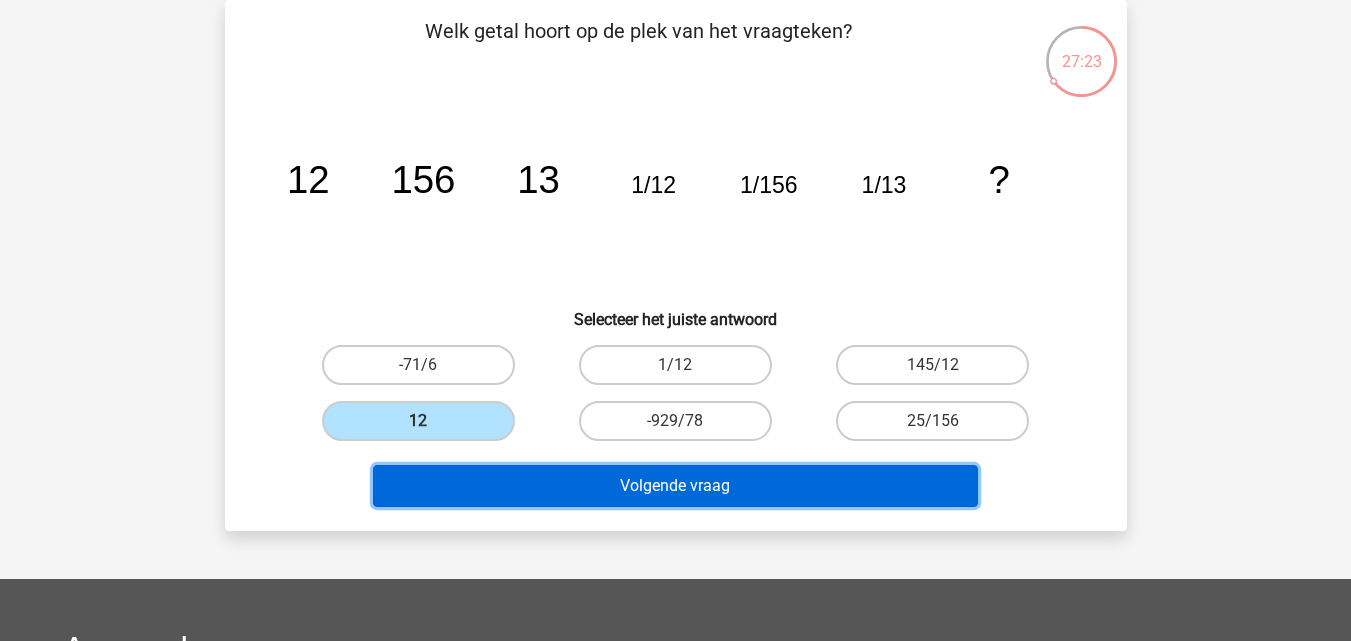 click on "Volgende vraag" at bounding box center [675, 486] 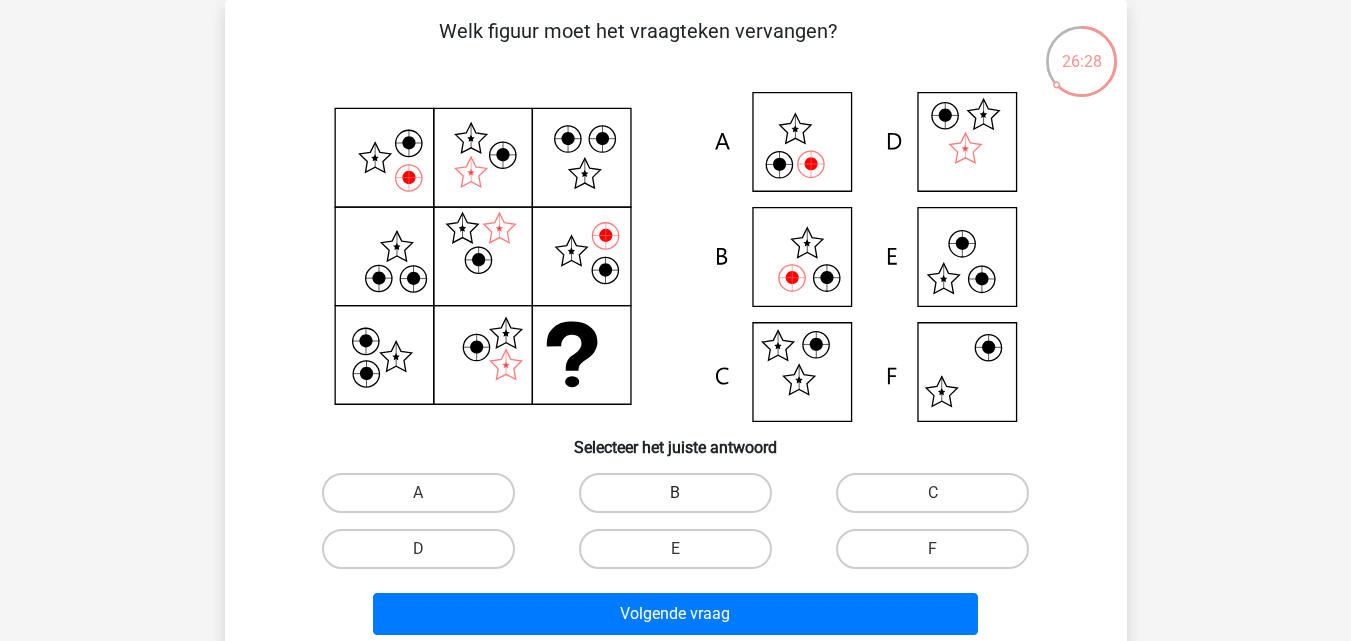 click on "B" at bounding box center (675, 493) 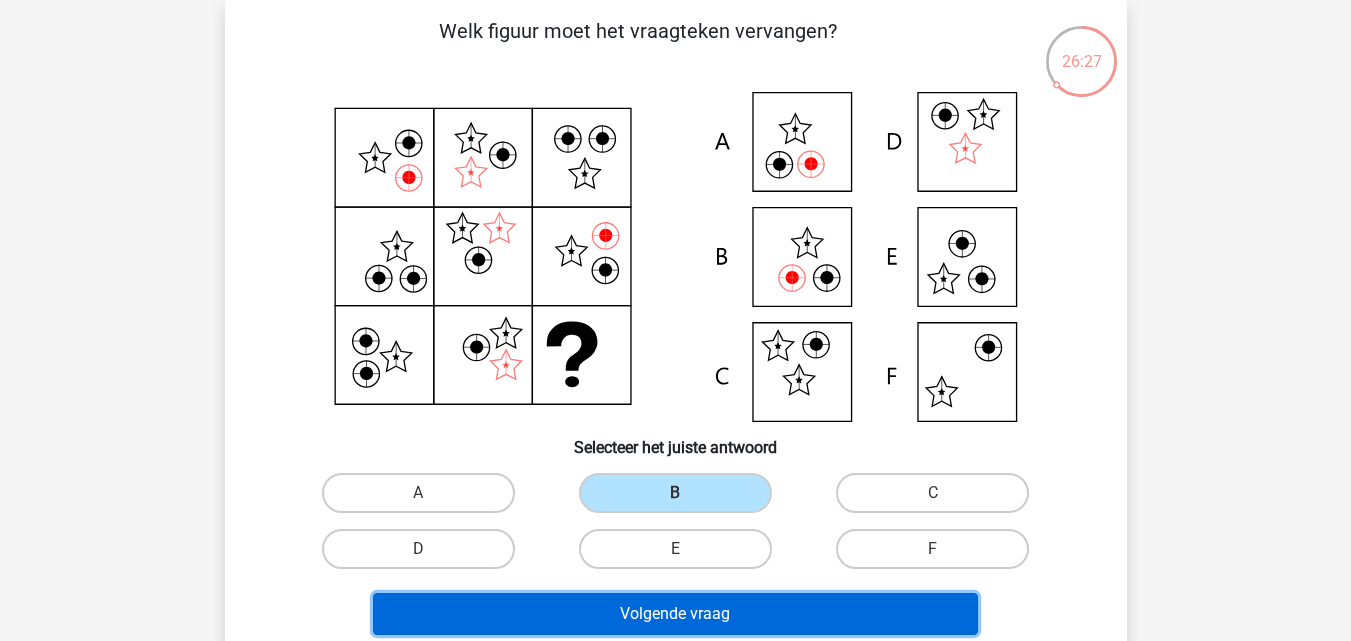 click on "Volgende vraag" at bounding box center [675, 614] 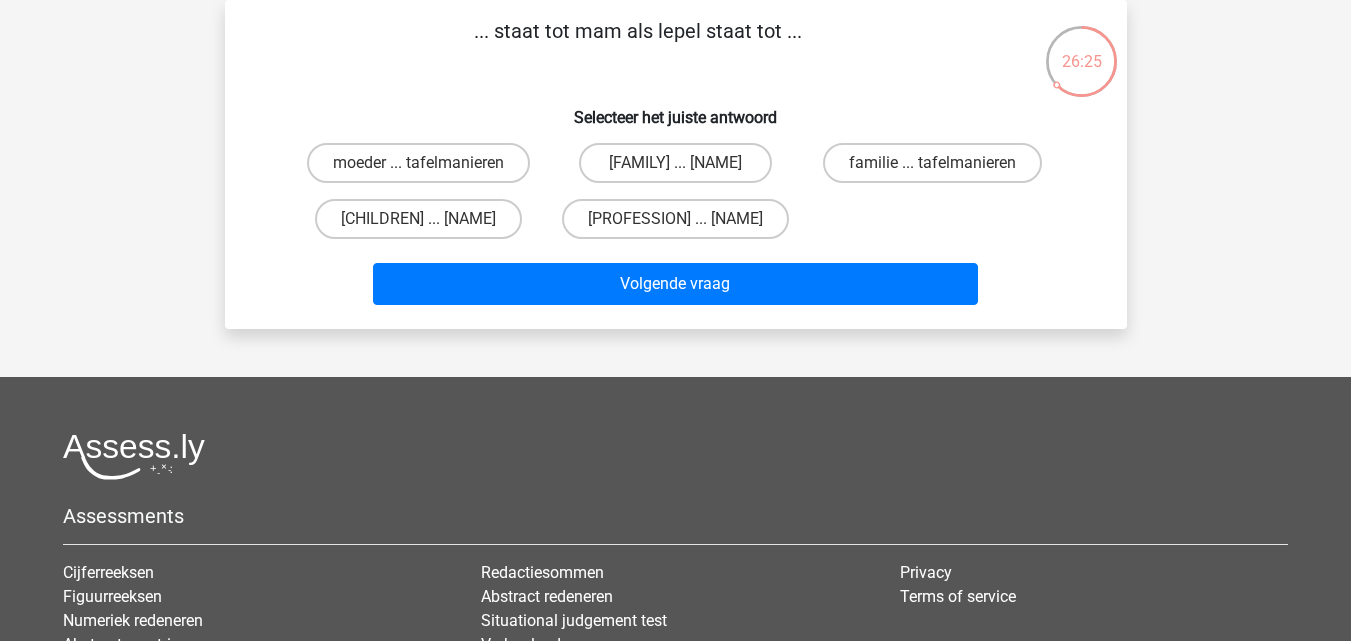 scroll, scrollTop: 0, scrollLeft: 0, axis: both 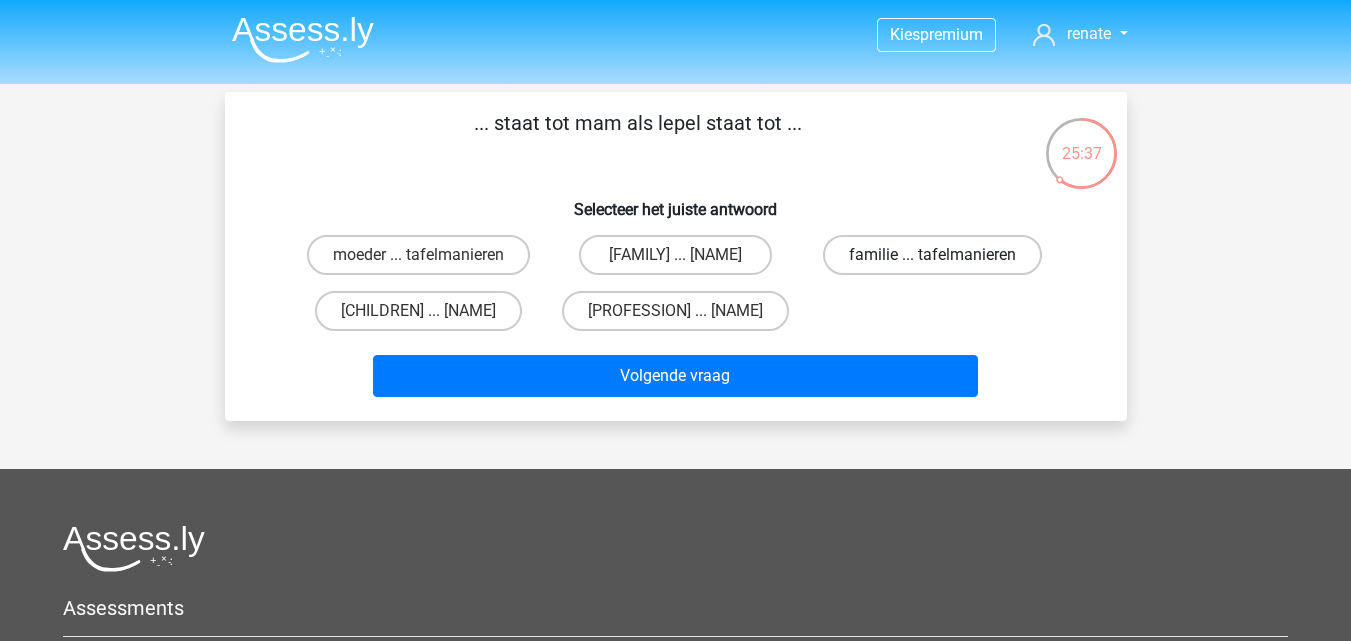 click on "familie ... tafelmanieren" at bounding box center [932, 255] 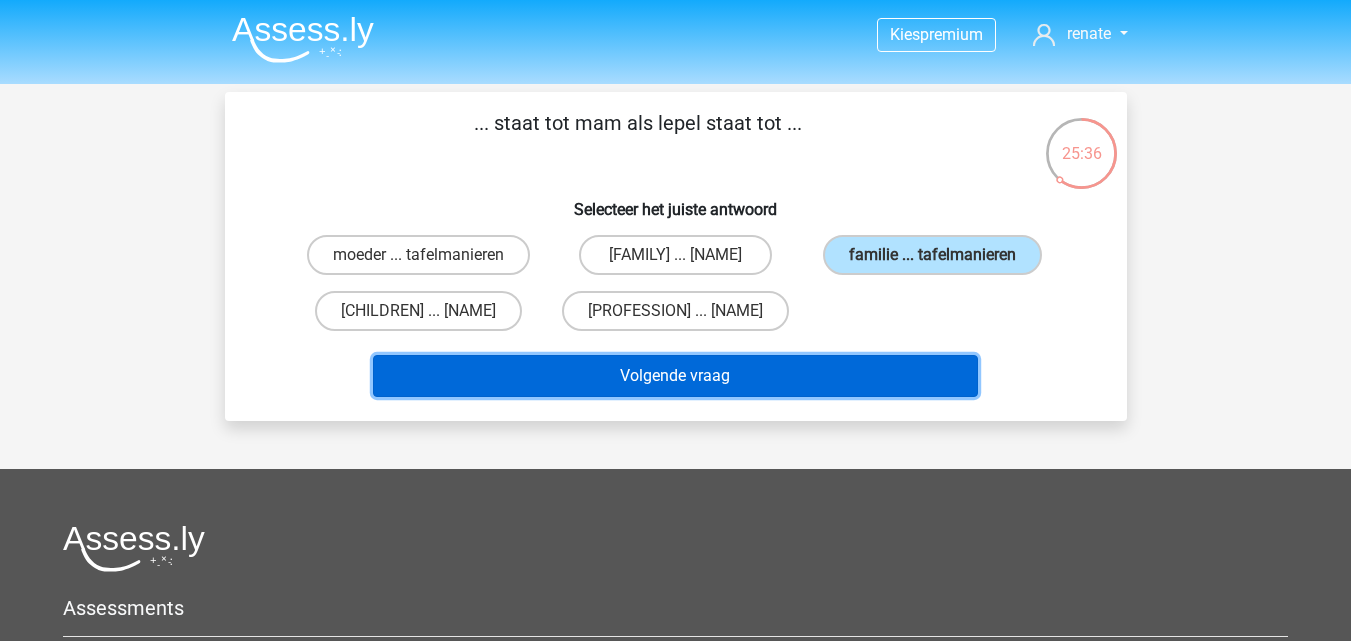 click on "Volgende vraag" at bounding box center [675, 376] 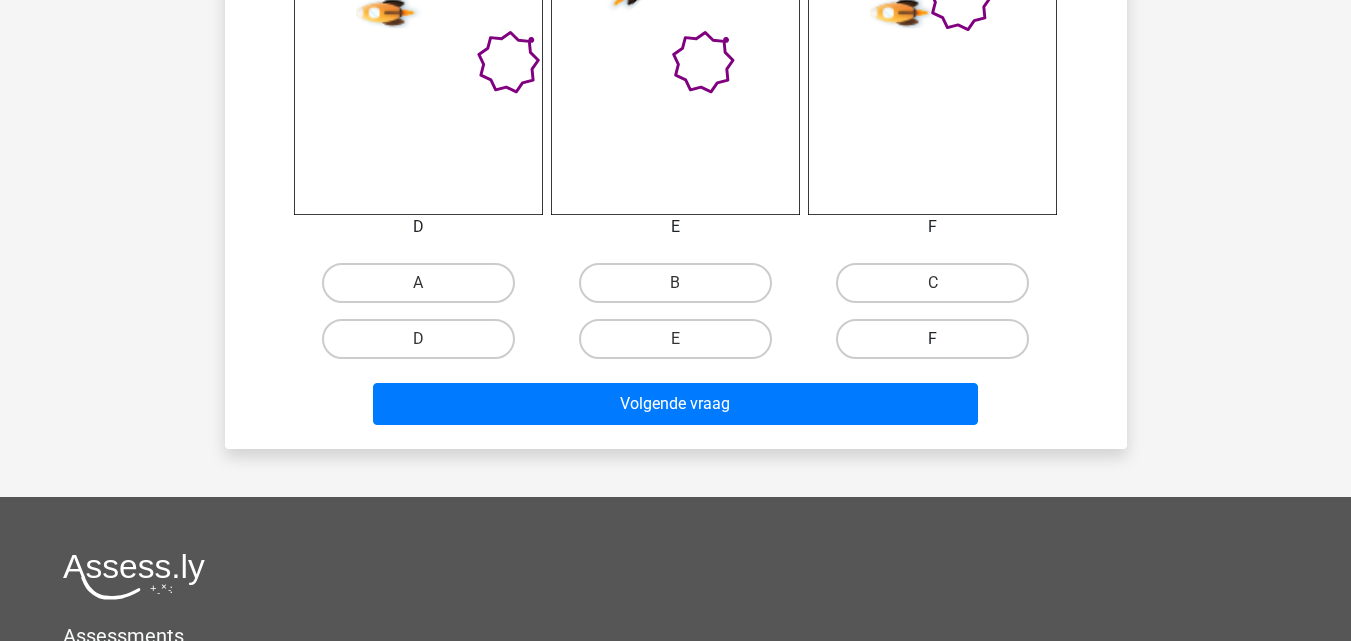 scroll, scrollTop: 900, scrollLeft: 0, axis: vertical 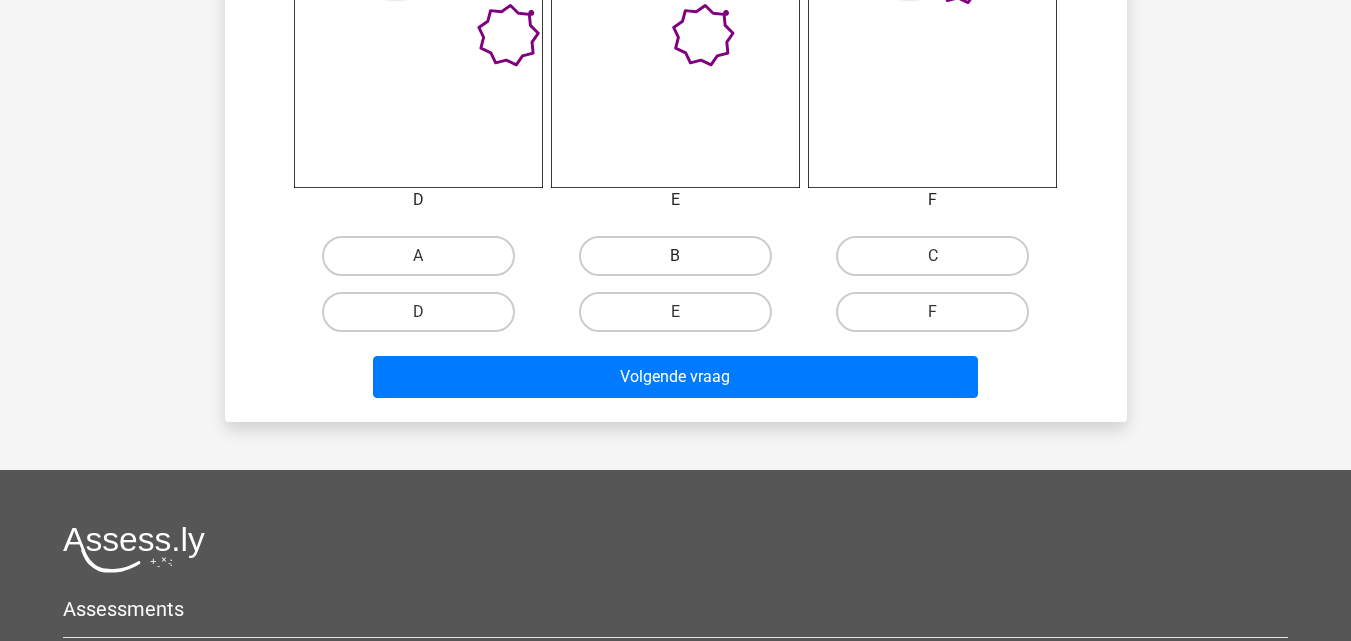 click on "B" at bounding box center [675, 256] 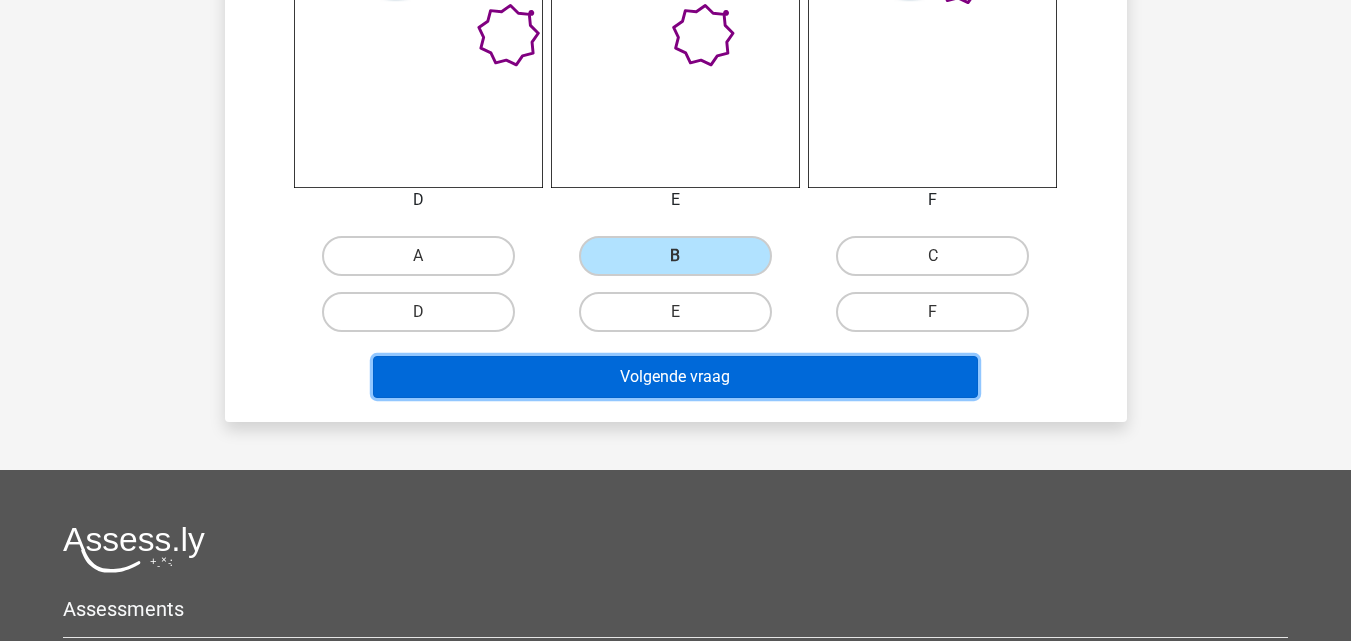 click on "Volgende vraag" at bounding box center (675, 377) 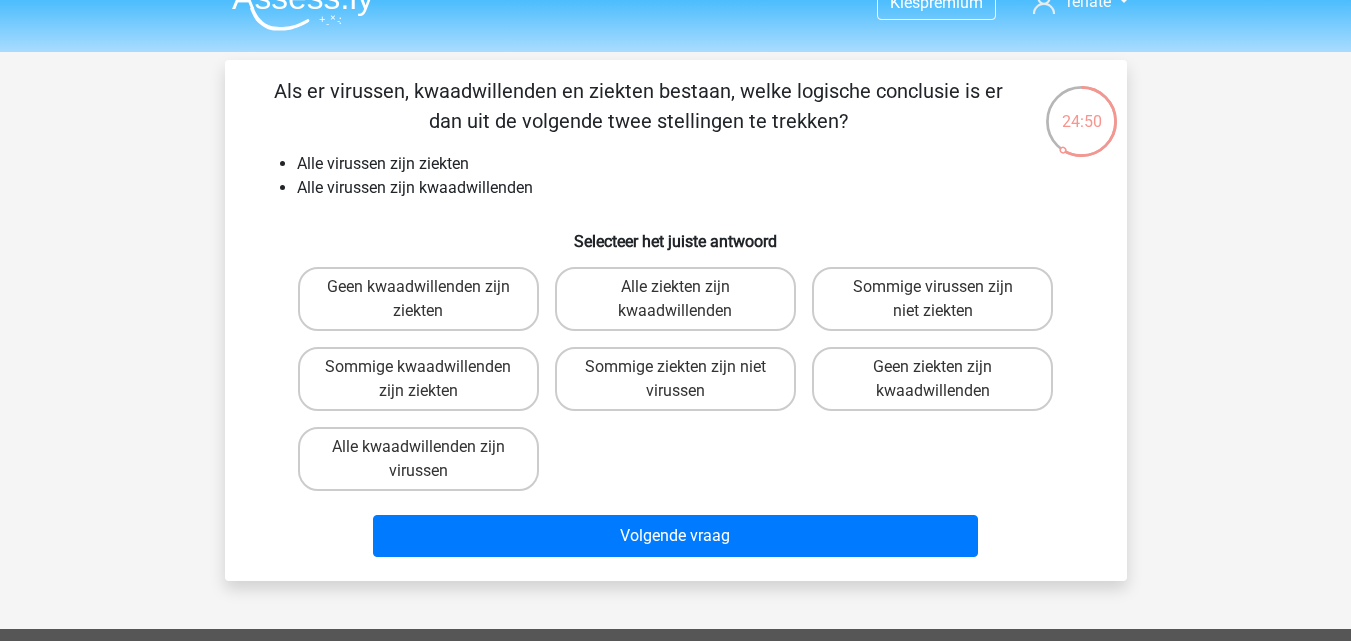 scroll, scrollTop: 0, scrollLeft: 0, axis: both 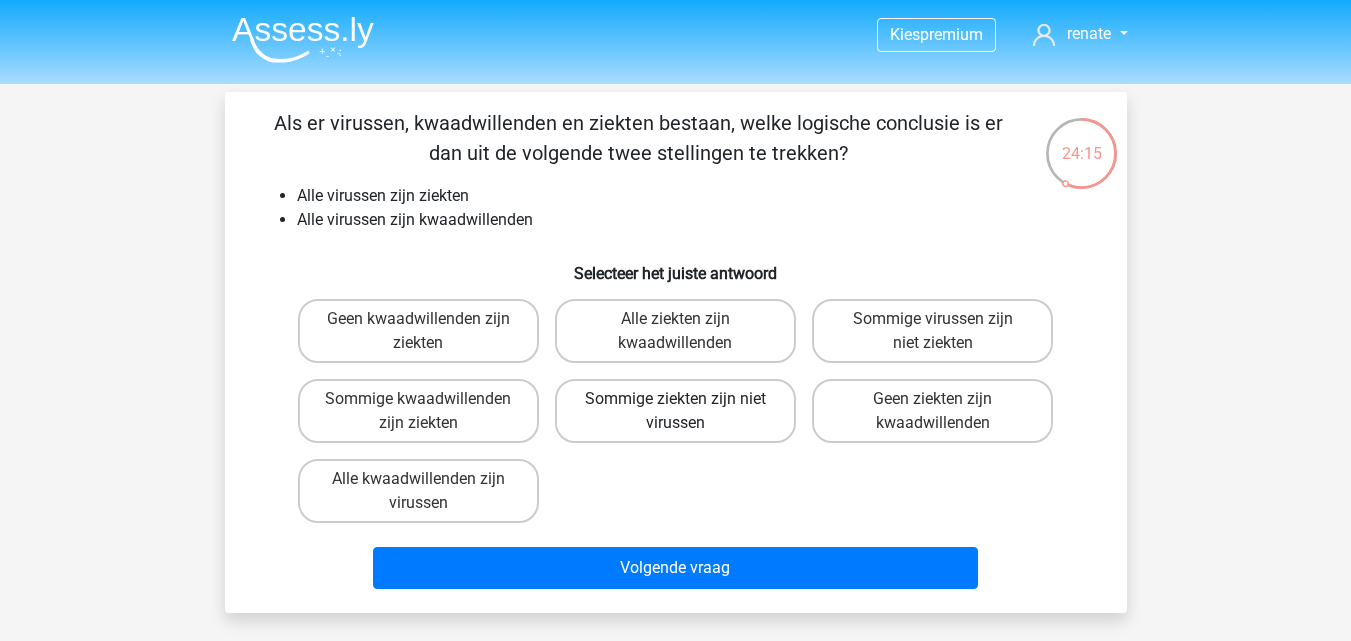click on "Sommige ziekten zijn niet virussen" at bounding box center [675, 411] 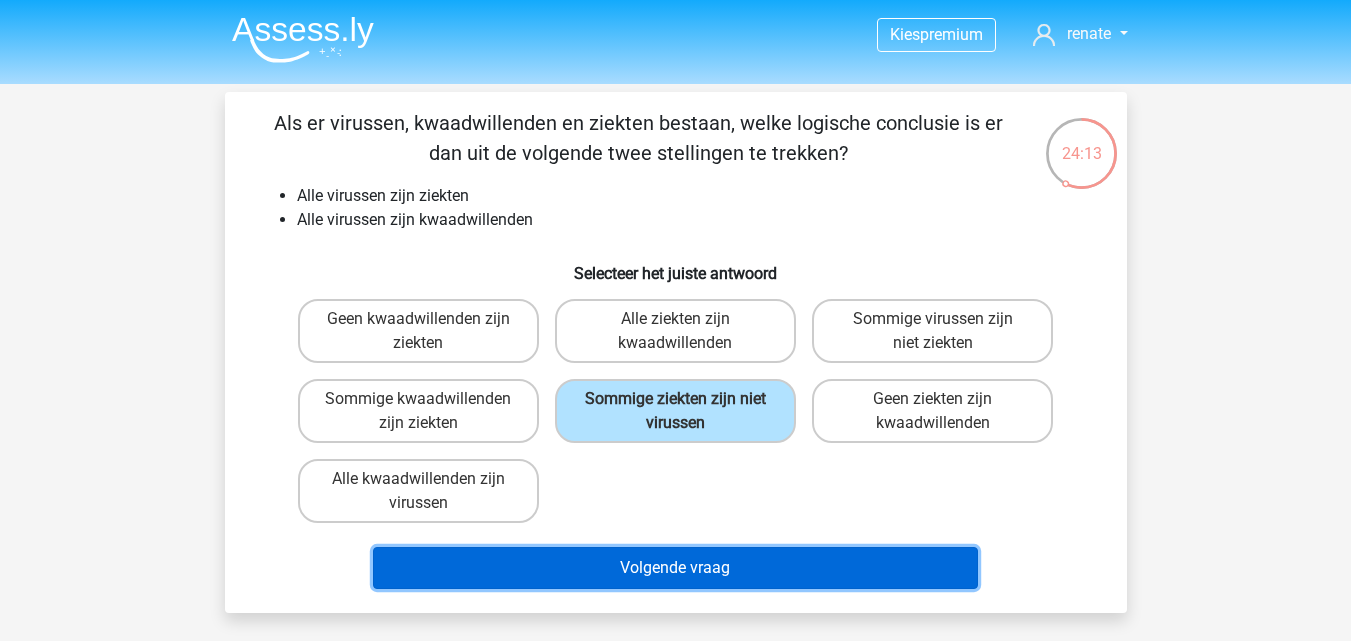 click on "Volgende vraag" at bounding box center [675, 568] 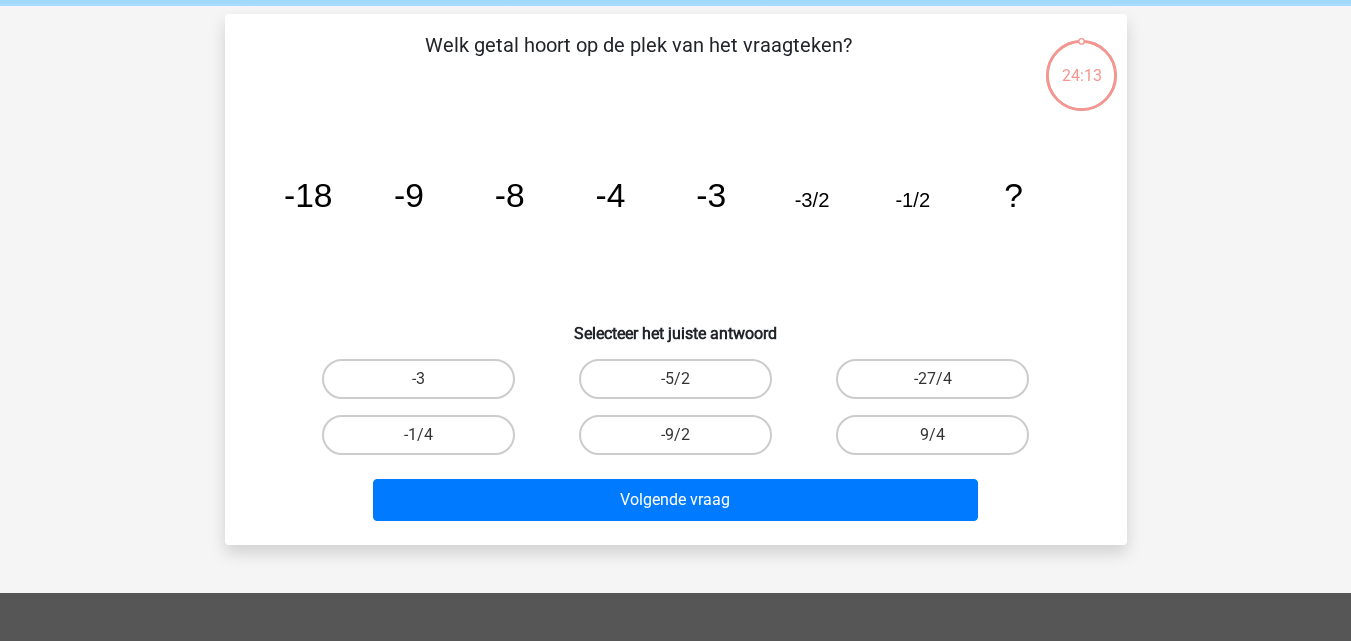 scroll, scrollTop: 92, scrollLeft: 0, axis: vertical 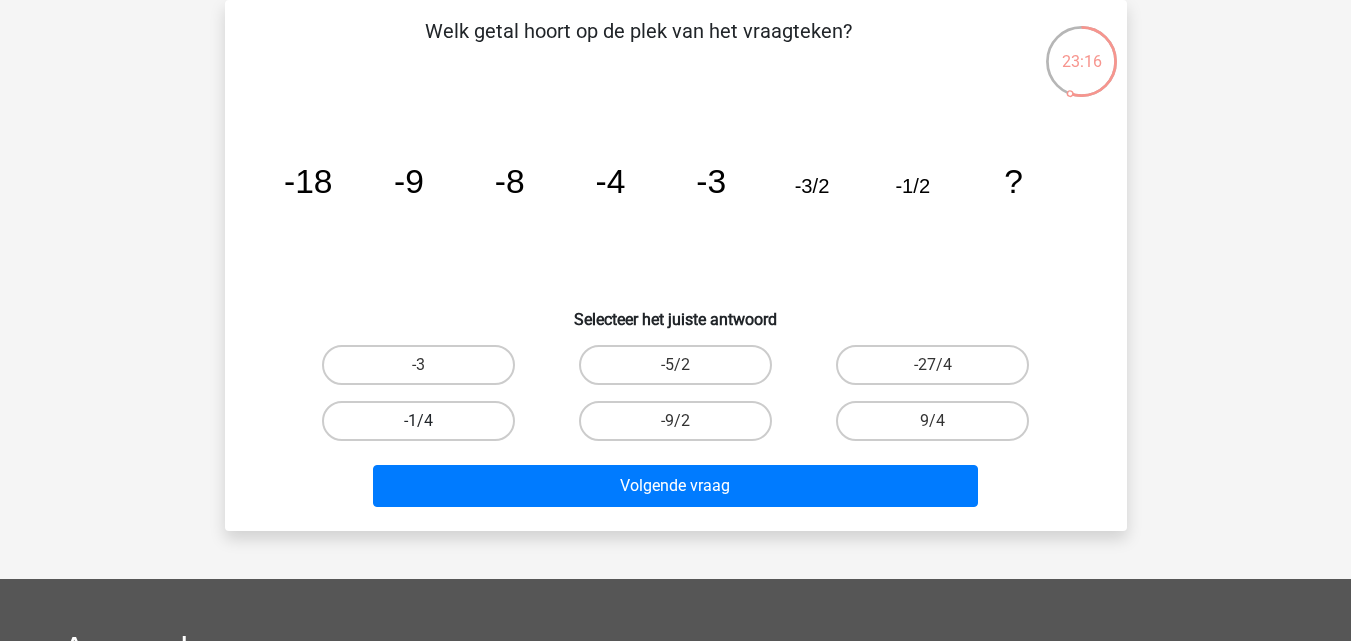 click on "-1/4" at bounding box center [418, 421] 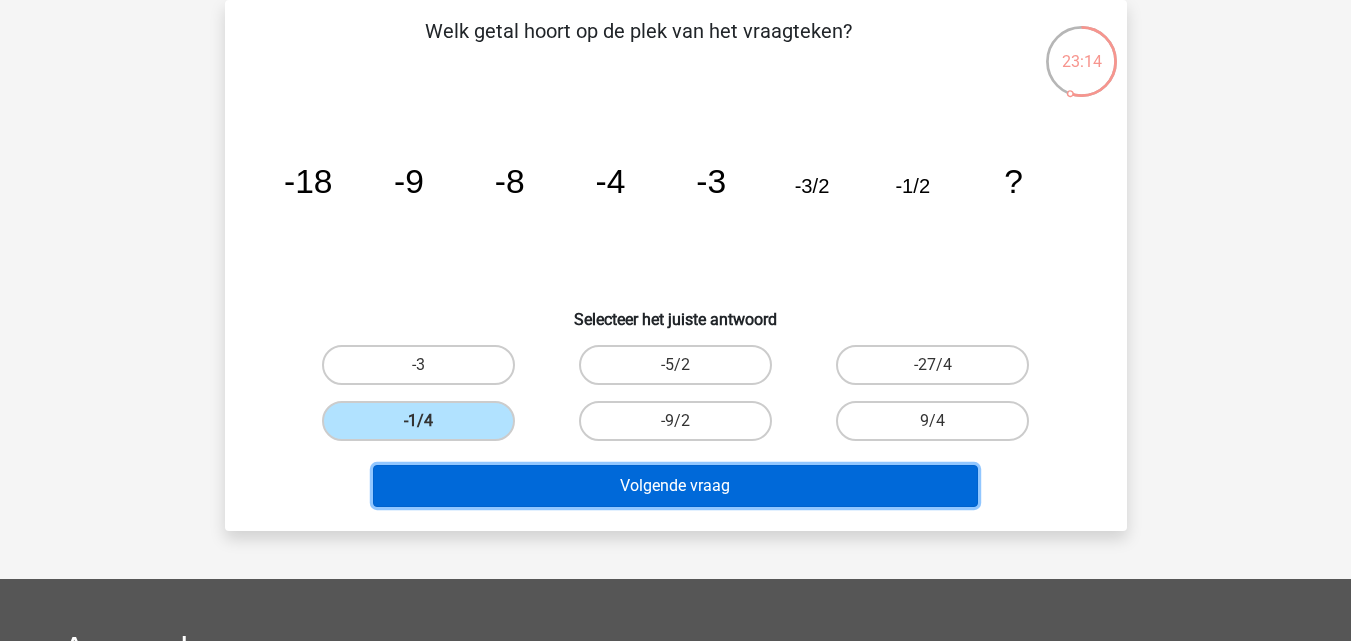 click on "Volgende vraag" at bounding box center (675, 486) 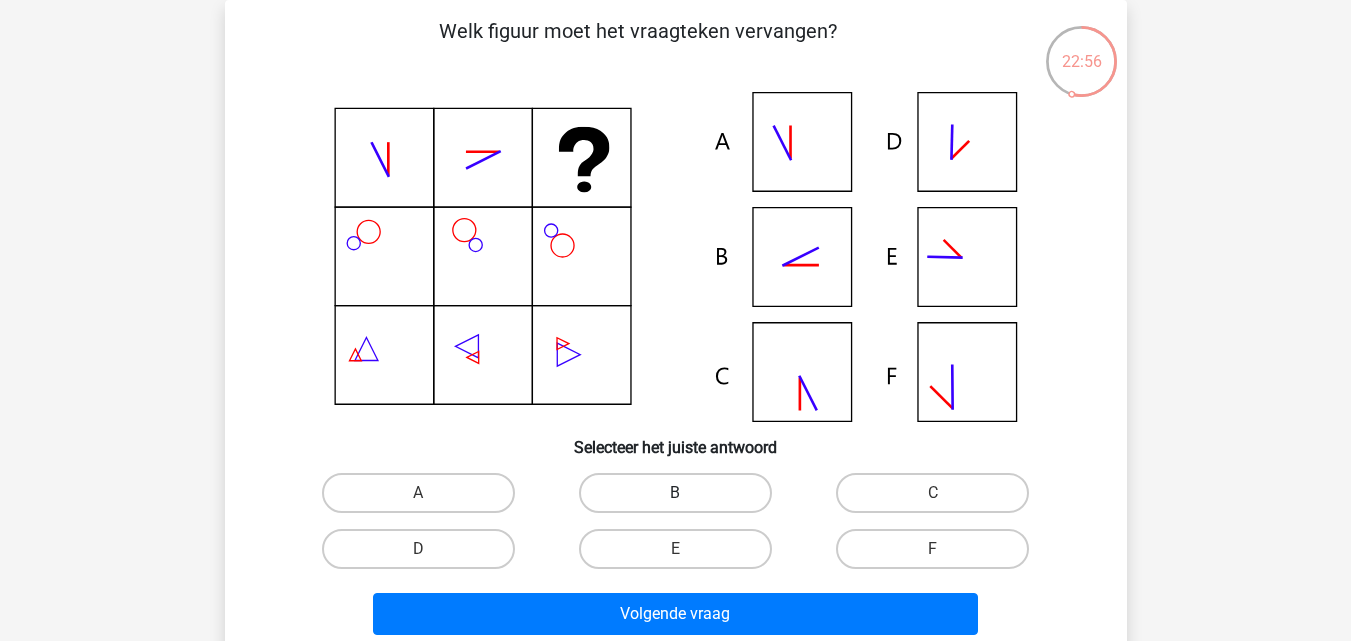 click on "B" at bounding box center (675, 493) 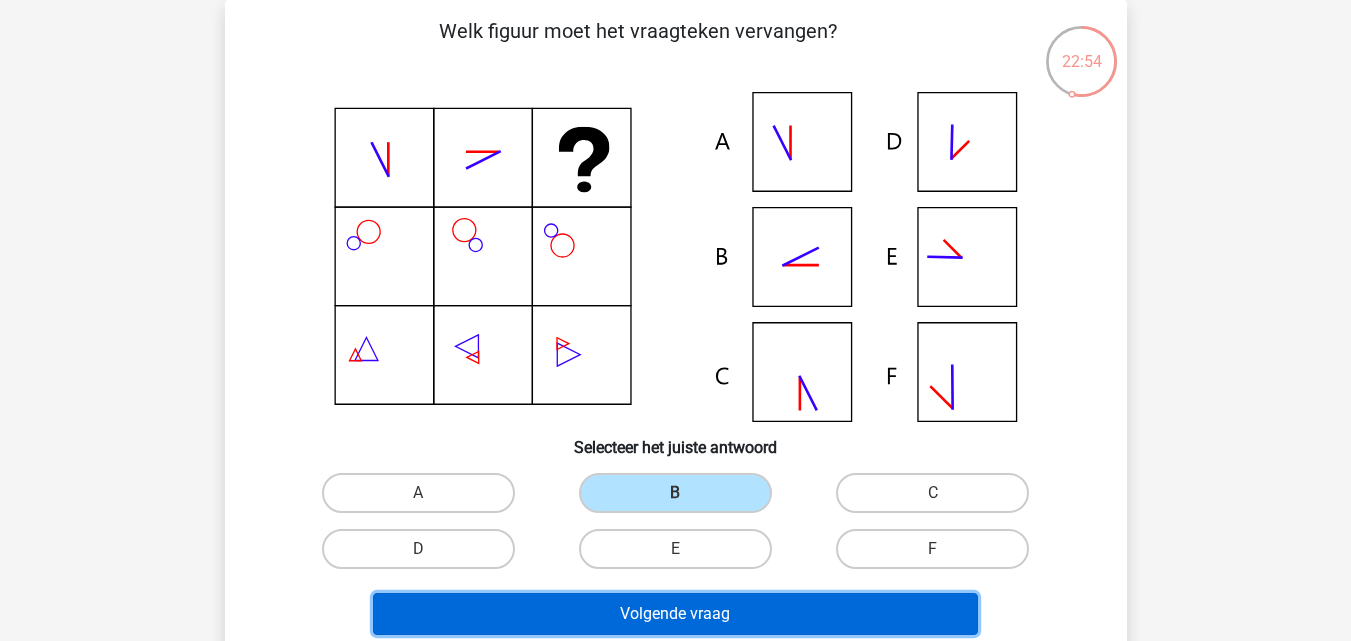 click on "Volgende vraag" at bounding box center [675, 614] 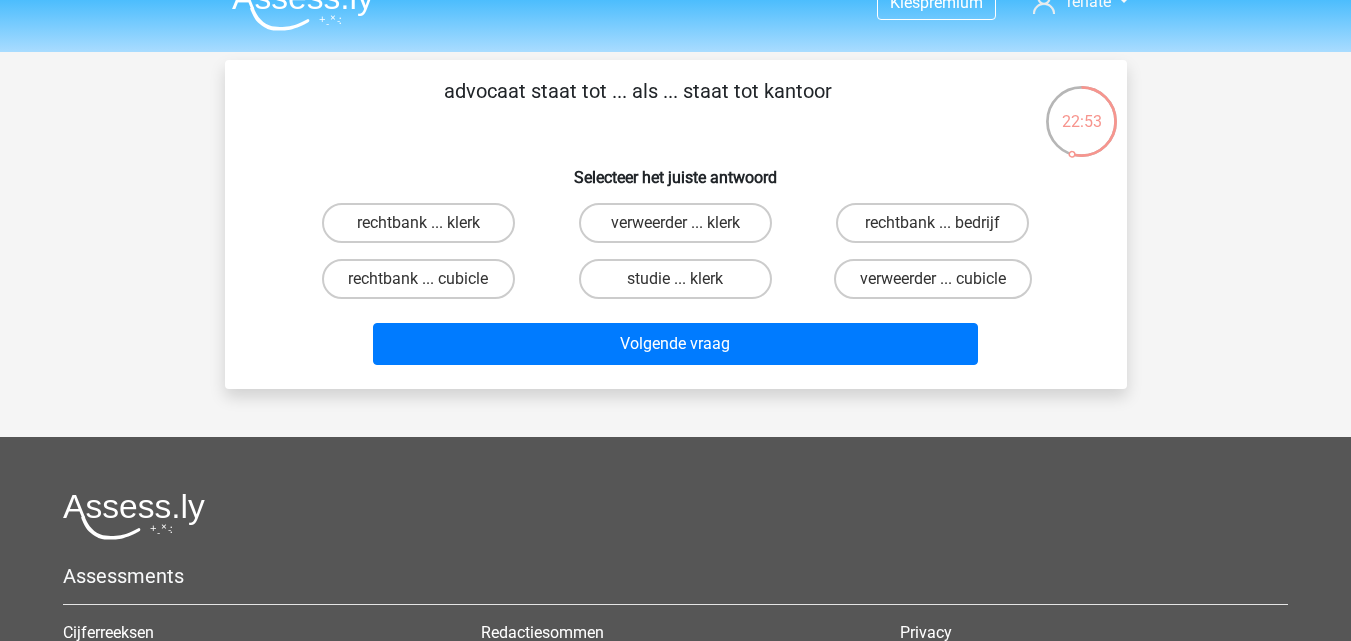 scroll, scrollTop: 0, scrollLeft: 0, axis: both 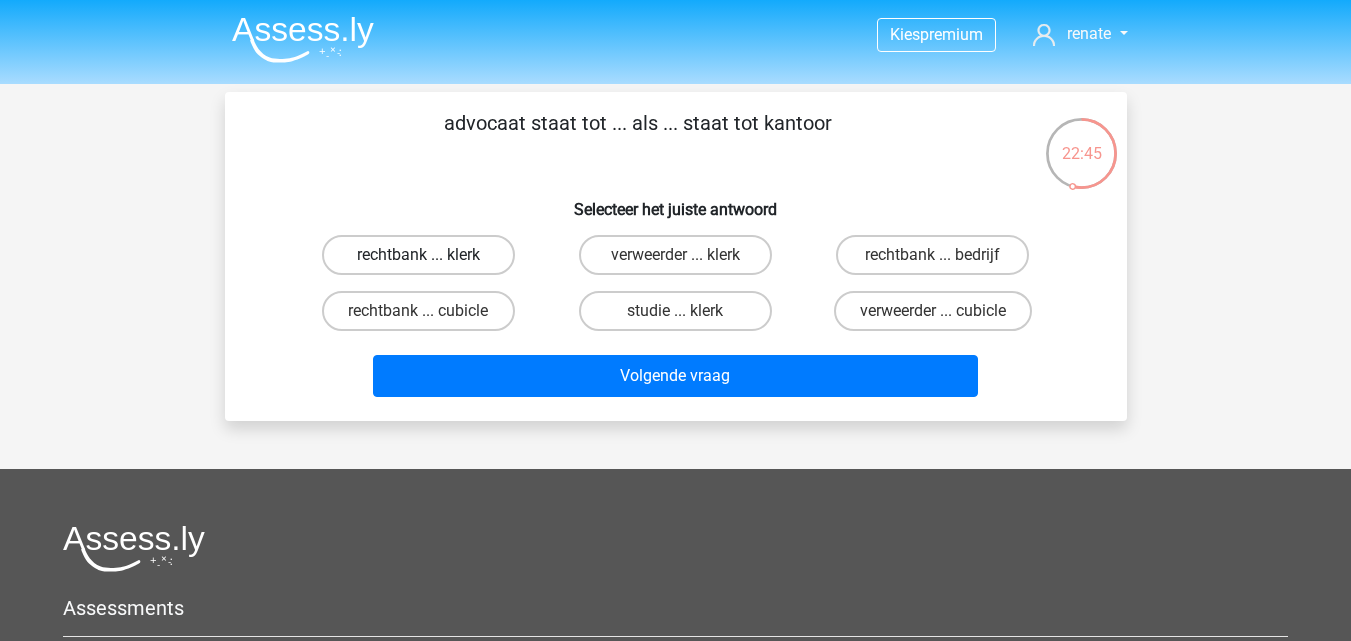 click on "rechtbank ... klerk" at bounding box center [418, 255] 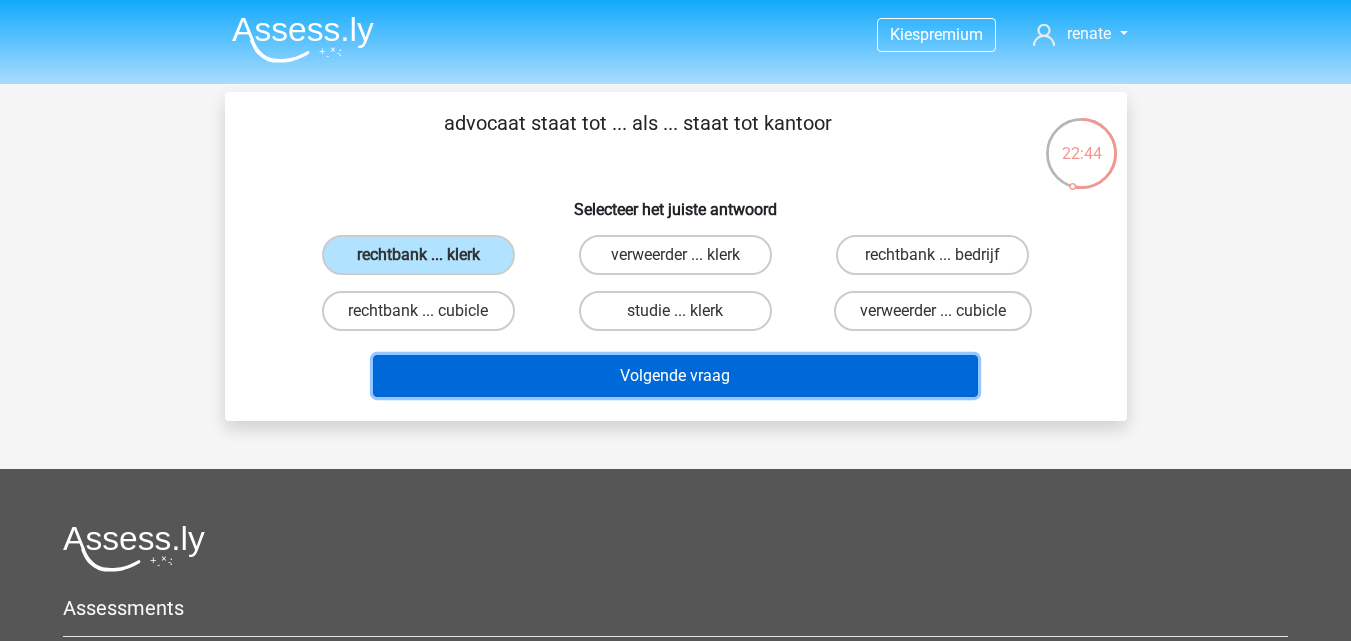 click on "Volgende vraag" at bounding box center [675, 376] 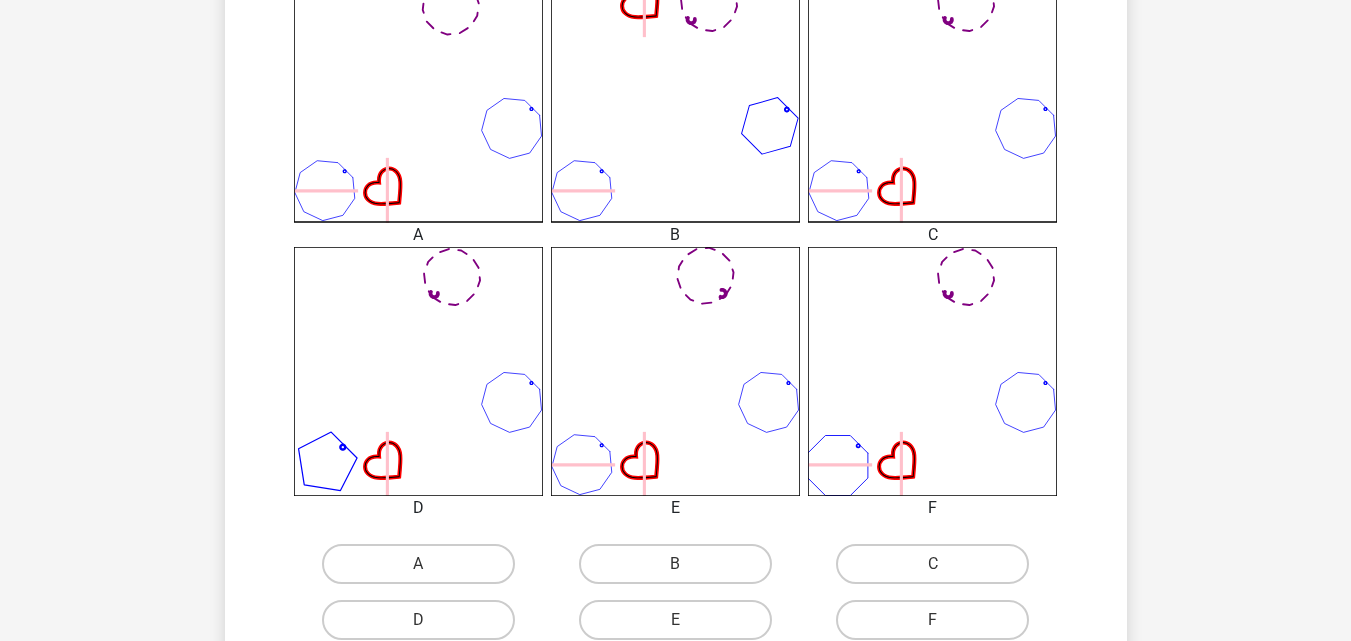 scroll, scrollTop: 692, scrollLeft: 0, axis: vertical 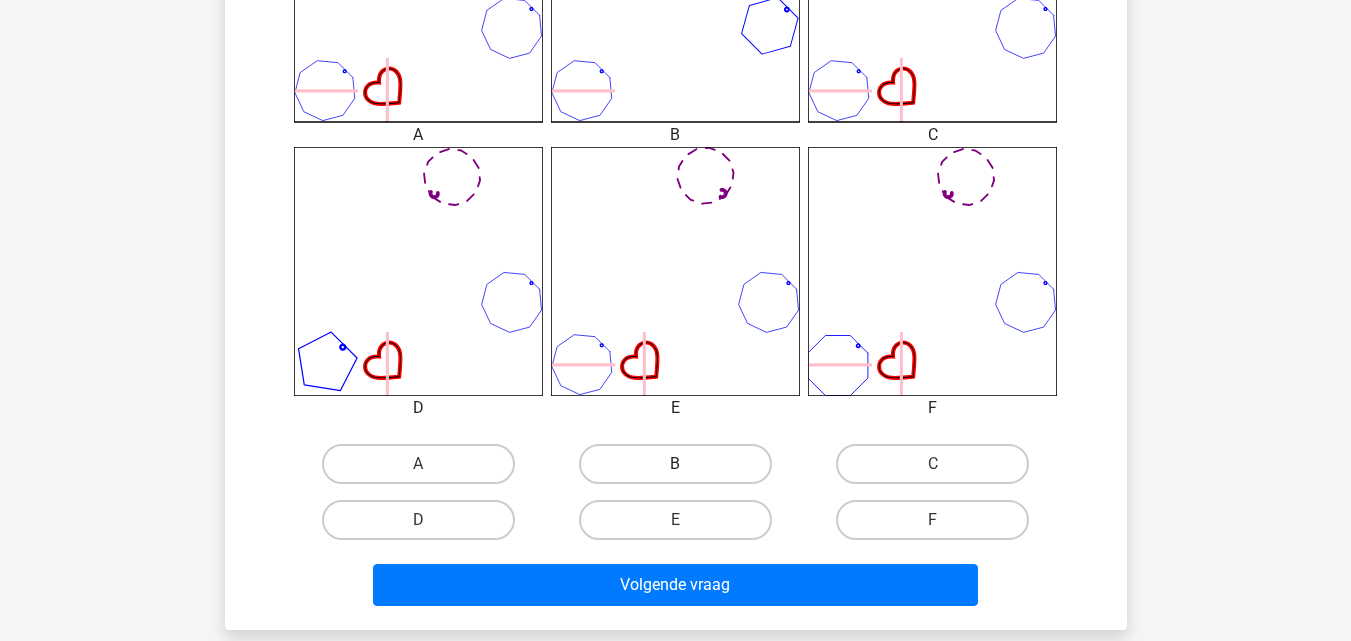 click on "B" at bounding box center [675, 464] 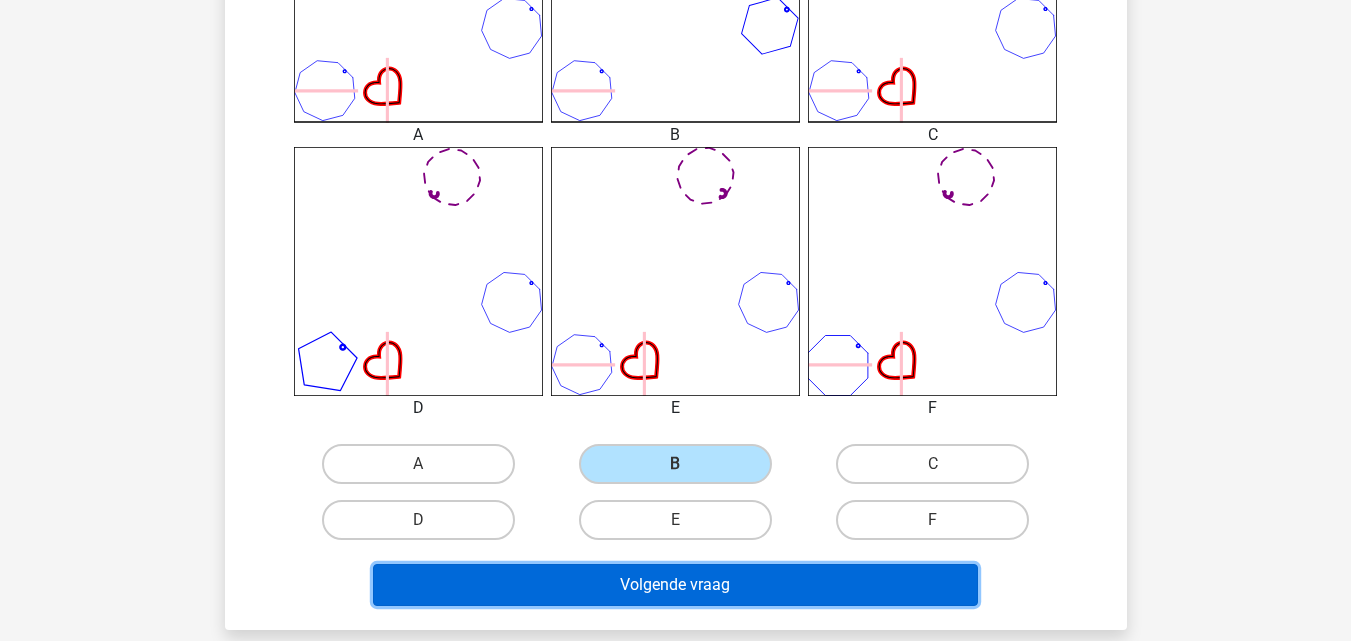click on "Volgende vraag" at bounding box center [675, 585] 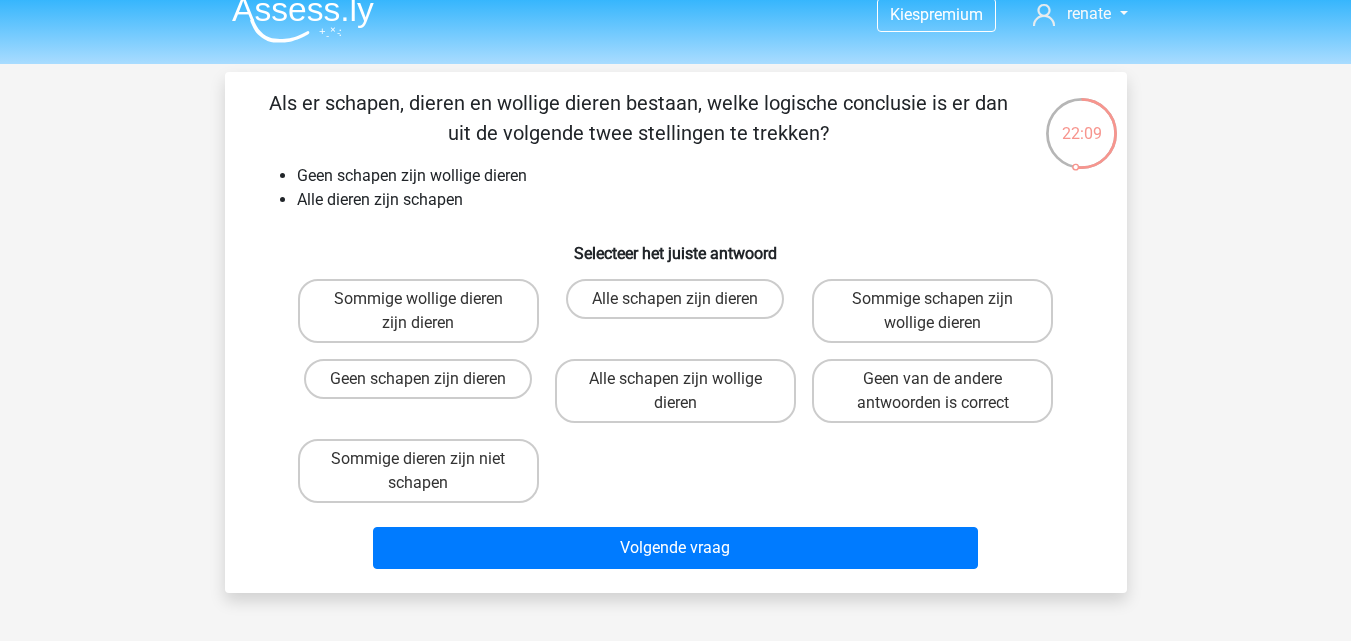 scroll, scrollTop: 0, scrollLeft: 0, axis: both 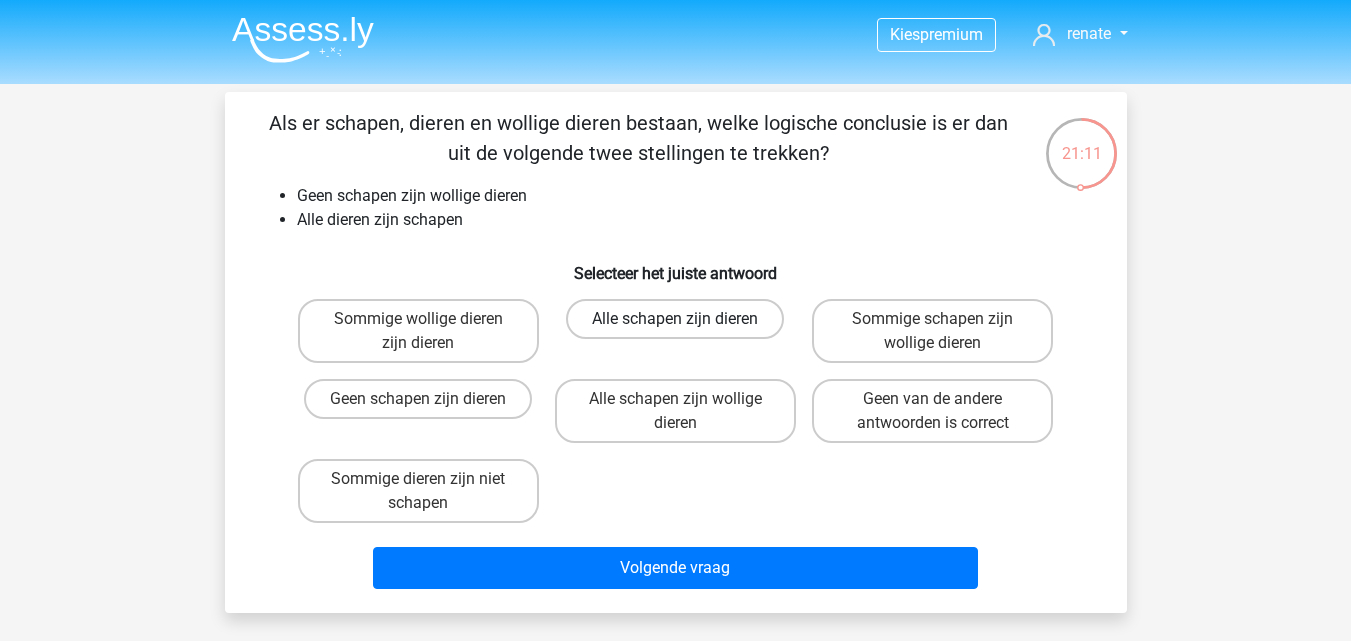 click on "Alle schapen zijn dieren" at bounding box center [675, 319] 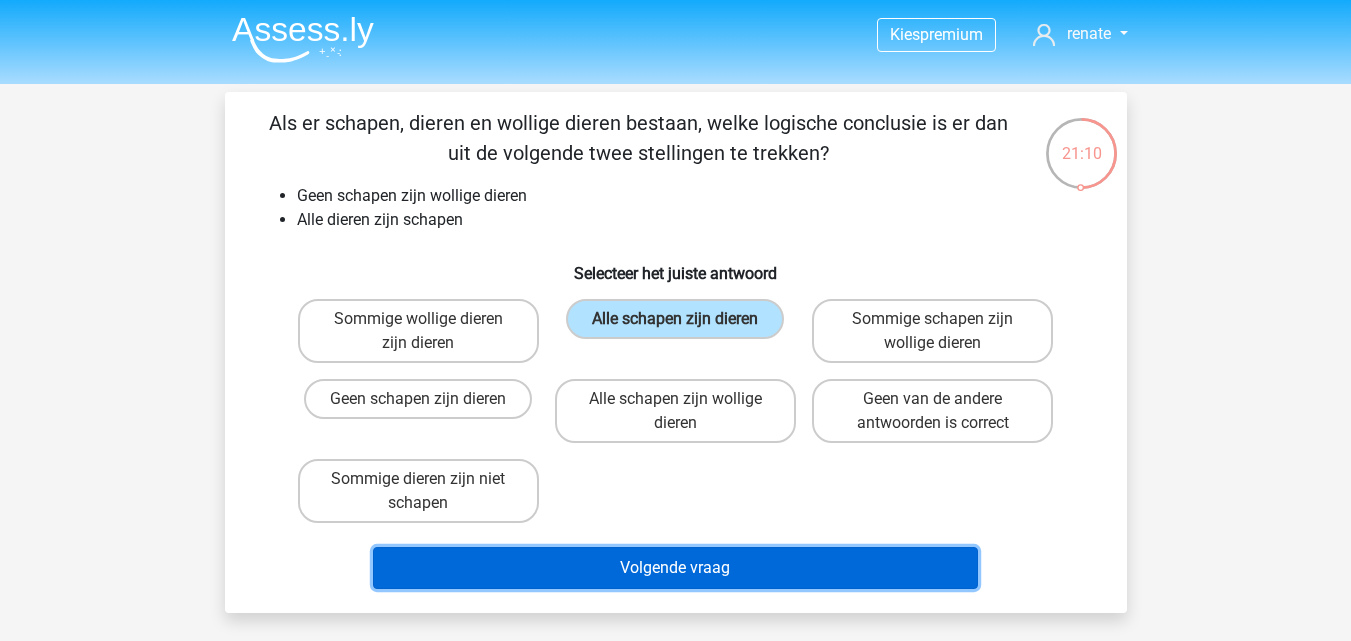 click on "Volgende vraag" at bounding box center [675, 568] 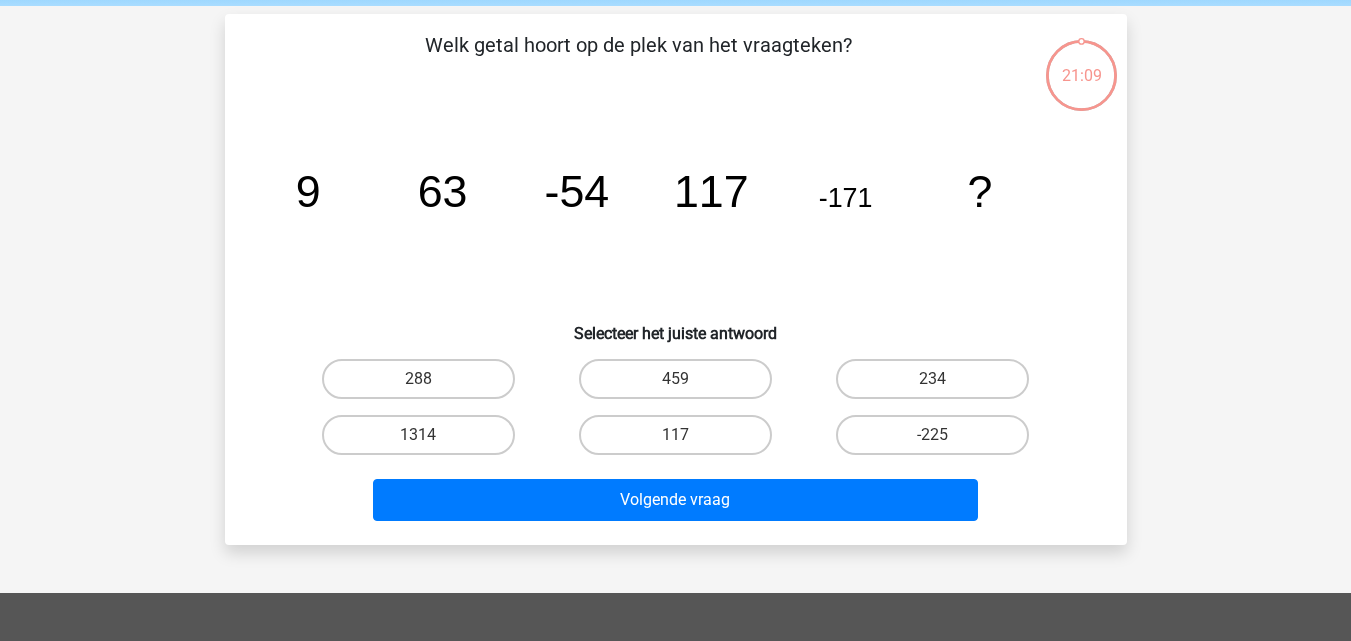 scroll, scrollTop: 92, scrollLeft: 0, axis: vertical 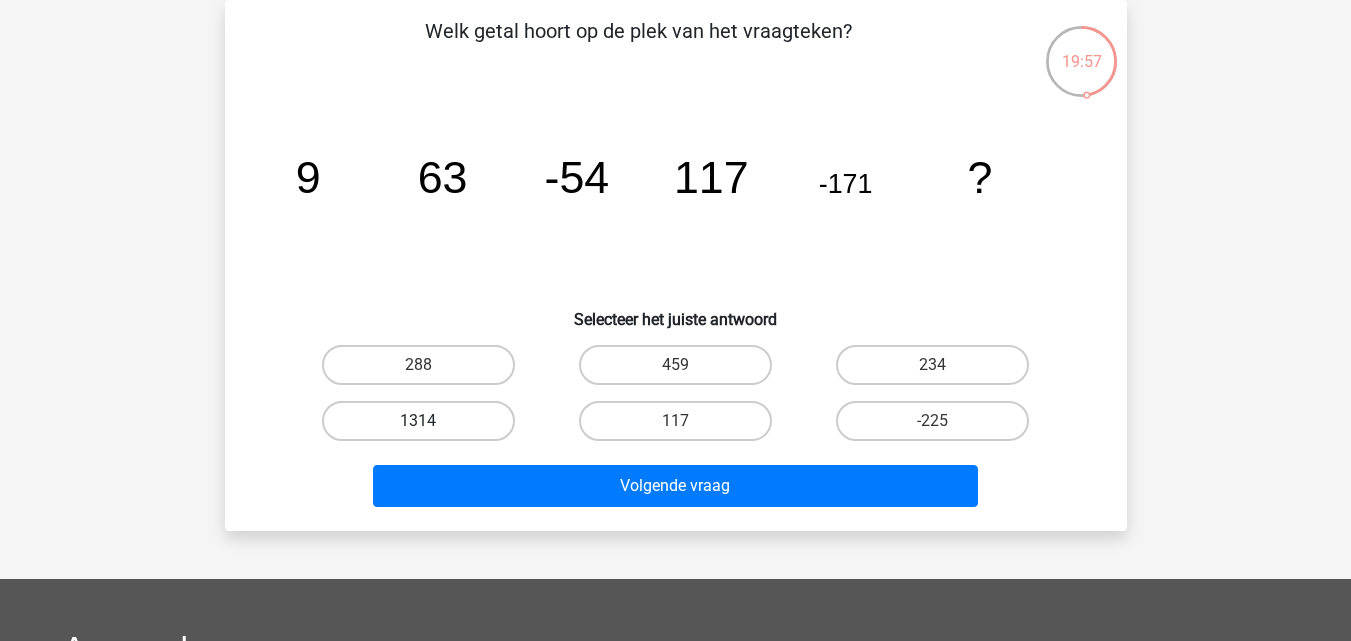 click on "1314" at bounding box center [418, 421] 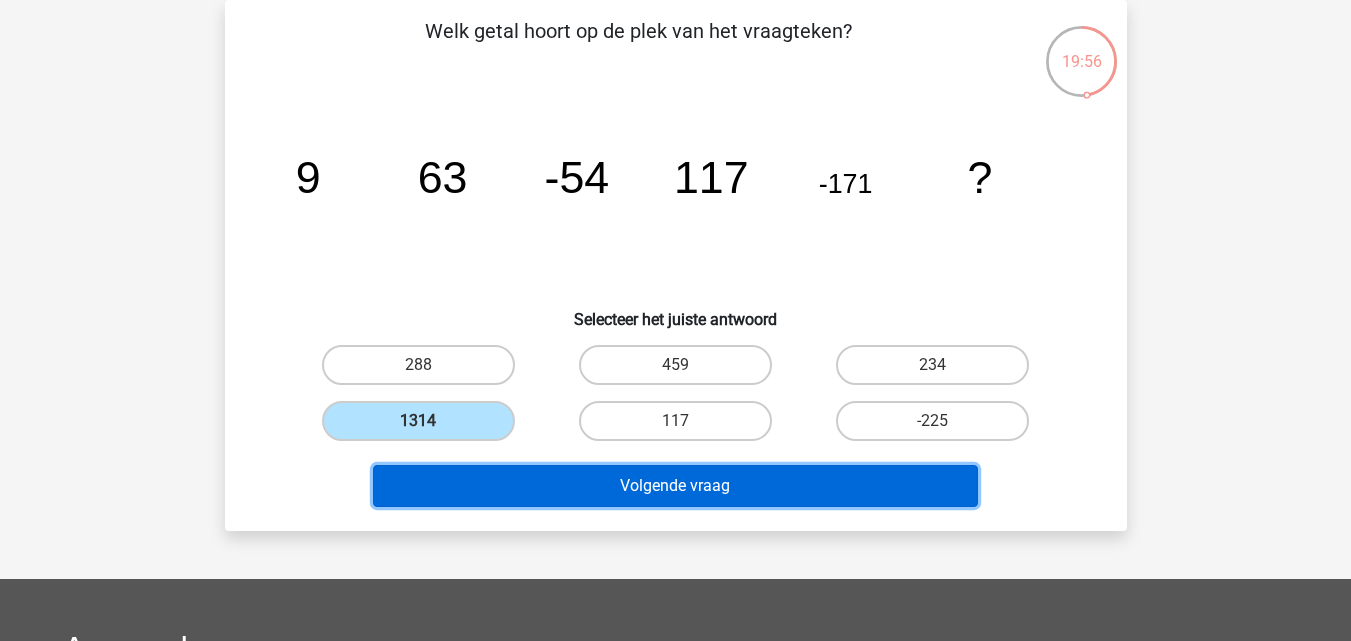 click on "Volgende vraag" at bounding box center (675, 486) 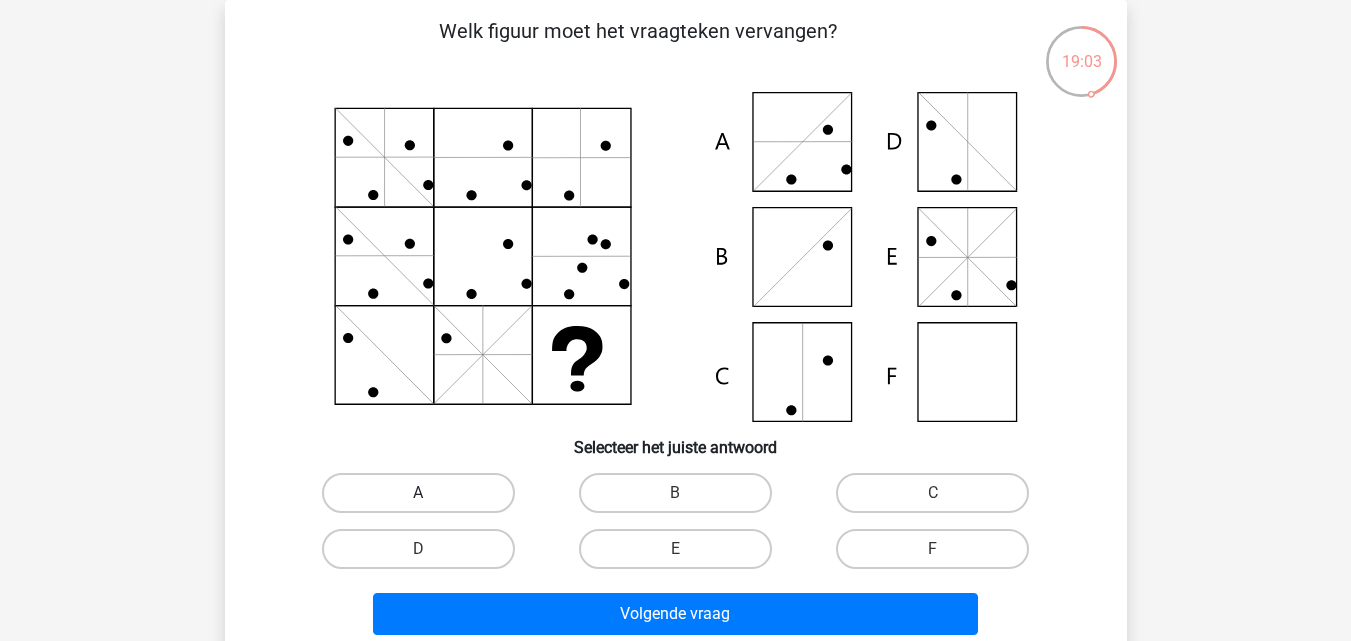 click on "A" at bounding box center (418, 493) 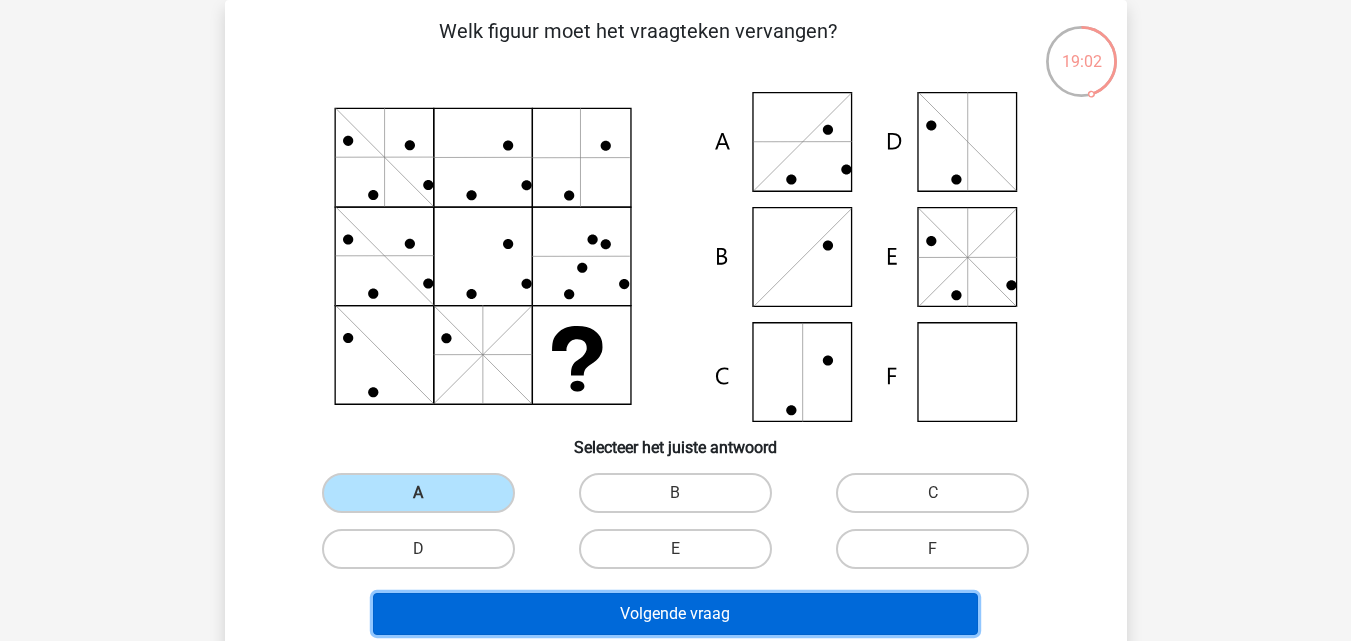 click on "Volgende vraag" at bounding box center [675, 614] 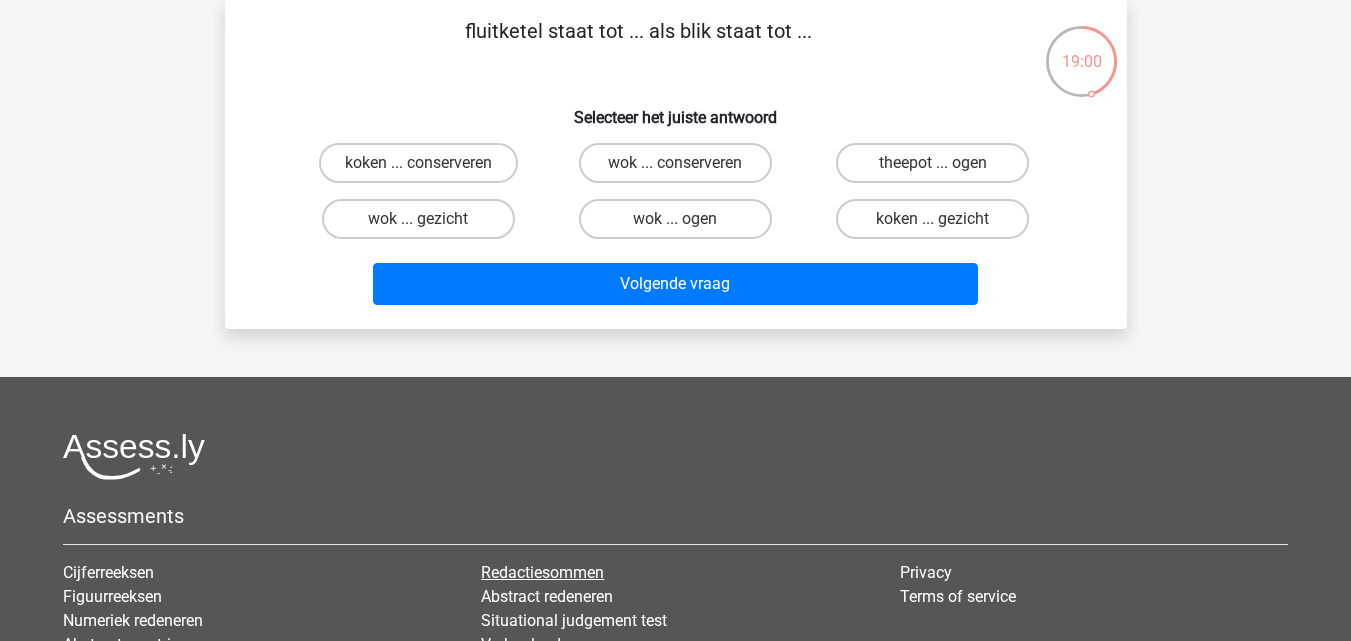 scroll, scrollTop: 0, scrollLeft: 0, axis: both 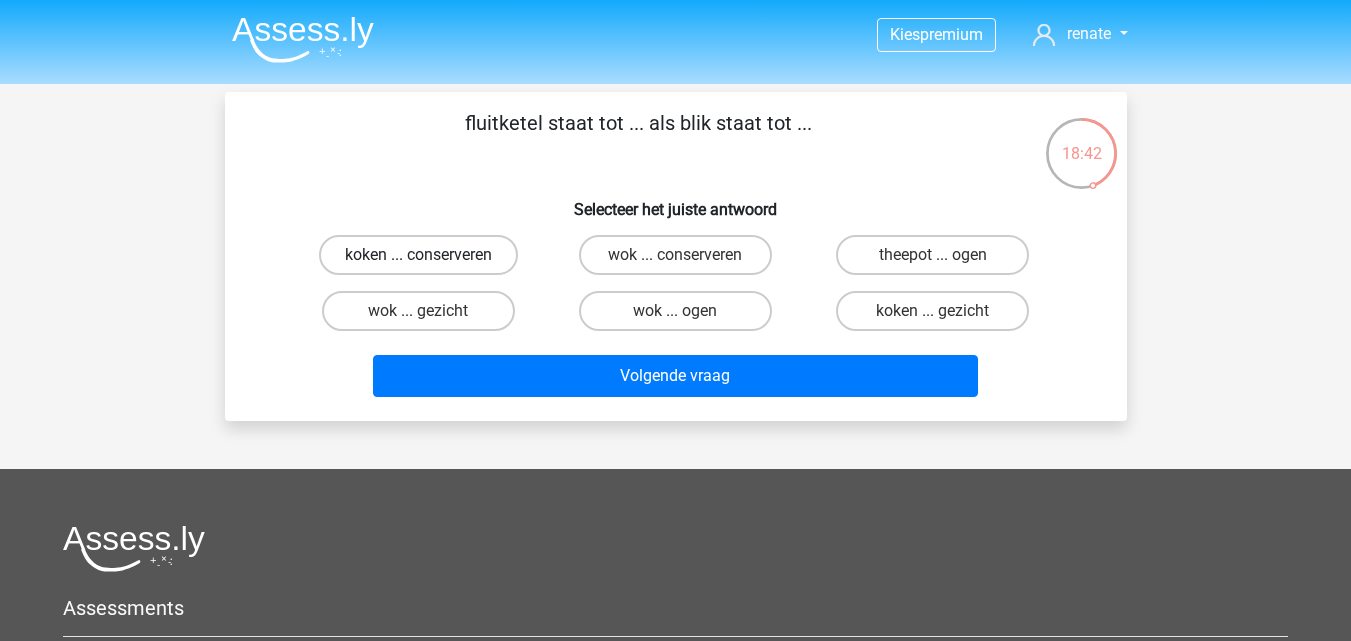 click on "koken ... conserveren" at bounding box center [418, 255] 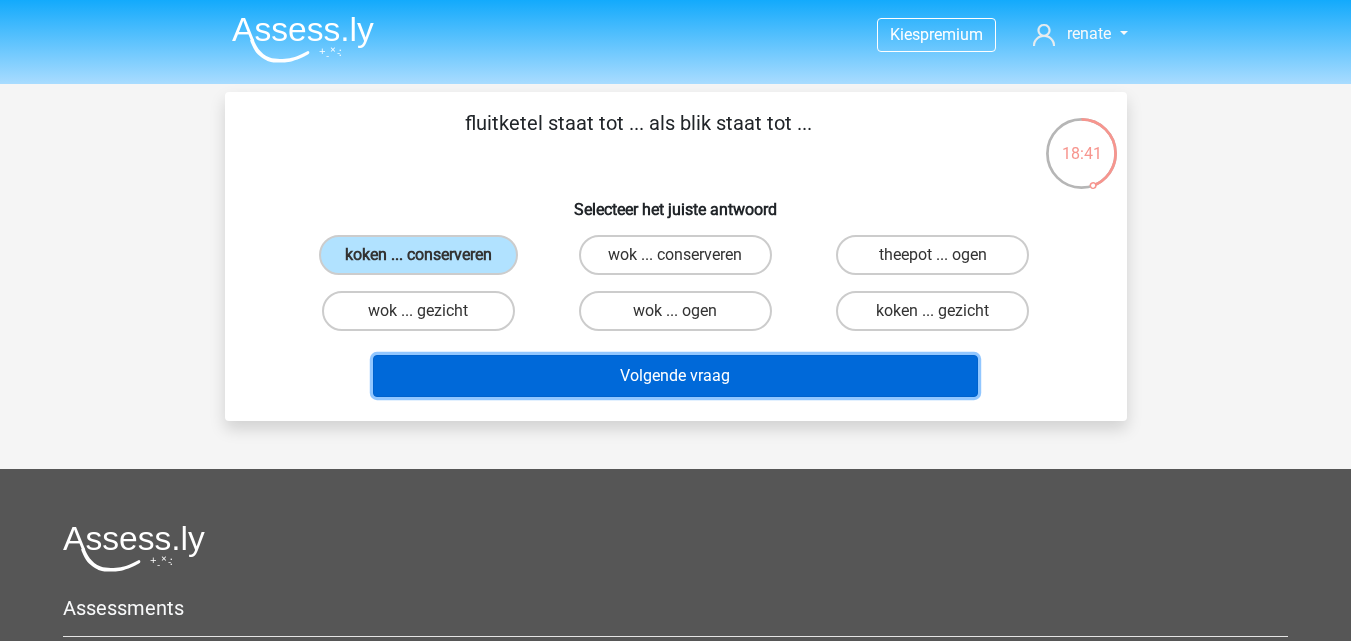 click on "Volgende vraag" at bounding box center [675, 376] 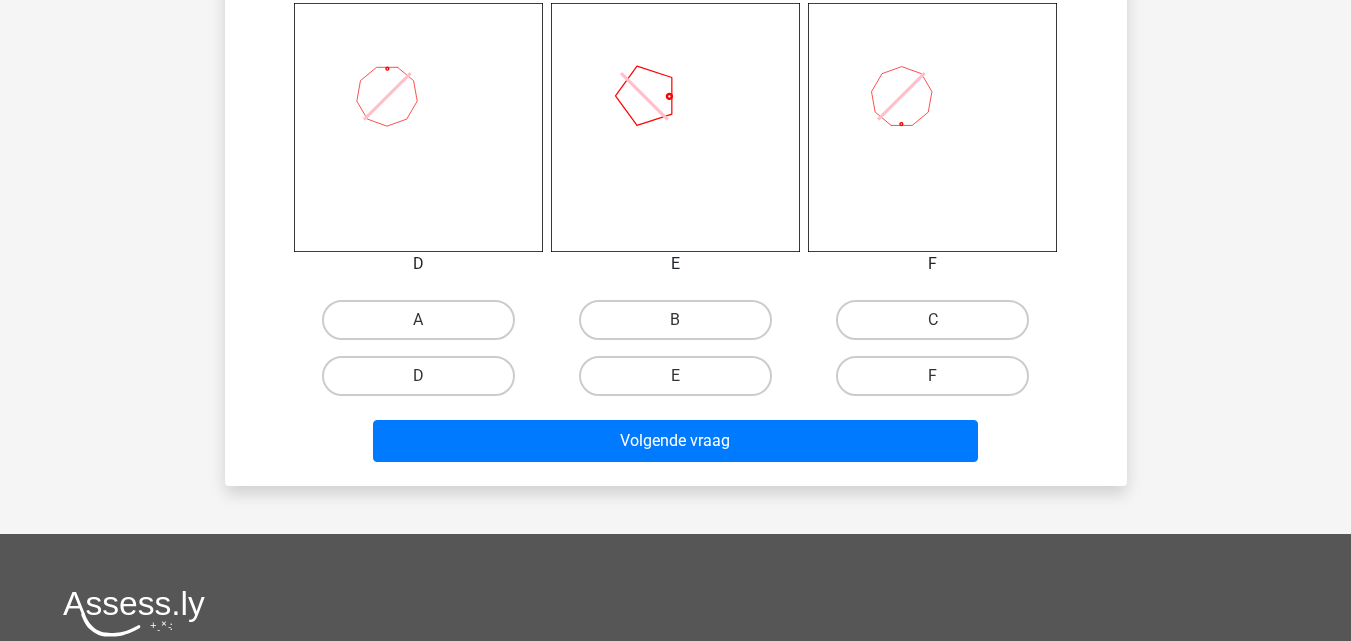 scroll, scrollTop: 900, scrollLeft: 0, axis: vertical 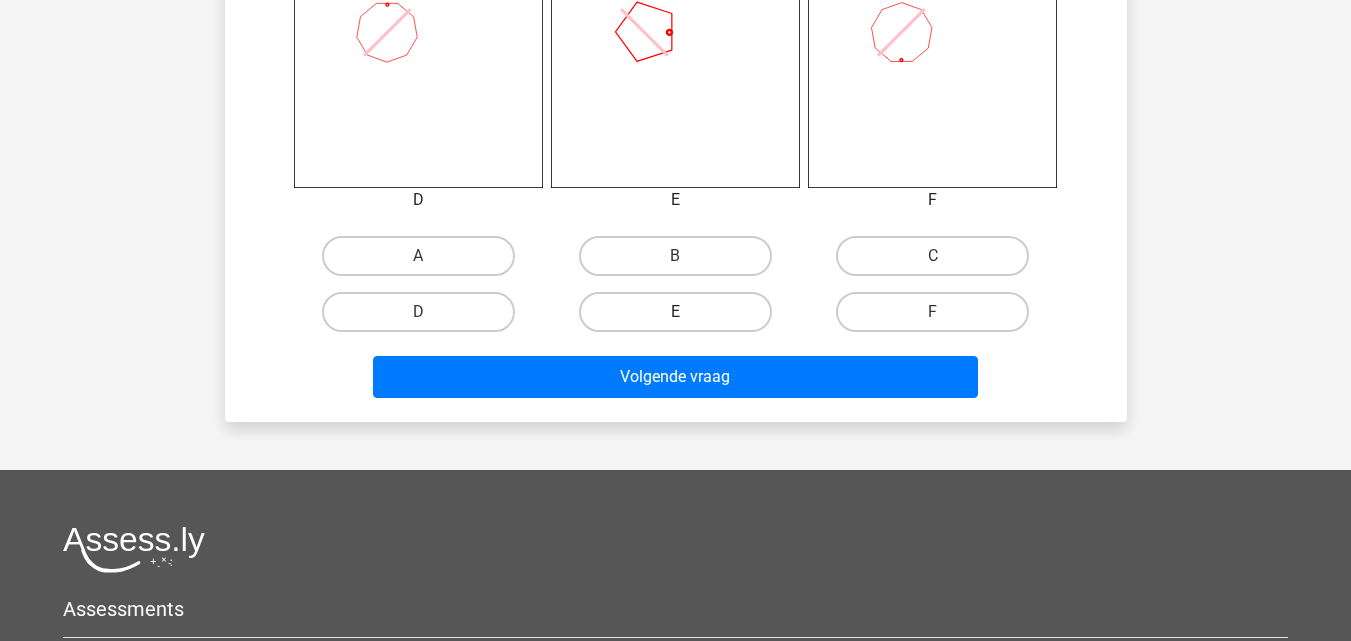 click on "E" at bounding box center [675, 312] 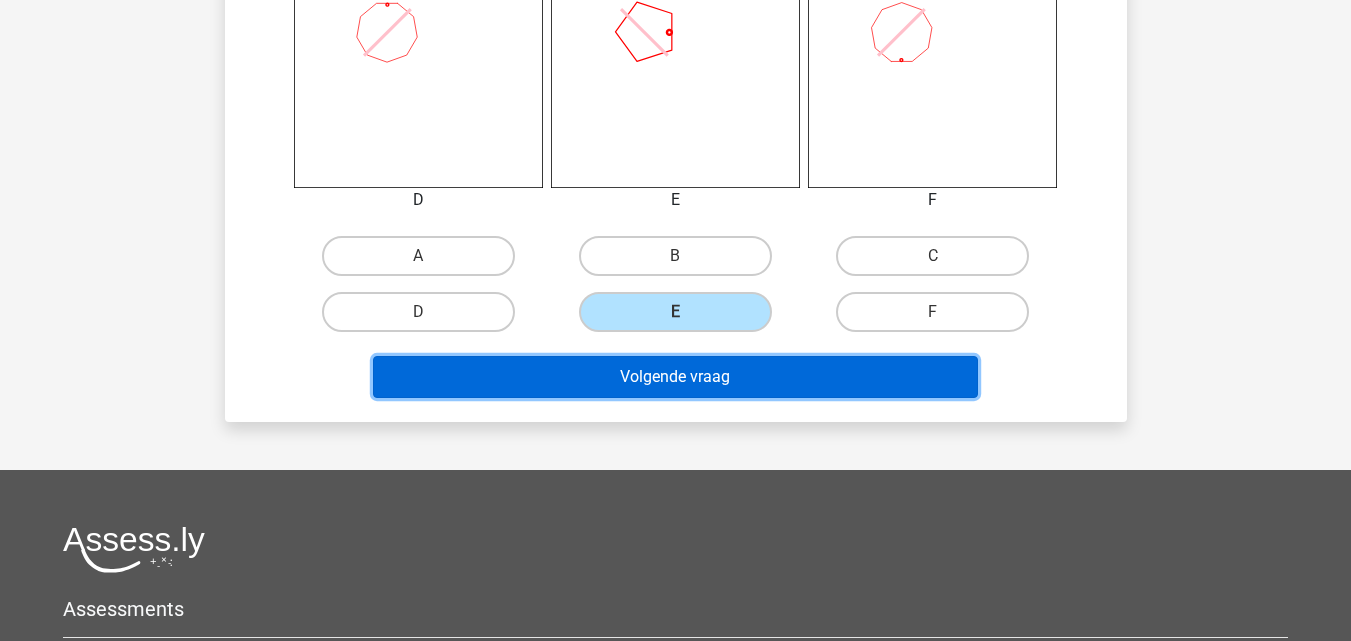 click on "Volgende vraag" at bounding box center (675, 377) 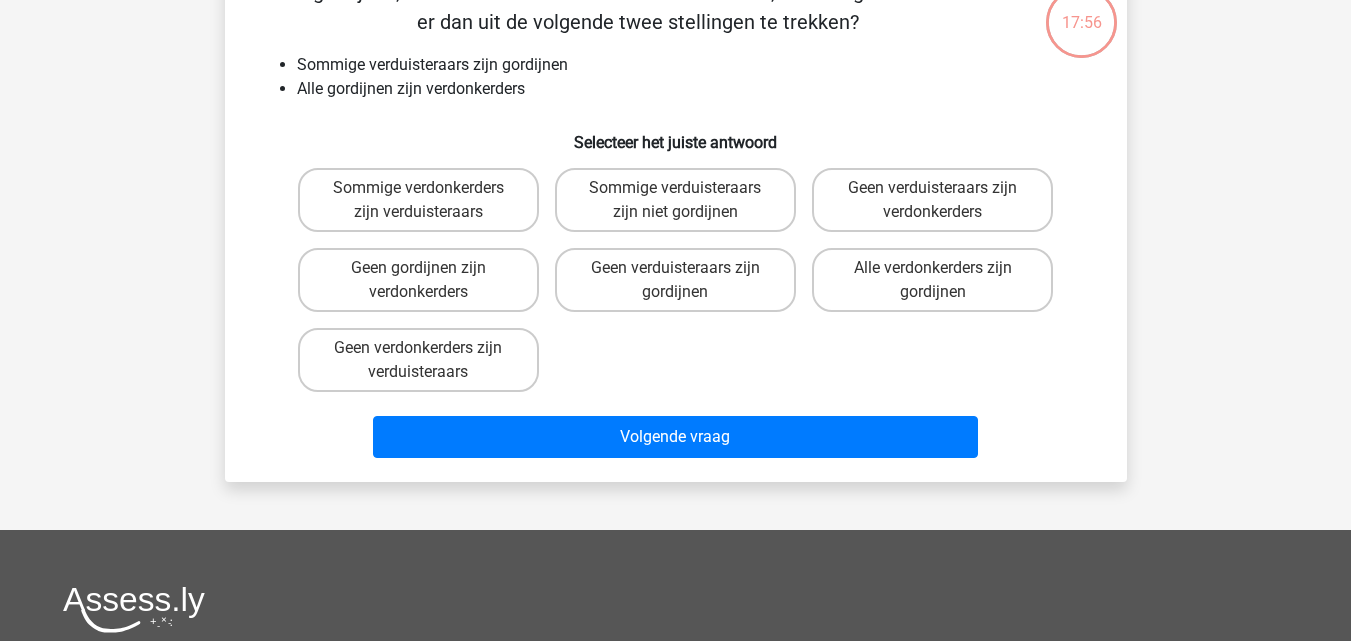 scroll, scrollTop: 92, scrollLeft: 0, axis: vertical 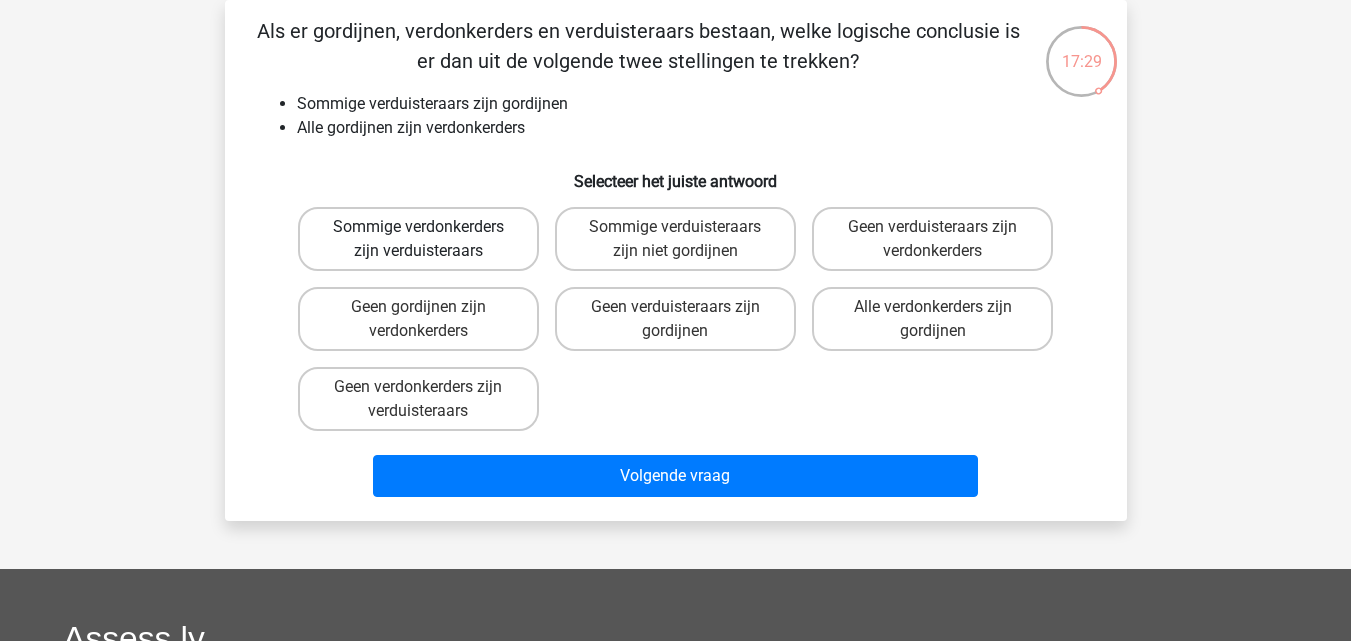 click on "Sommige verdonkerders zijn verduisteraars" at bounding box center (418, 239) 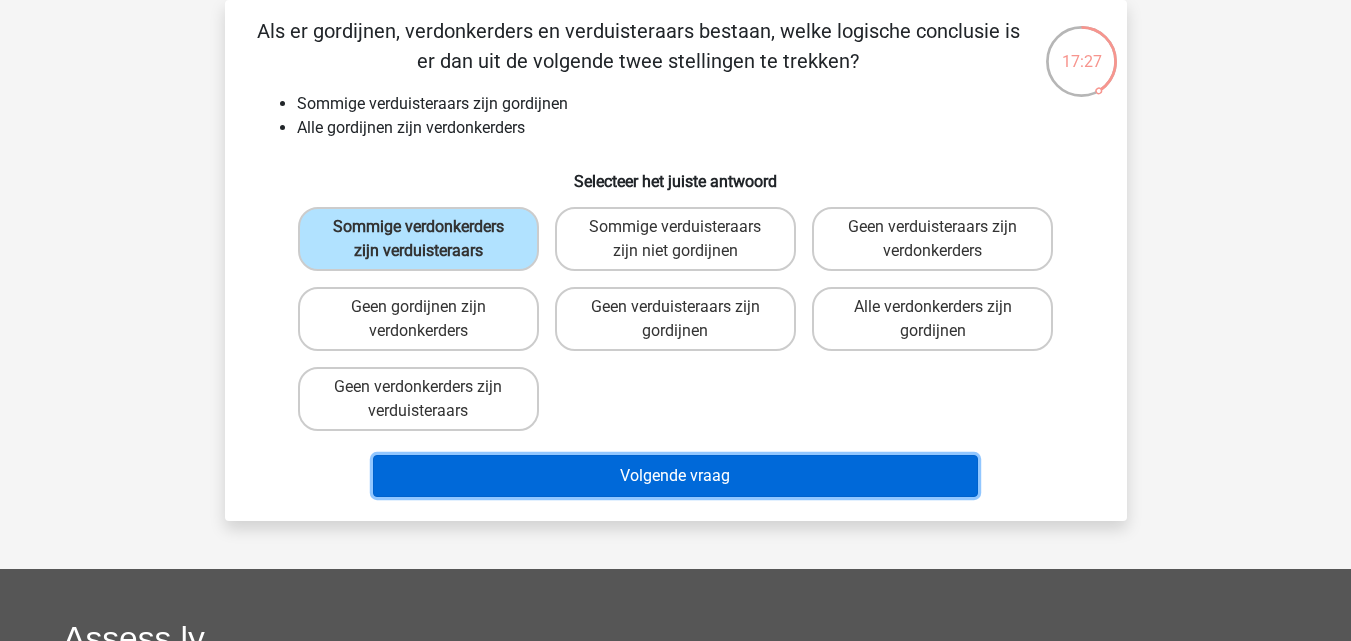 click on "Volgende vraag" at bounding box center (675, 476) 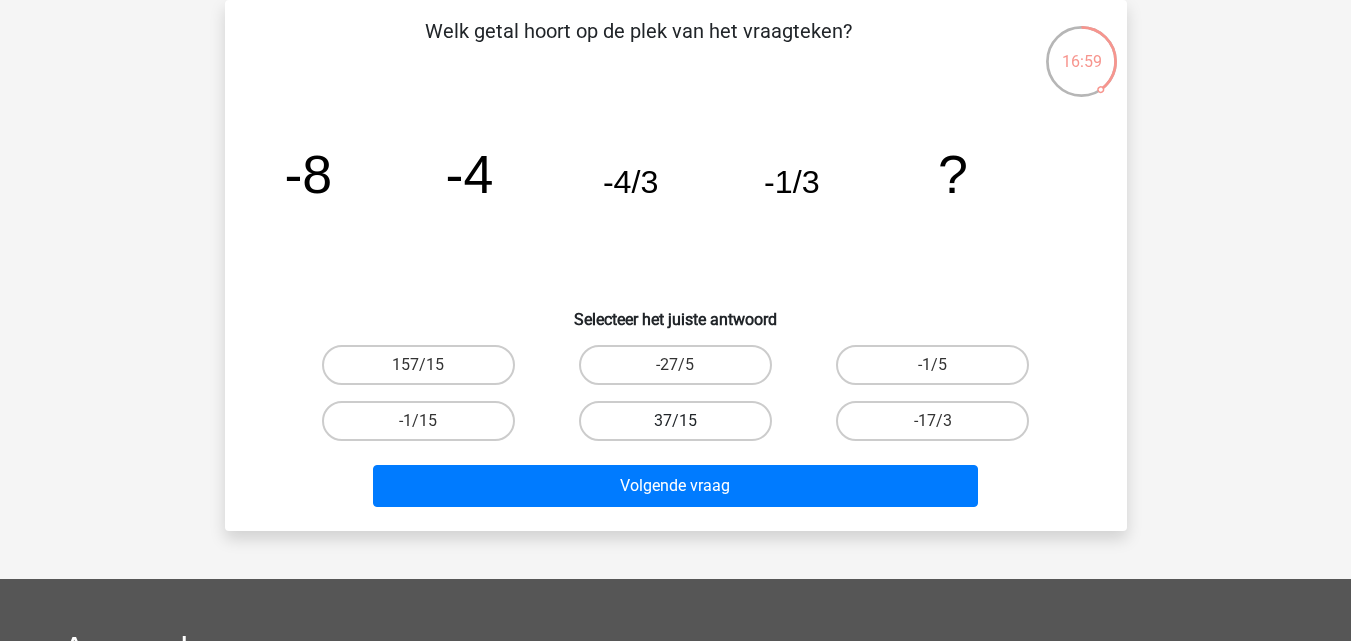 click on "37/15" at bounding box center (675, 421) 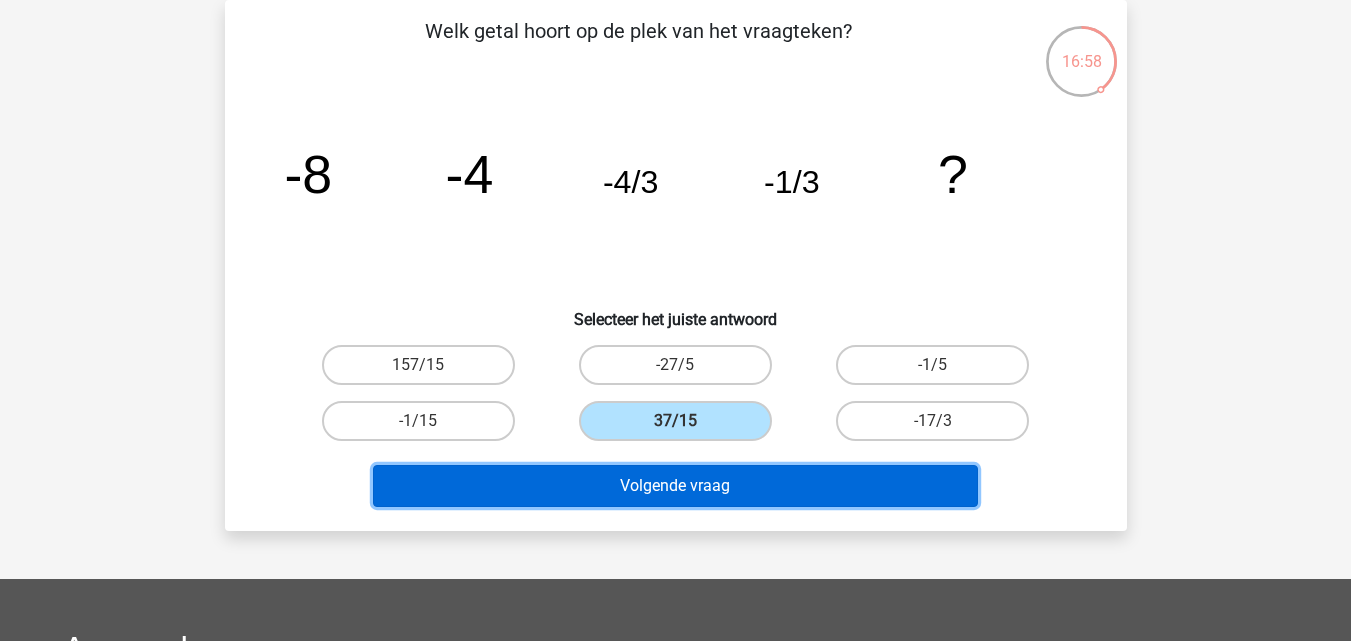 click on "Volgende vraag" at bounding box center (675, 486) 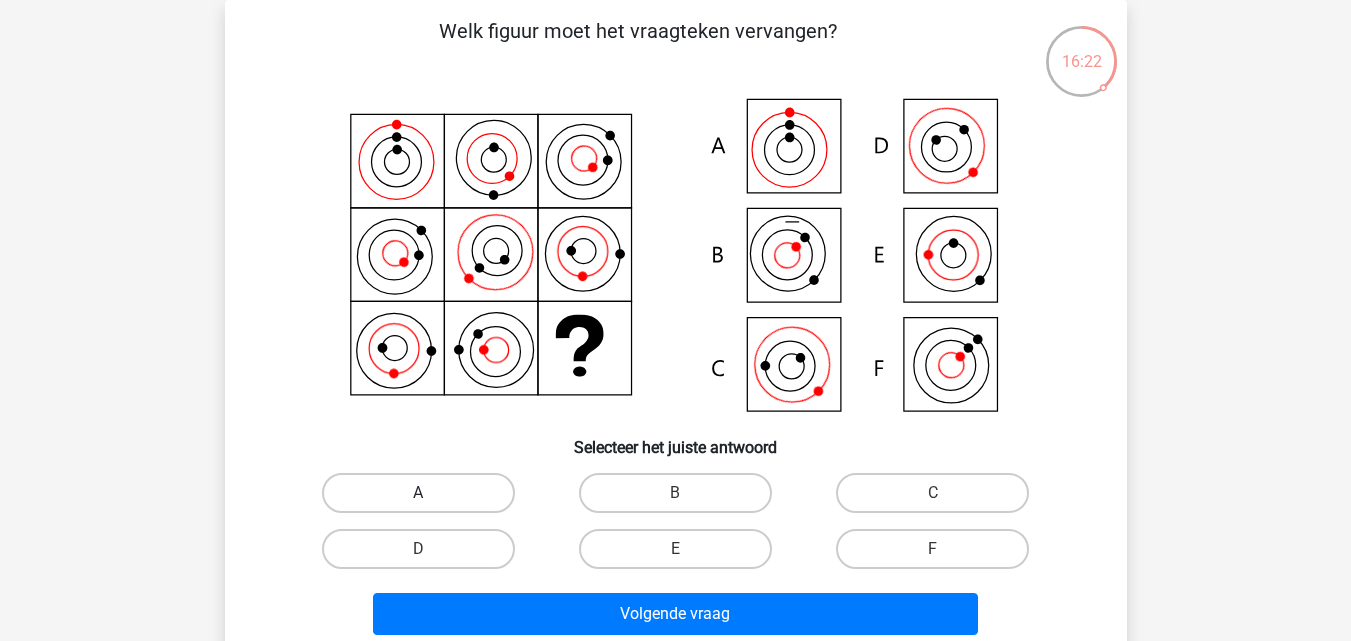 click on "A" at bounding box center (418, 493) 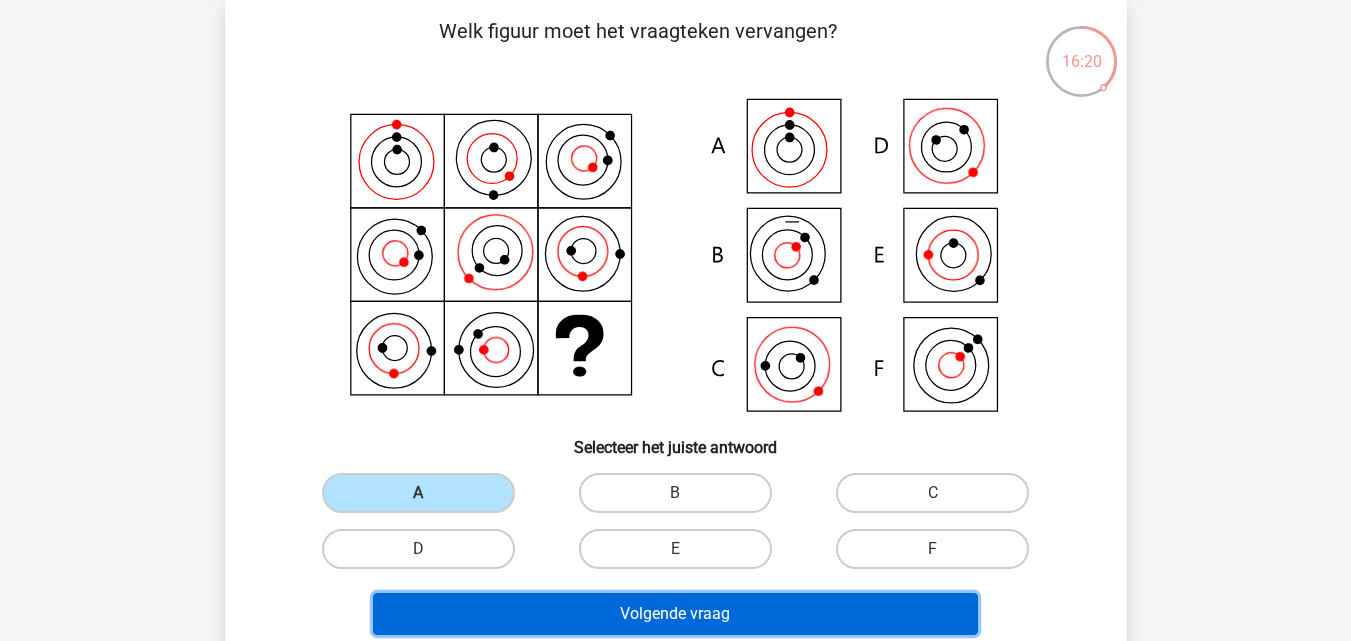 click on "Volgende vraag" at bounding box center [675, 614] 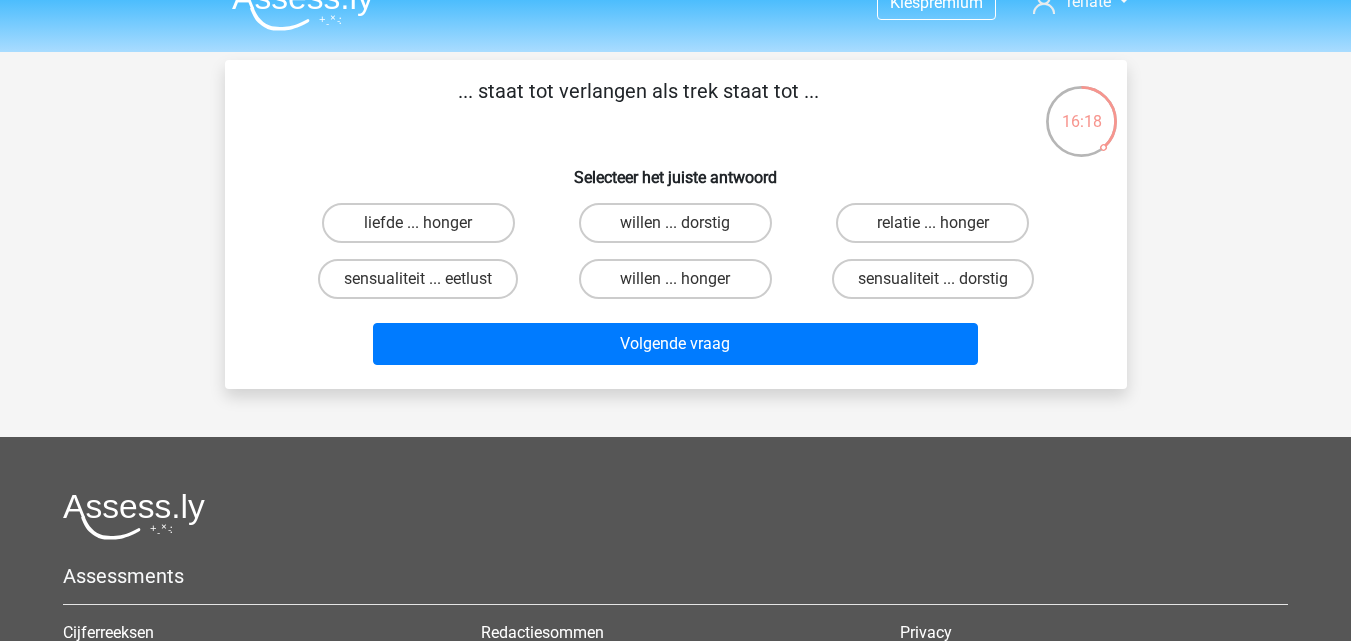 scroll, scrollTop: 0, scrollLeft: 0, axis: both 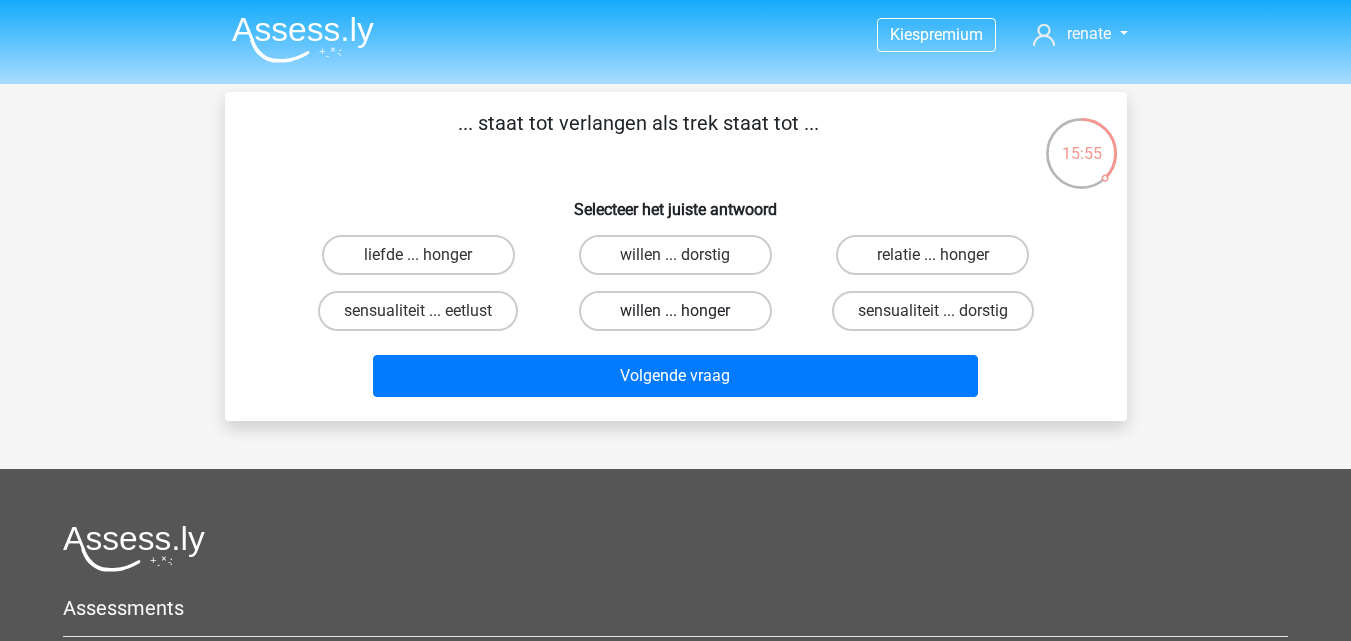 click on "willen ... honger" at bounding box center (675, 311) 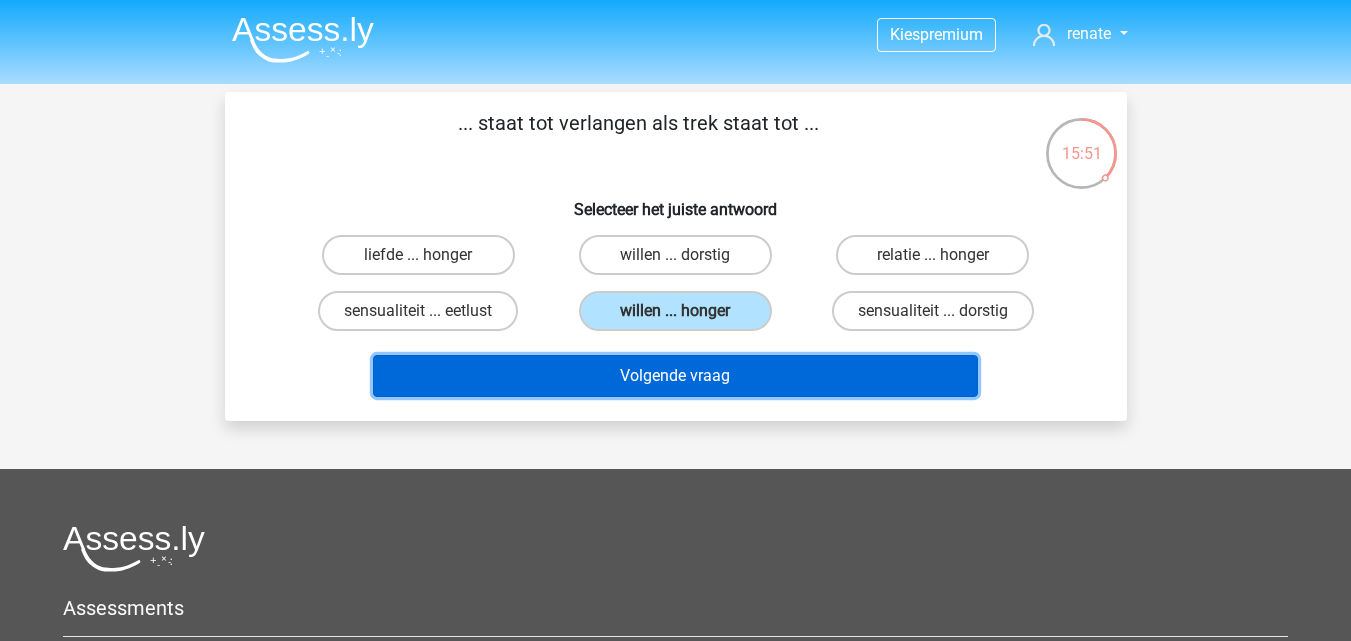 click on "Volgende vraag" at bounding box center [675, 376] 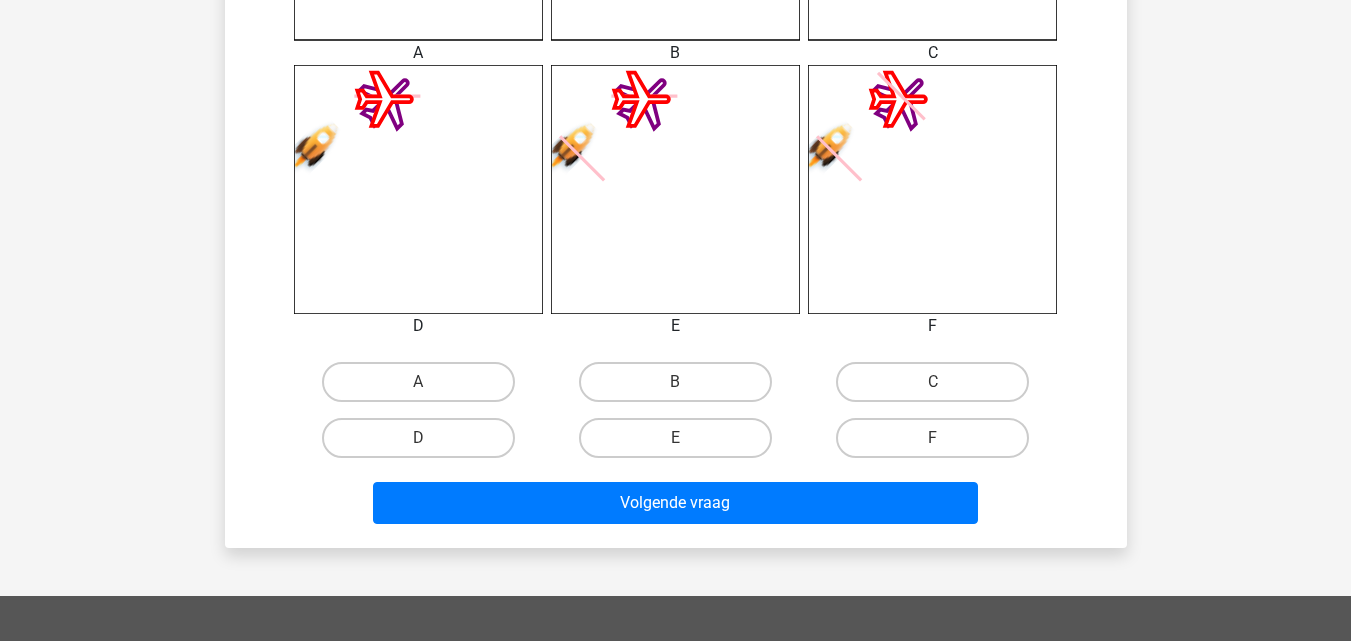 scroll, scrollTop: 892, scrollLeft: 0, axis: vertical 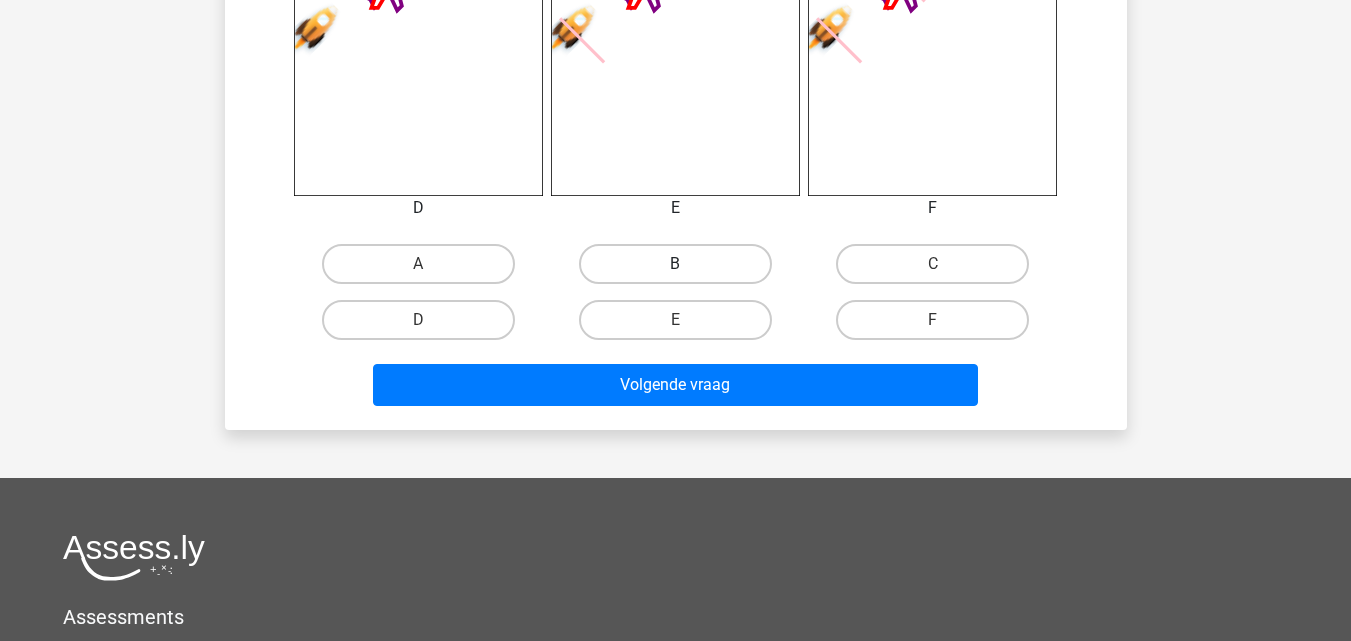 click on "B" at bounding box center (675, 264) 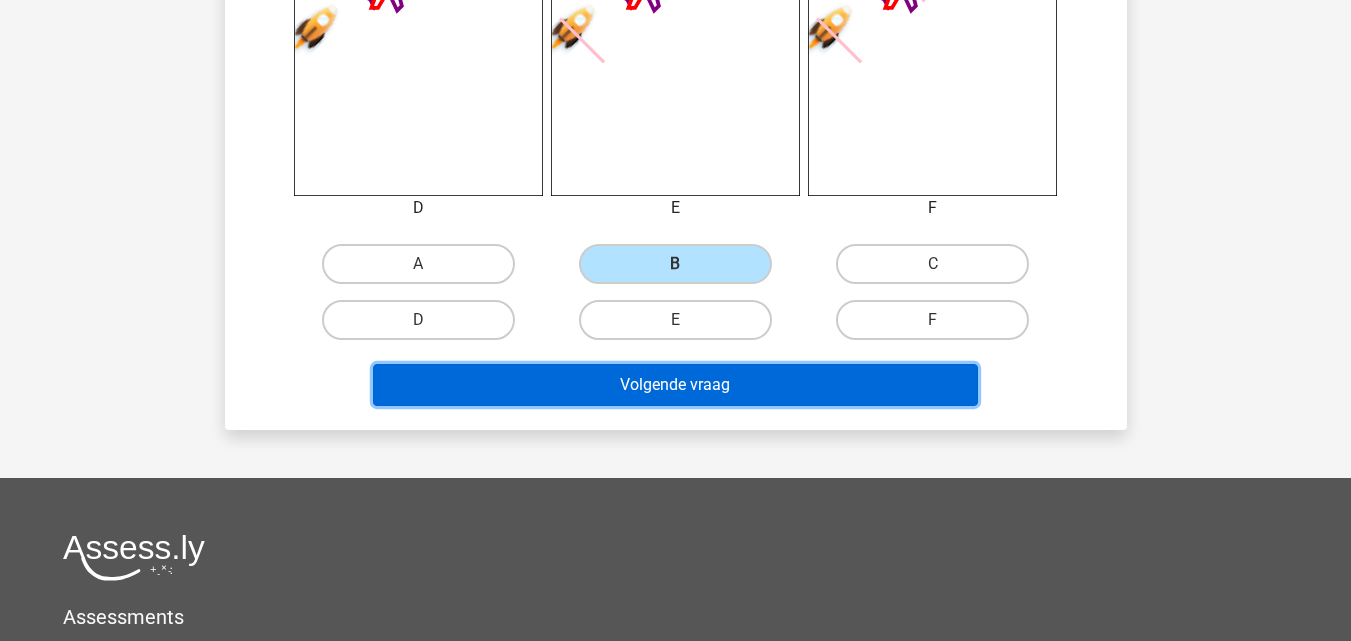 click on "Volgende vraag" at bounding box center (675, 385) 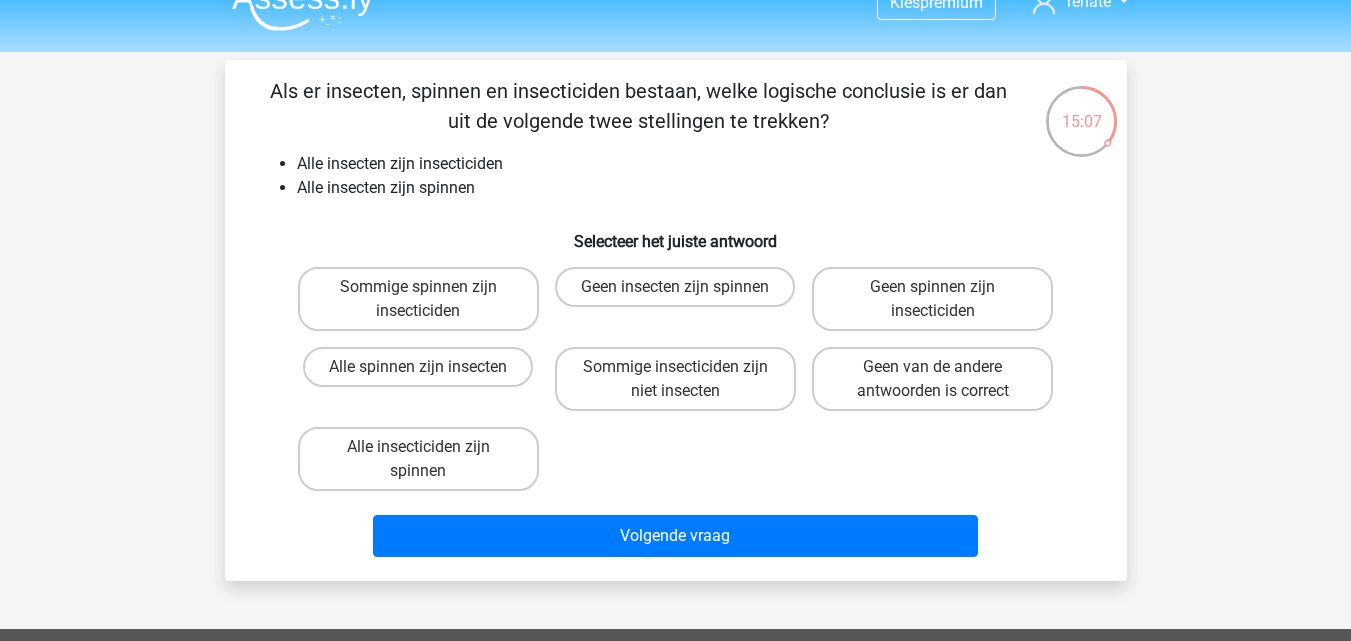 scroll, scrollTop: 0, scrollLeft: 0, axis: both 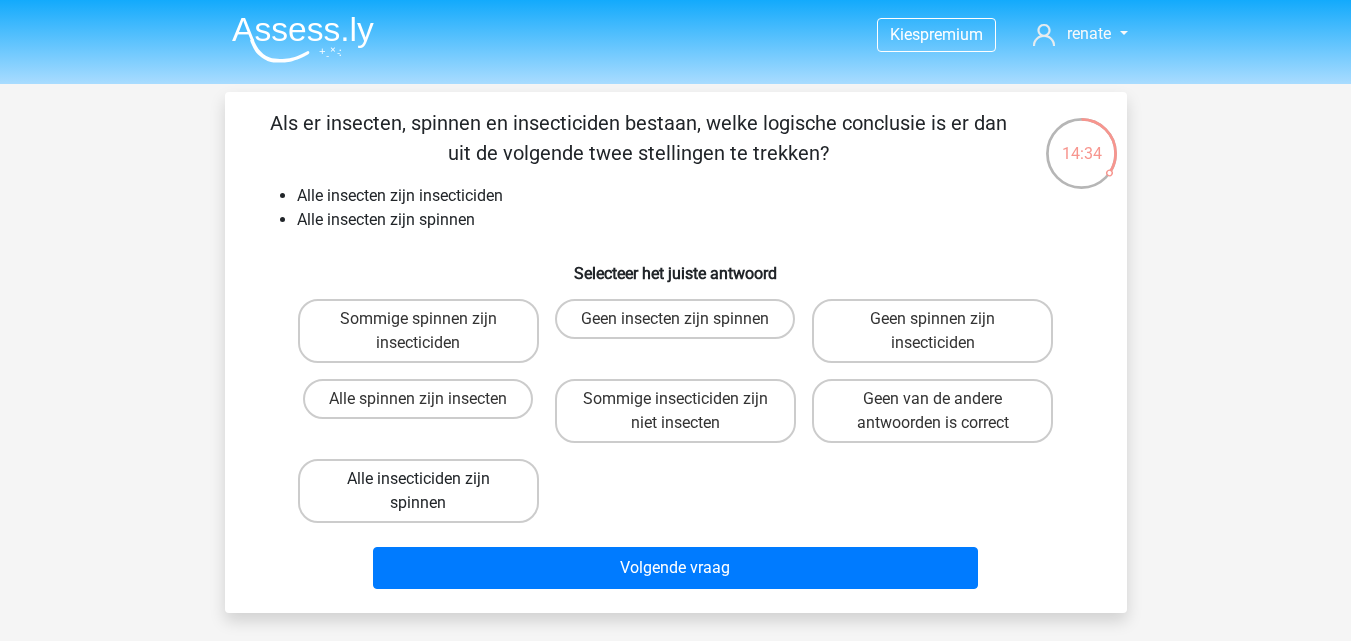 click on "Alle insecticiden zijn spinnen" at bounding box center (418, 491) 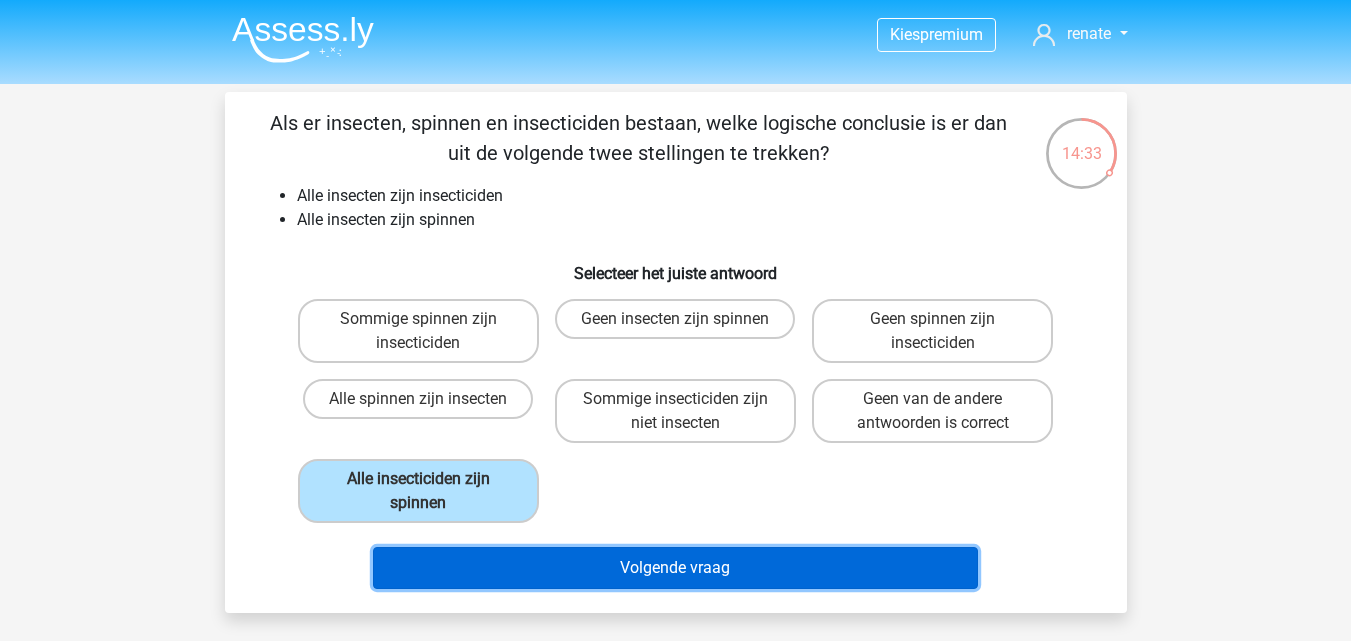 click on "Volgende vraag" at bounding box center [675, 568] 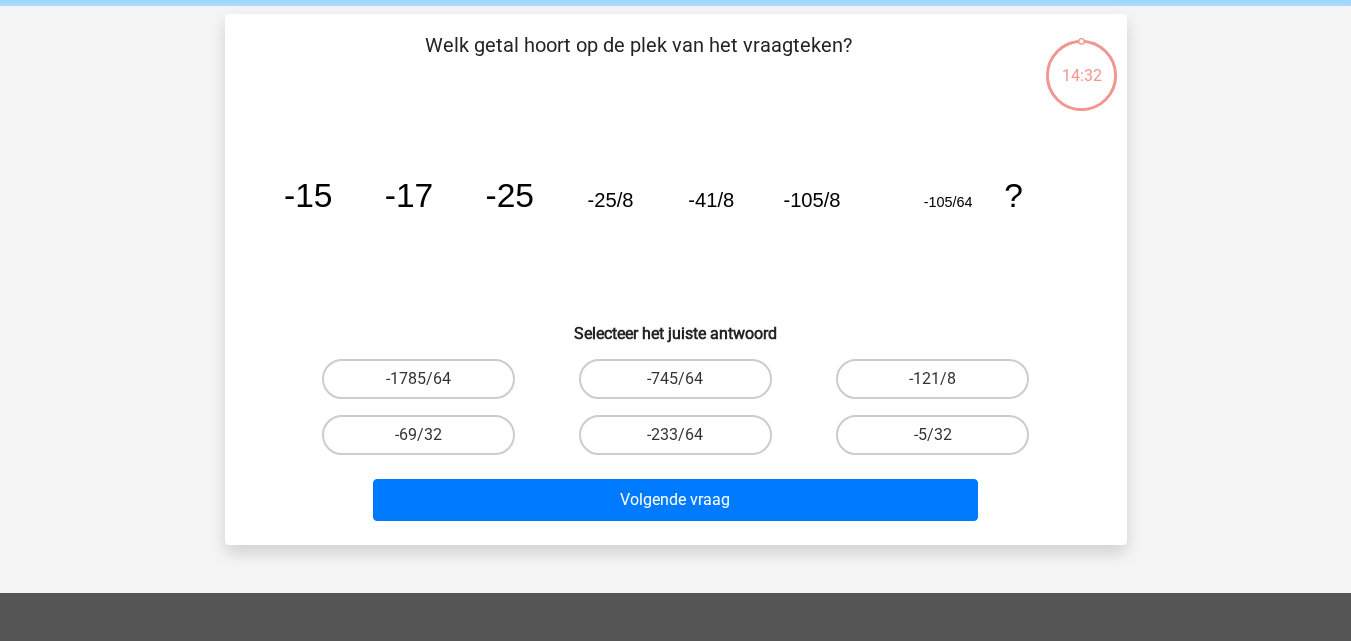 scroll, scrollTop: 92, scrollLeft: 0, axis: vertical 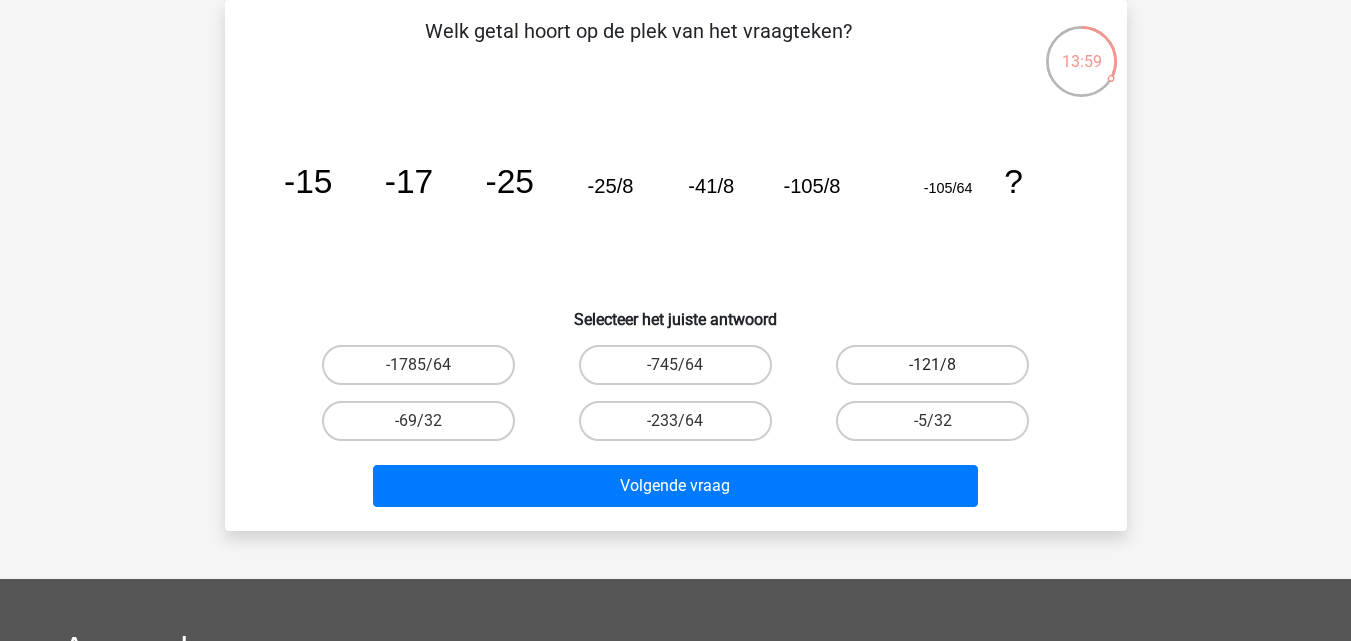 click on "-121/8" at bounding box center (932, 365) 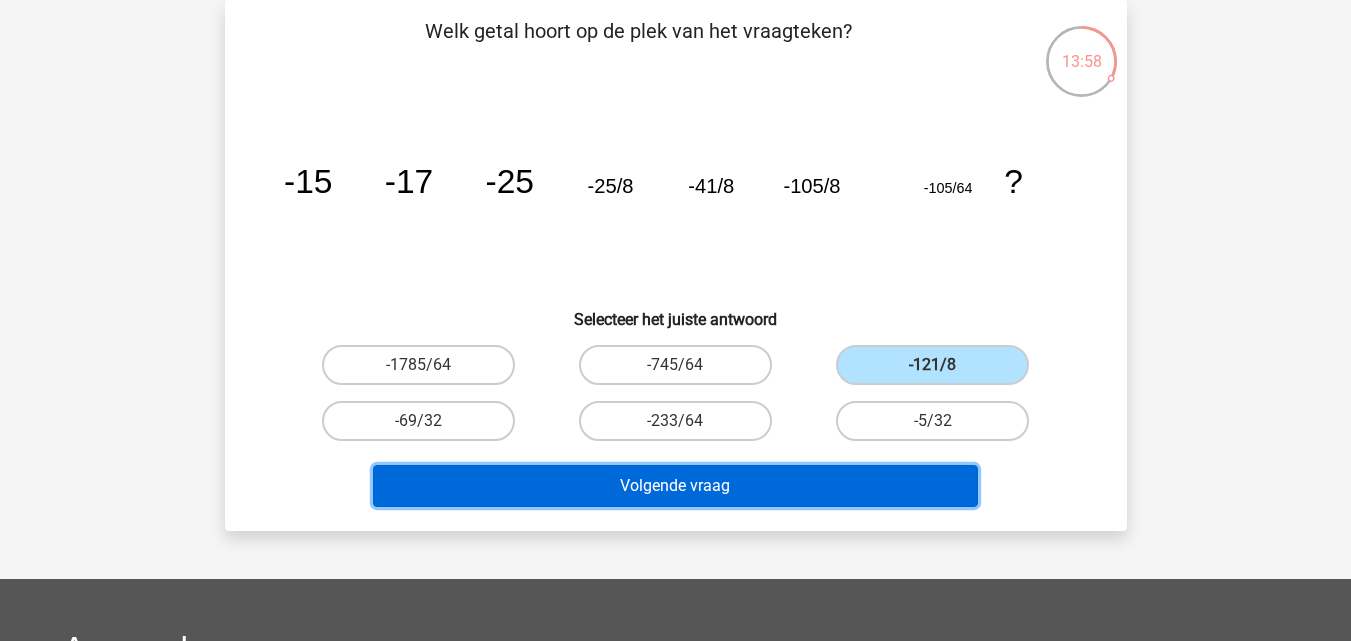 click on "Volgende vraag" at bounding box center (675, 486) 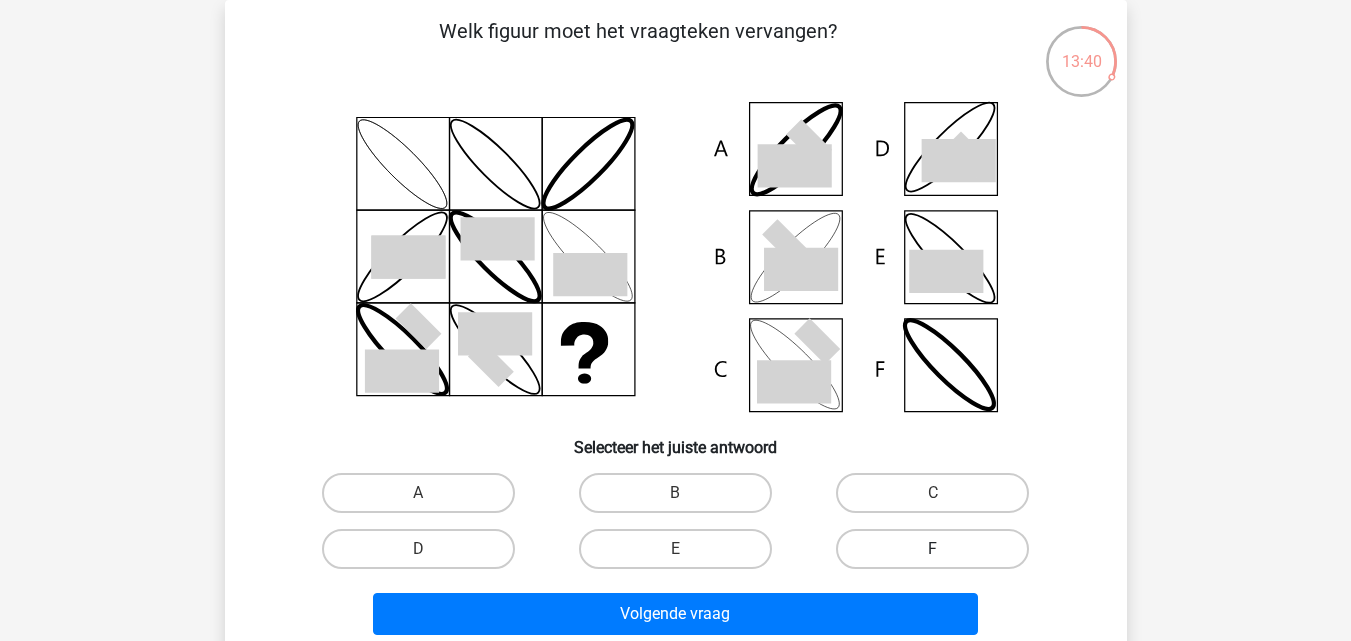 click on "F" at bounding box center (932, 549) 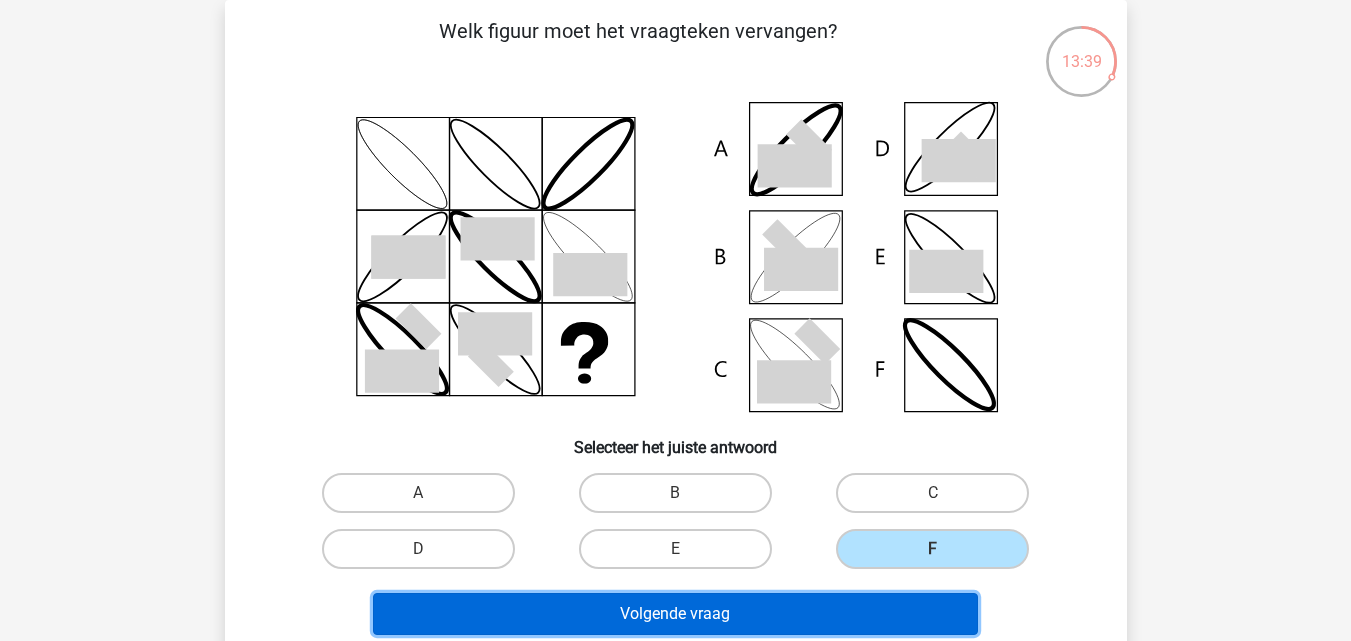 click on "Volgende vraag" at bounding box center (675, 614) 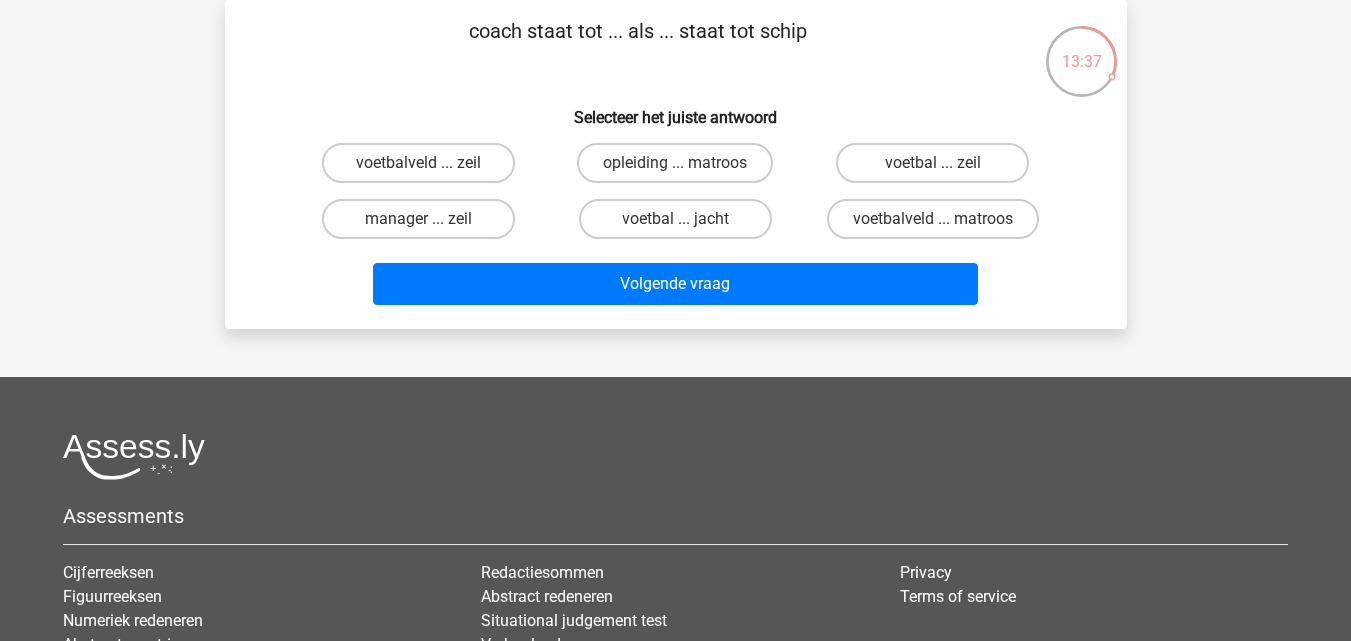 scroll, scrollTop: 0, scrollLeft: 0, axis: both 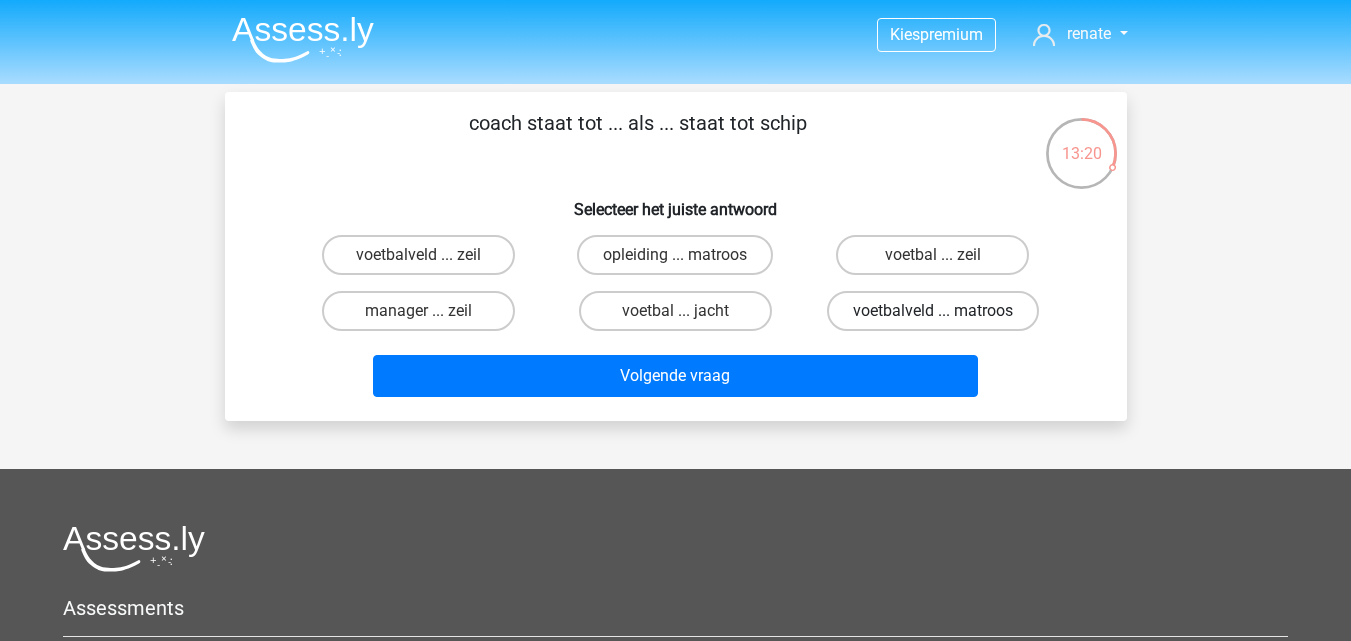 click on "voetbalveld ... matroos" at bounding box center [933, 311] 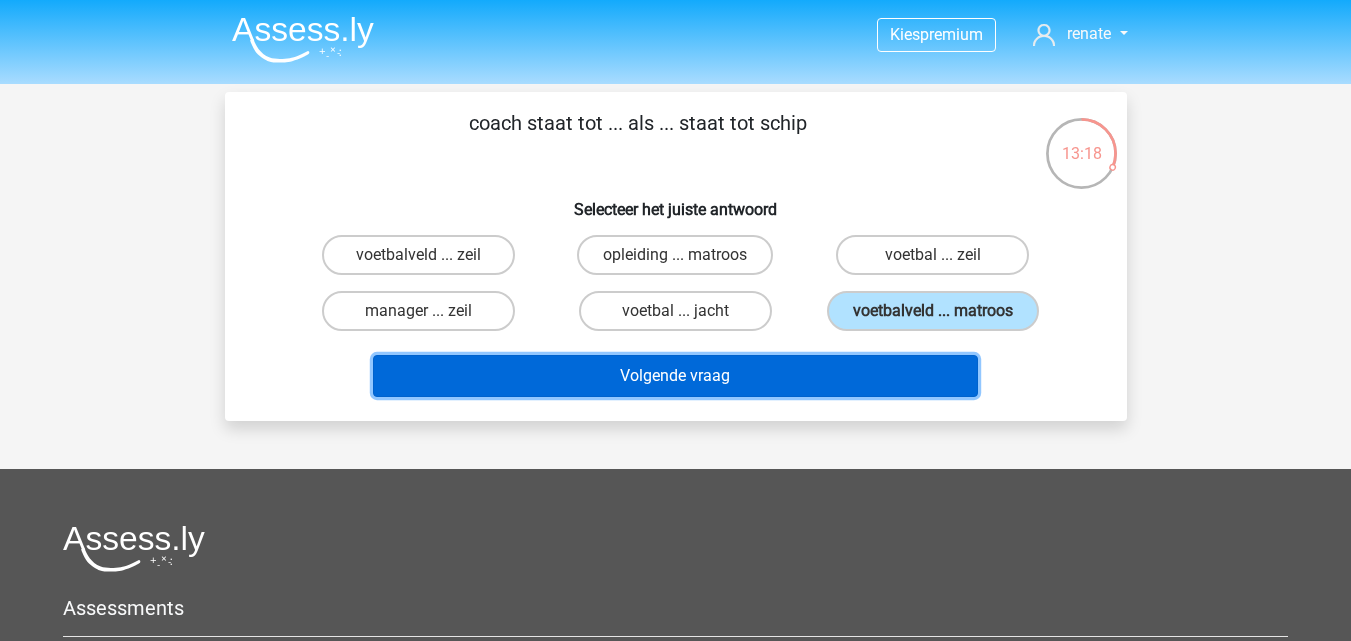 click on "Volgende vraag" at bounding box center (675, 376) 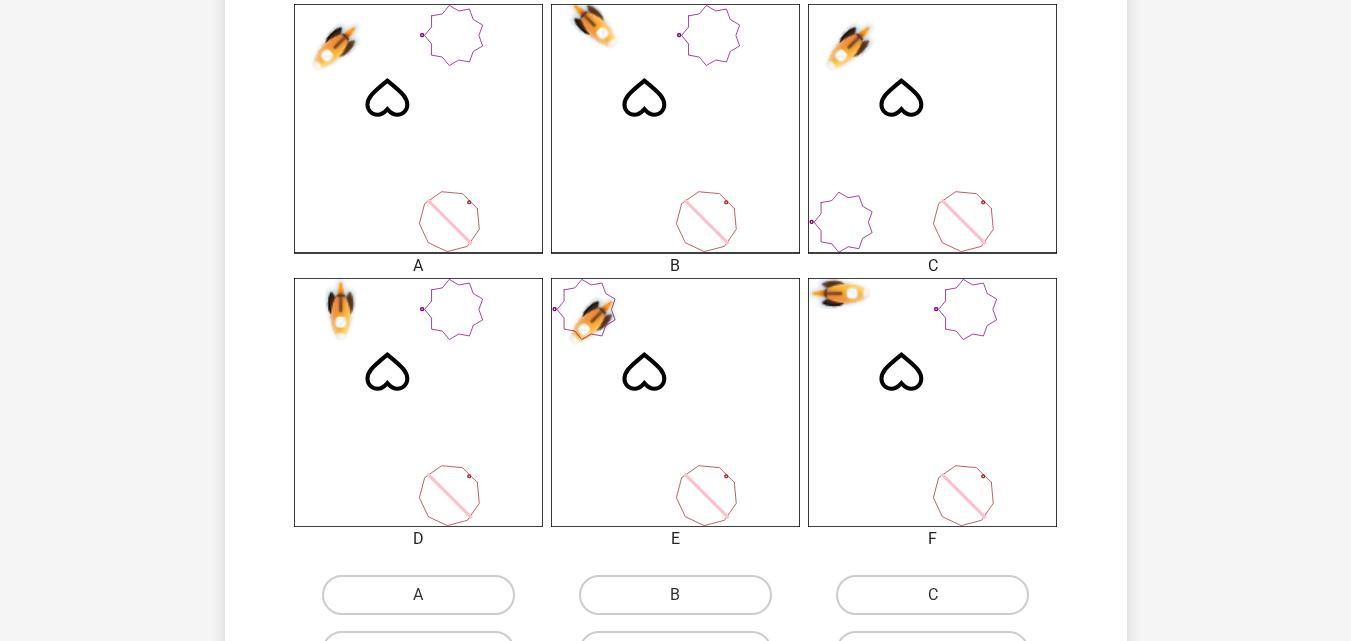 scroll, scrollTop: 692, scrollLeft: 0, axis: vertical 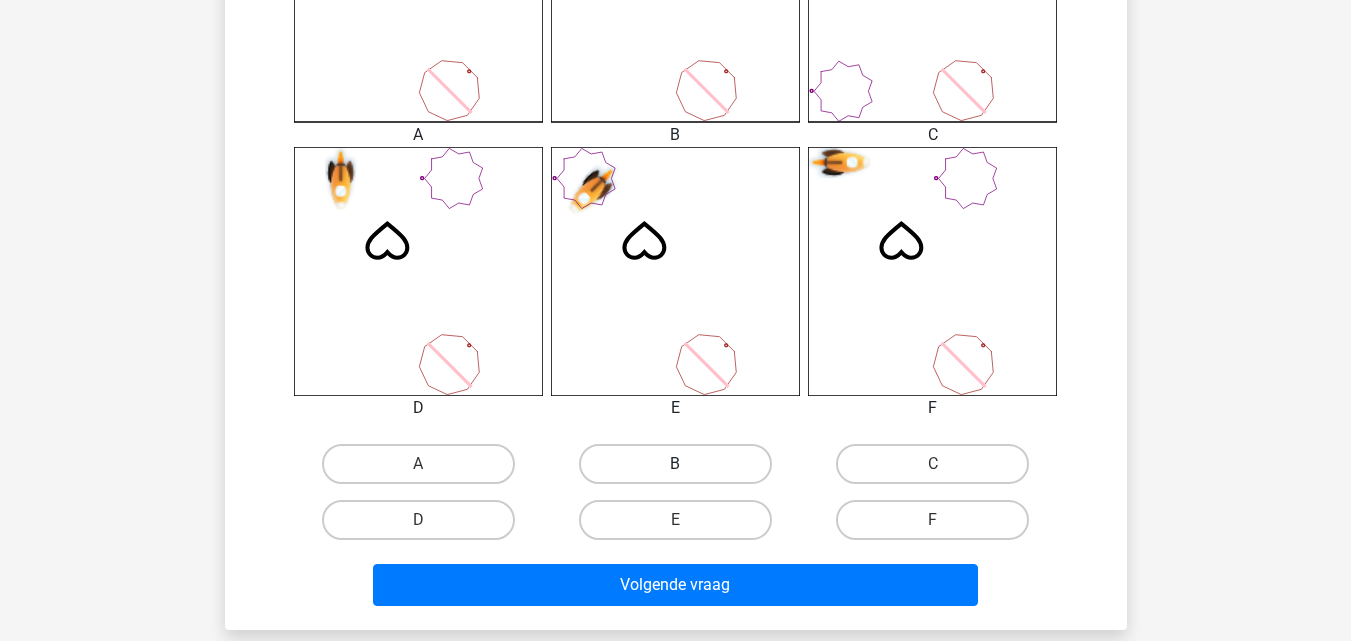 click on "B" at bounding box center [675, 464] 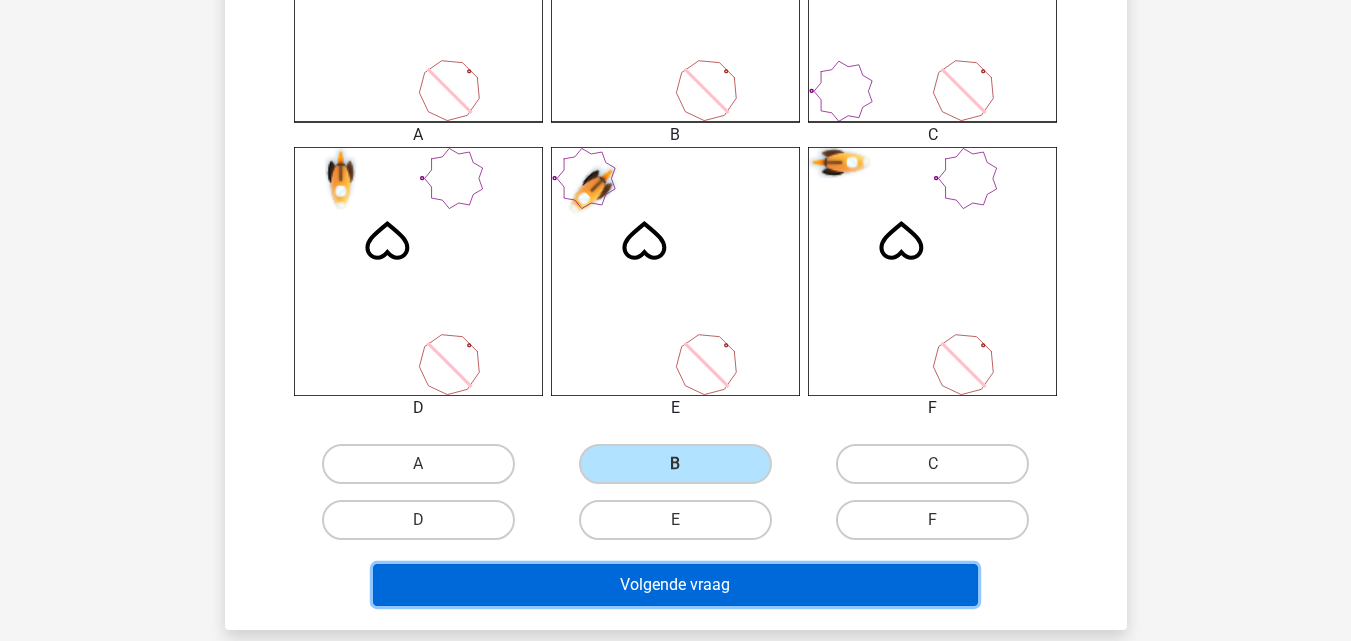 click on "Volgende vraag" at bounding box center [675, 585] 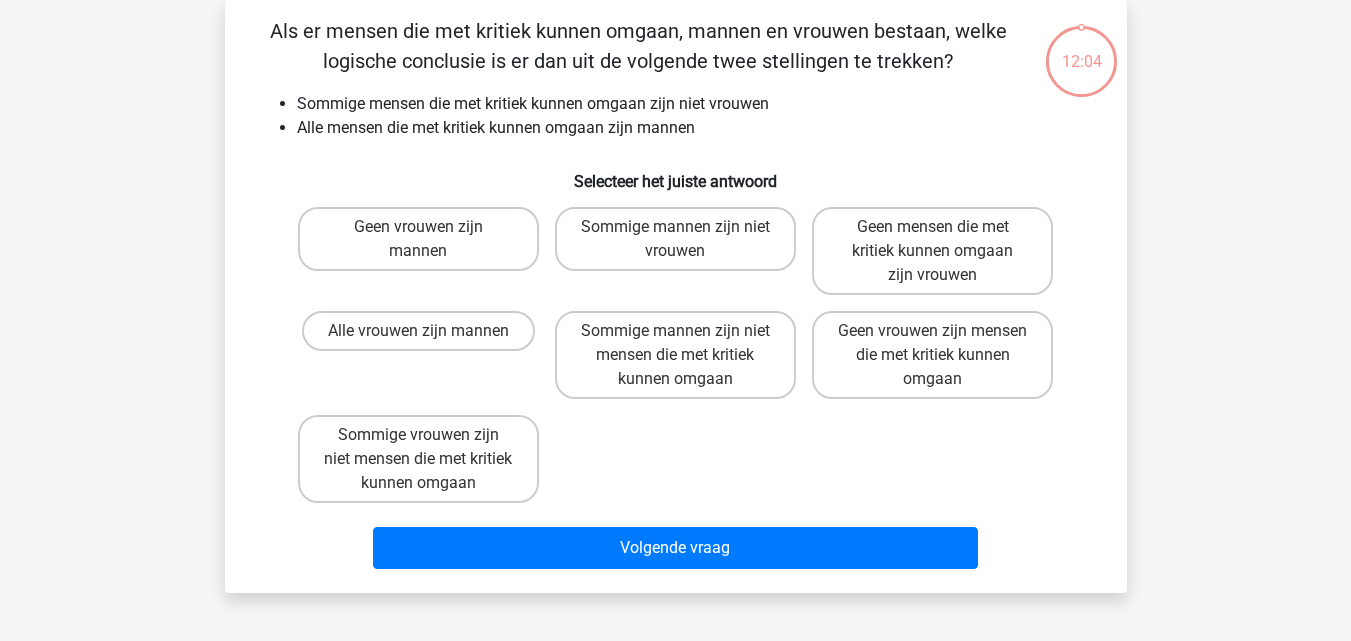 scroll, scrollTop: 0, scrollLeft: 0, axis: both 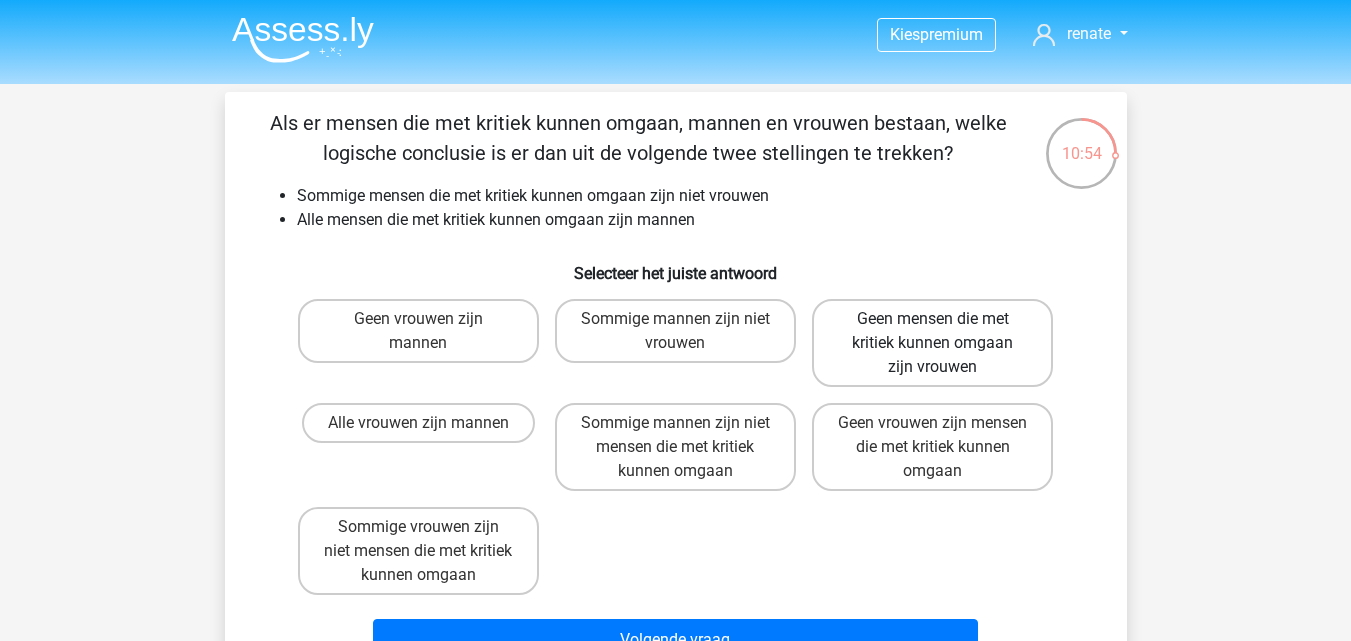 click on "Geen mensen die met kritiek kunnen omgaan zijn vrouwen" at bounding box center [932, 343] 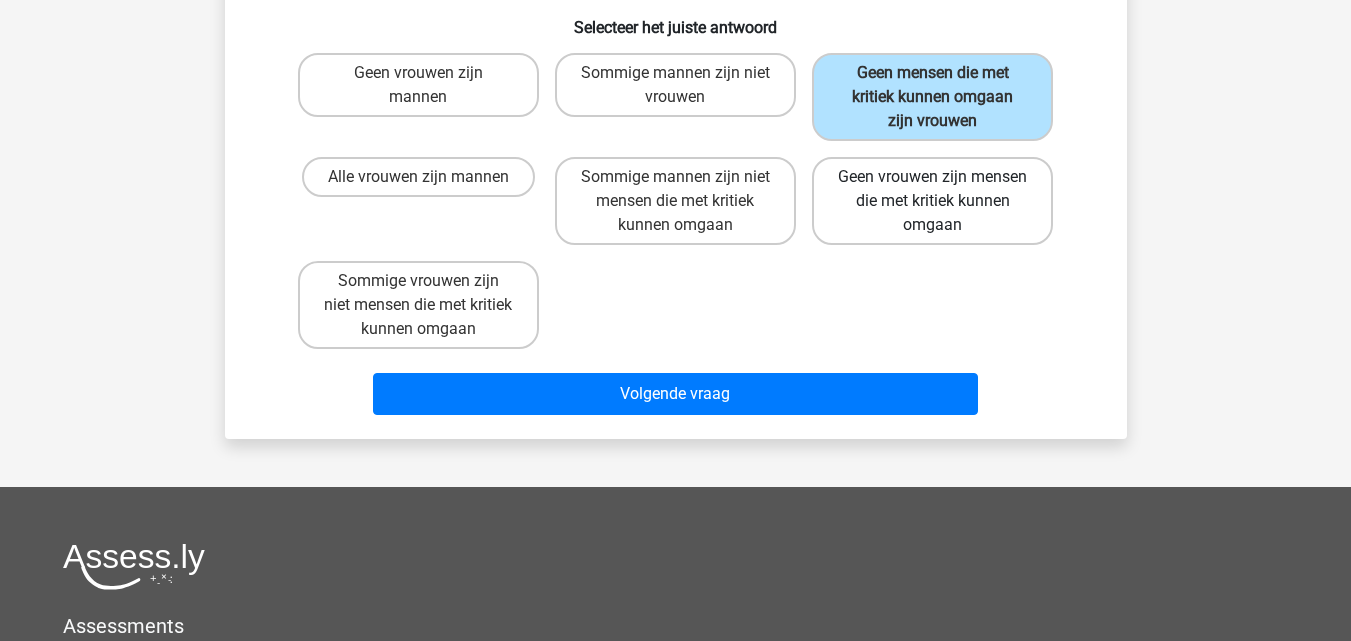 scroll, scrollTop: 300, scrollLeft: 0, axis: vertical 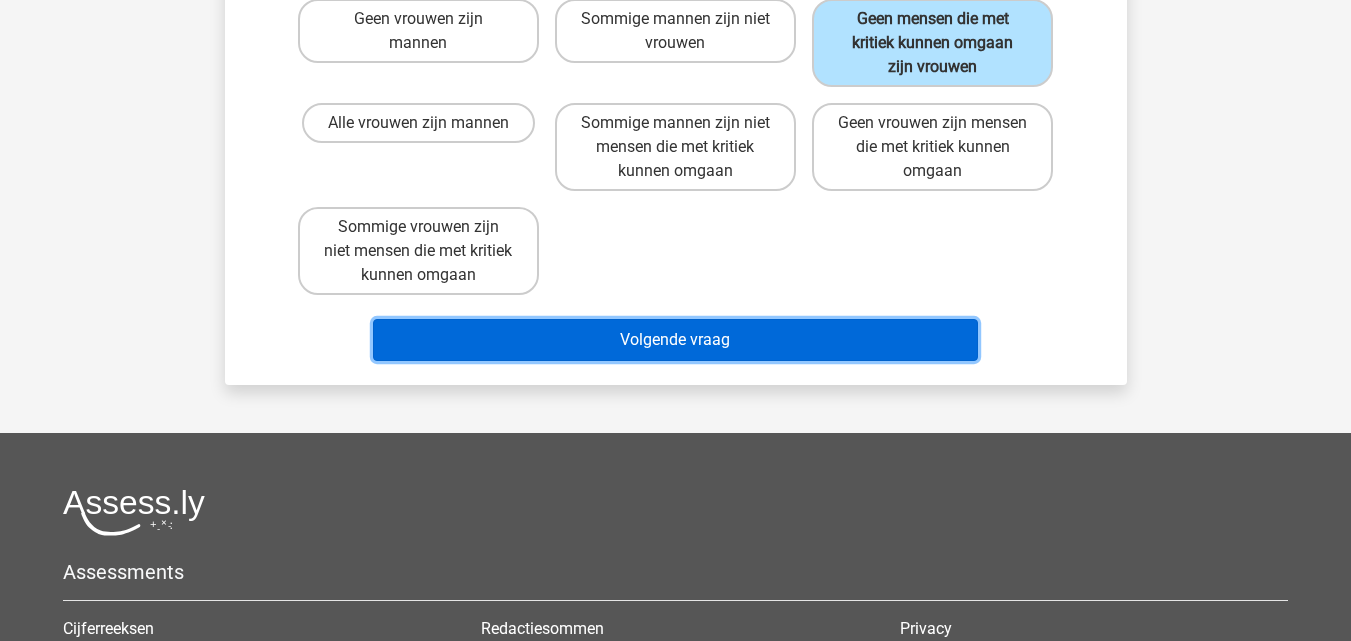 click on "Volgende vraag" at bounding box center (675, 340) 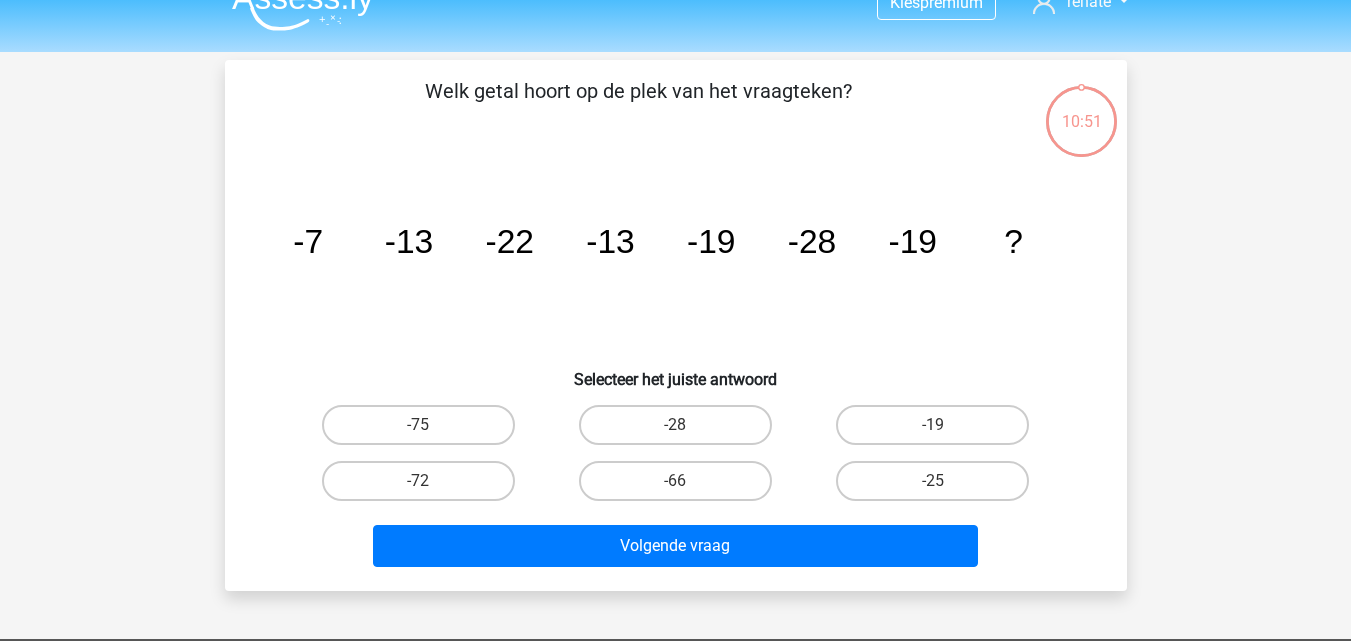scroll, scrollTop: 0, scrollLeft: 0, axis: both 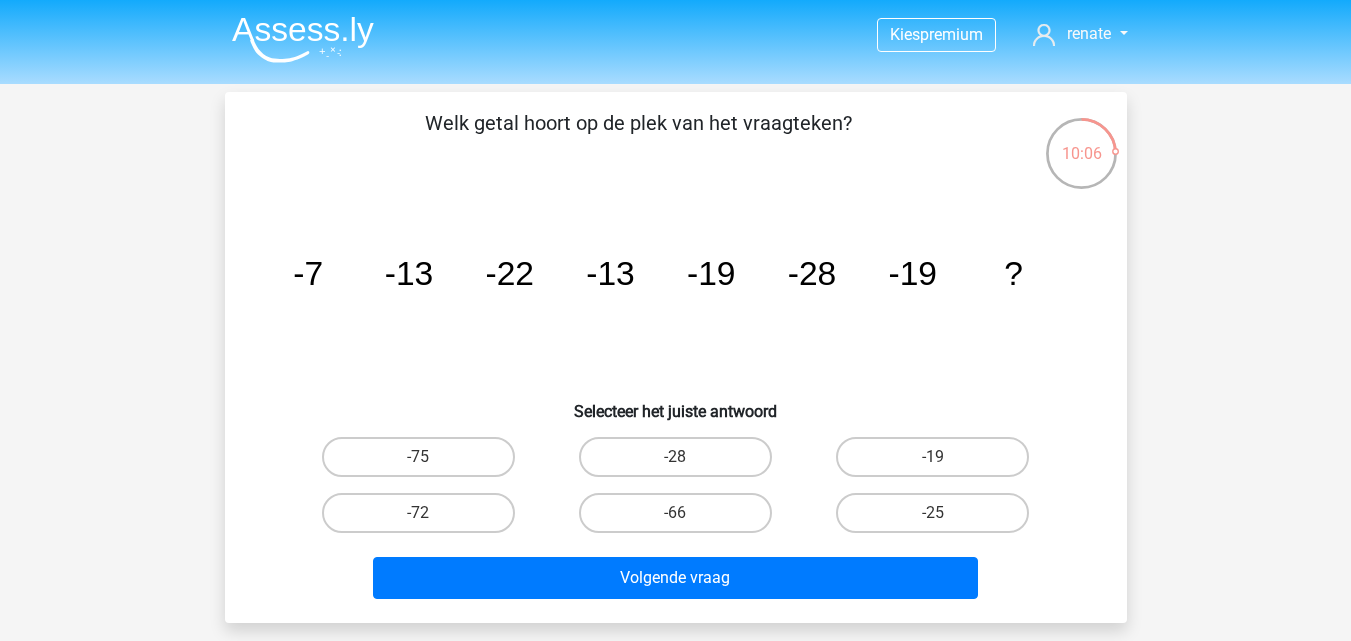 click on "-25" at bounding box center (939, 519) 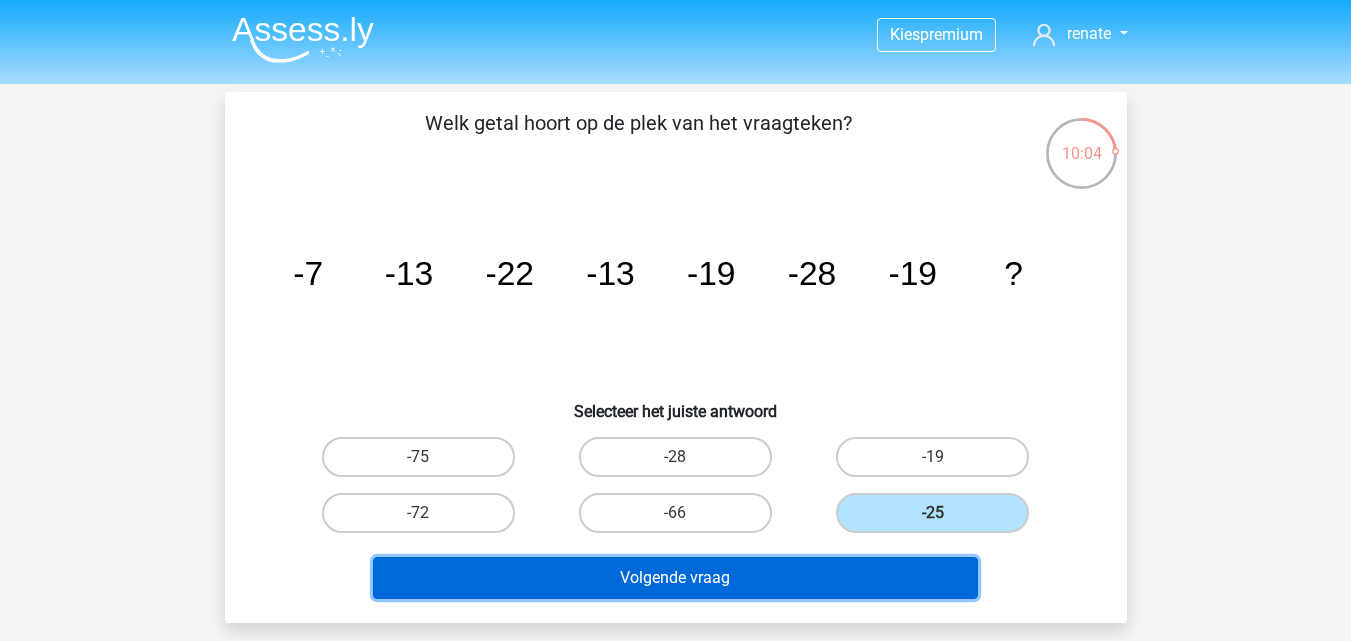 click on "Volgende vraag" at bounding box center (675, 578) 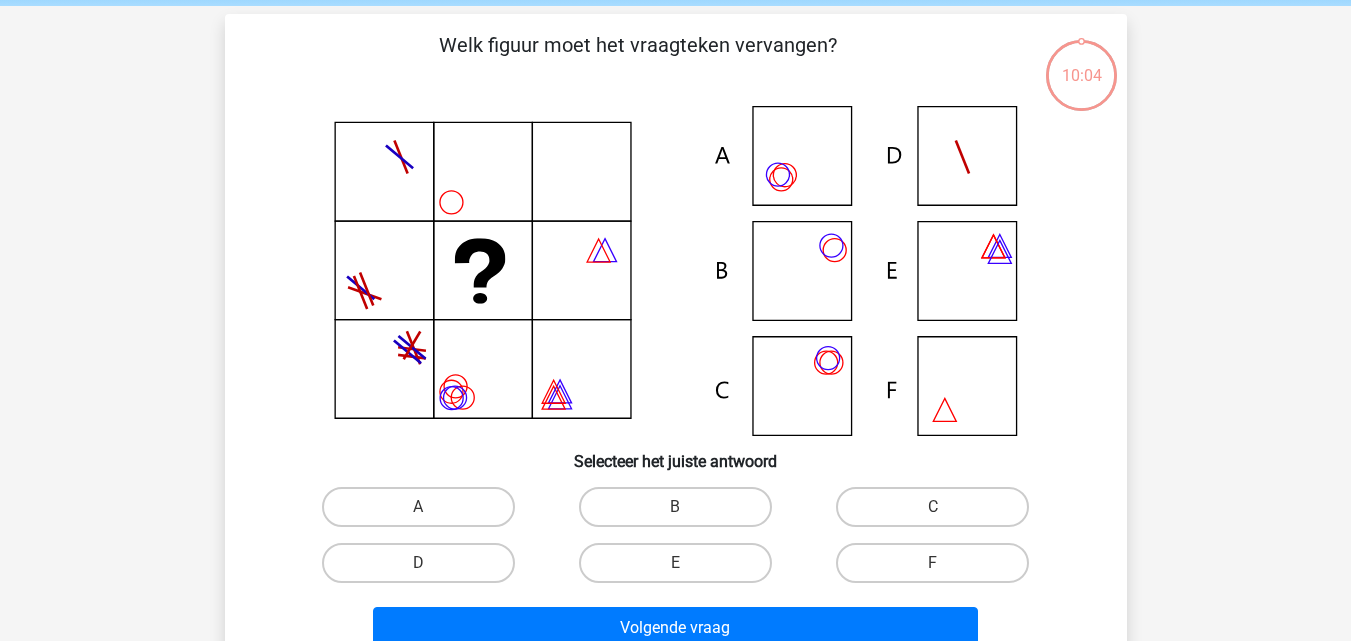 scroll, scrollTop: 92, scrollLeft: 0, axis: vertical 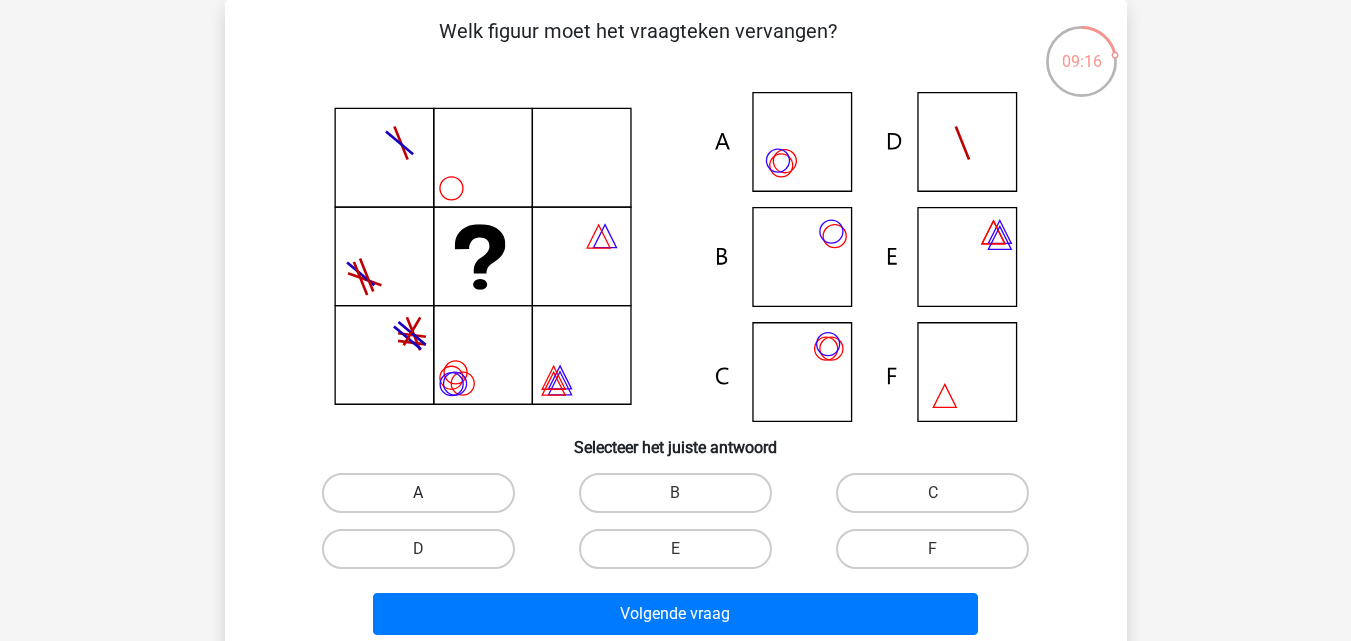 click on "A" at bounding box center [418, 493] 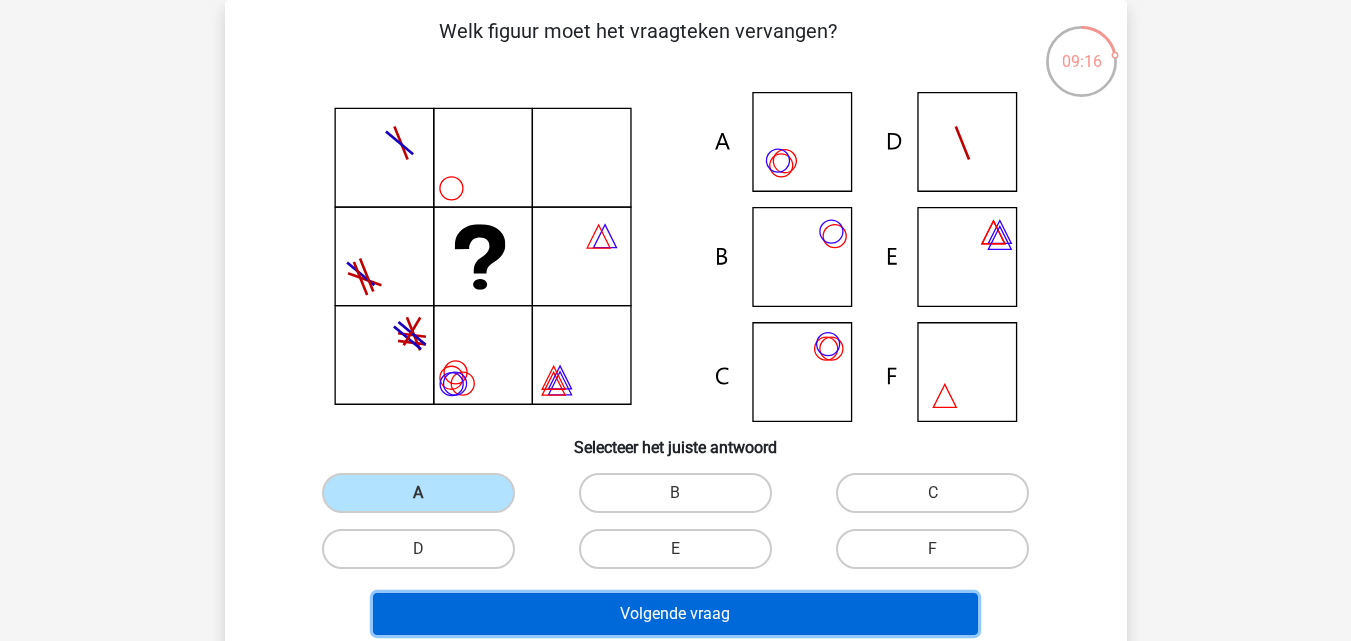 click on "Volgende vraag" at bounding box center (675, 614) 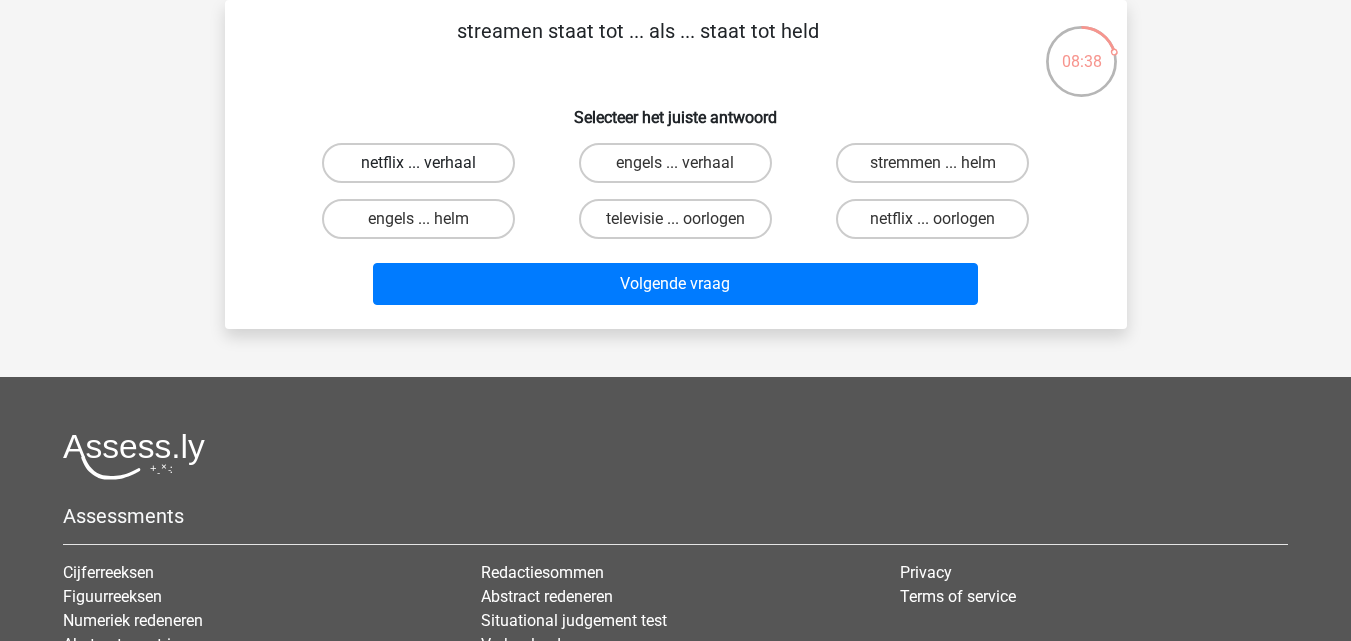 click on "netflix ... verhaal" at bounding box center (418, 163) 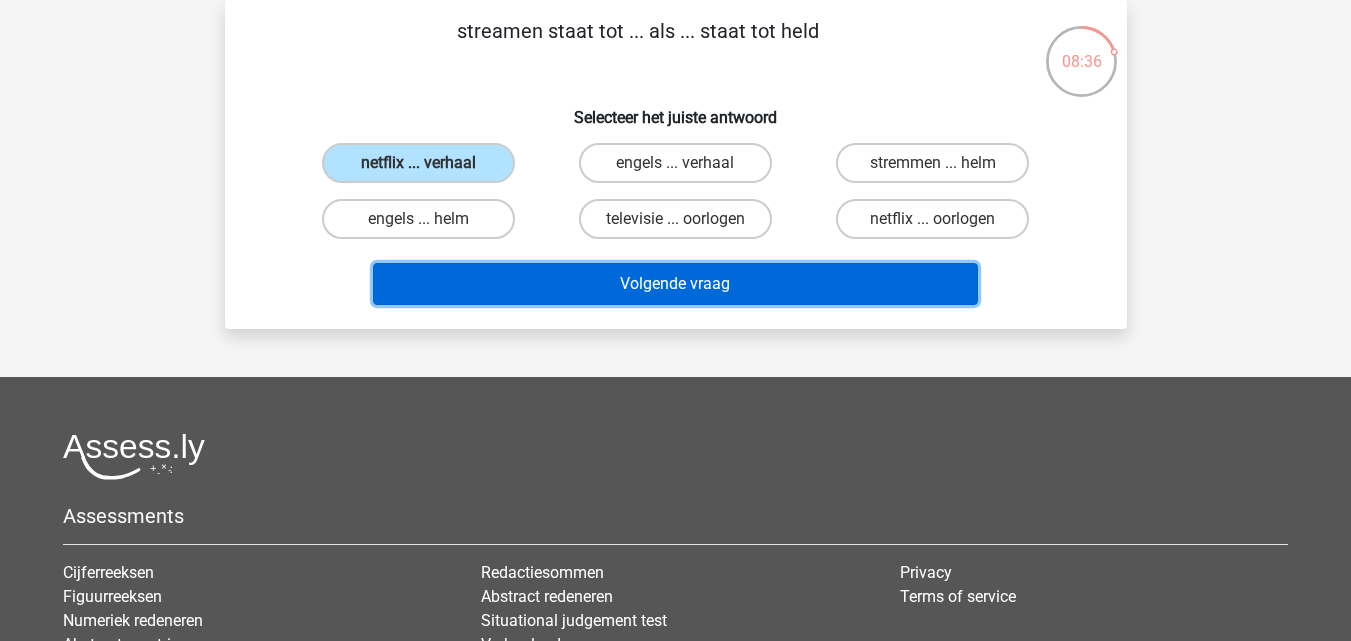 click on "Volgende vraag" at bounding box center [675, 284] 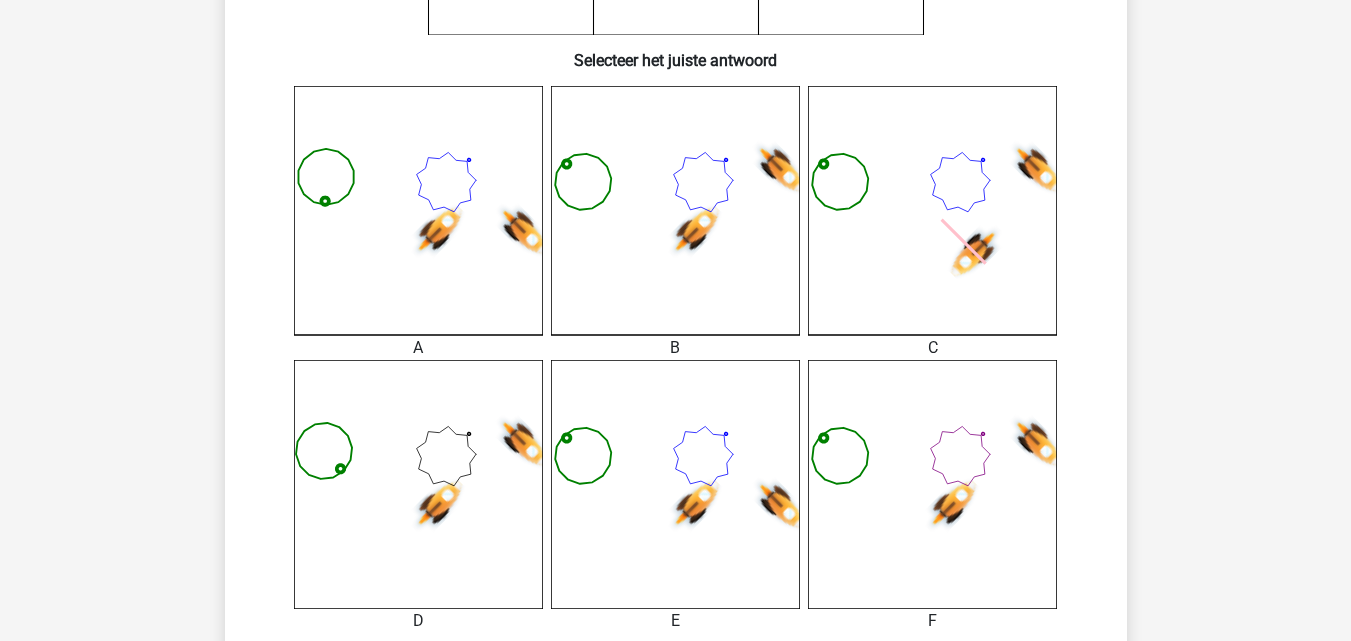 scroll, scrollTop: 492, scrollLeft: 0, axis: vertical 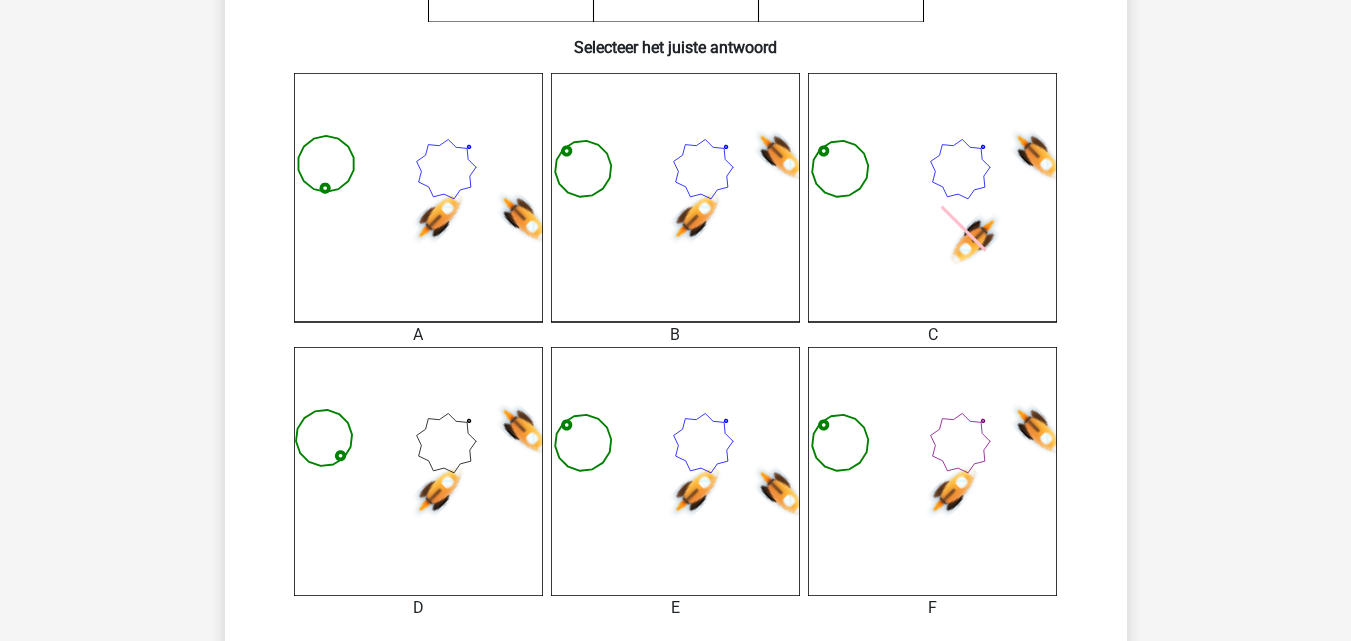 click 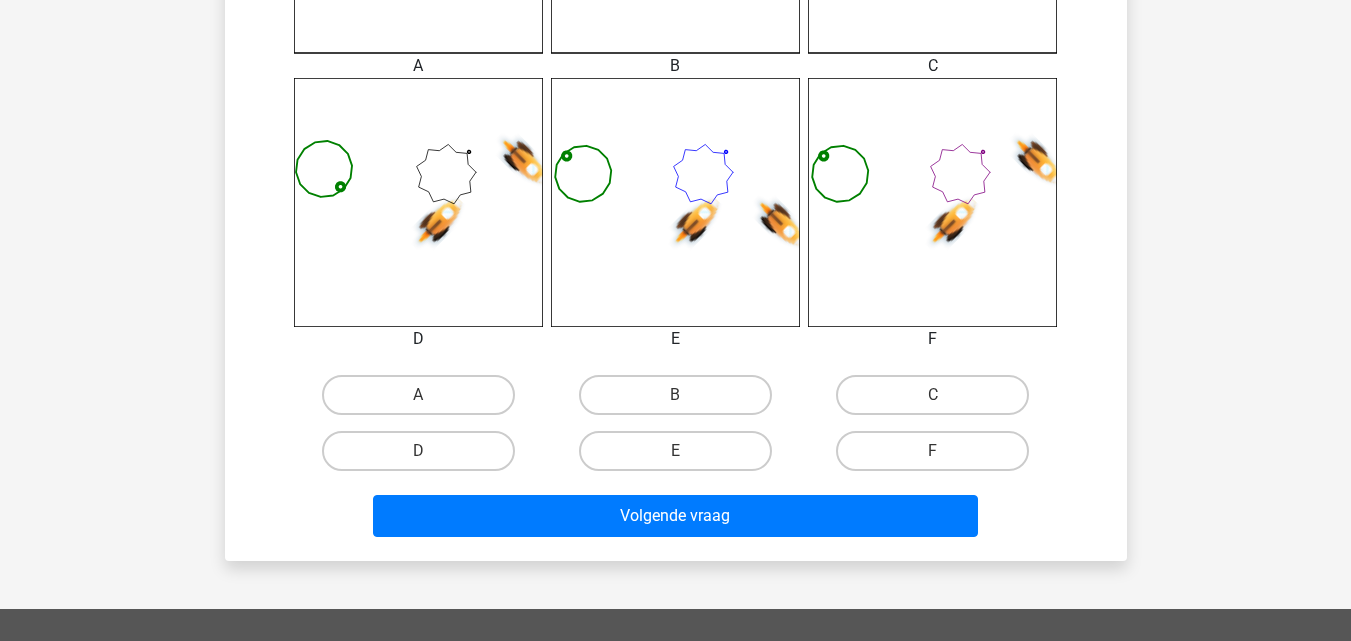 scroll, scrollTop: 892, scrollLeft: 0, axis: vertical 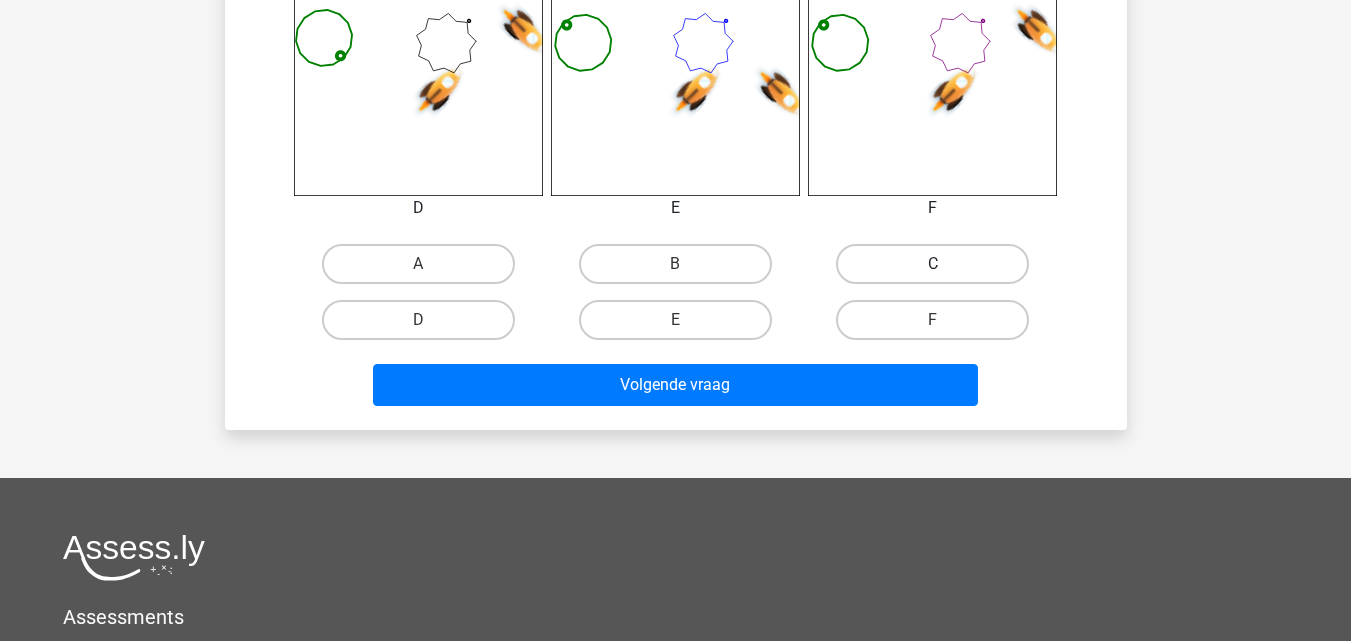 click on "C" at bounding box center (932, 264) 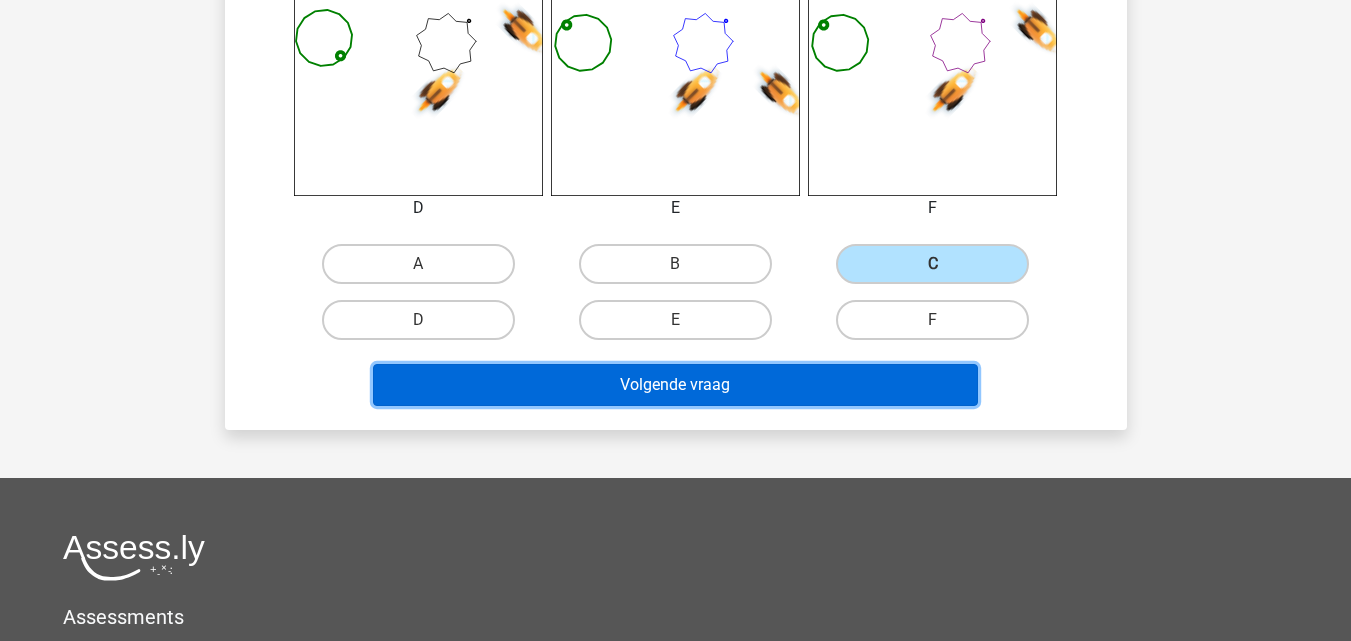 click on "Volgende vraag" at bounding box center (675, 385) 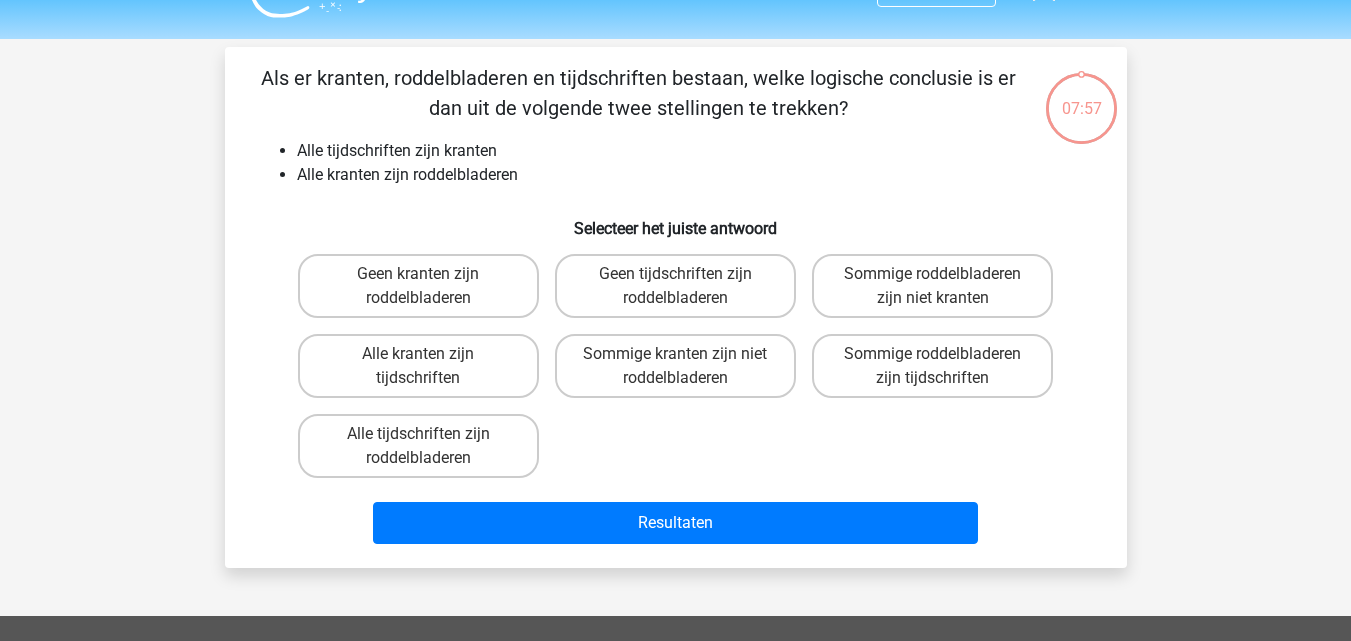 scroll, scrollTop: 0, scrollLeft: 0, axis: both 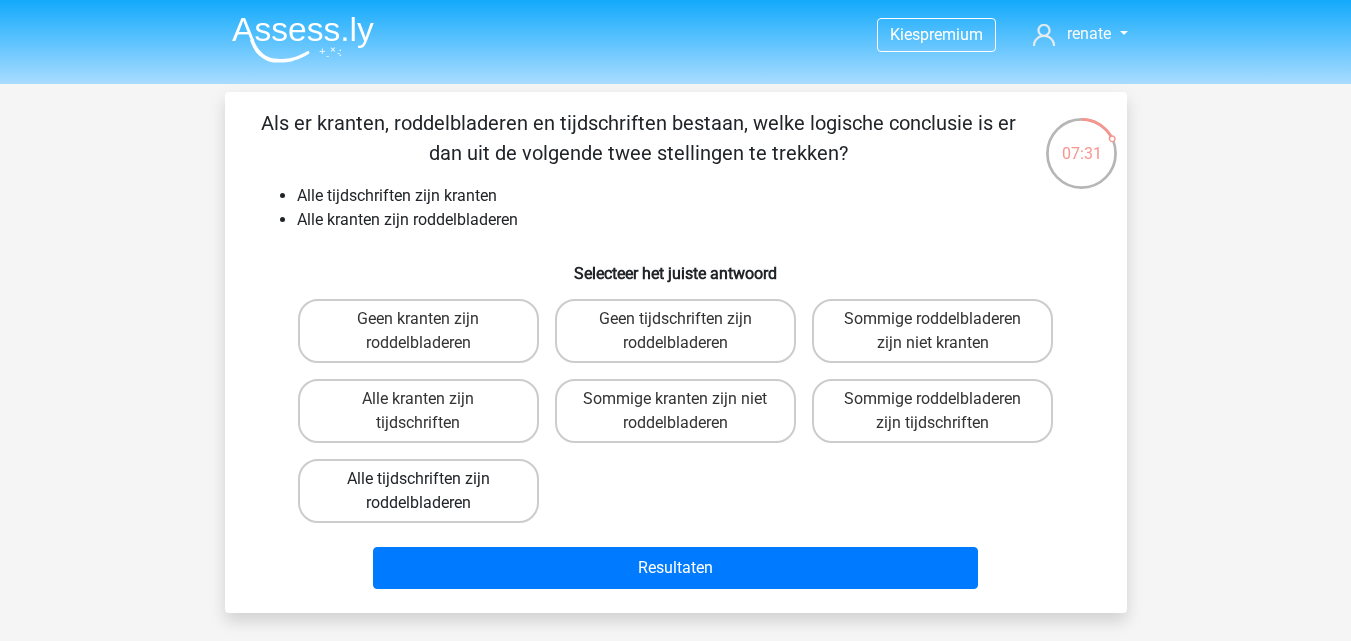 click on "Alle tijdschriften zijn roddelbladeren" at bounding box center (418, 491) 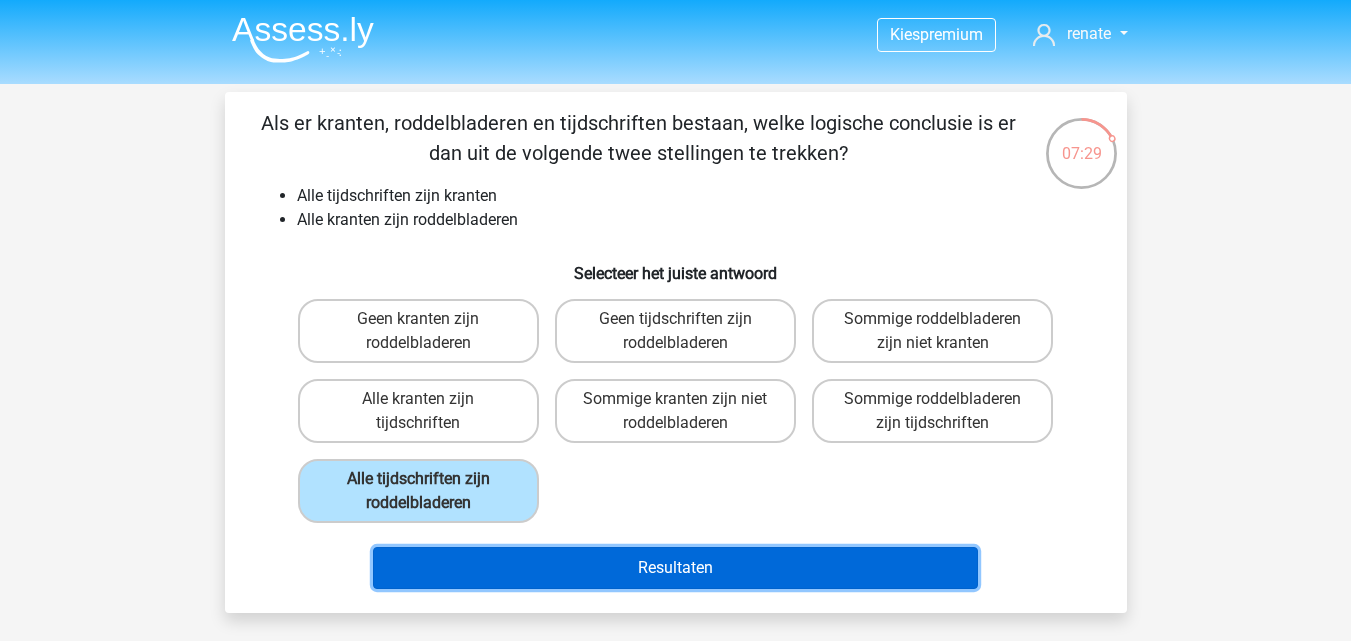 click on "Resultaten" at bounding box center [675, 568] 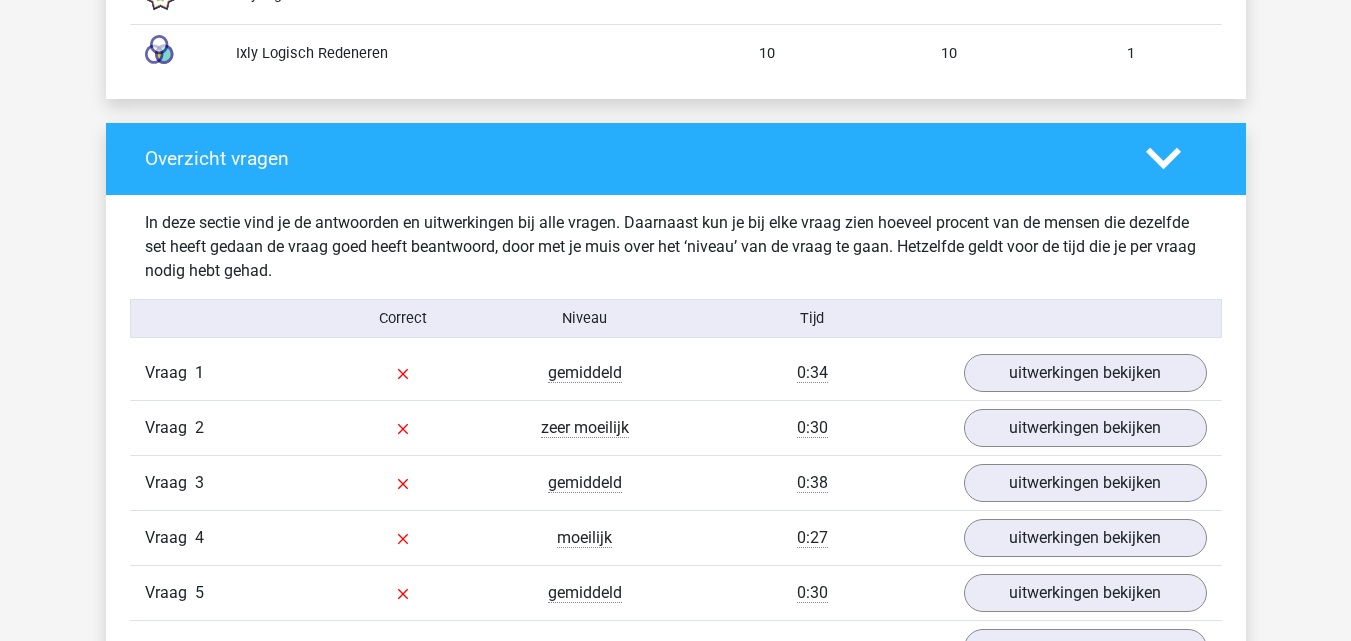 scroll, scrollTop: 2100, scrollLeft: 0, axis: vertical 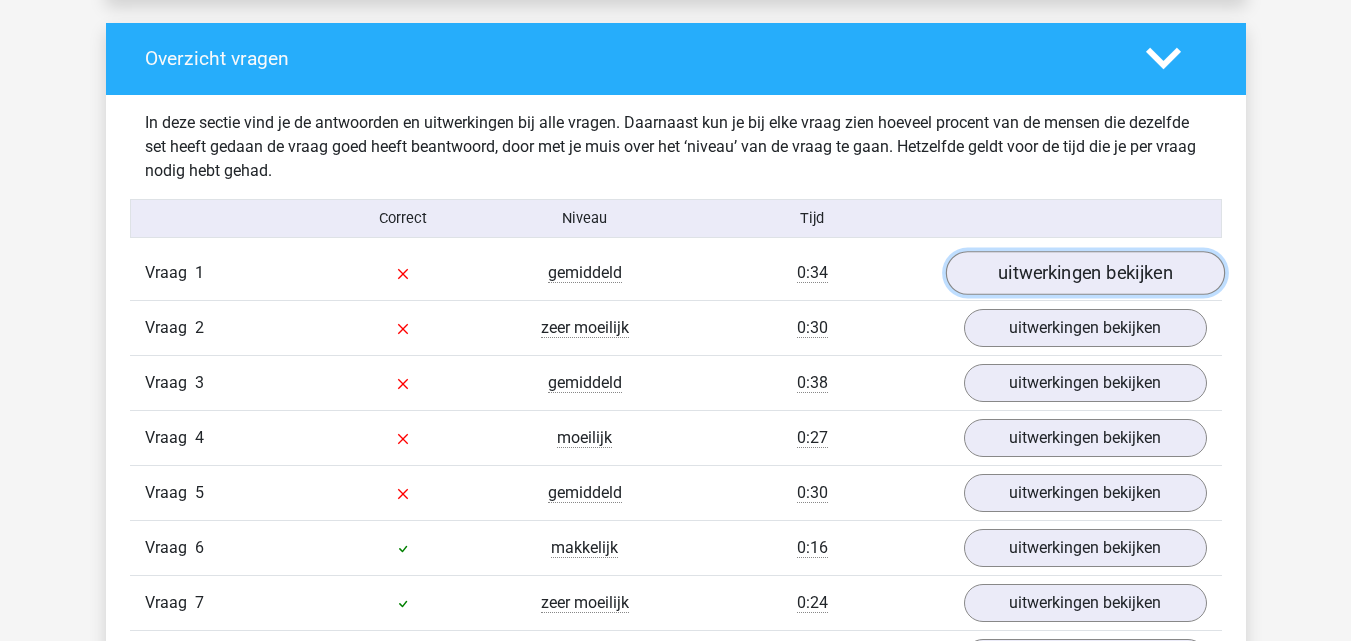 click on "uitwerkingen bekijken" at bounding box center (1084, 274) 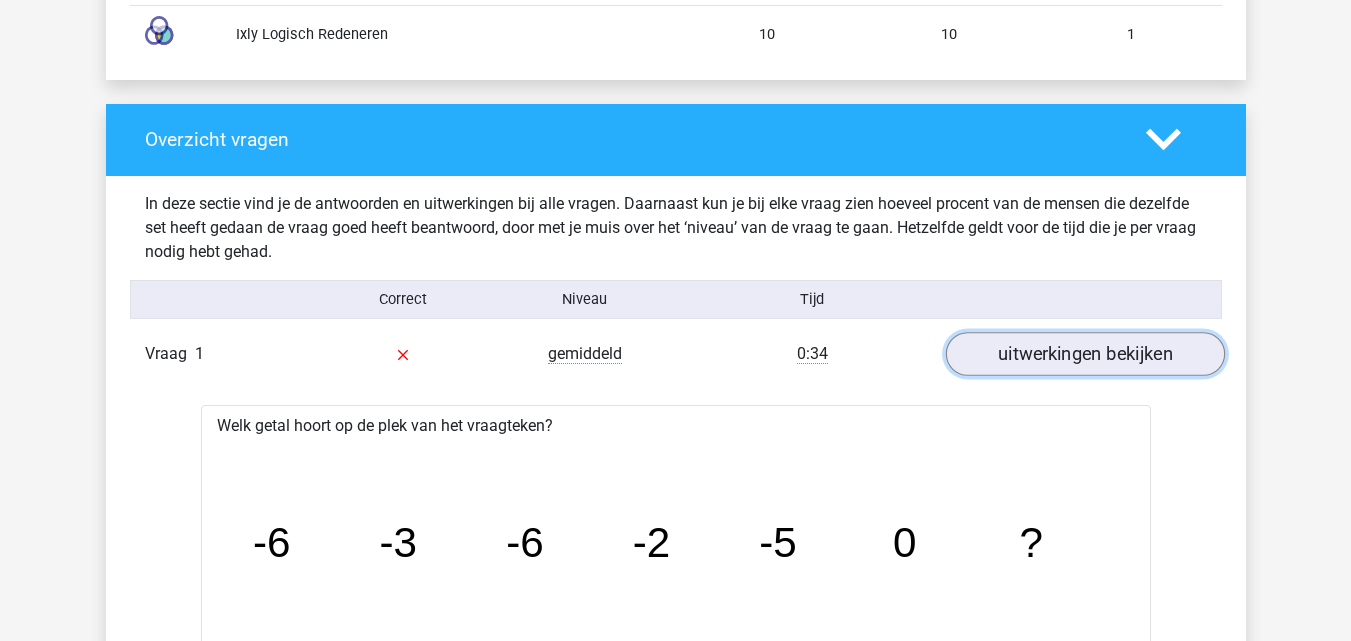 scroll, scrollTop: 2000, scrollLeft: 0, axis: vertical 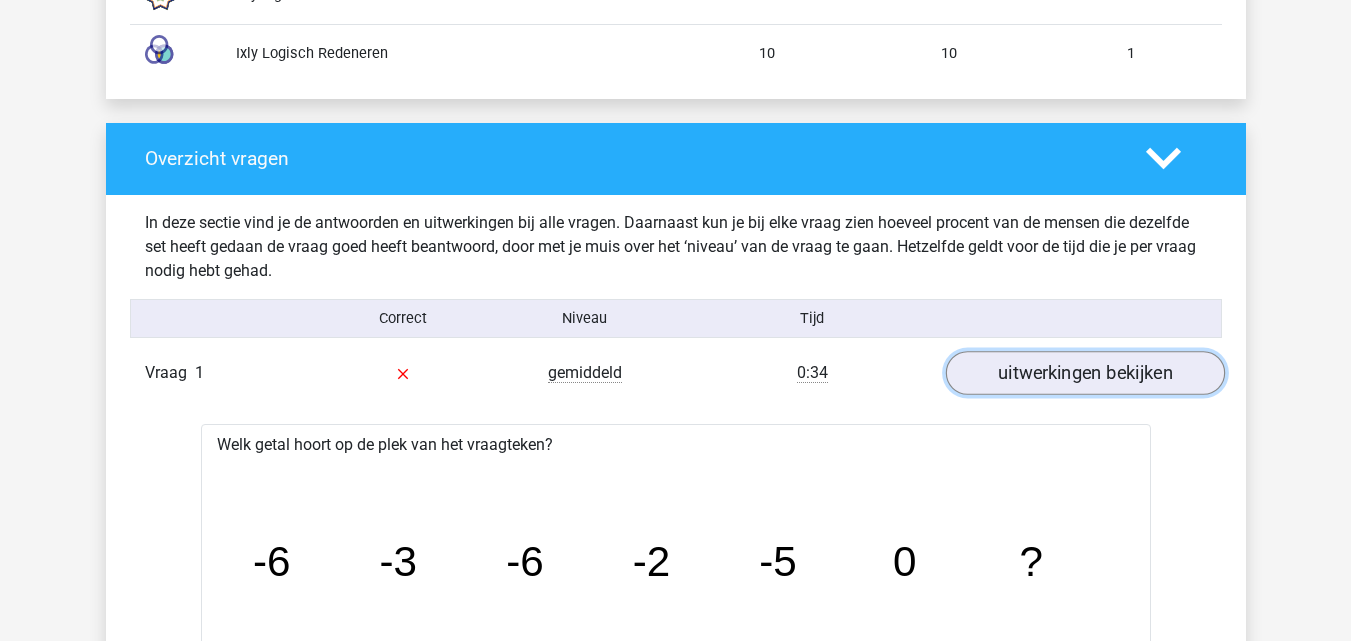 click on "uitwerkingen bekijken" at bounding box center [1084, 374] 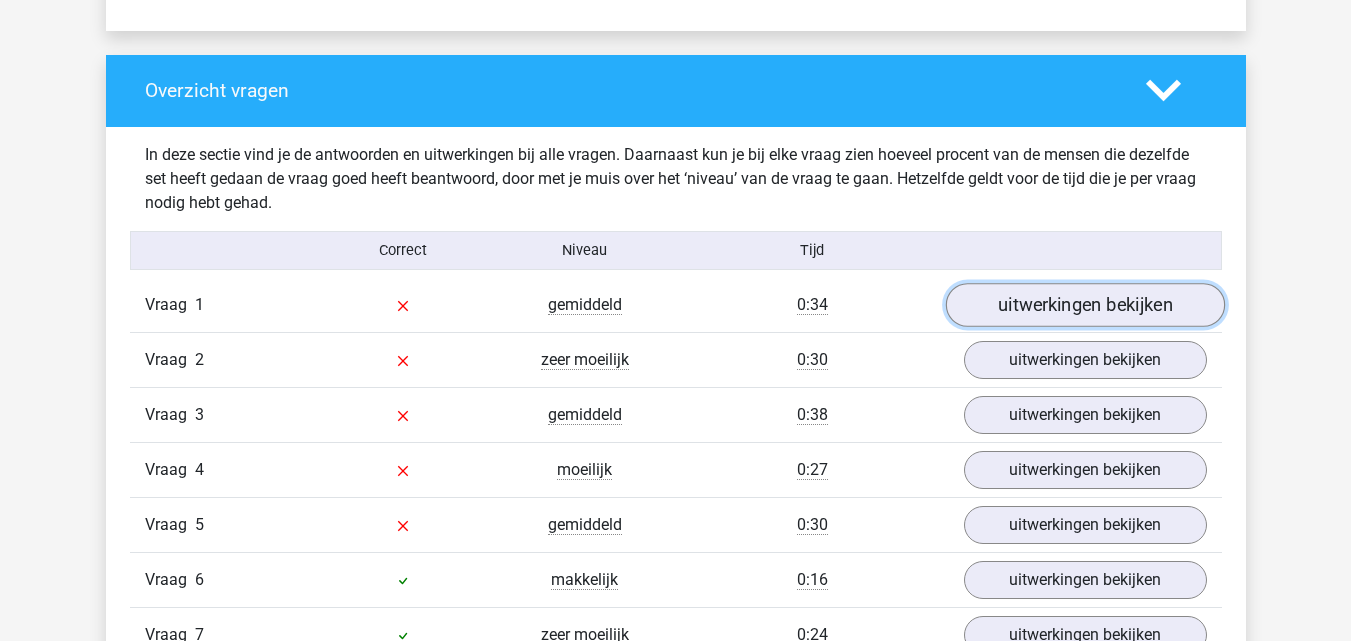 scroll, scrollTop: 2100, scrollLeft: 0, axis: vertical 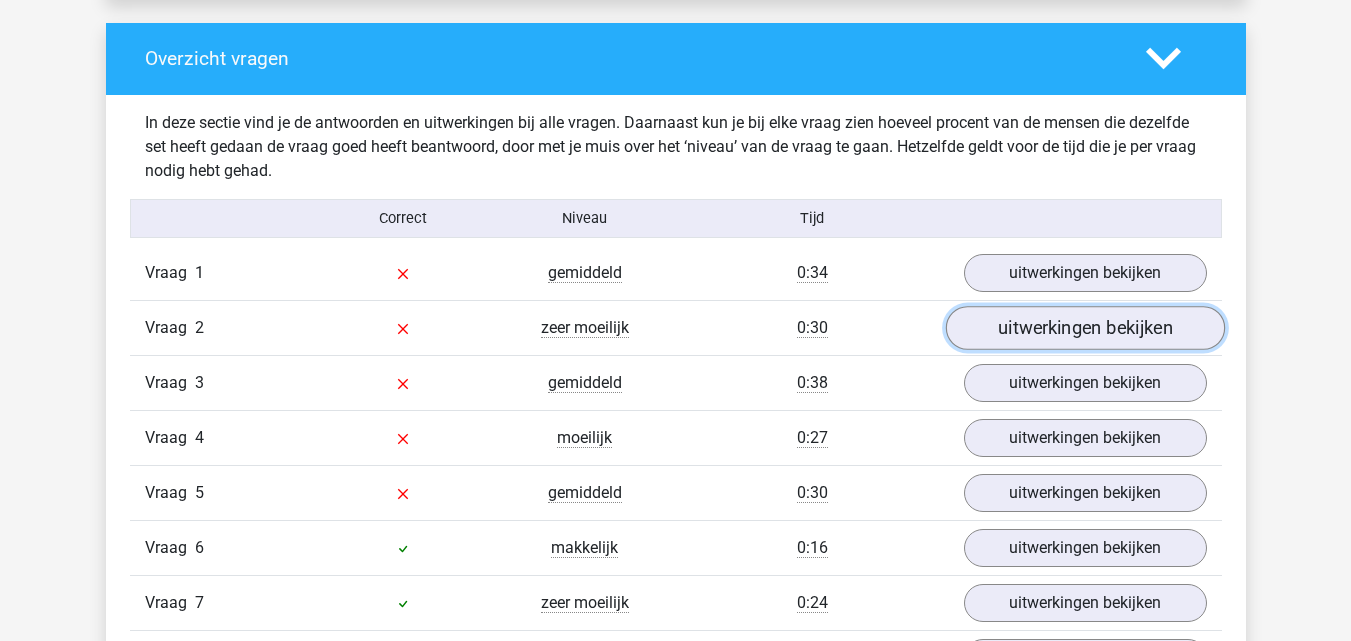 click on "uitwerkingen bekijken" at bounding box center [1084, 329] 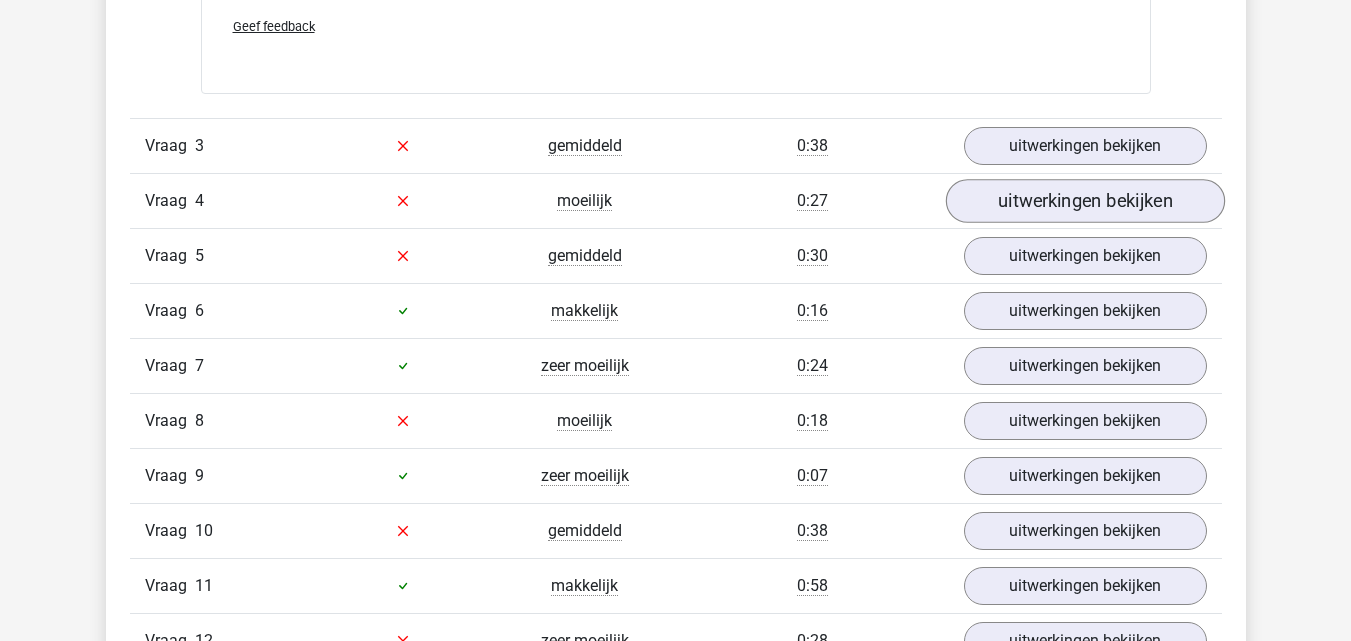 scroll, scrollTop: 3600, scrollLeft: 0, axis: vertical 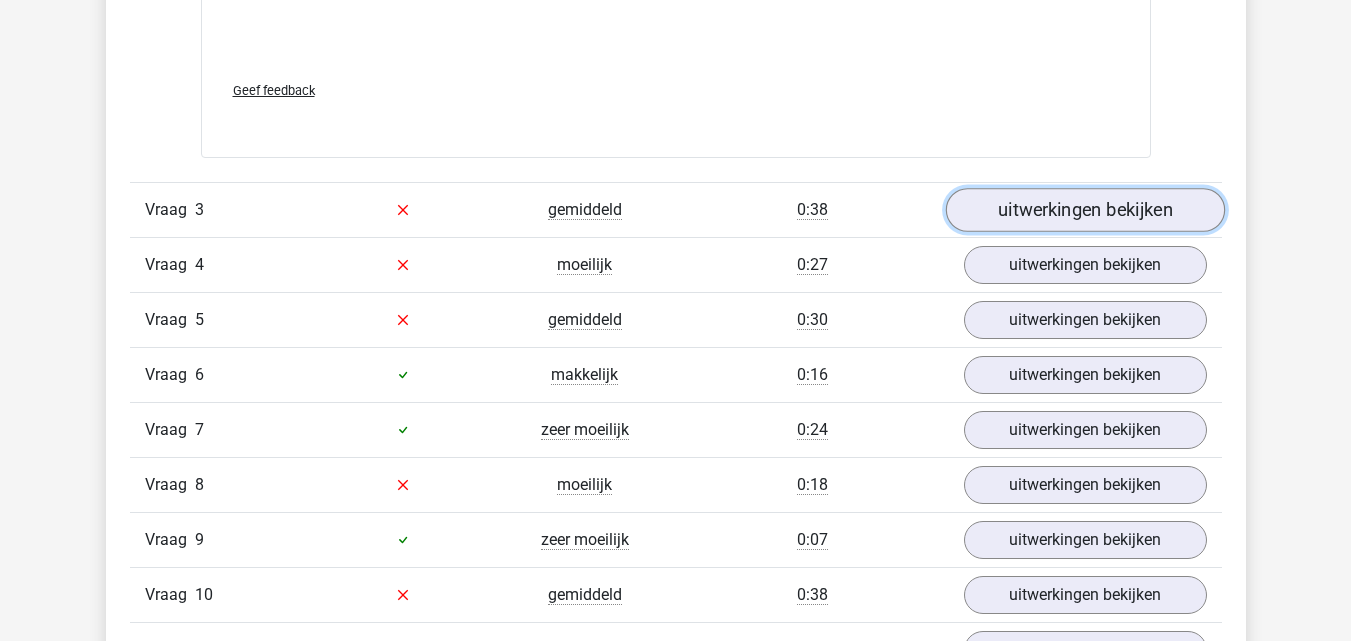 click on "uitwerkingen bekijken" at bounding box center [1084, 210] 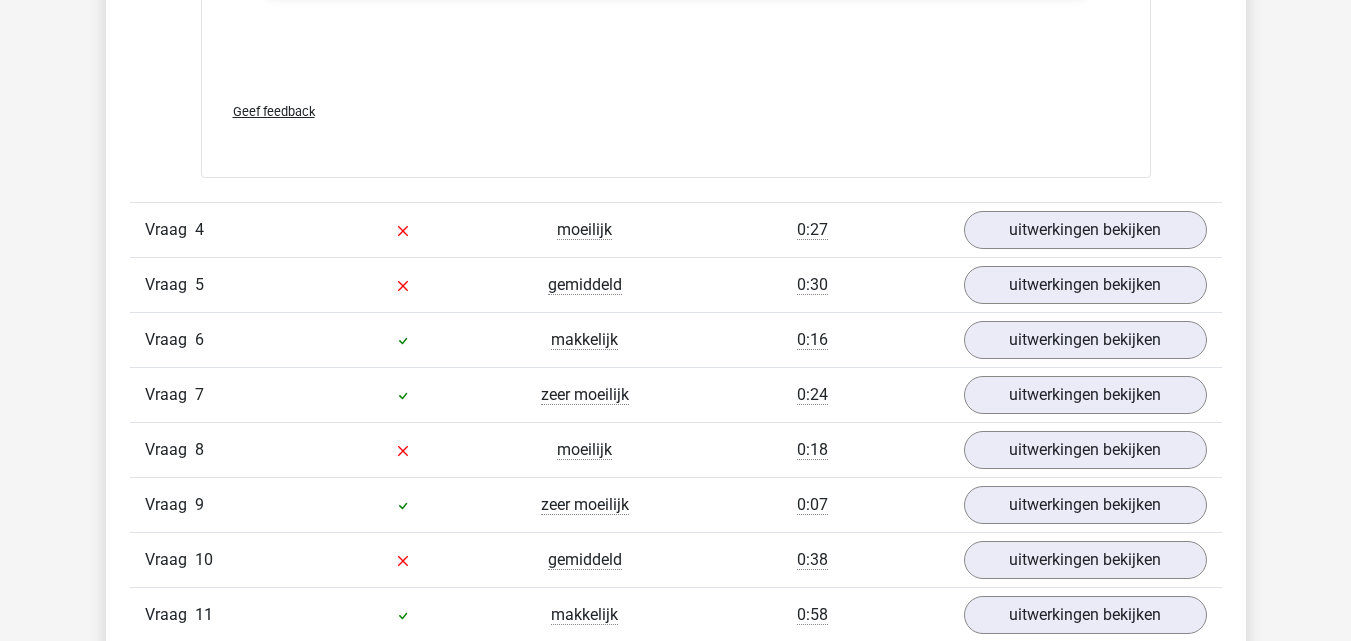 scroll, scrollTop: 4600, scrollLeft: 0, axis: vertical 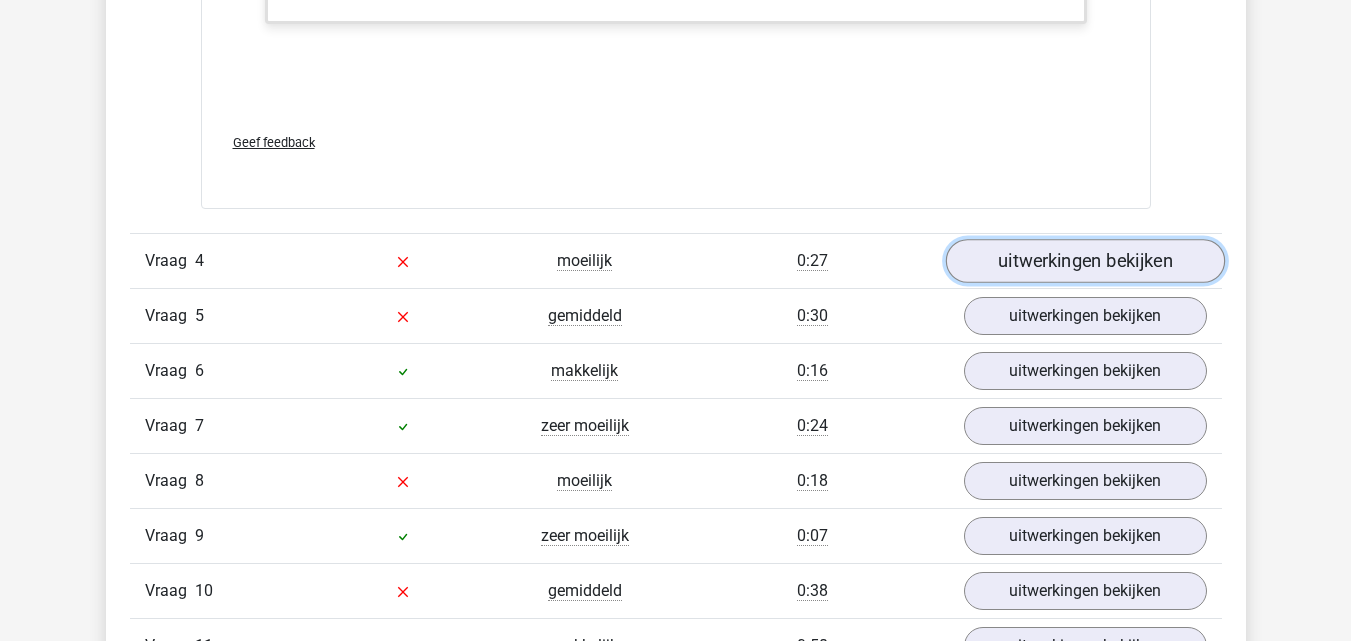 click on "uitwerkingen bekijken" at bounding box center (1084, 261) 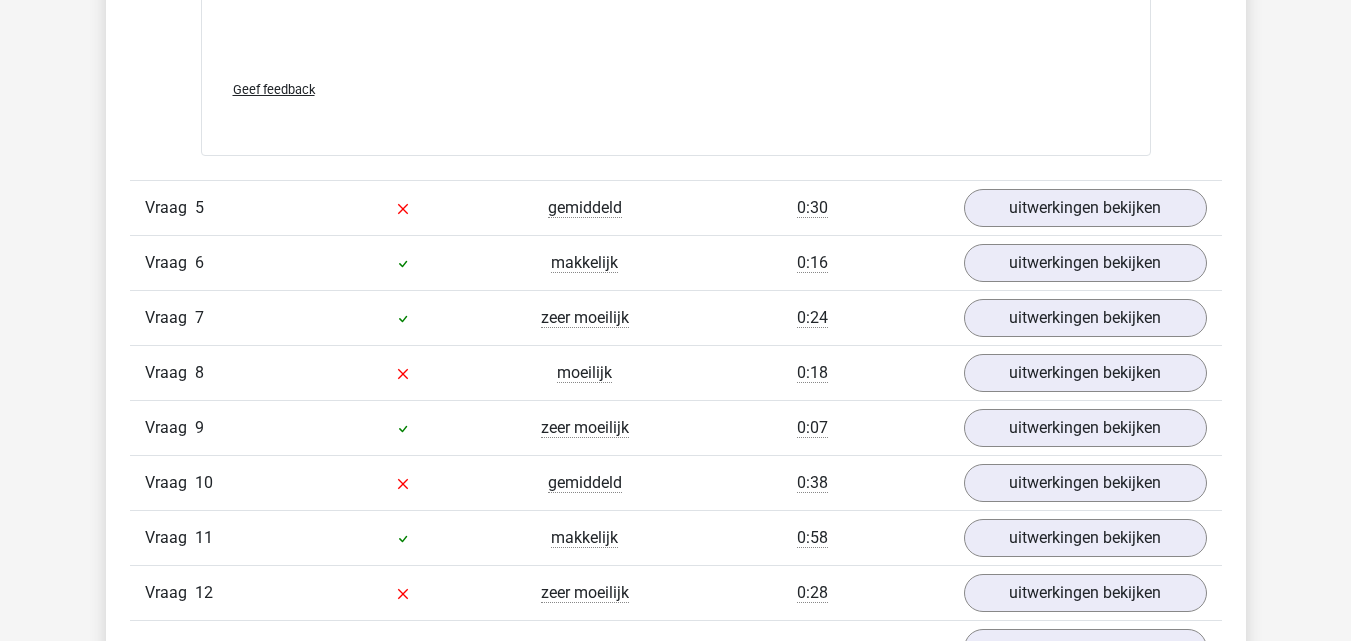 scroll, scrollTop: 6400, scrollLeft: 0, axis: vertical 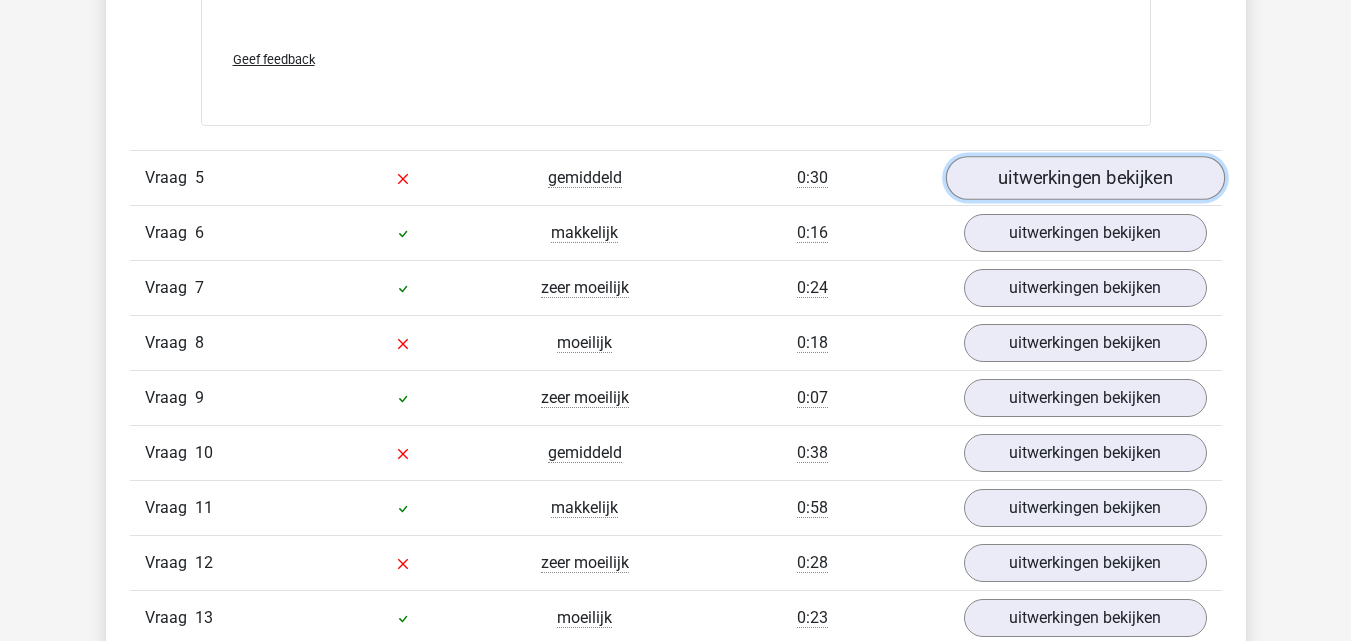 click on "uitwerkingen bekijken" at bounding box center [1084, 178] 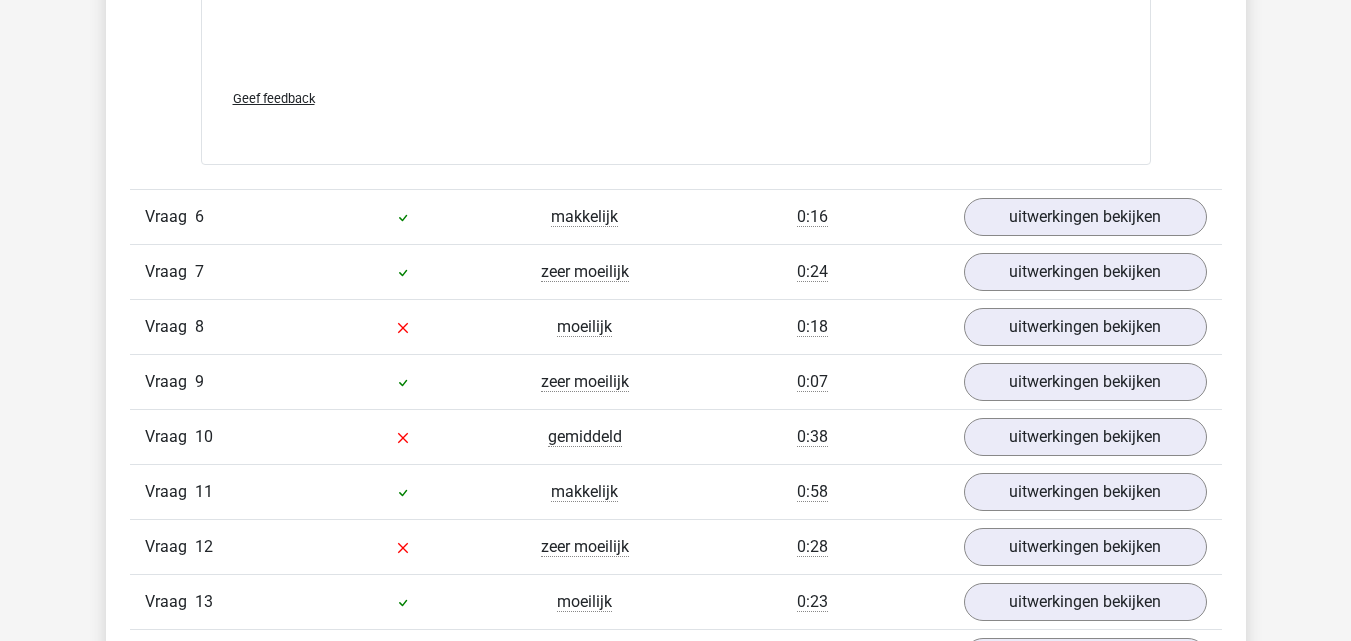 scroll, scrollTop: 7600, scrollLeft: 0, axis: vertical 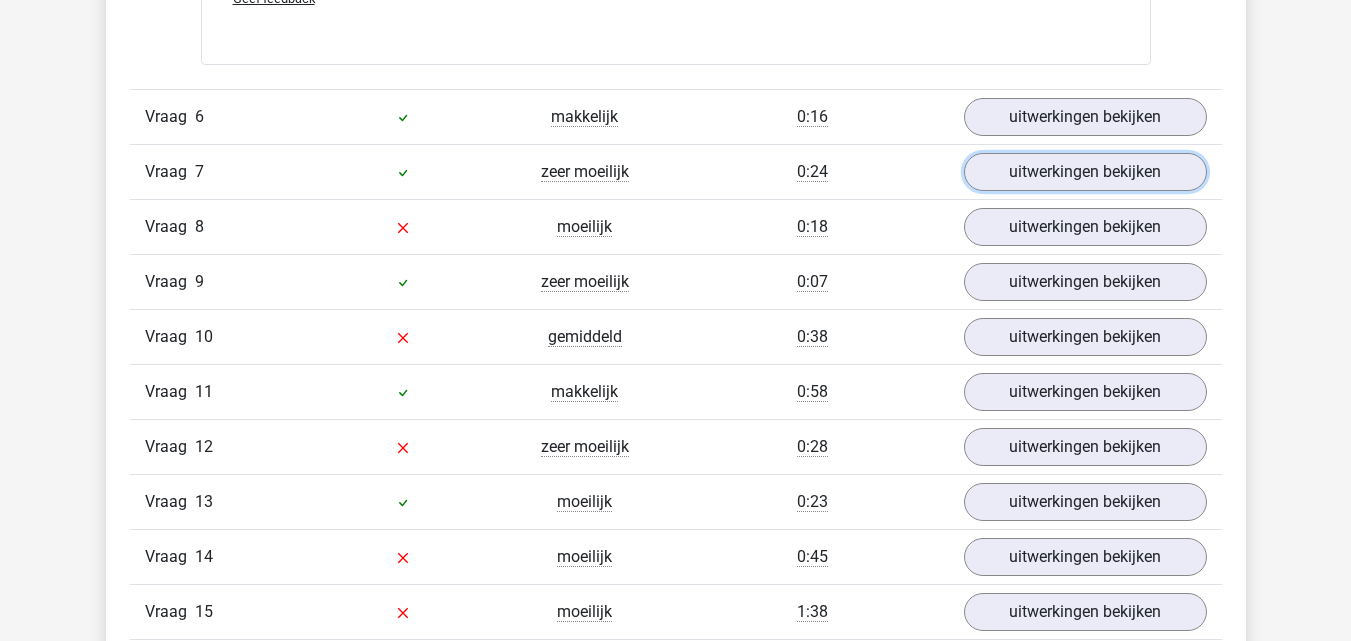 click on "uitwerkingen bekijken" at bounding box center [1085, 172] 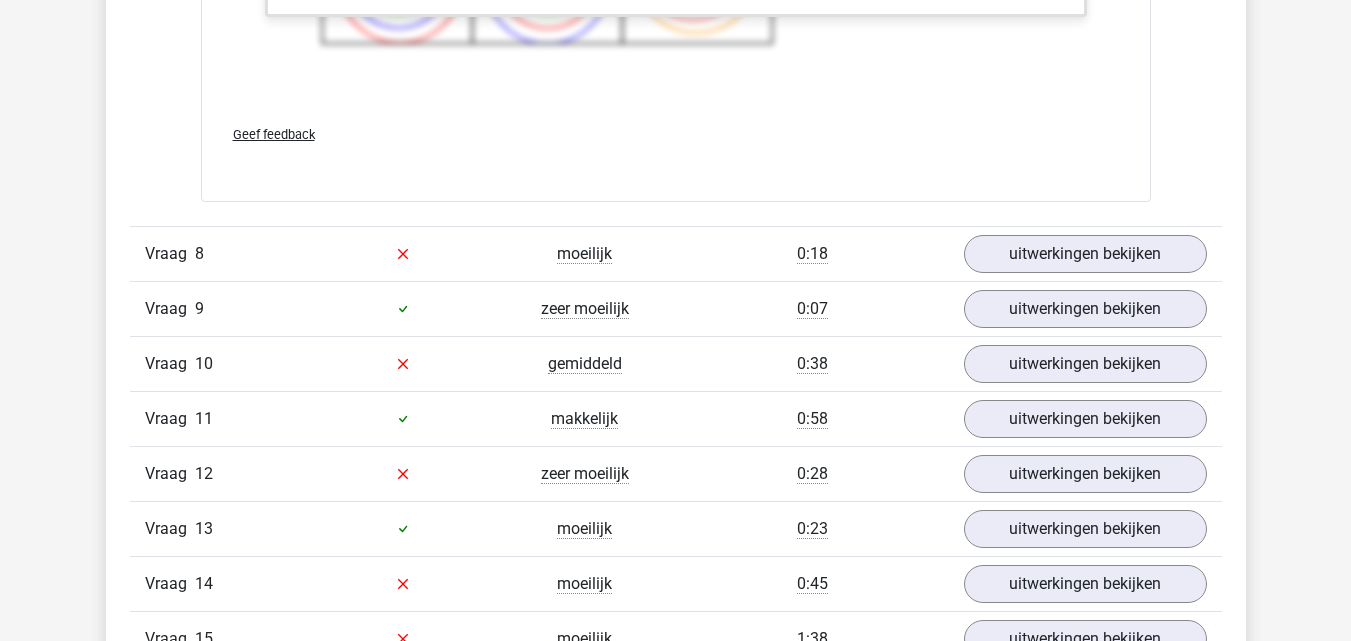 scroll, scrollTop: 9000, scrollLeft: 0, axis: vertical 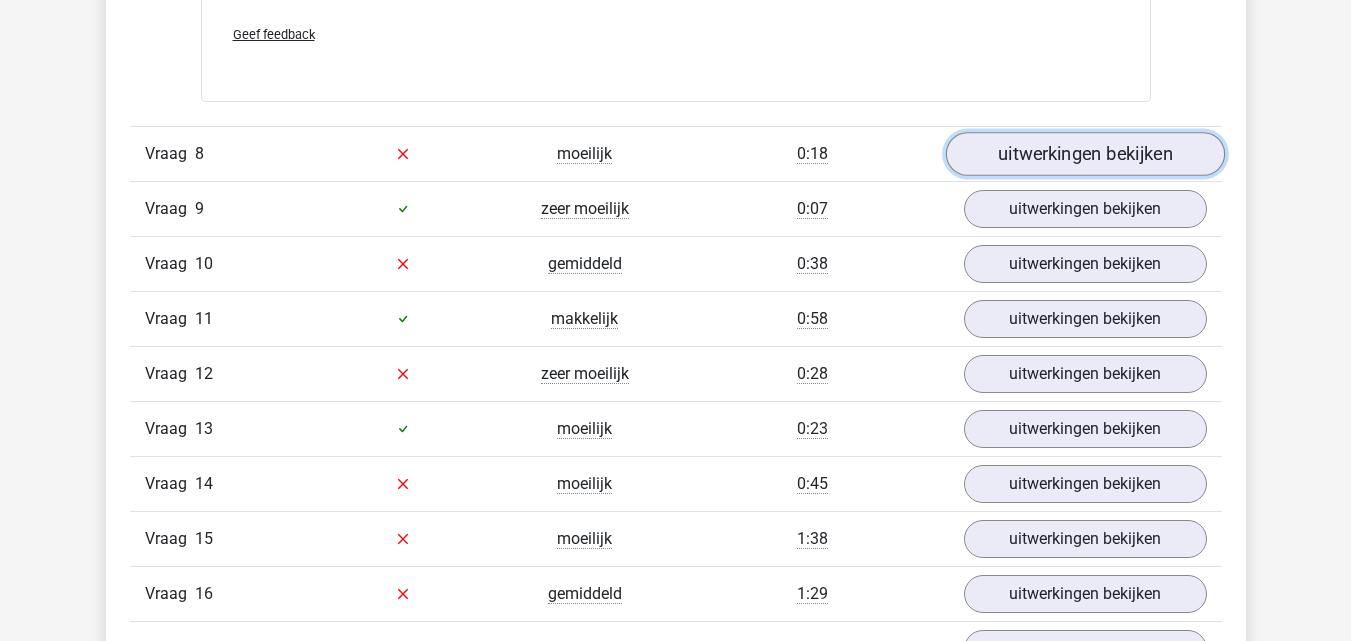 click on "uitwerkingen bekijken" at bounding box center (1084, 154) 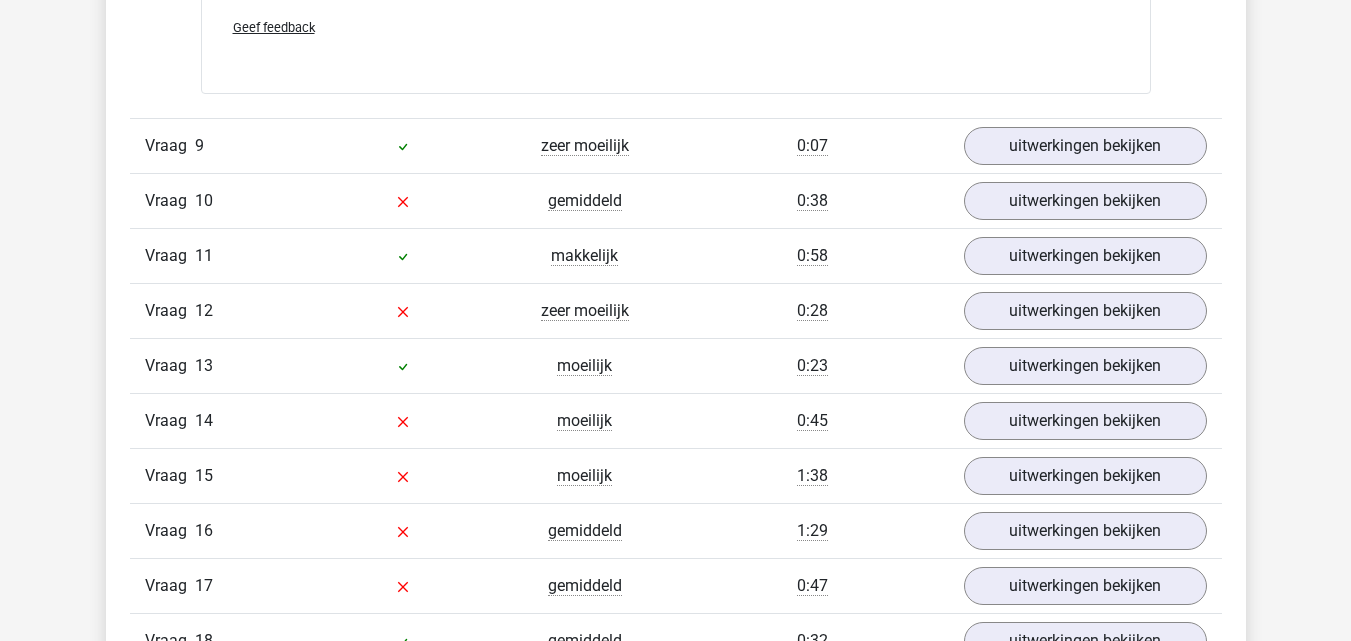 scroll, scrollTop: 10100, scrollLeft: 0, axis: vertical 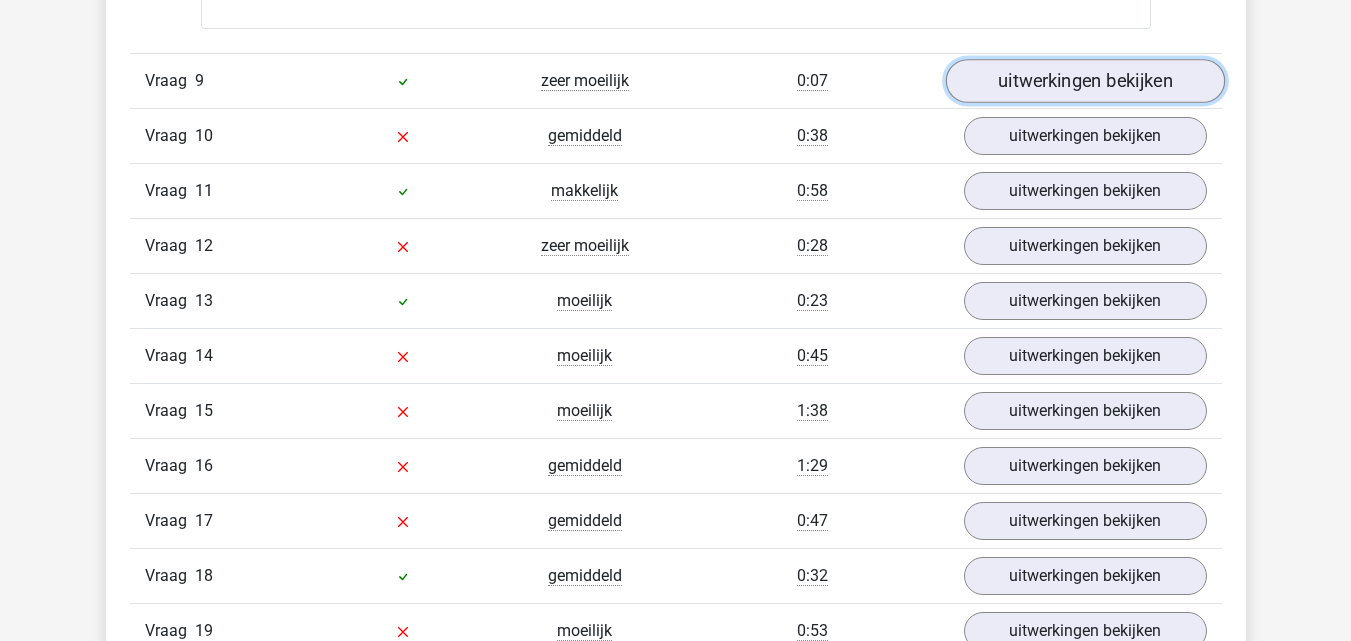 click on "uitwerkingen bekijken" at bounding box center (1084, 81) 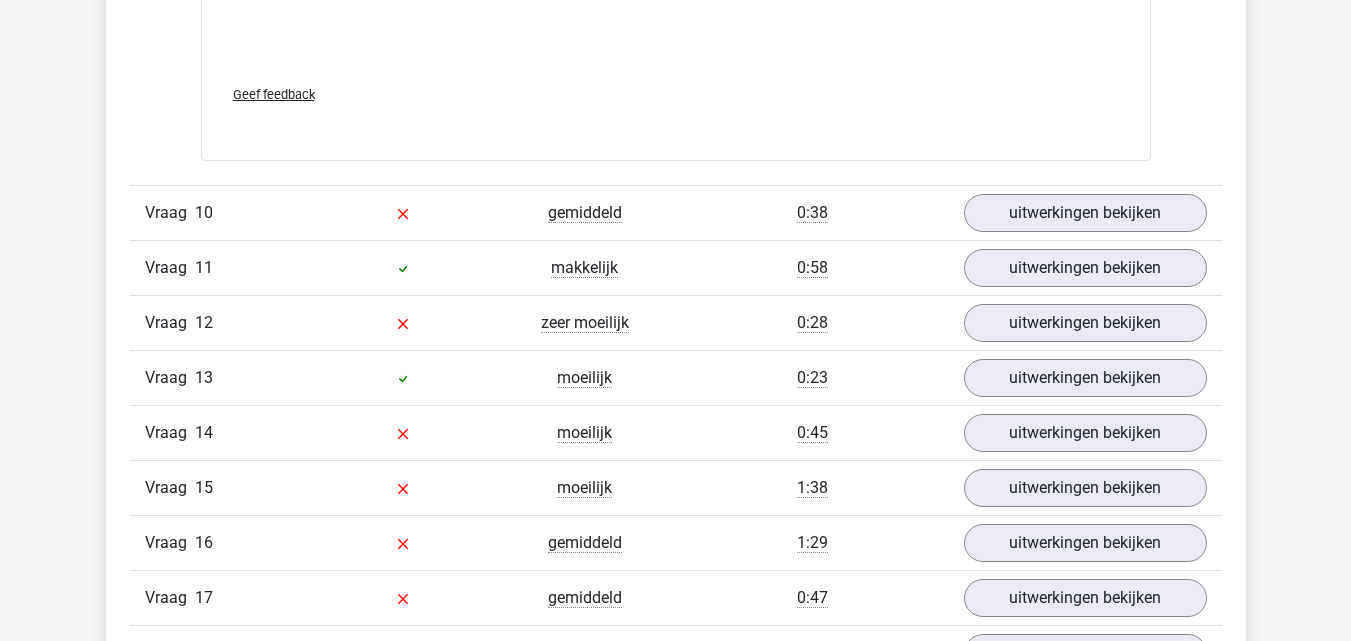 scroll, scrollTop: 11800, scrollLeft: 0, axis: vertical 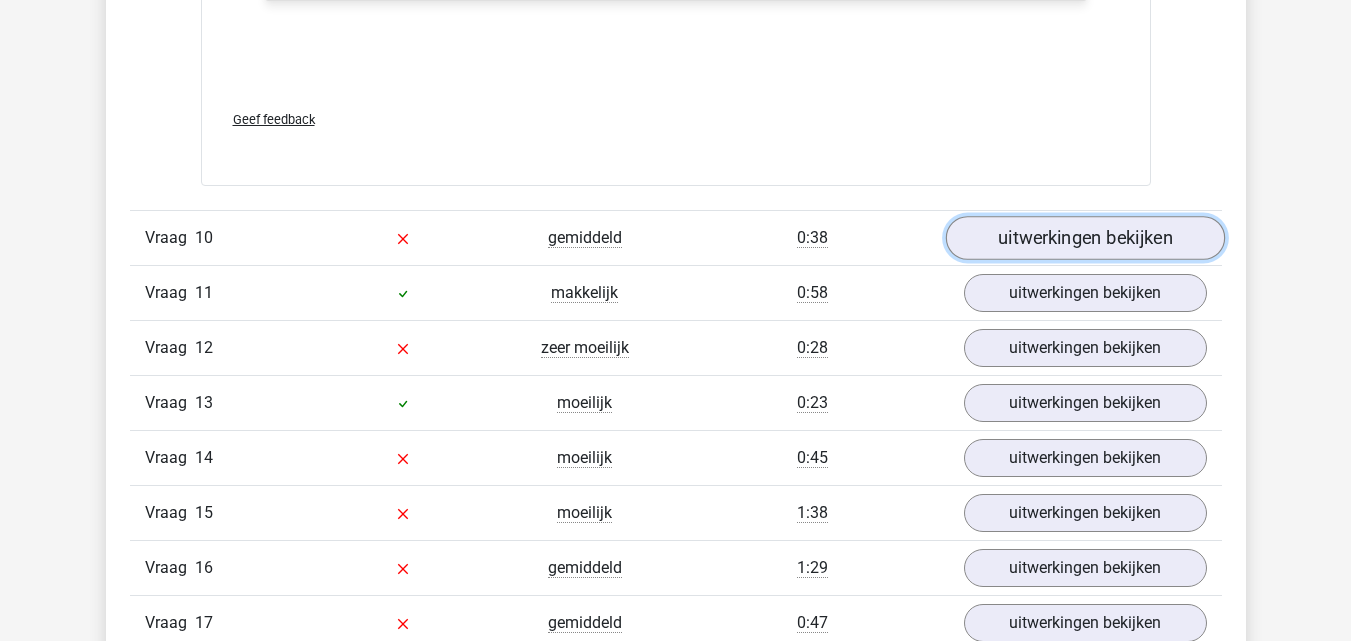 click on "uitwerkingen bekijken" at bounding box center [1084, 238] 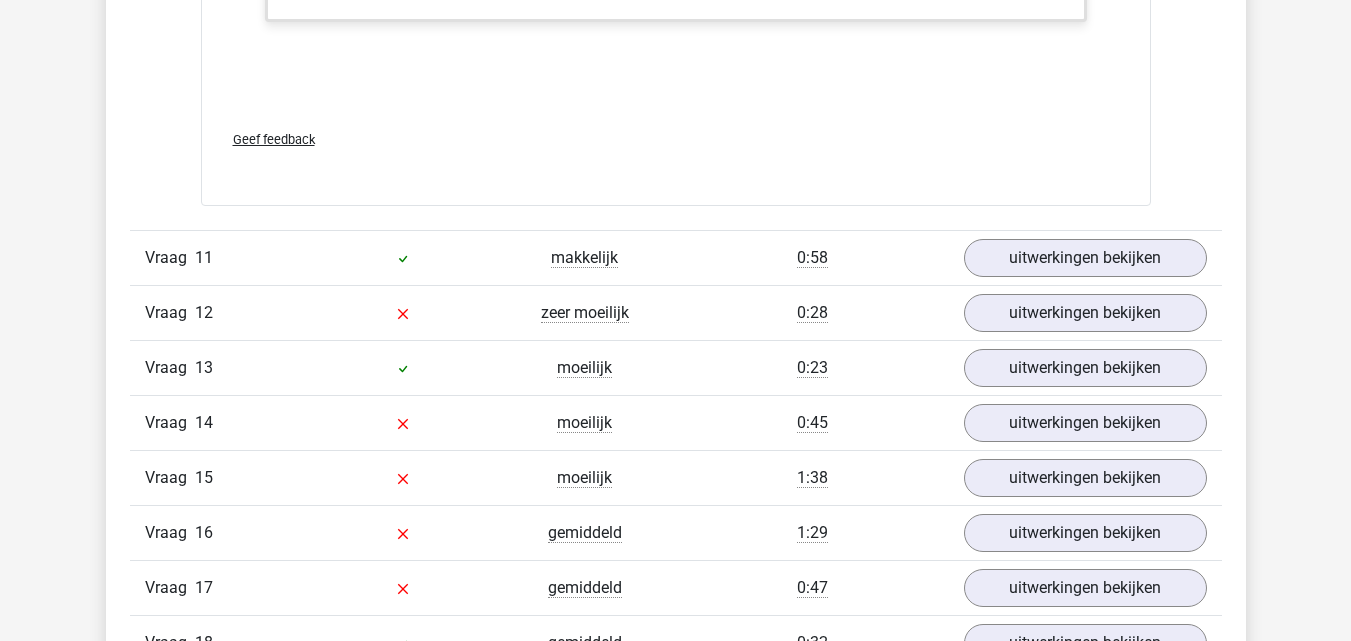 scroll, scrollTop: 13000, scrollLeft: 0, axis: vertical 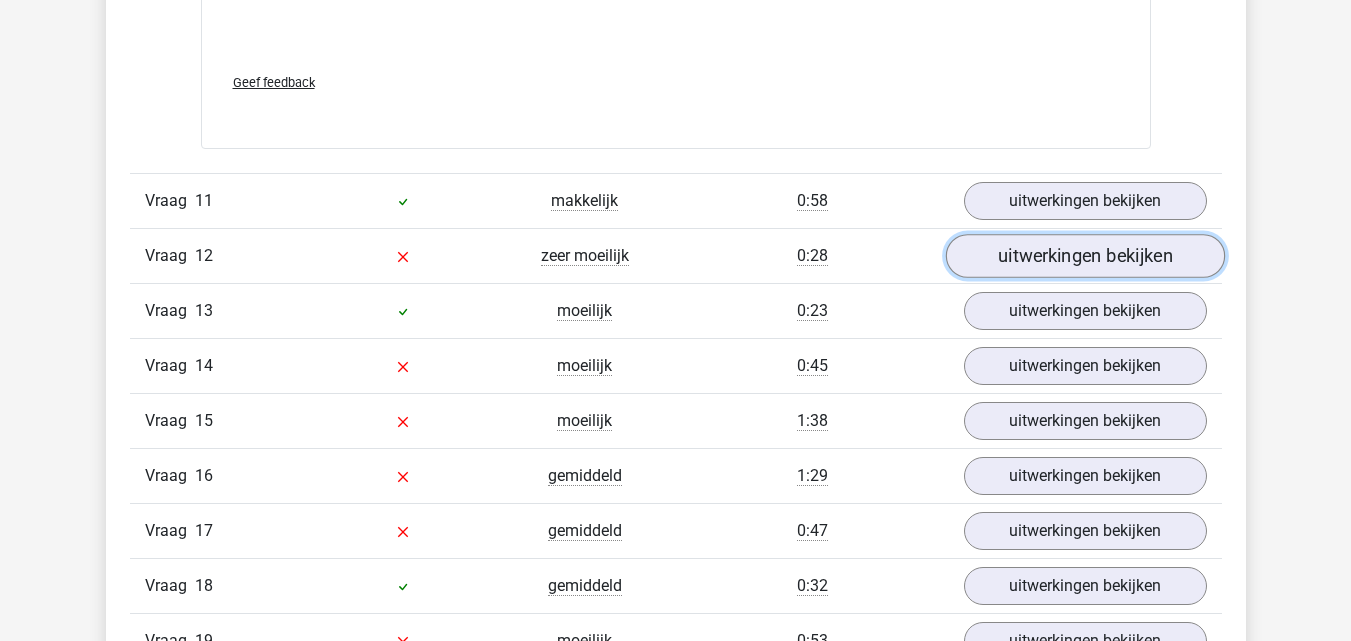 click on "uitwerkingen bekijken" at bounding box center (1084, 256) 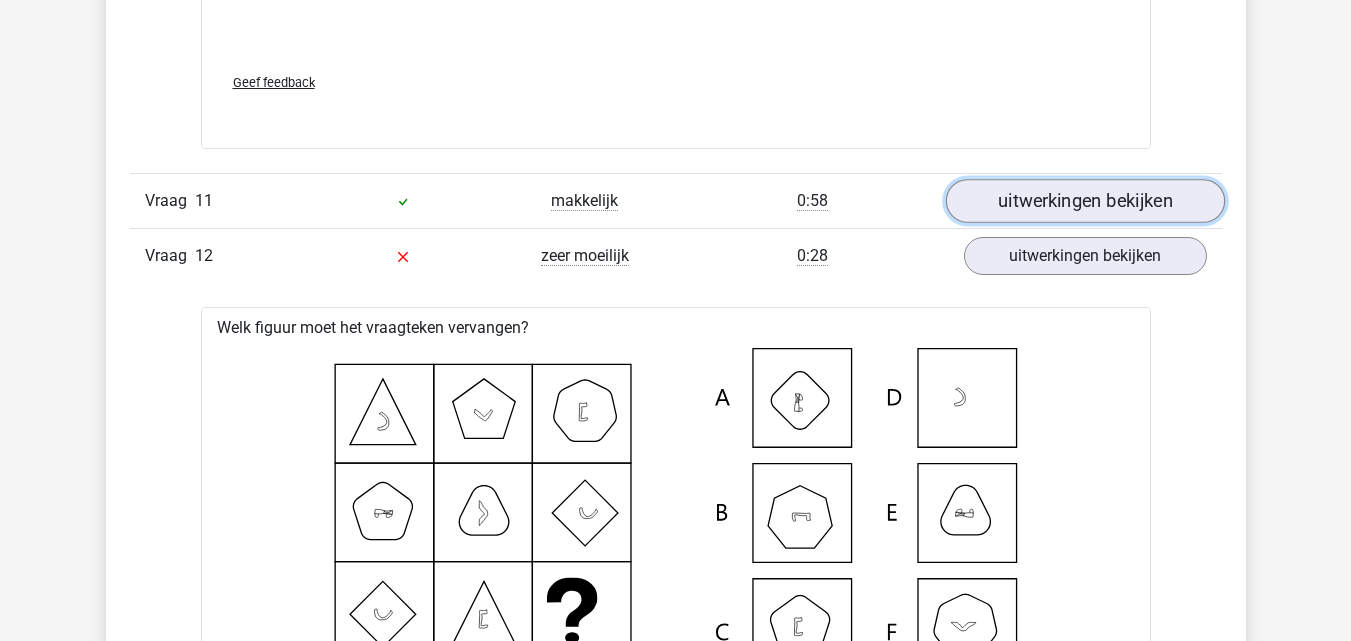 click on "uitwerkingen bekijken" at bounding box center [1084, 201] 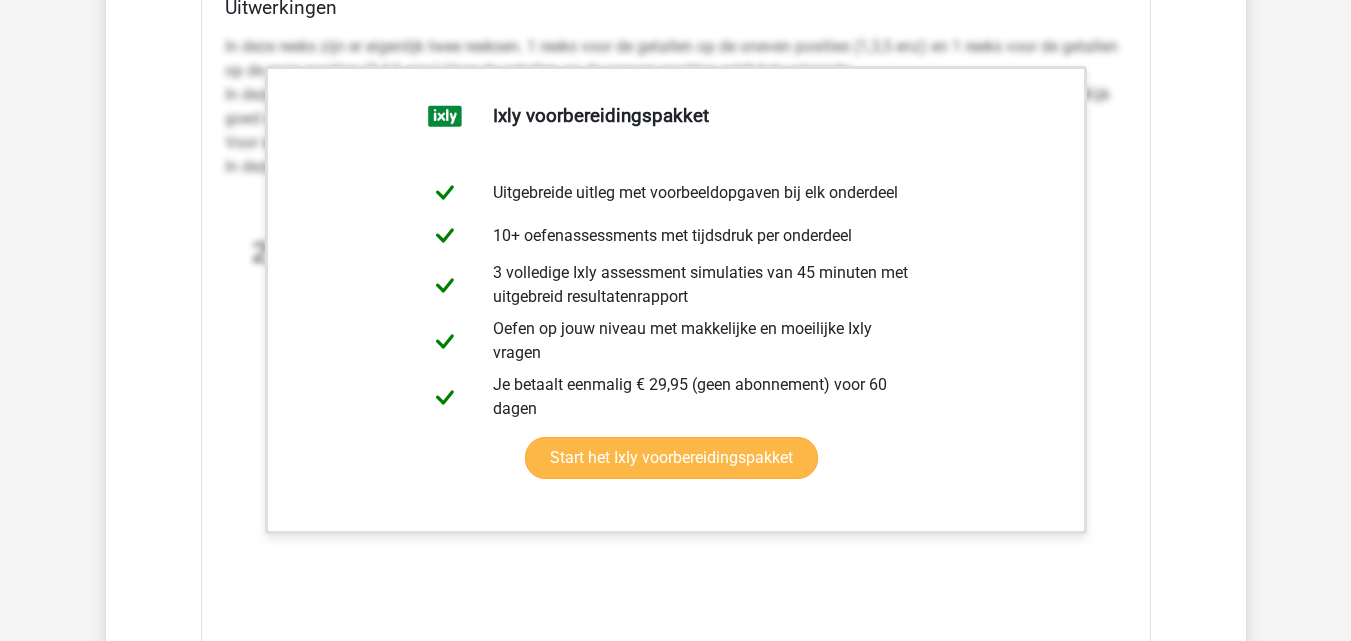 scroll, scrollTop: 13700, scrollLeft: 0, axis: vertical 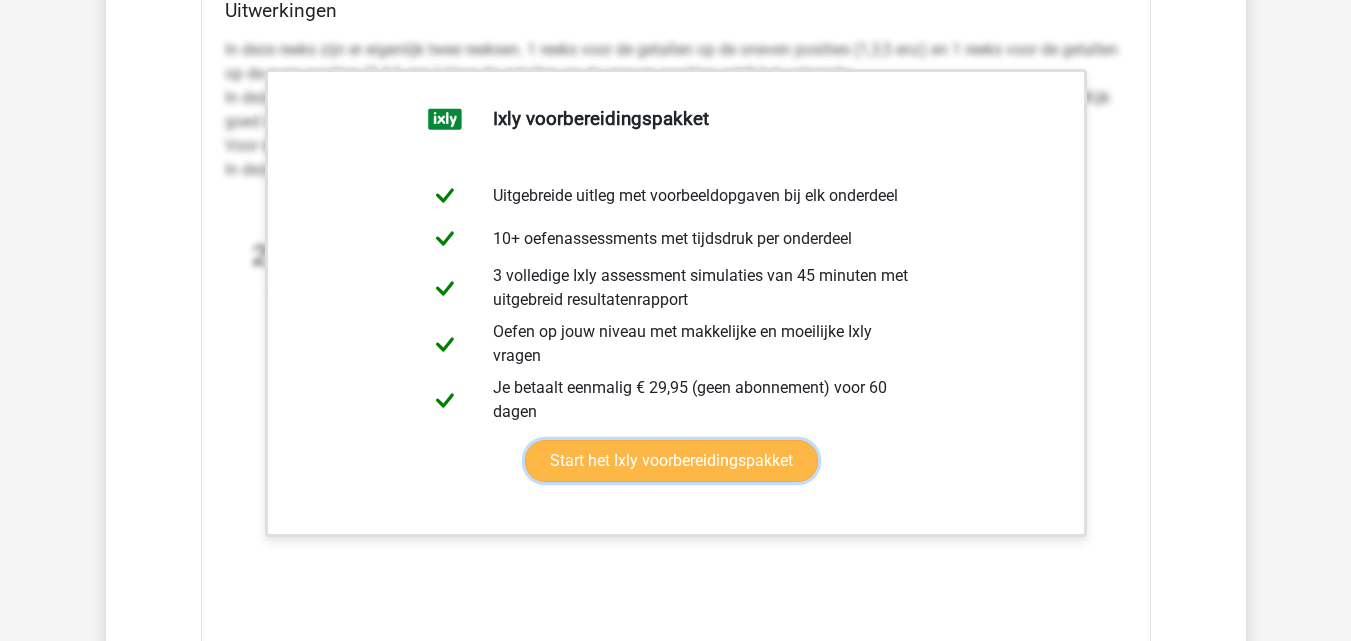 click on "Start het Ixly voorbereidingspakket" at bounding box center [671, 461] 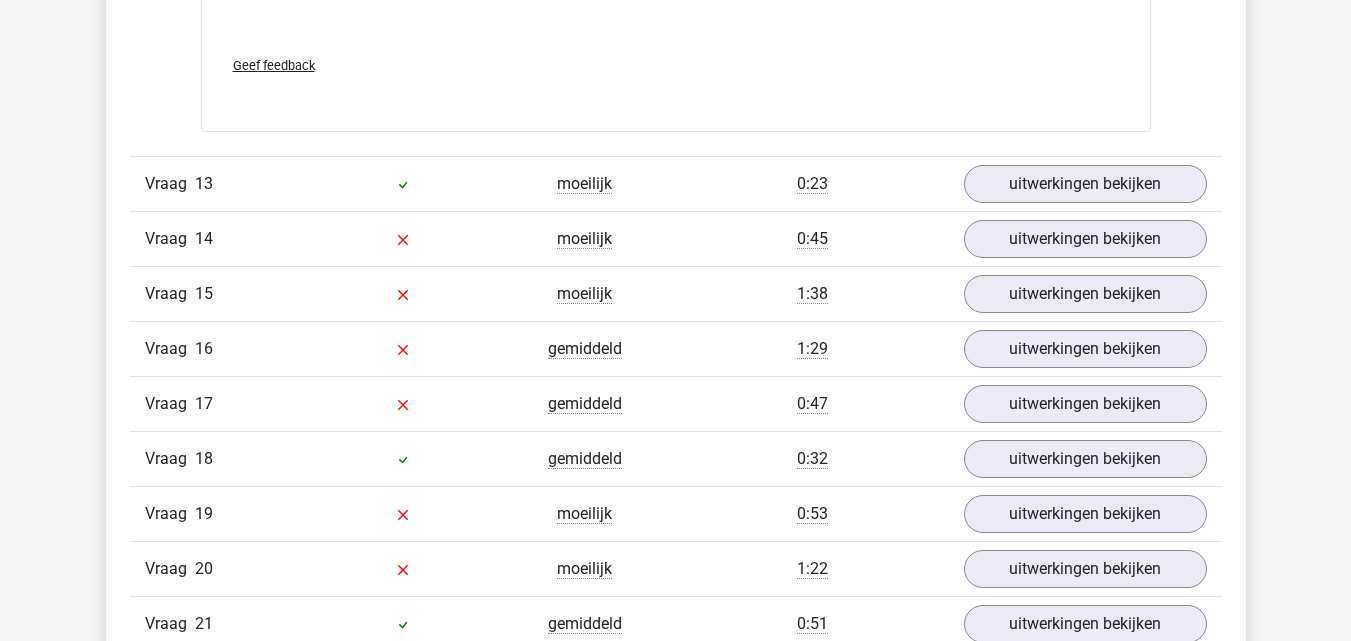 scroll, scrollTop: 15700, scrollLeft: 0, axis: vertical 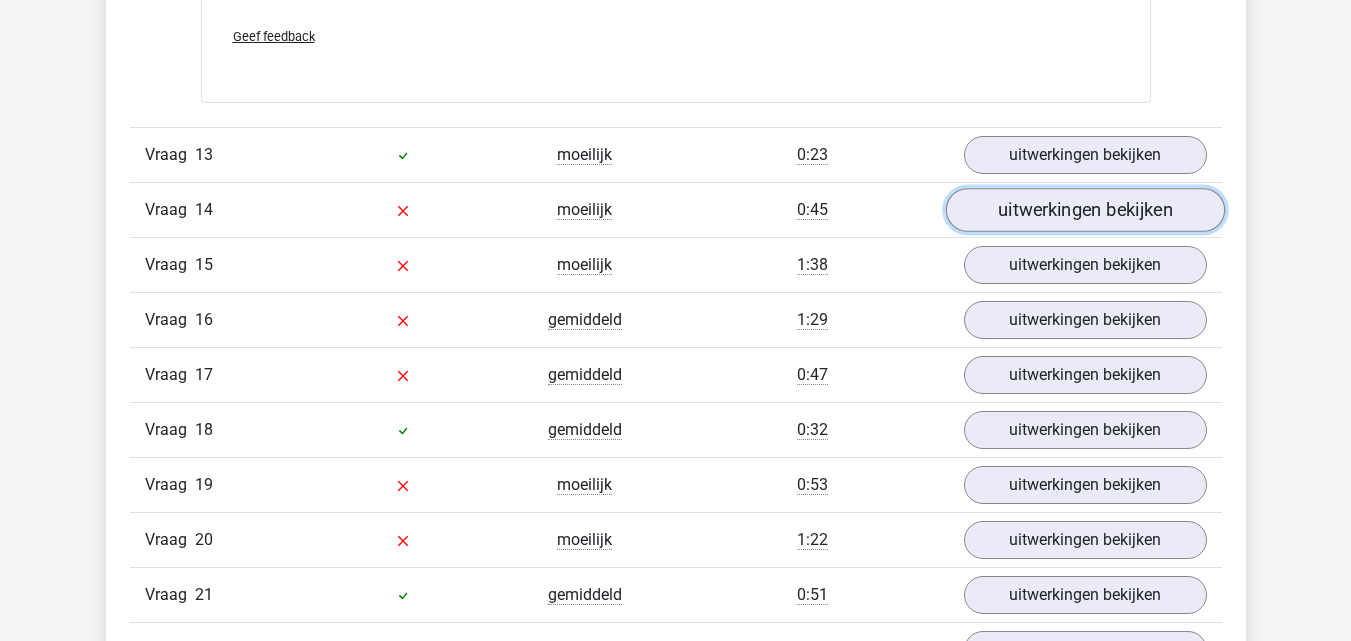 click on "uitwerkingen bekijken" at bounding box center (1084, 210) 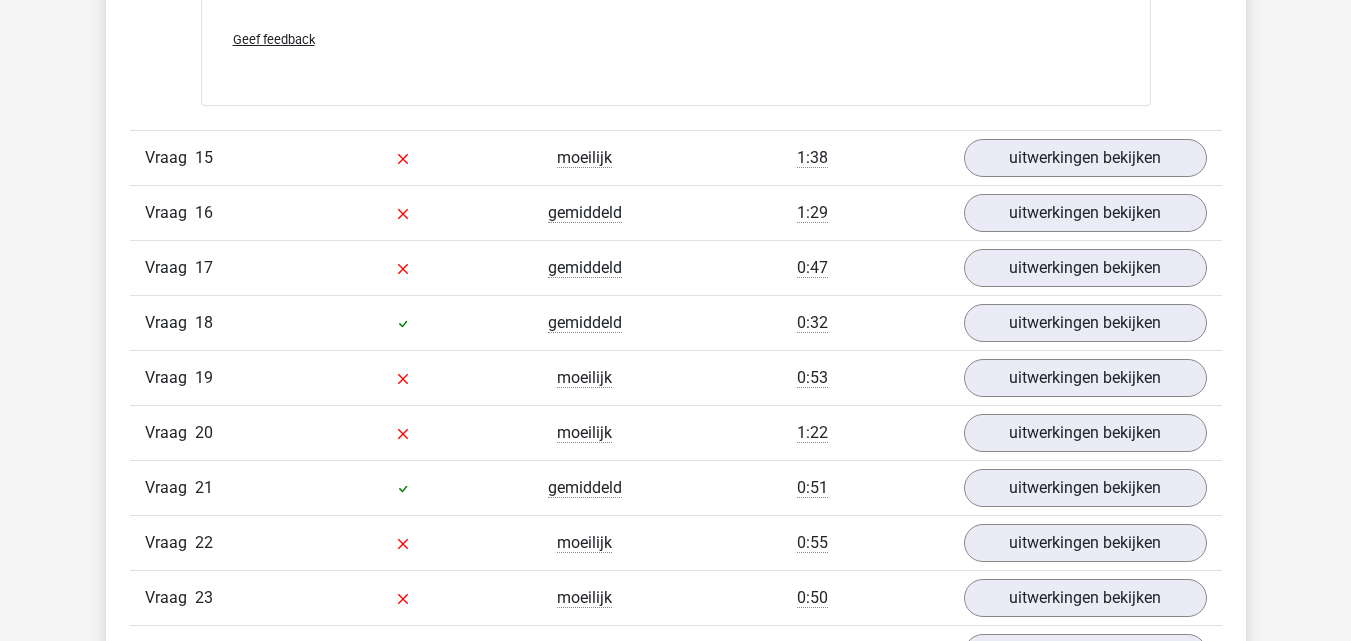 scroll, scrollTop: 17500, scrollLeft: 0, axis: vertical 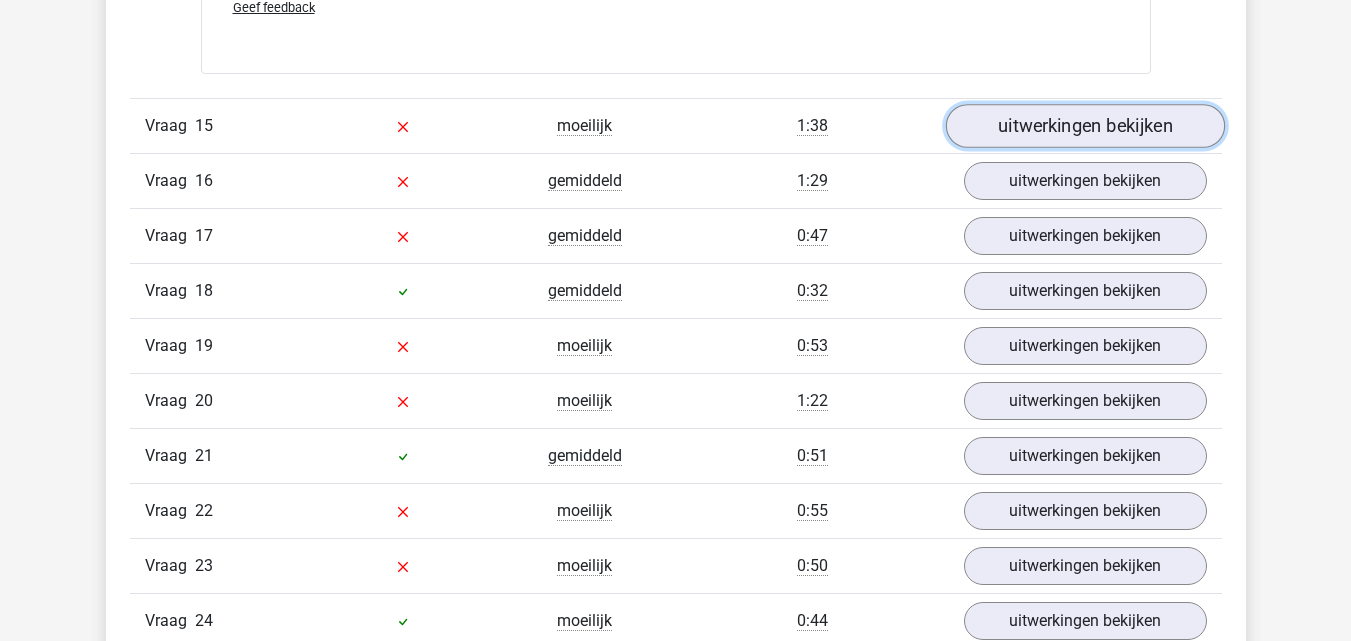 click on "uitwerkingen bekijken" at bounding box center (1084, 126) 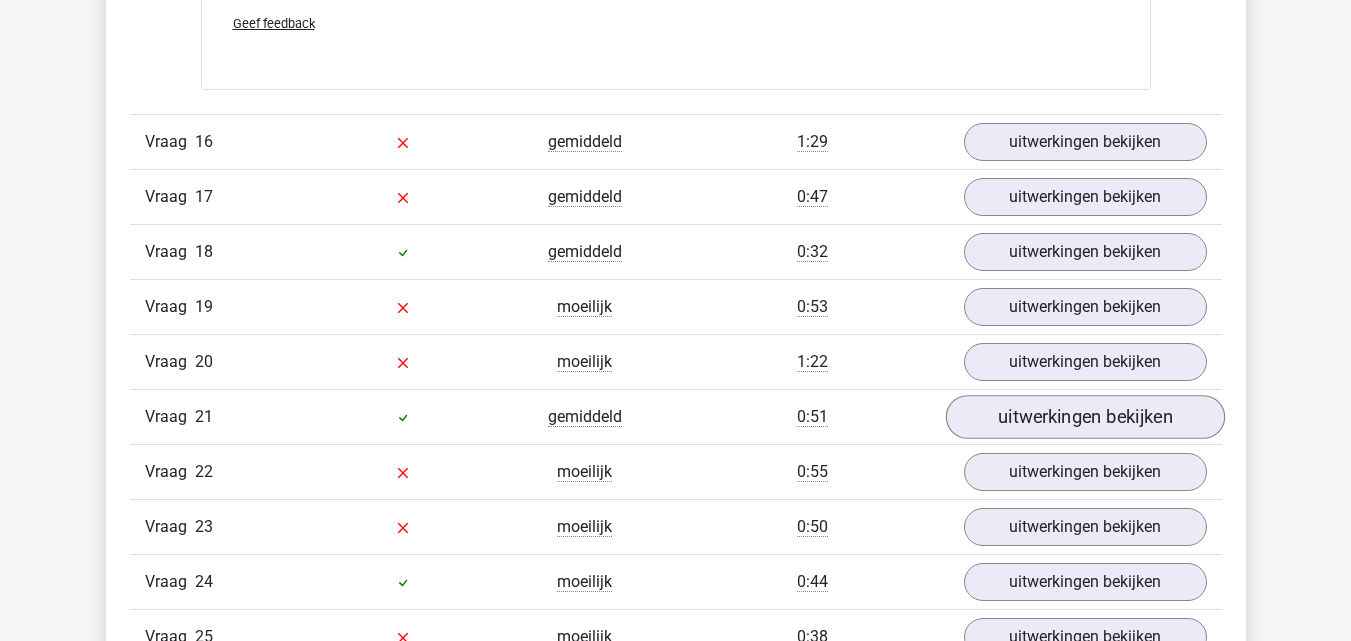 scroll, scrollTop: 18700, scrollLeft: 0, axis: vertical 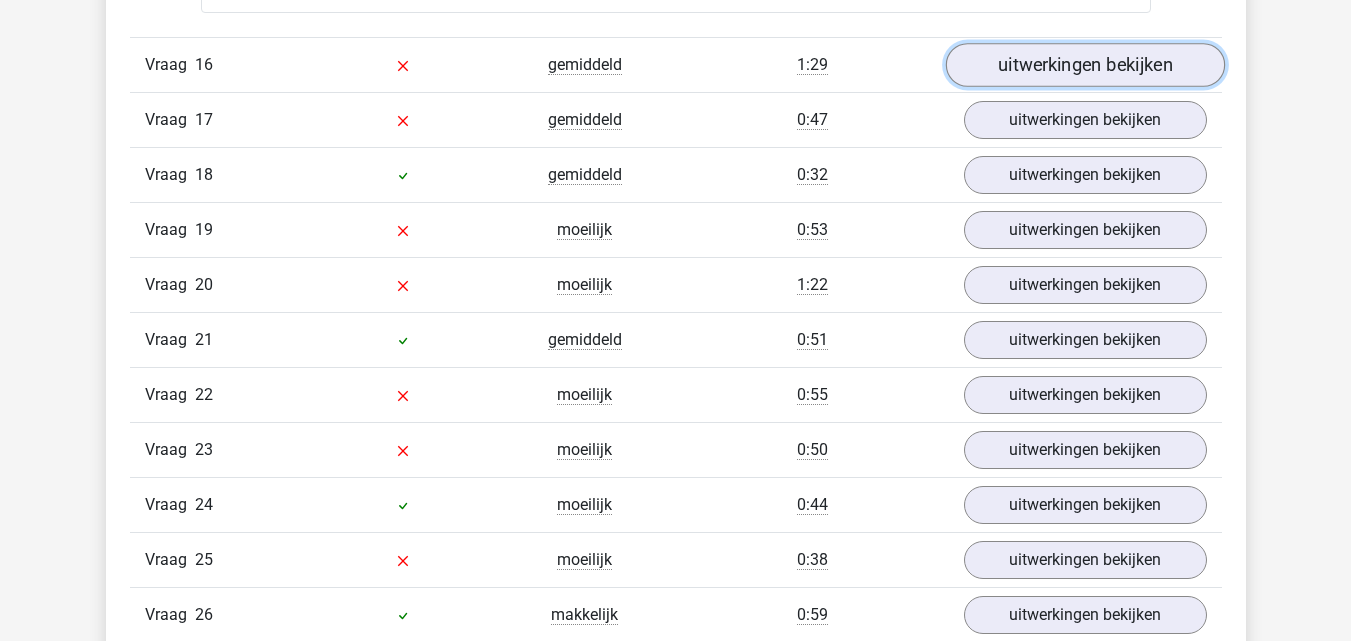 click on "uitwerkingen bekijken" at bounding box center (1084, 65) 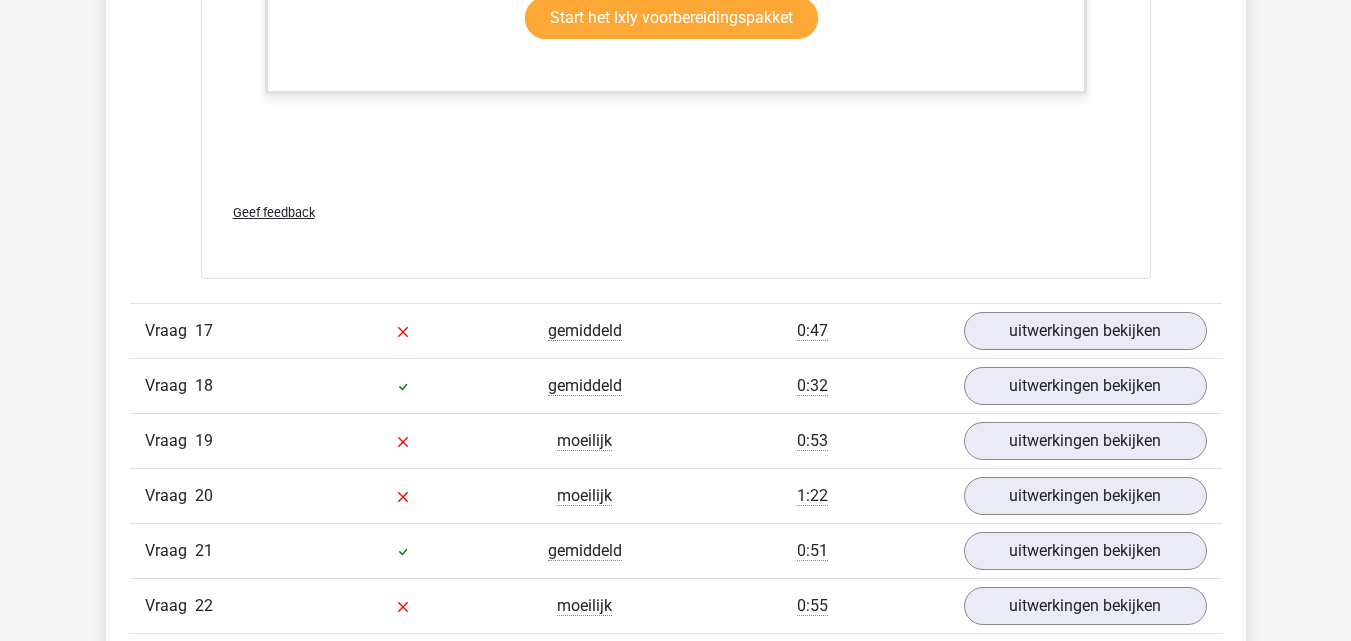 scroll, scrollTop: 19800, scrollLeft: 0, axis: vertical 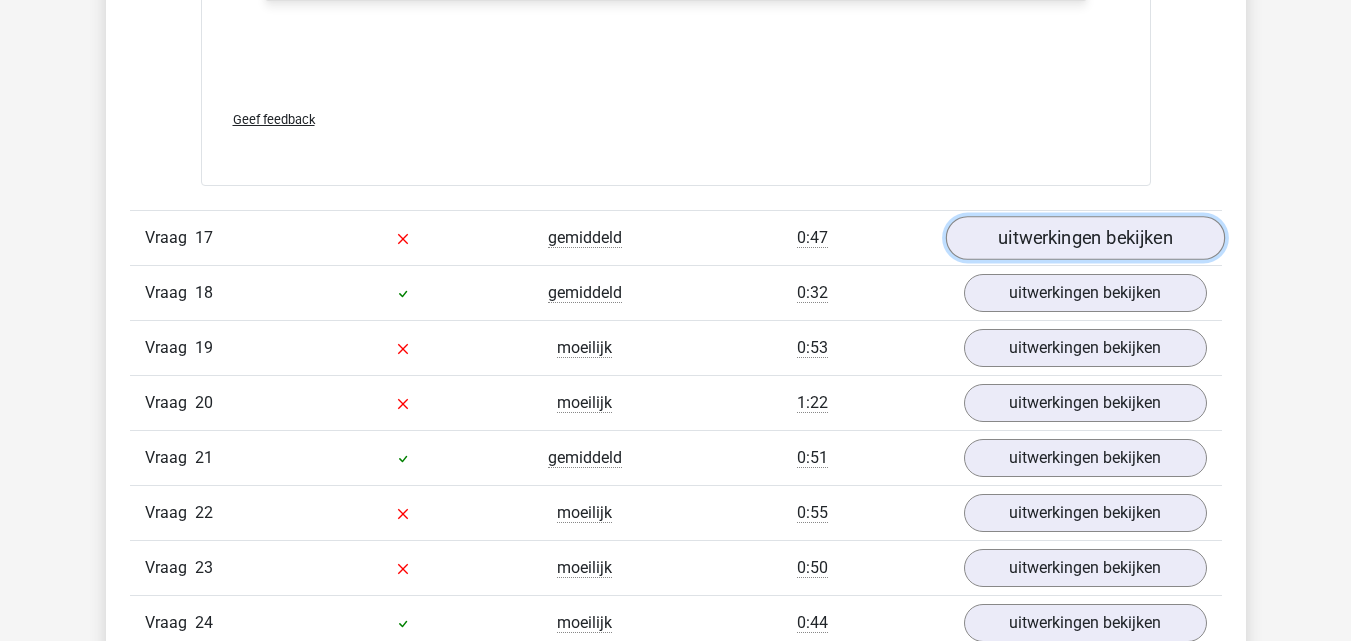 click on "uitwerkingen bekijken" at bounding box center [1084, 238] 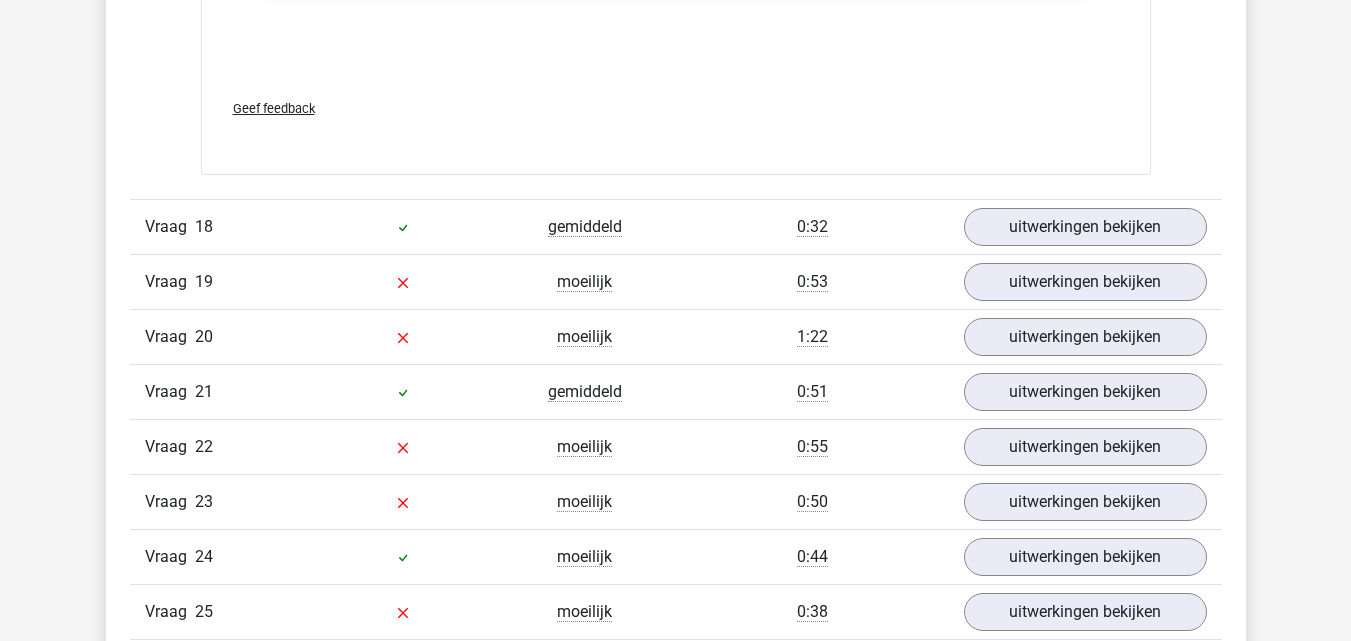 scroll, scrollTop: 21200, scrollLeft: 0, axis: vertical 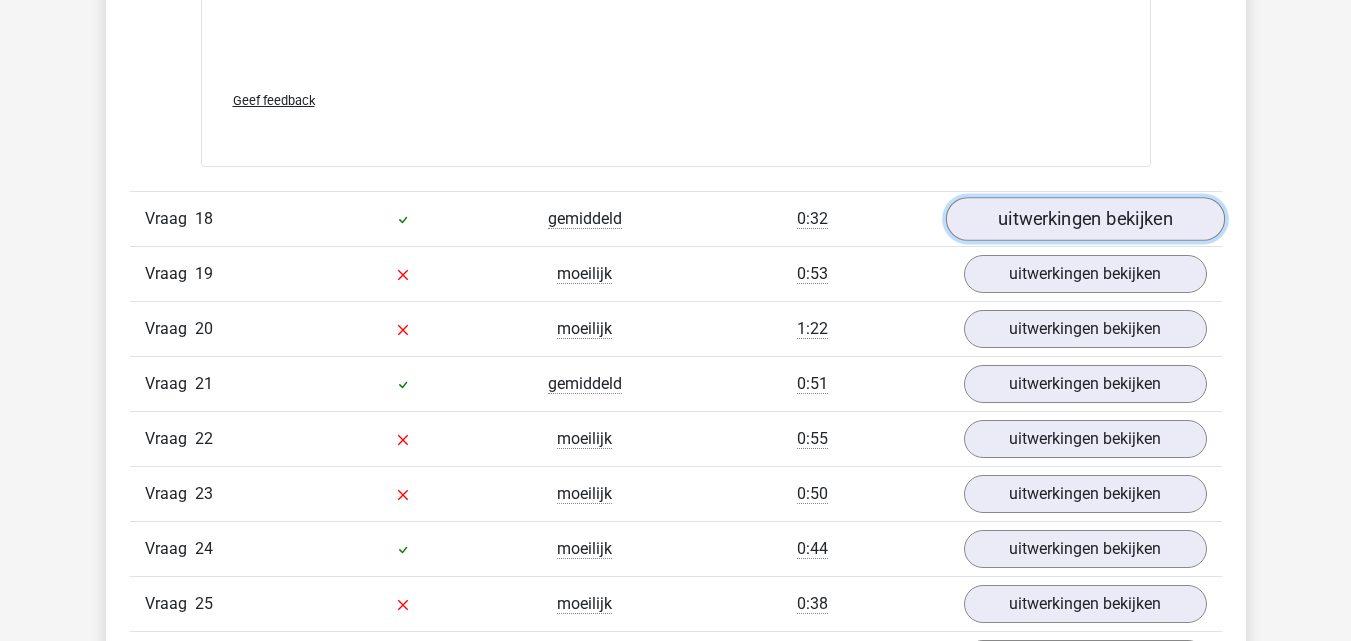 click on "uitwerkingen bekijken" at bounding box center (1084, 219) 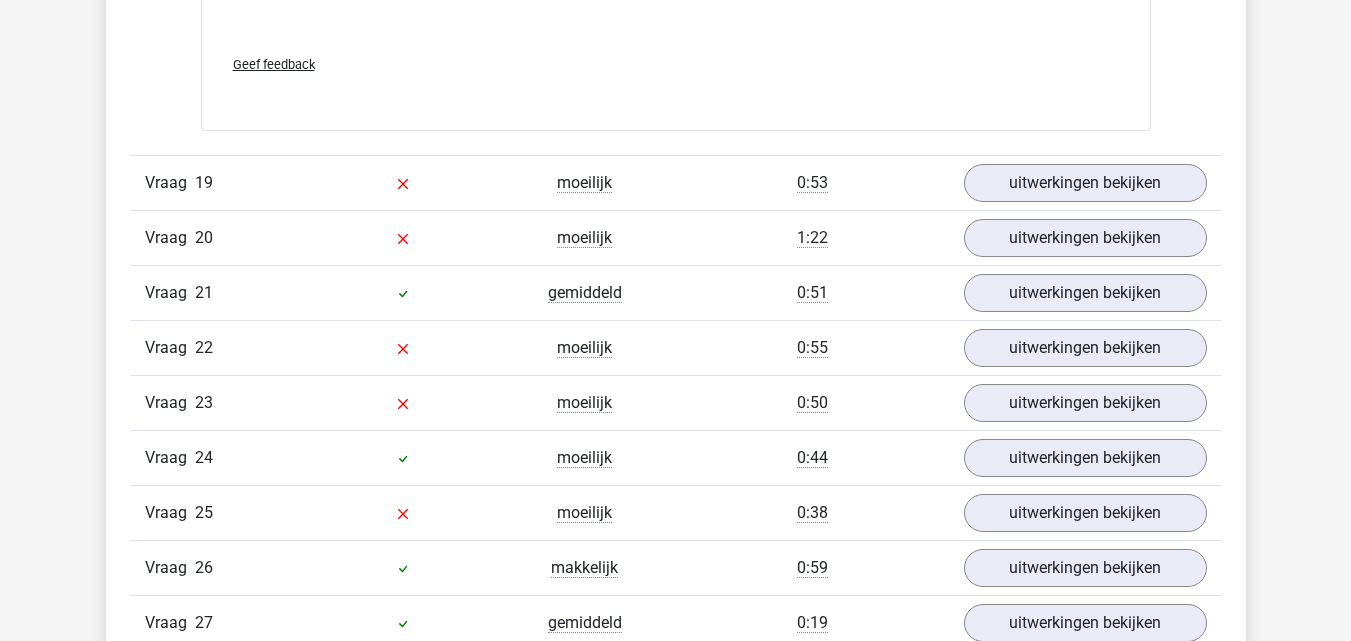scroll, scrollTop: 22300, scrollLeft: 0, axis: vertical 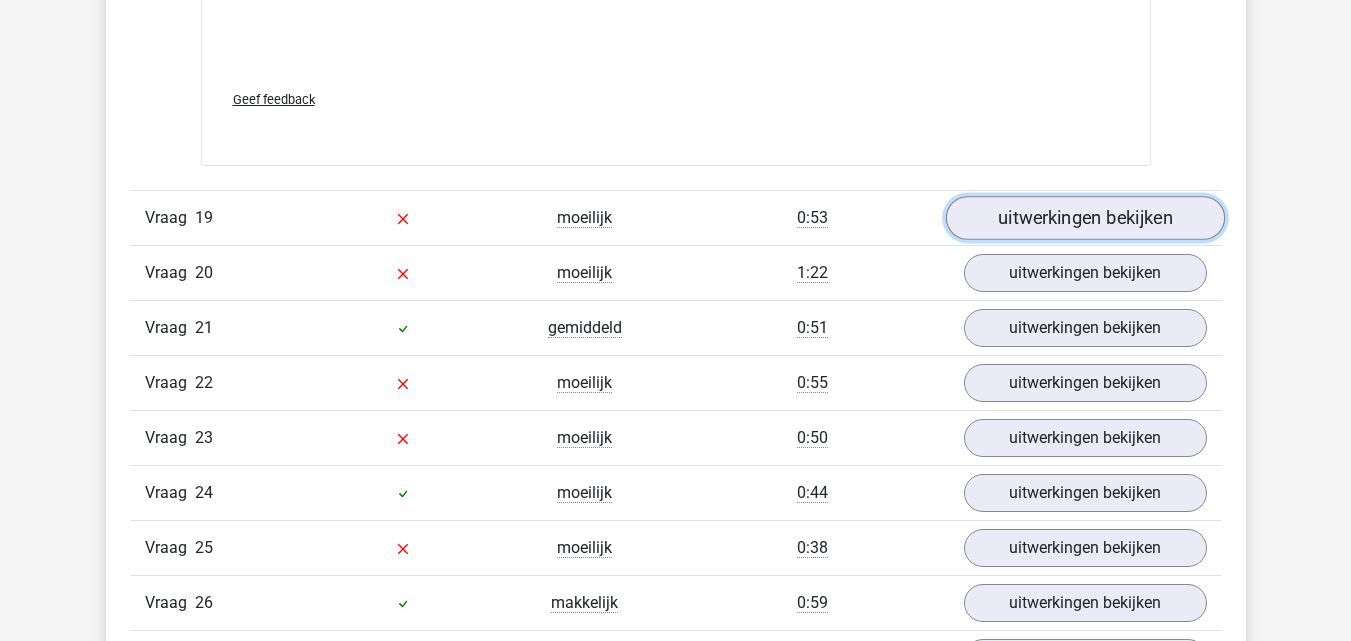 click on "uitwerkingen bekijken" at bounding box center (1084, 219) 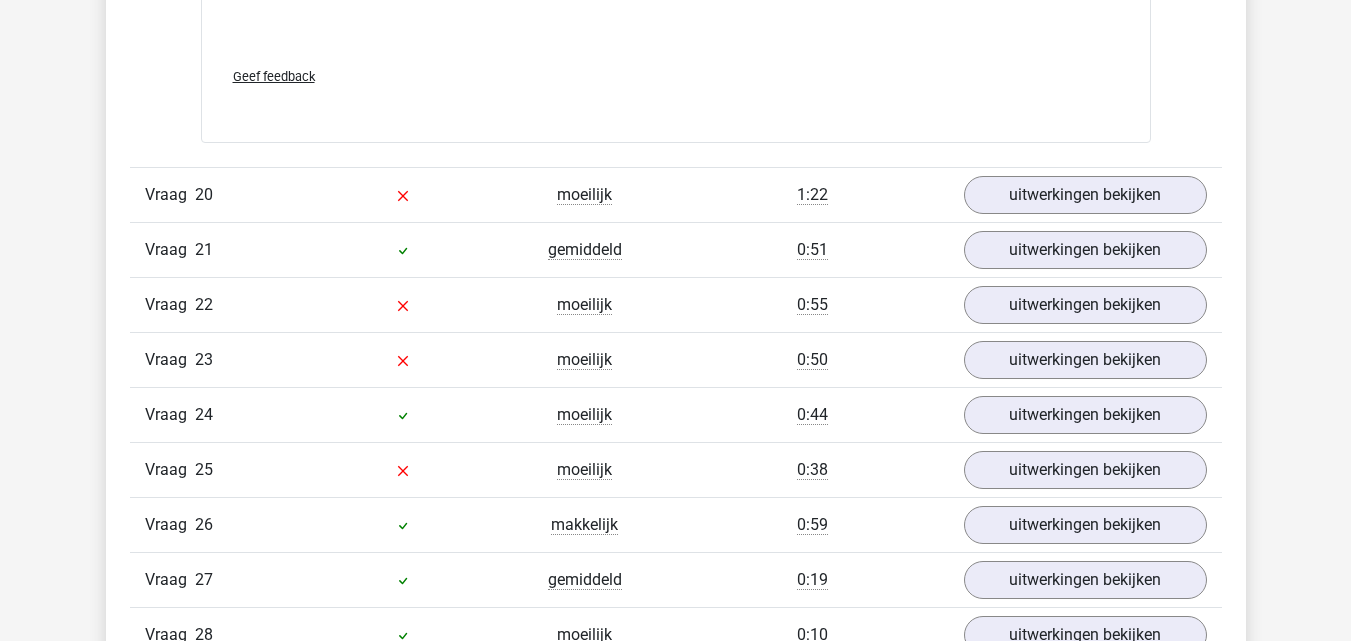 scroll, scrollTop: 24000, scrollLeft: 0, axis: vertical 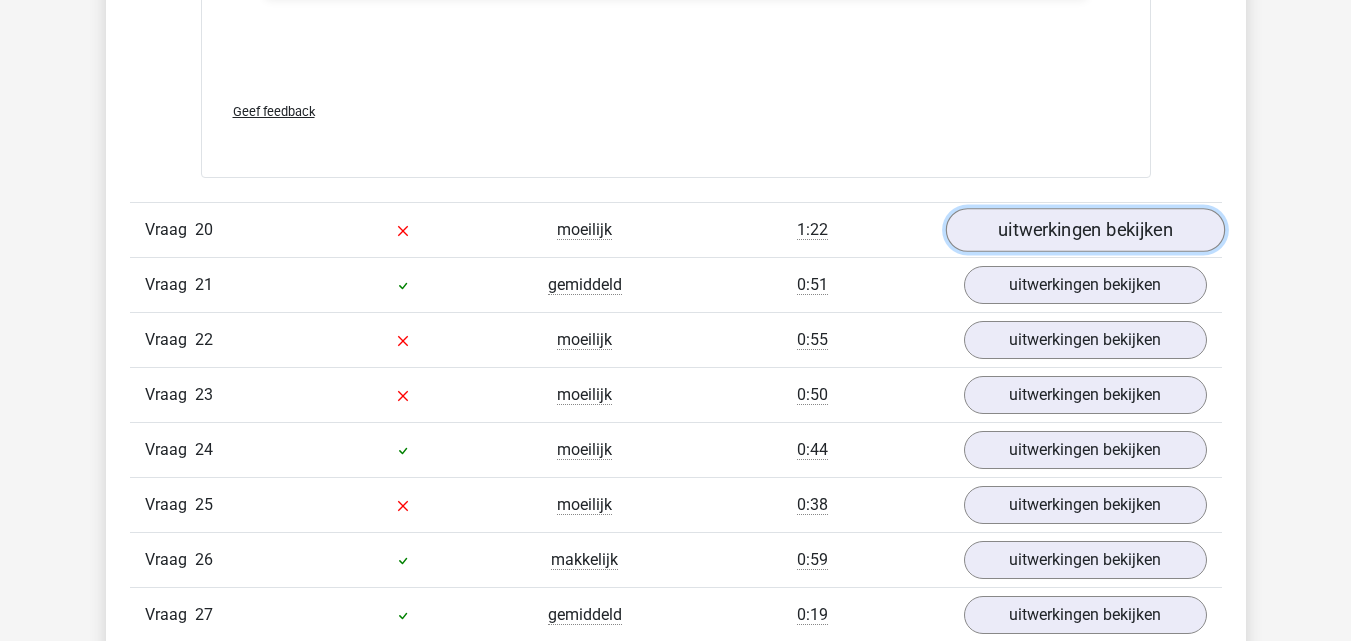 click on "uitwerkingen bekijken" at bounding box center [1084, 230] 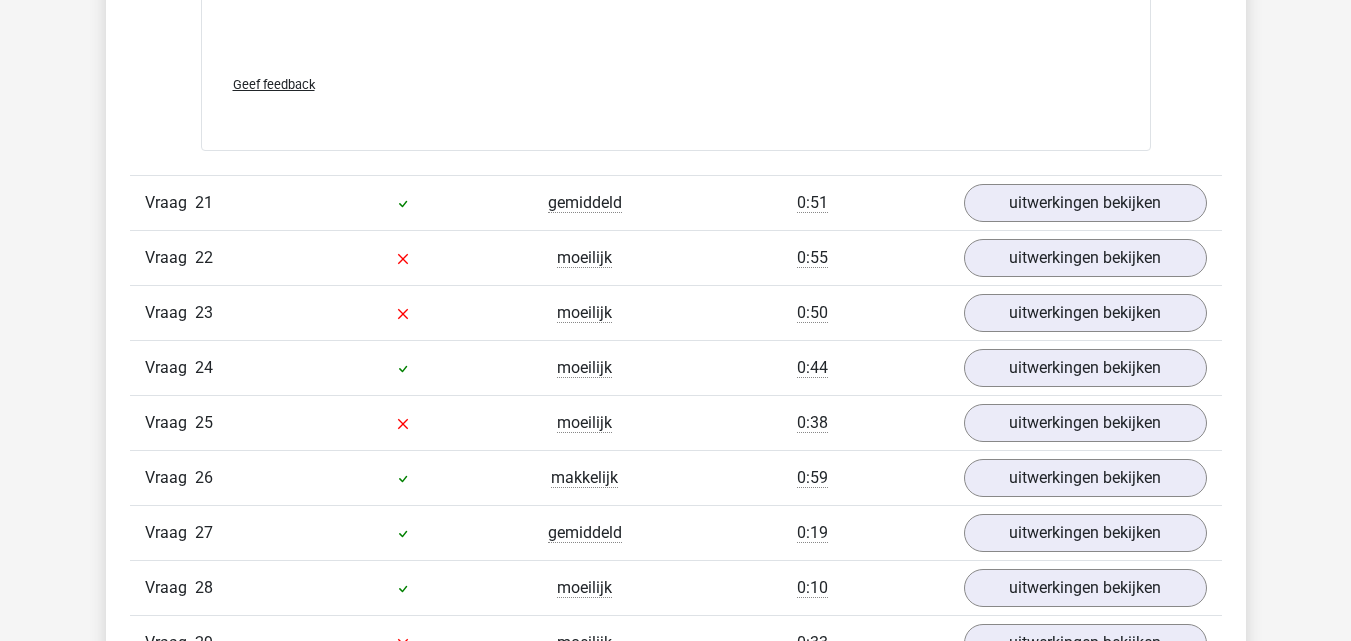 scroll, scrollTop: 25200, scrollLeft: 0, axis: vertical 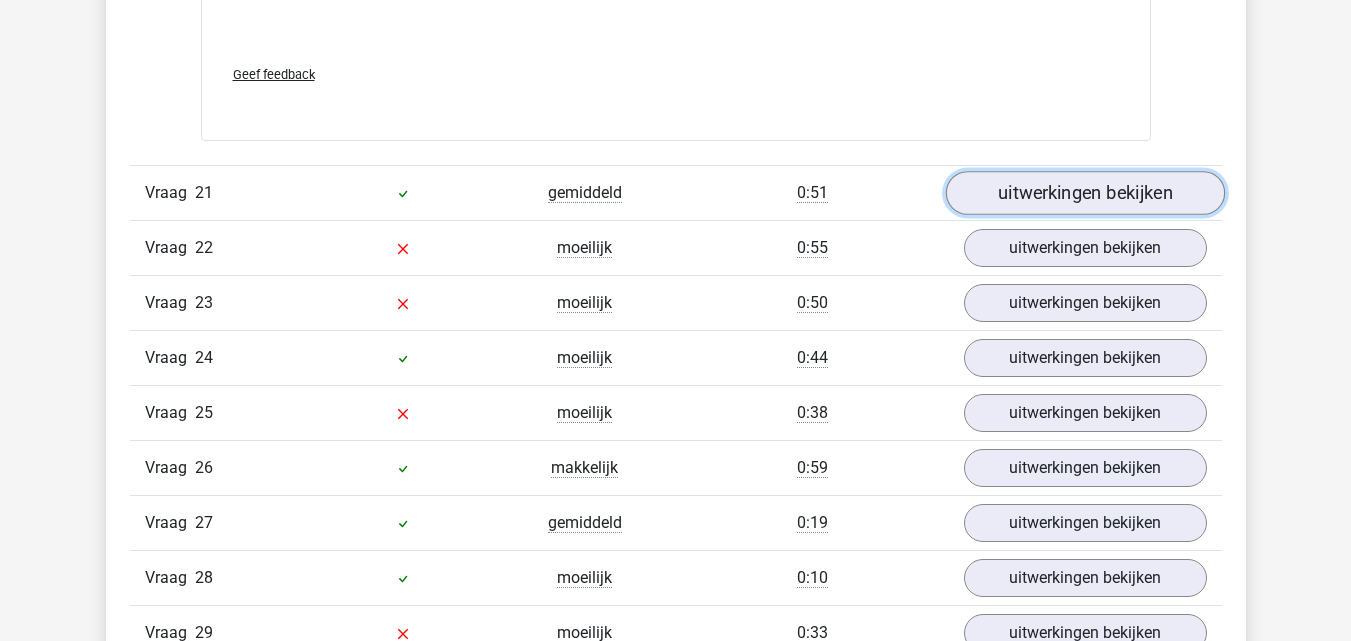click on "uitwerkingen bekijken" at bounding box center (1084, 194) 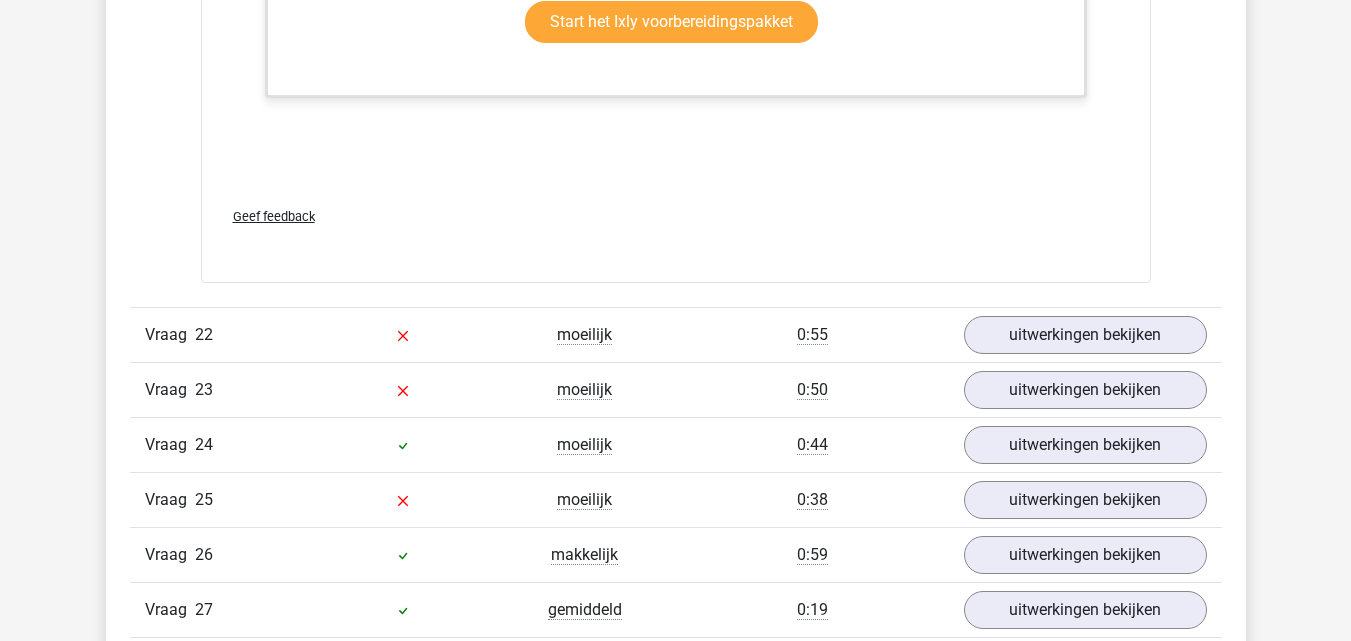 scroll, scrollTop: 26300, scrollLeft: 0, axis: vertical 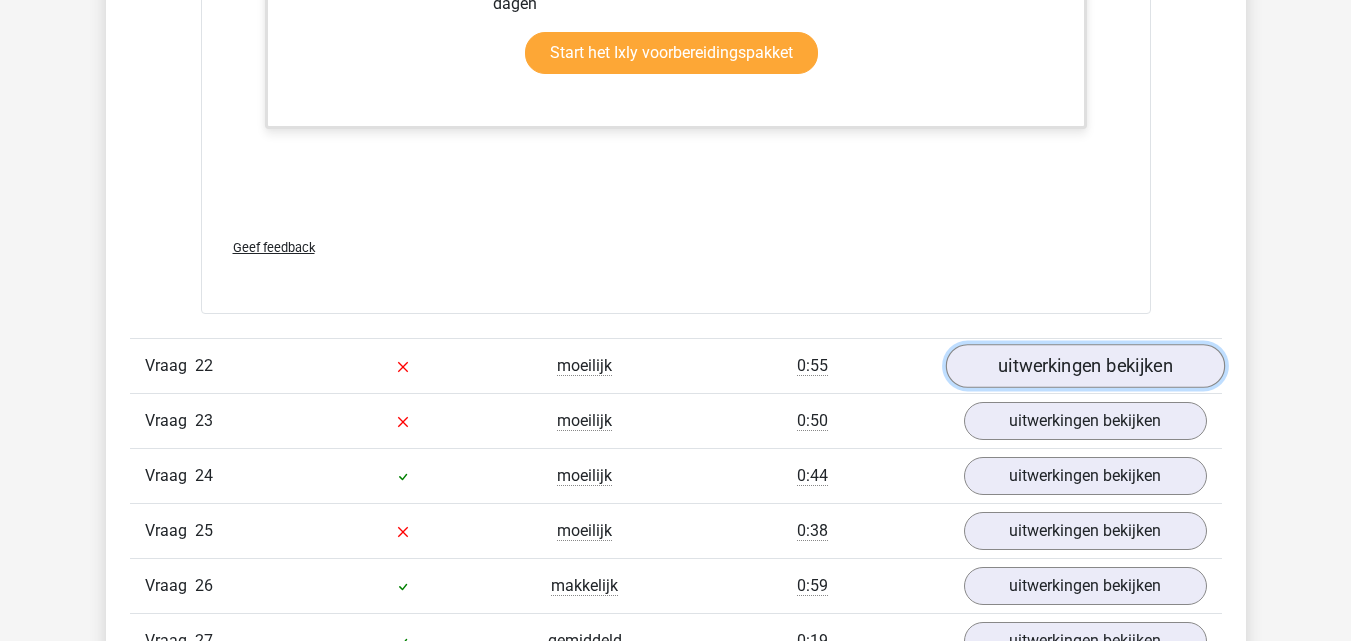 click on "uitwerkingen bekijken" at bounding box center (1084, 366) 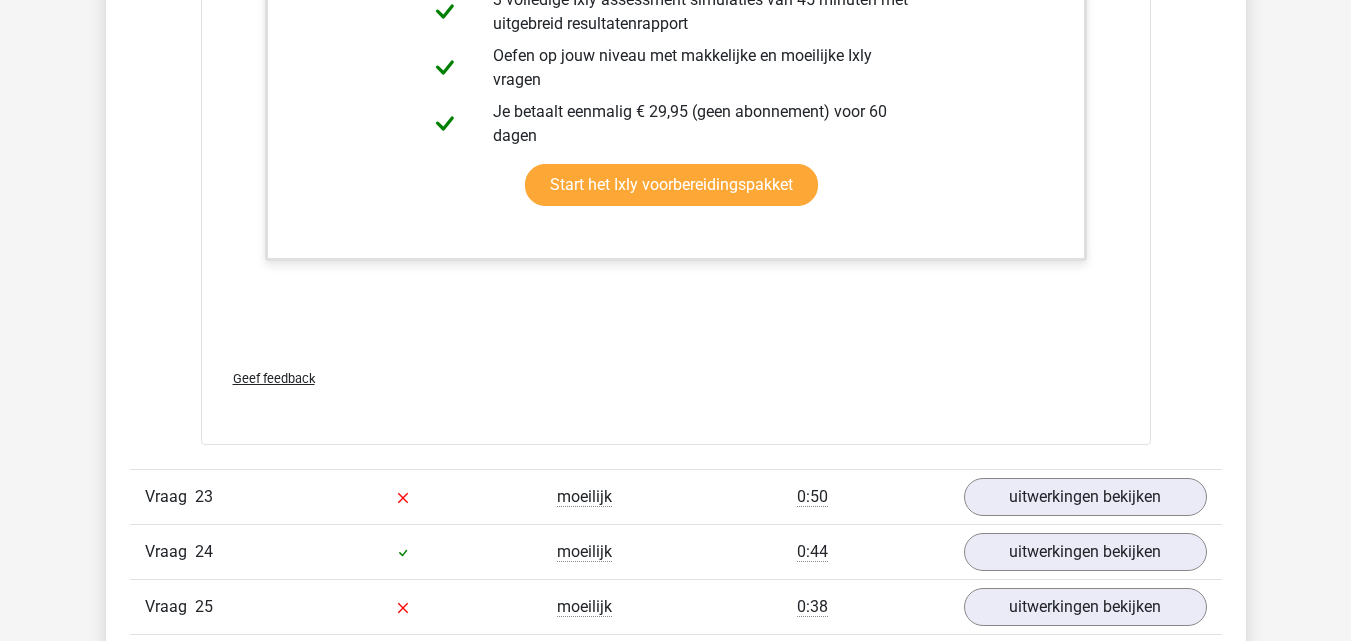 scroll, scrollTop: 27600, scrollLeft: 0, axis: vertical 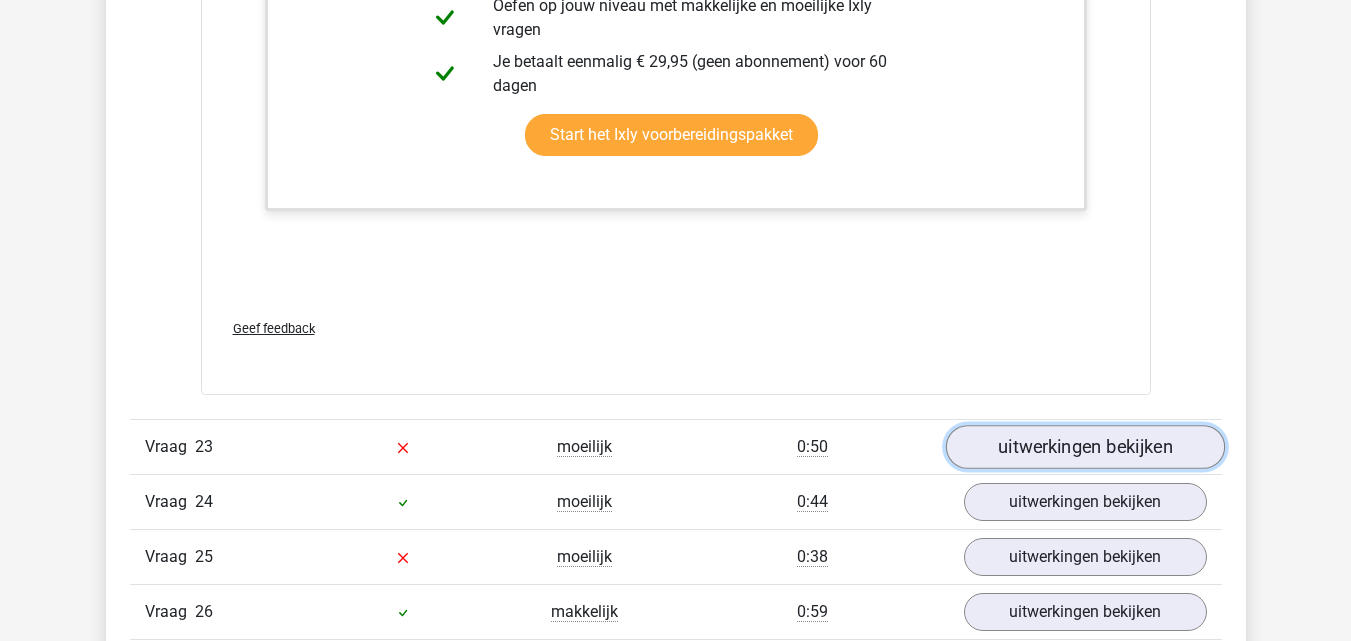 click on "uitwerkingen bekijken" at bounding box center (1084, 448) 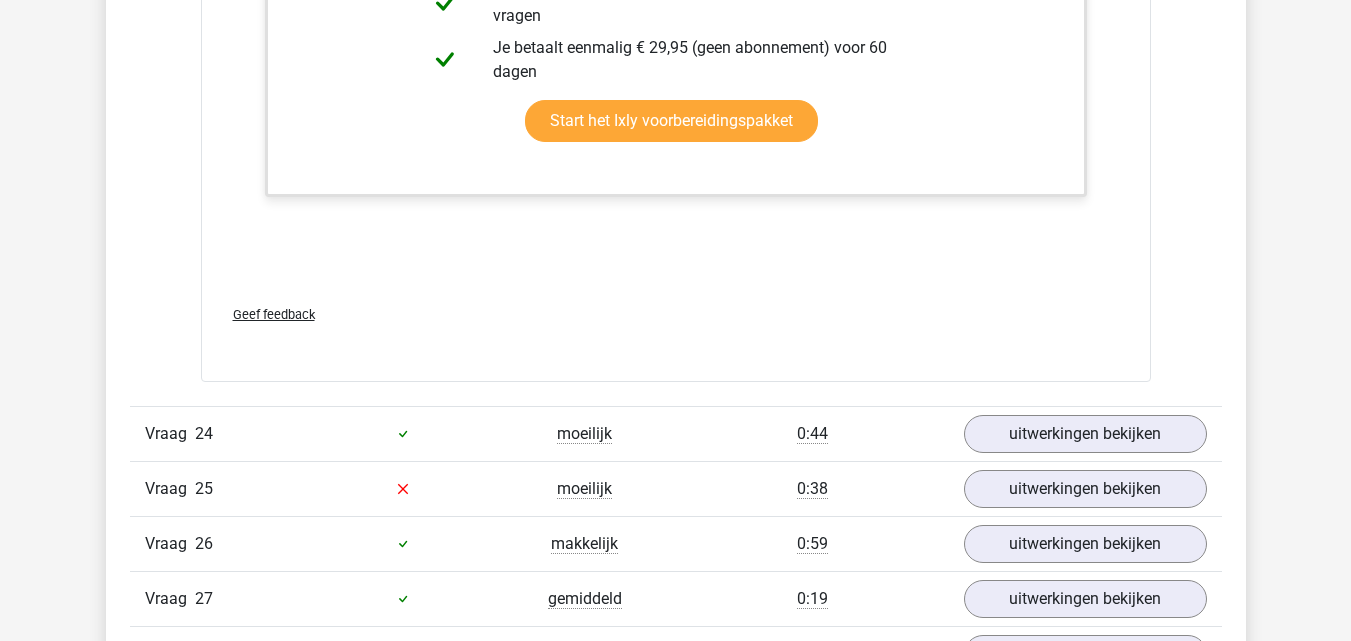 scroll, scrollTop: 28700, scrollLeft: 0, axis: vertical 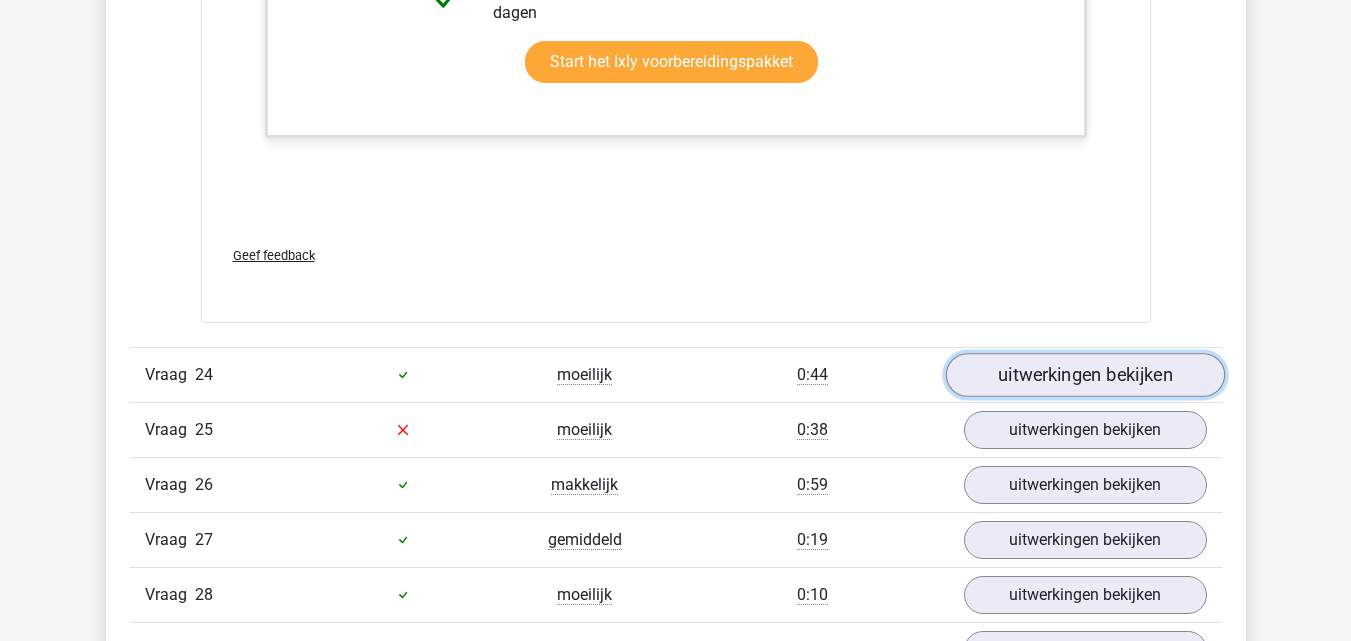 click on "uitwerkingen bekijken" at bounding box center [1084, 375] 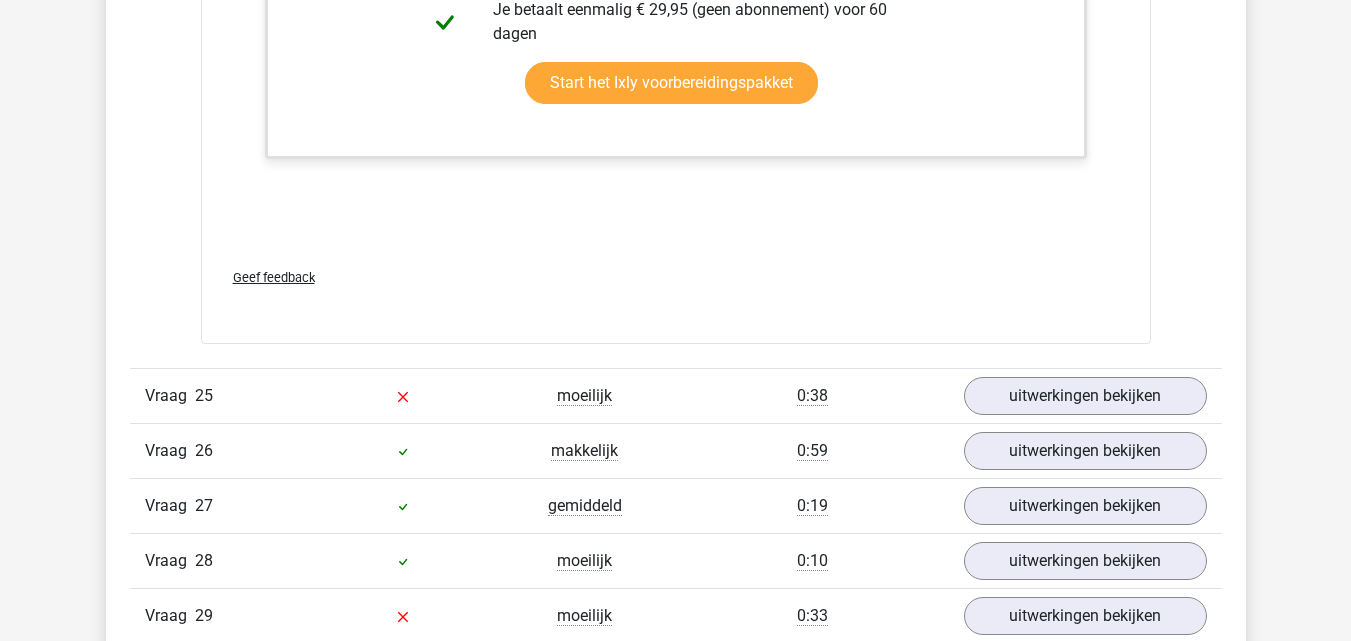 scroll, scrollTop: 30600, scrollLeft: 0, axis: vertical 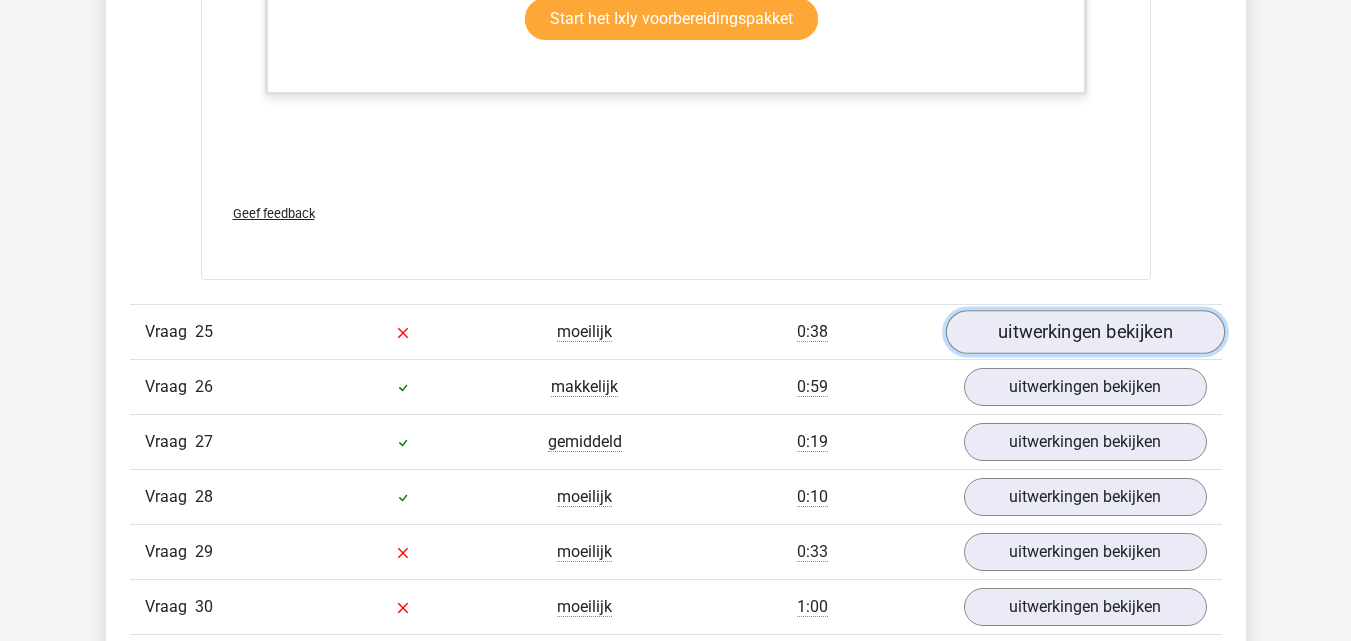 click on "uitwerkingen bekijken" at bounding box center [1084, 332] 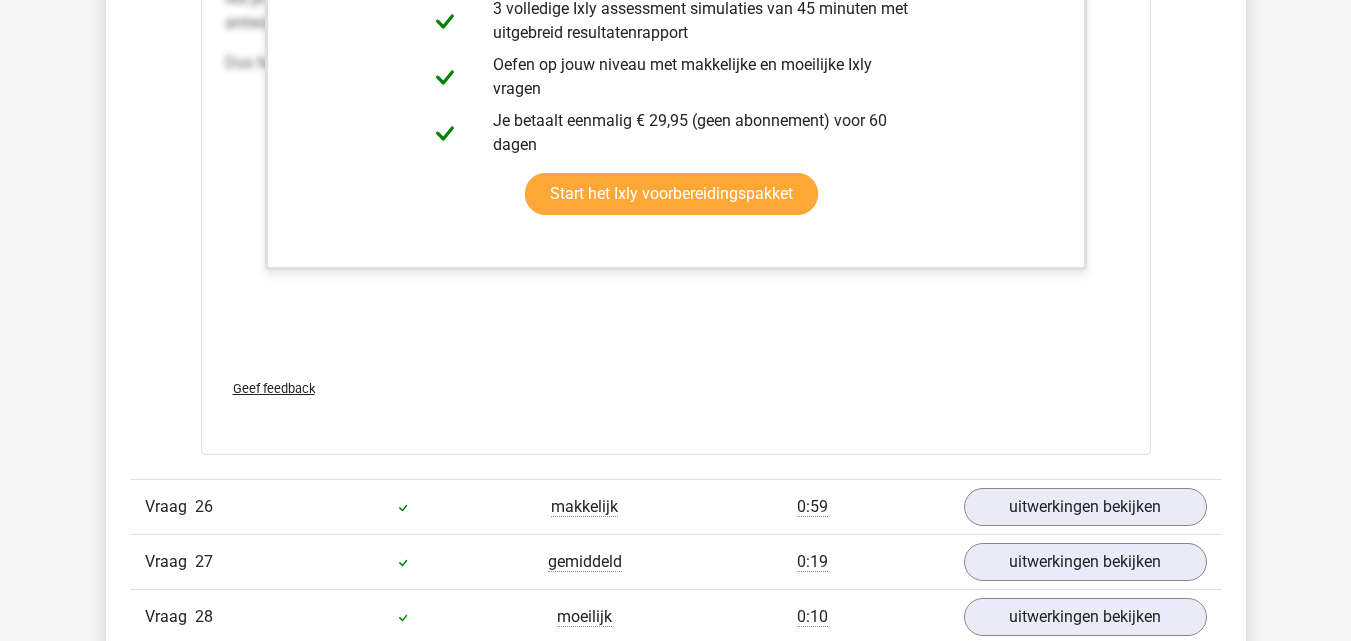 scroll, scrollTop: 31900, scrollLeft: 0, axis: vertical 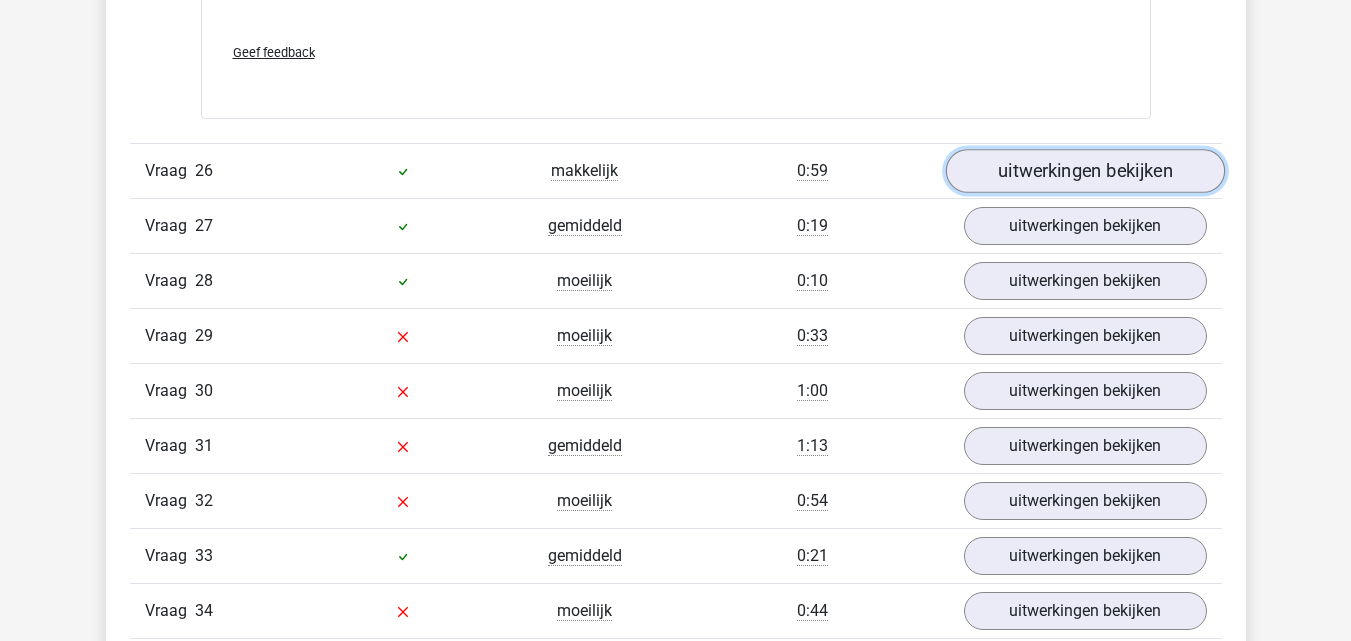 click on "uitwerkingen bekijken" at bounding box center [1084, 171] 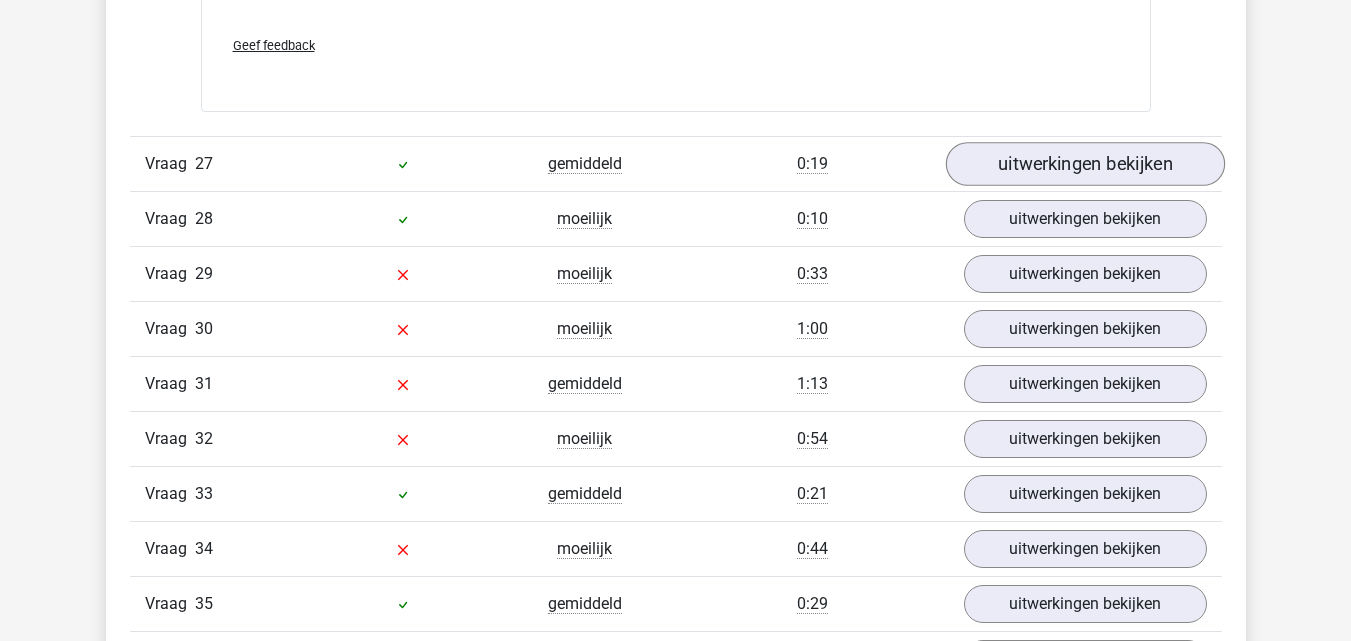 scroll, scrollTop: 33200, scrollLeft: 0, axis: vertical 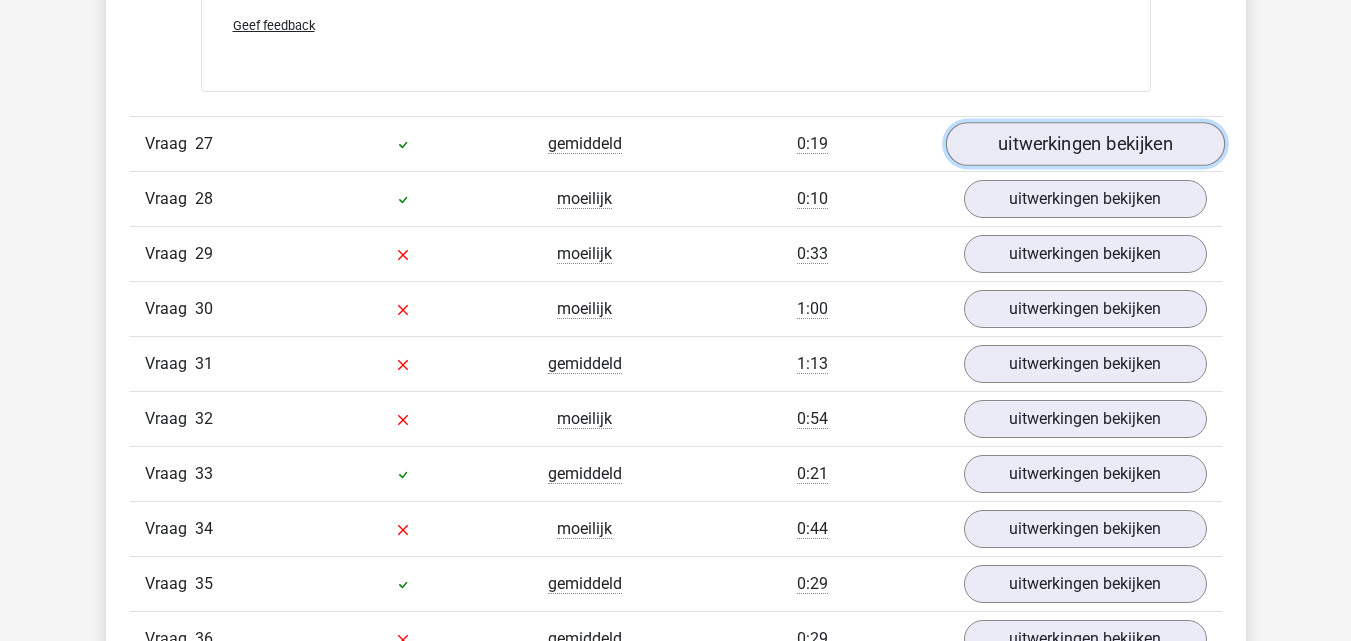 click on "uitwerkingen bekijken" at bounding box center (1084, 144) 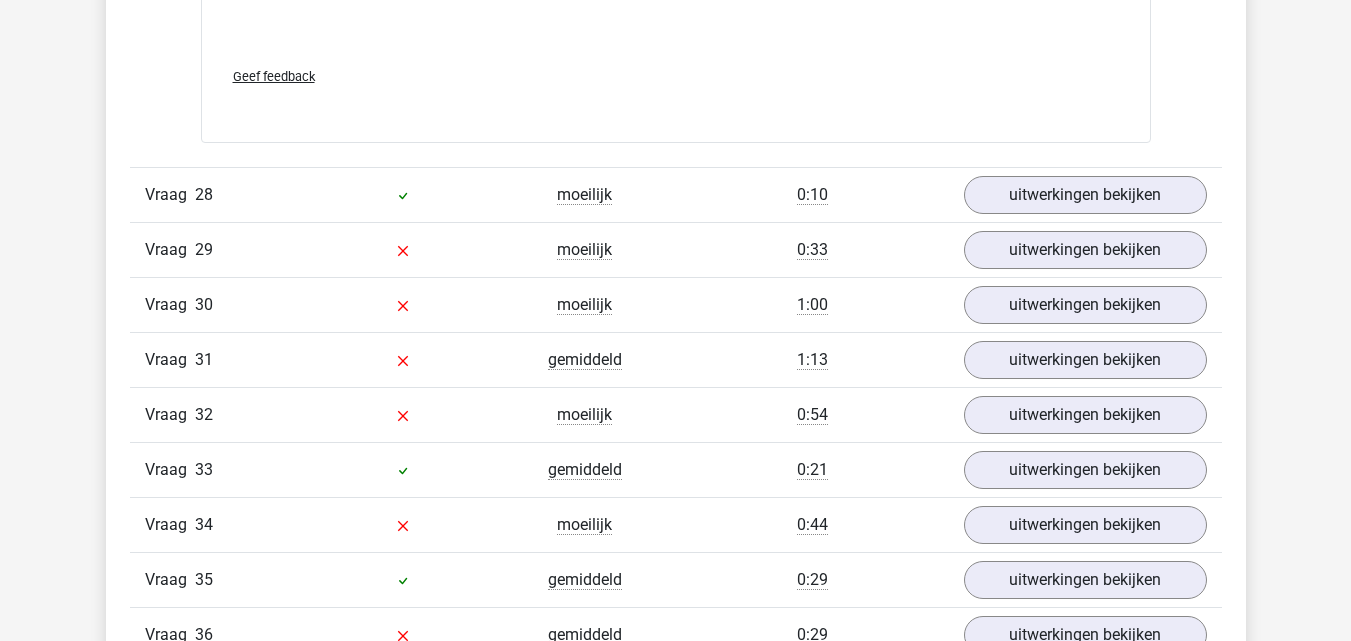 scroll, scrollTop: 34500, scrollLeft: 0, axis: vertical 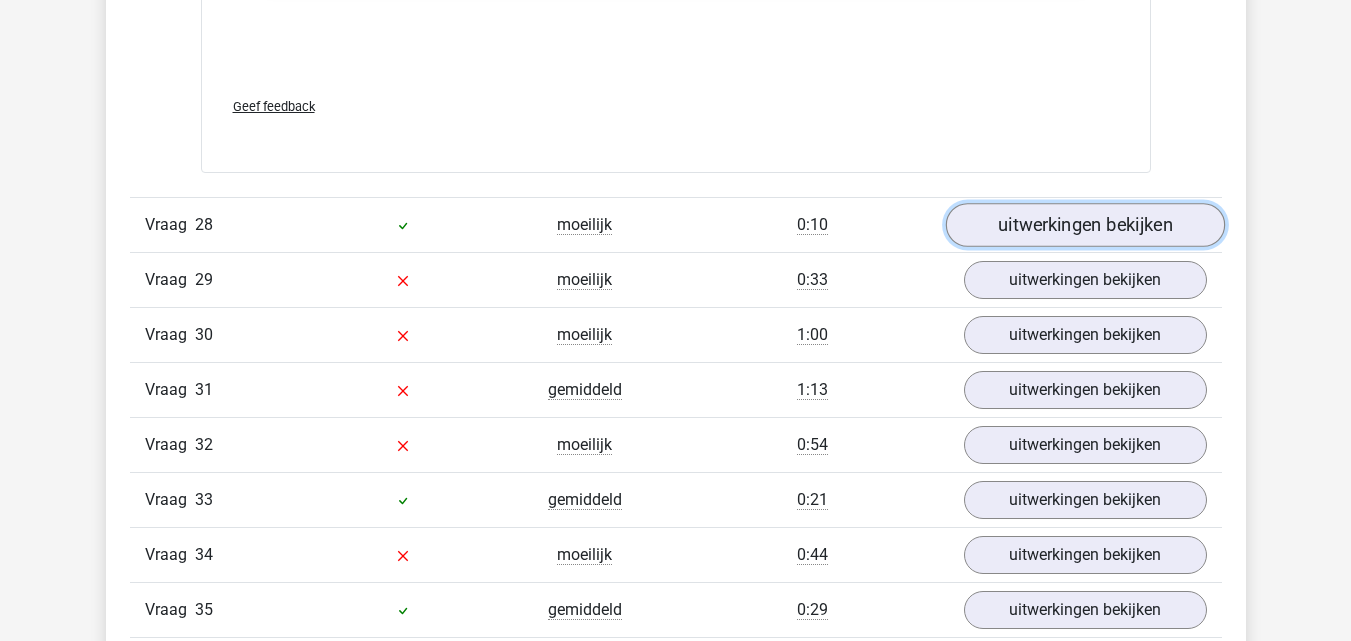click on "uitwerkingen bekijken" at bounding box center [1084, 225] 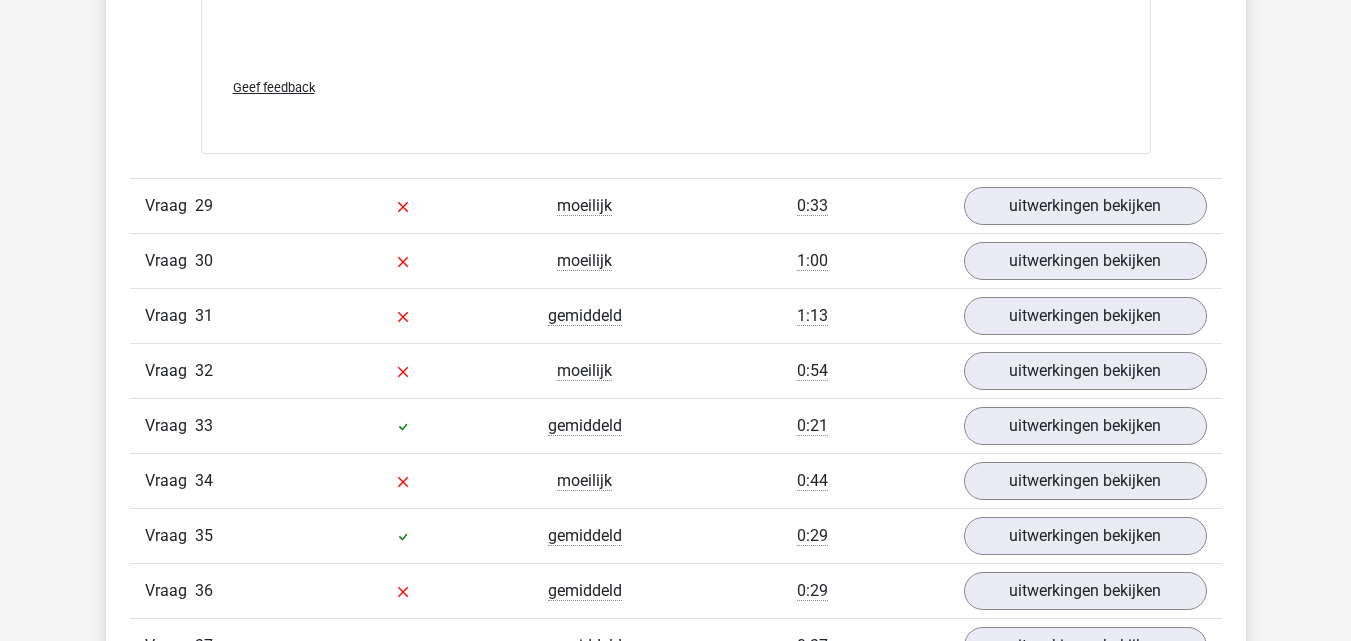 scroll, scrollTop: 35600, scrollLeft: 0, axis: vertical 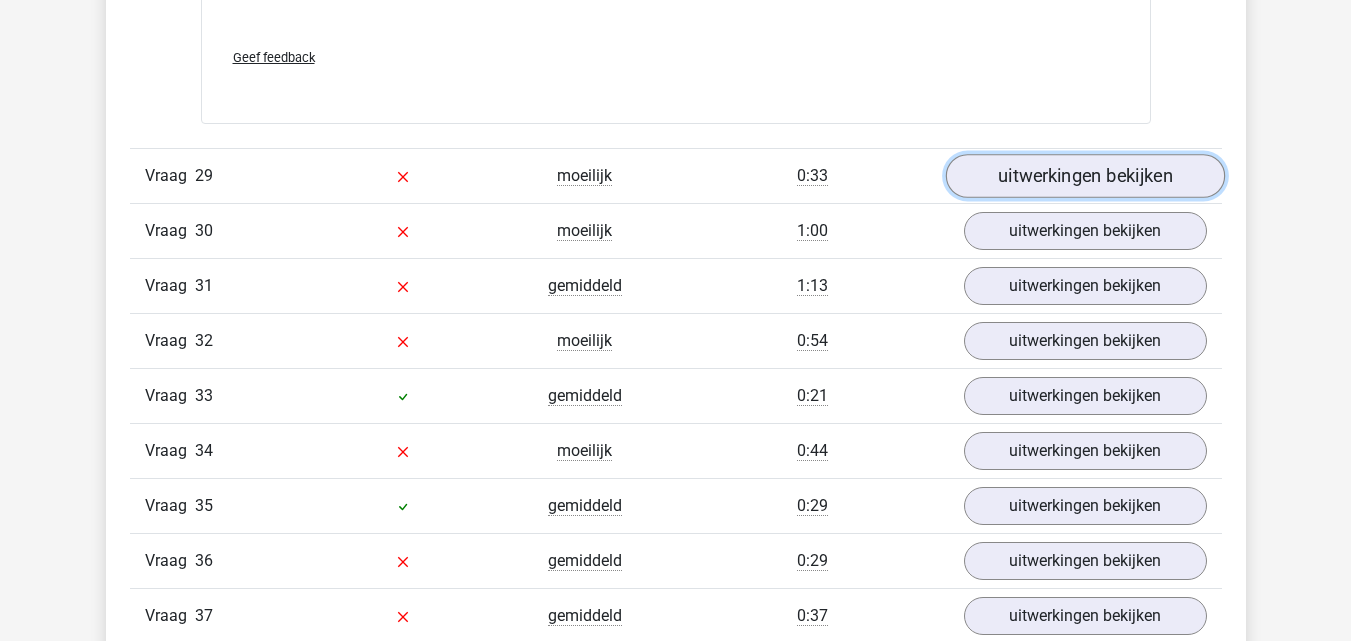 click on "uitwerkingen bekijken" at bounding box center (1084, 176) 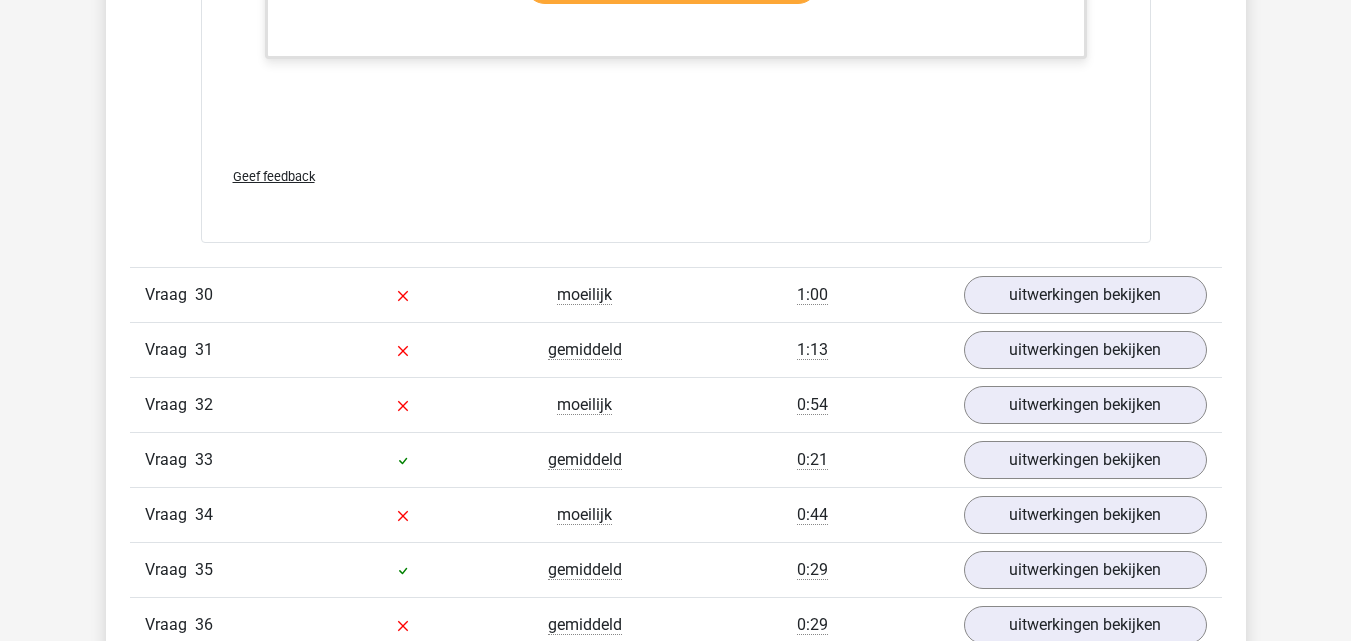 scroll, scrollTop: 37400, scrollLeft: 0, axis: vertical 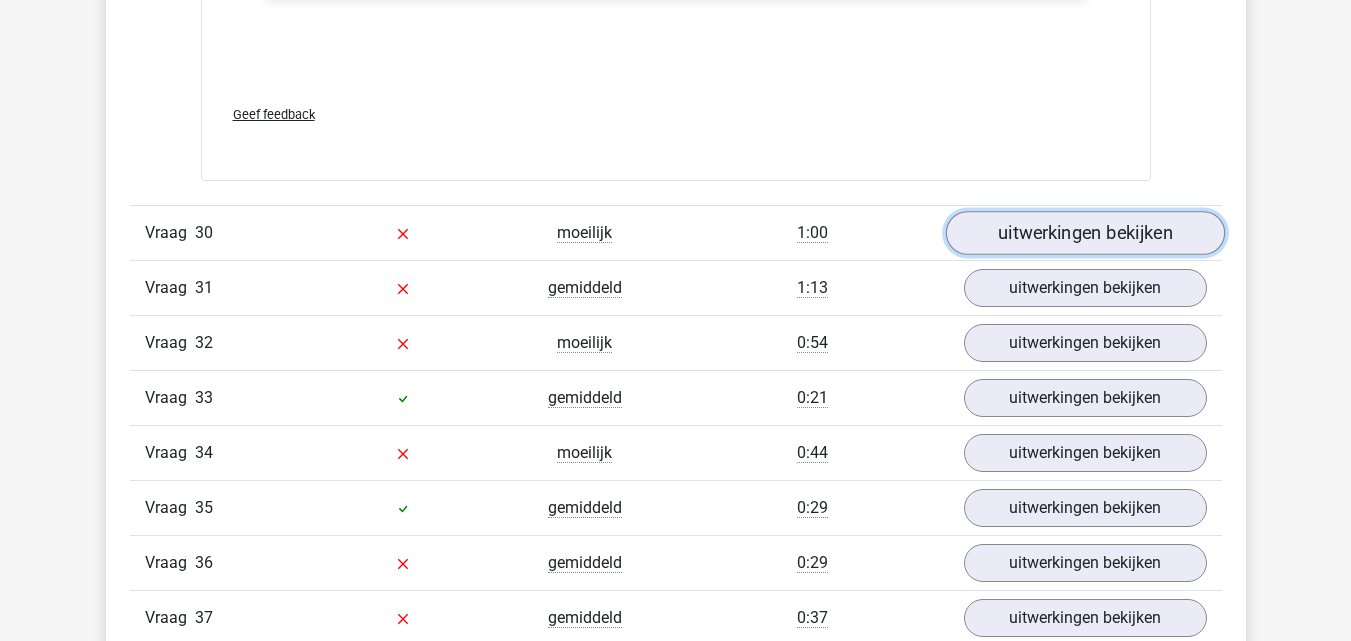 click on "uitwerkingen bekijken" at bounding box center (1084, 234) 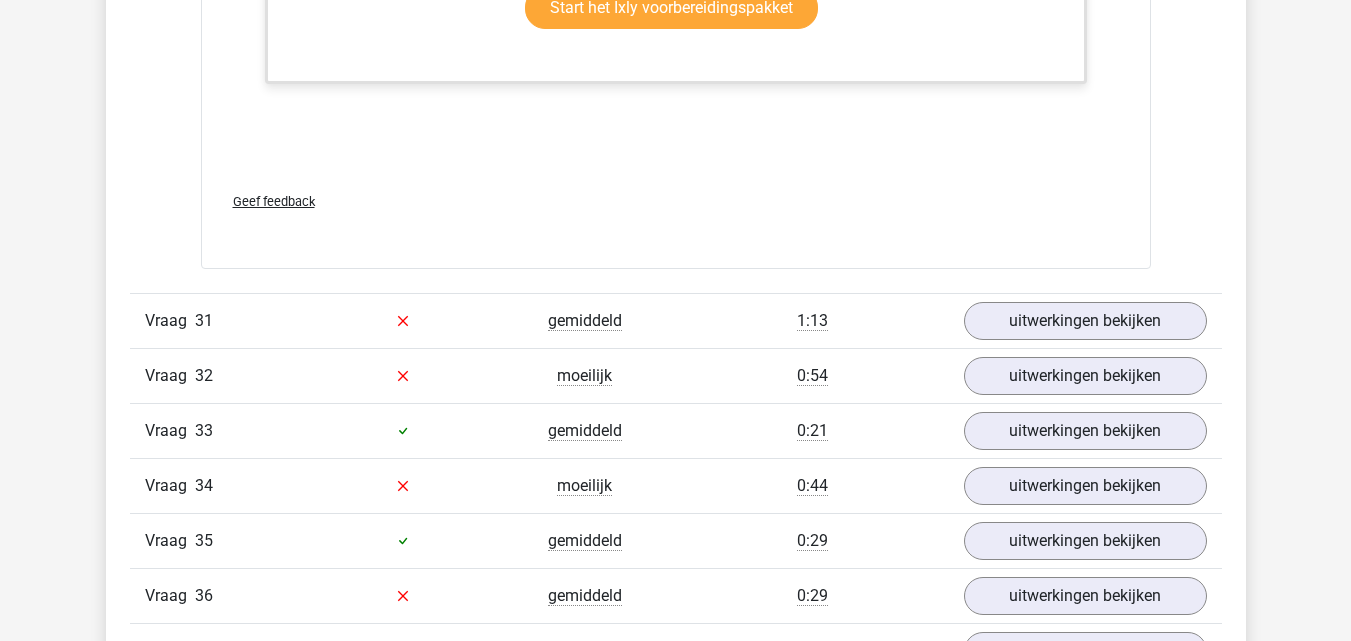scroll, scrollTop: 38400, scrollLeft: 0, axis: vertical 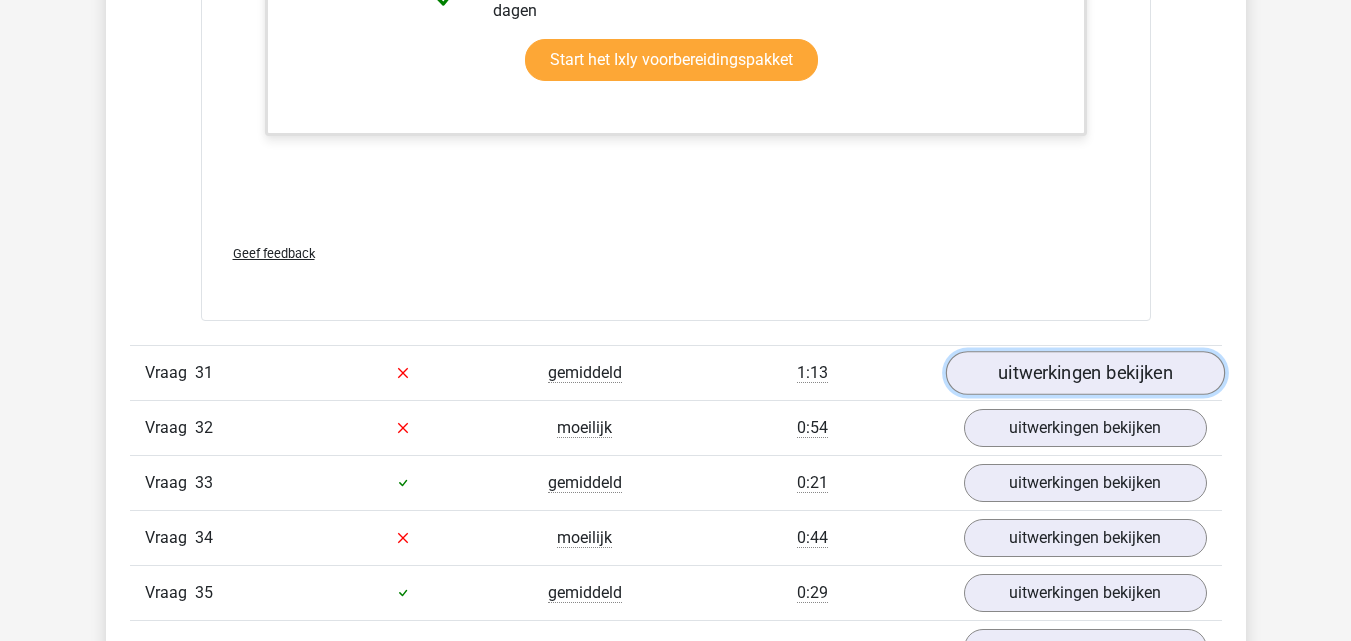 click on "uitwerkingen bekijken" at bounding box center [1084, 373] 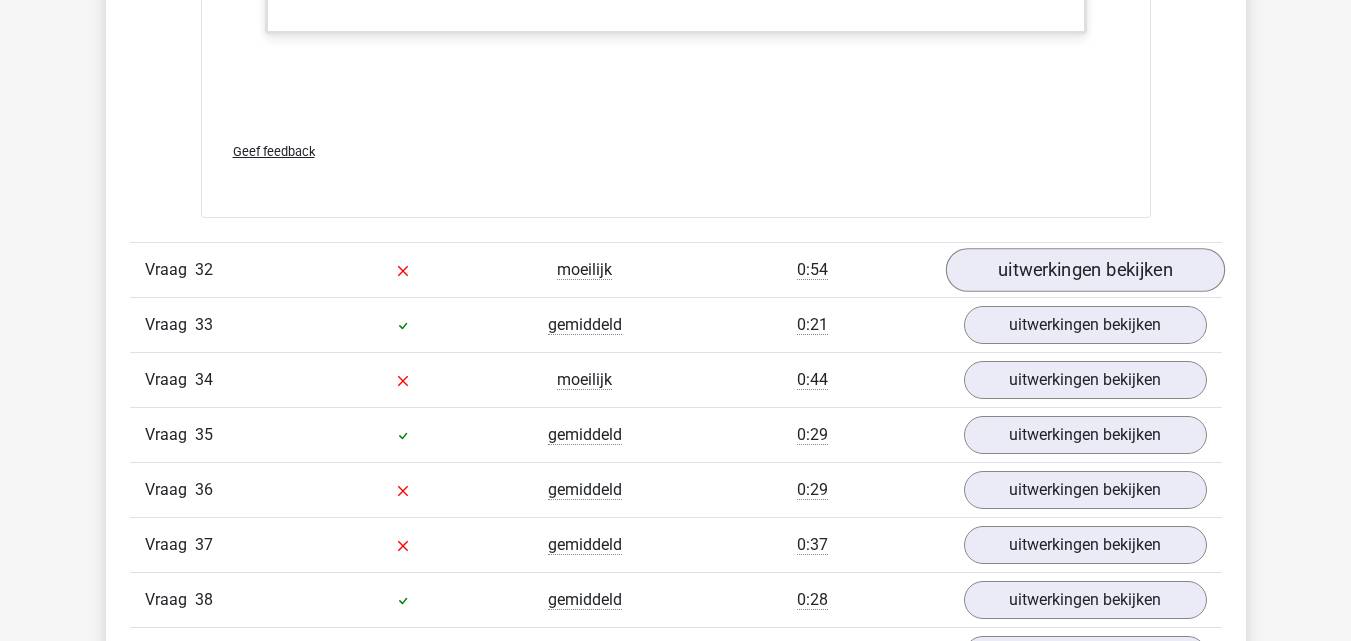 scroll, scrollTop: 39700, scrollLeft: 0, axis: vertical 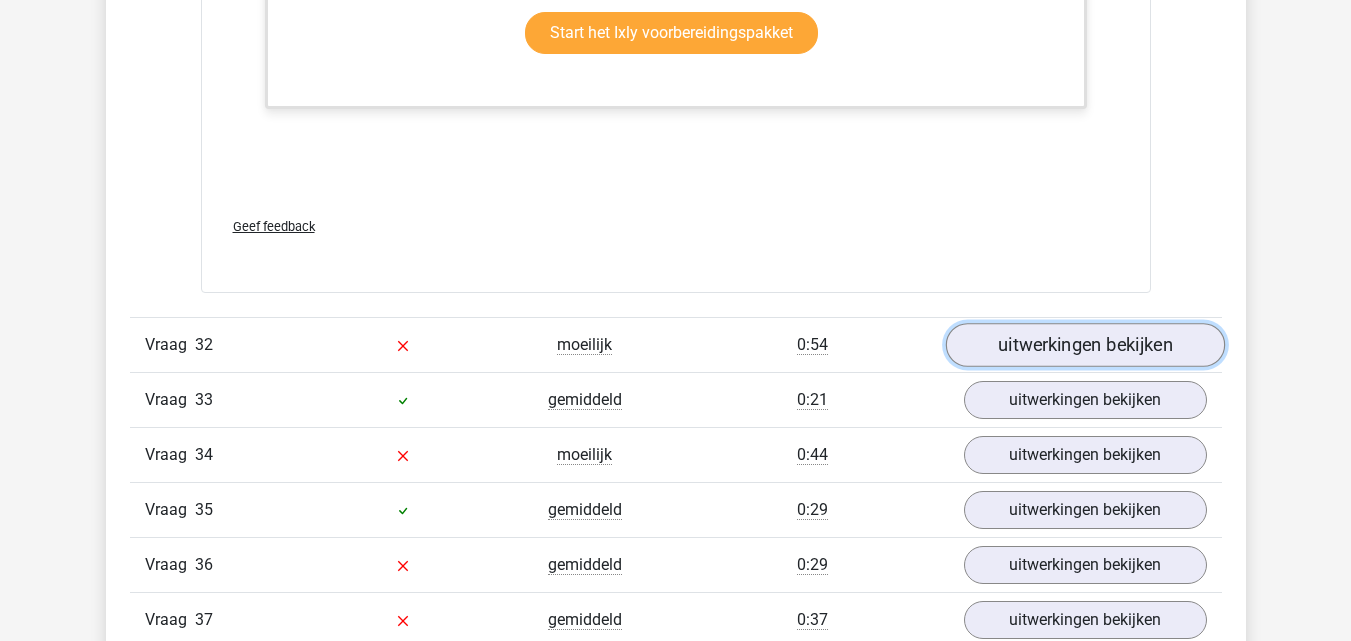click on "uitwerkingen bekijken" at bounding box center (1084, 345) 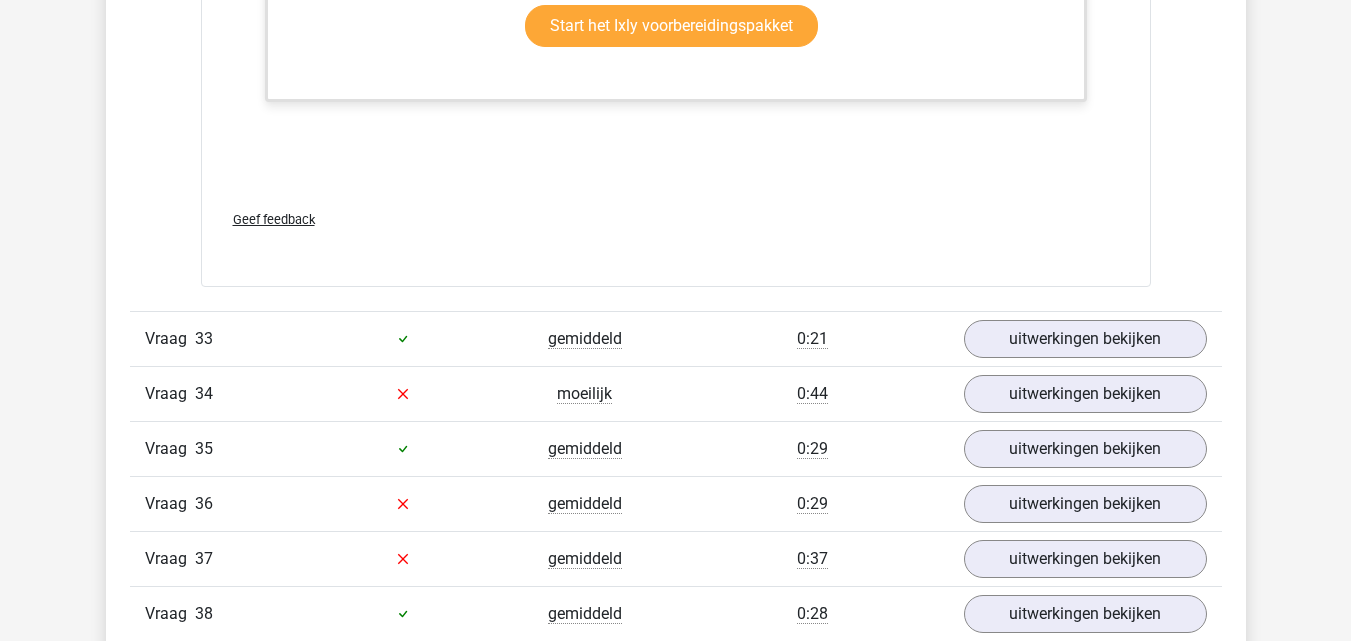 scroll, scrollTop: 41100, scrollLeft: 0, axis: vertical 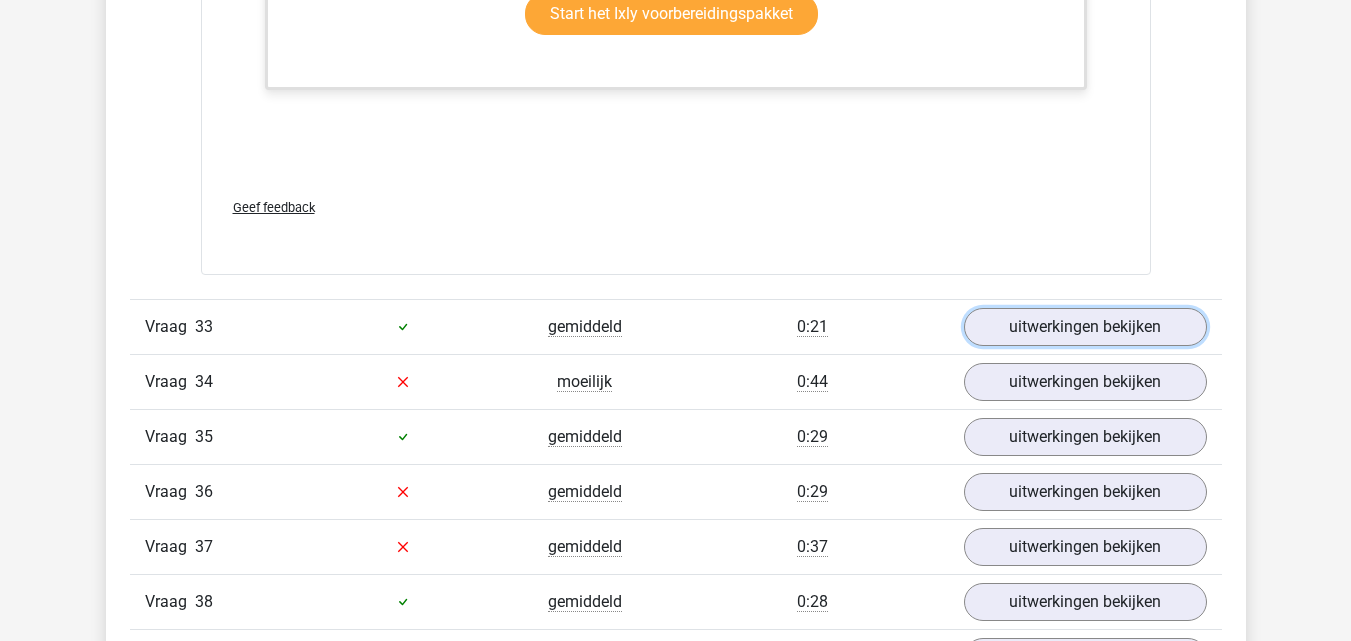 click on "uitwerkingen bekijken" at bounding box center [1085, 327] 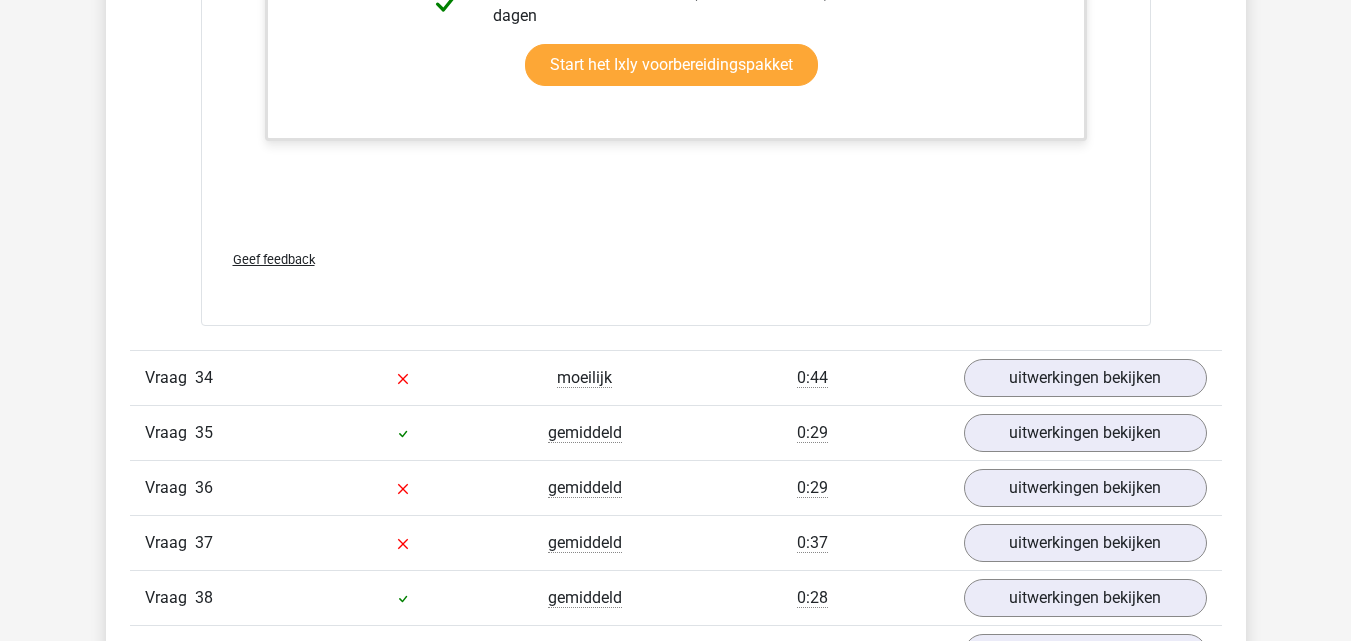 scroll, scrollTop: 42200, scrollLeft: 0, axis: vertical 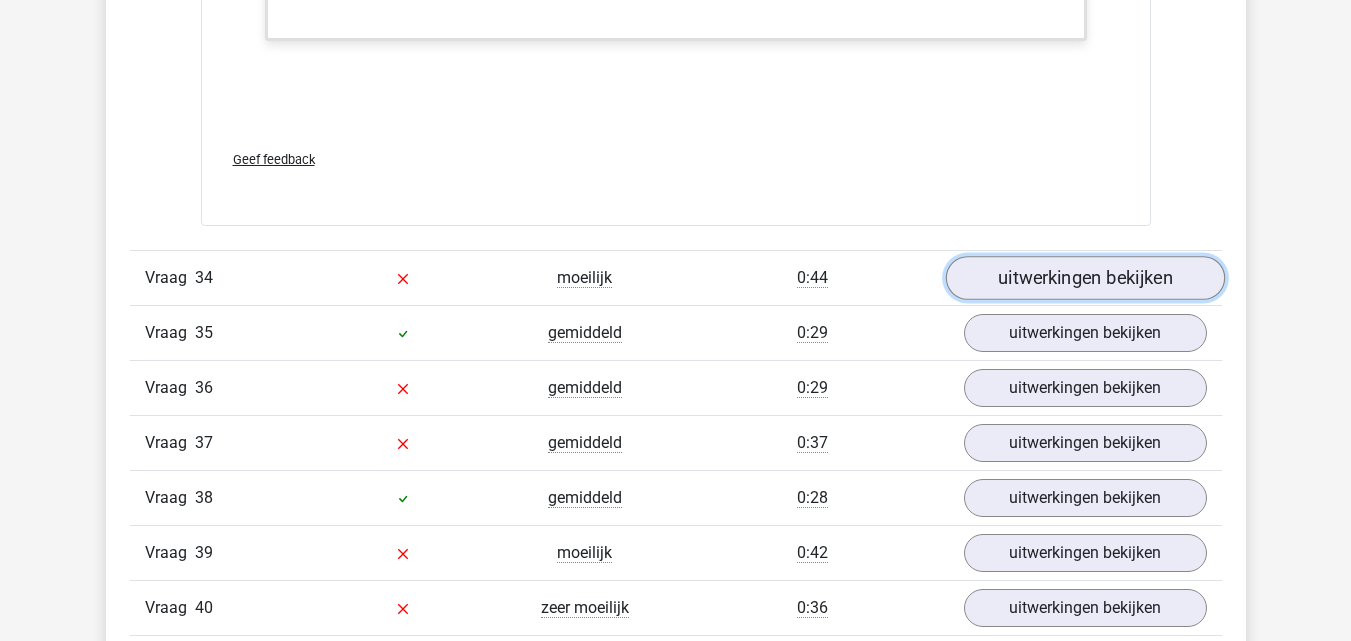click on "uitwerkingen bekijken" at bounding box center [1084, 278] 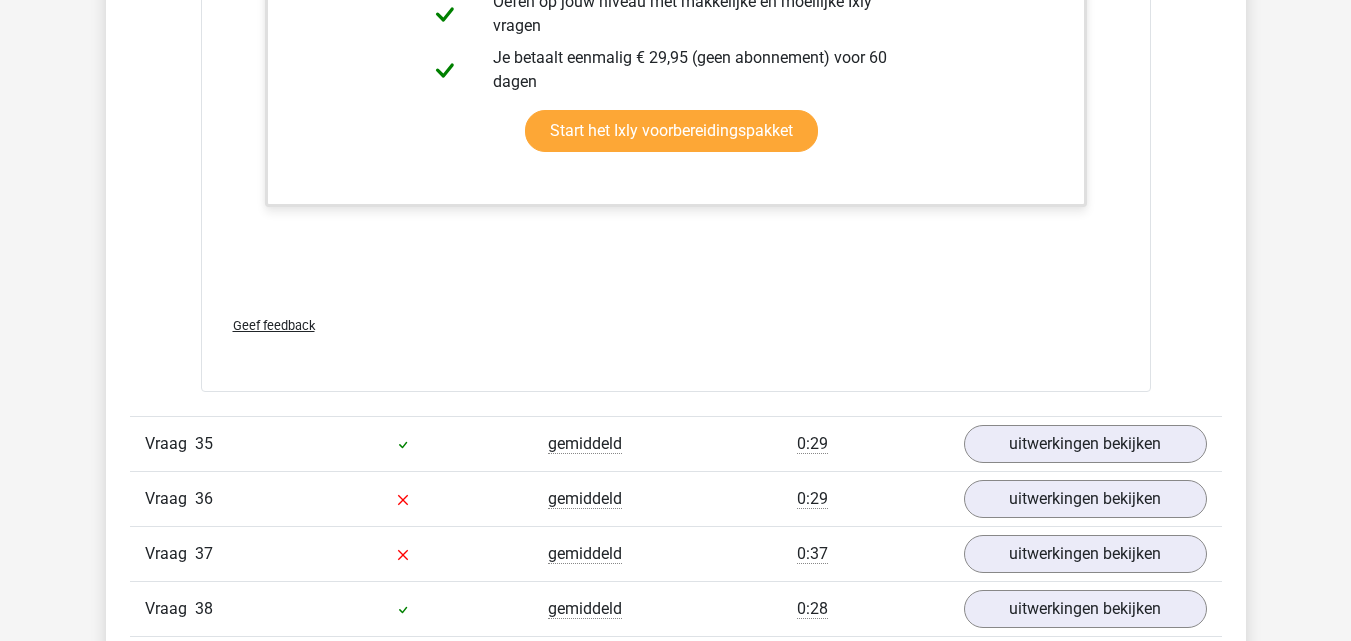 scroll, scrollTop: 44000, scrollLeft: 0, axis: vertical 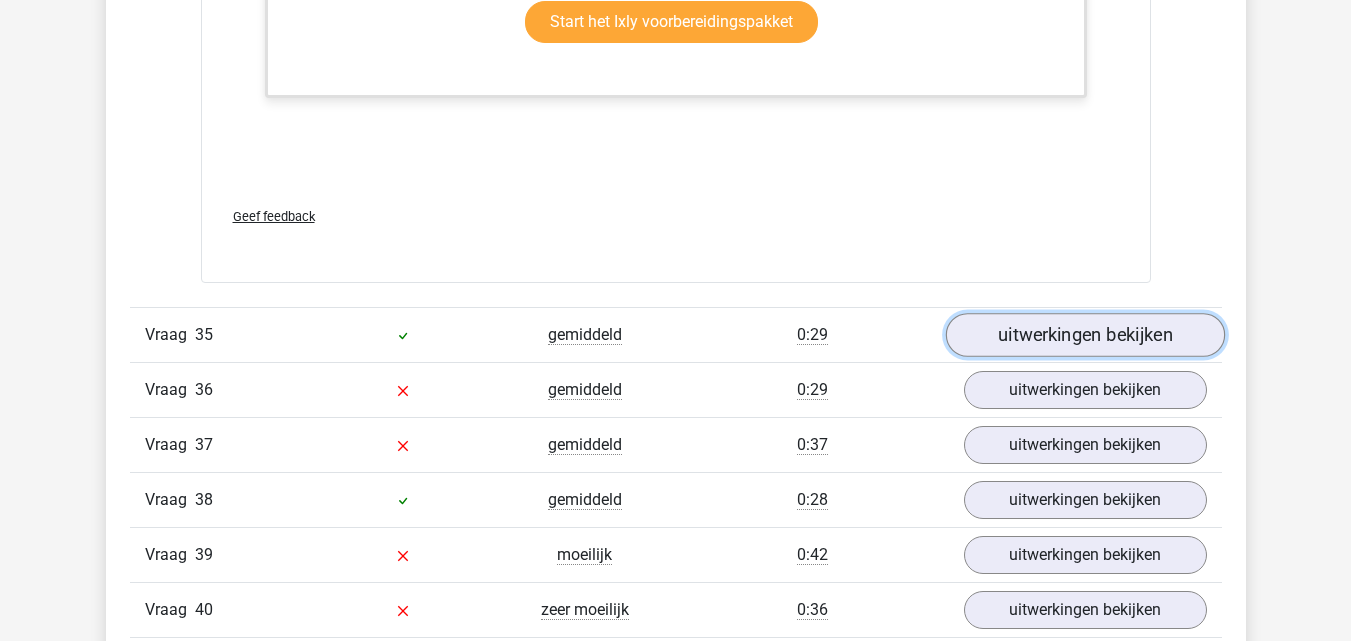 click on "uitwerkingen bekijken" at bounding box center [1084, 335] 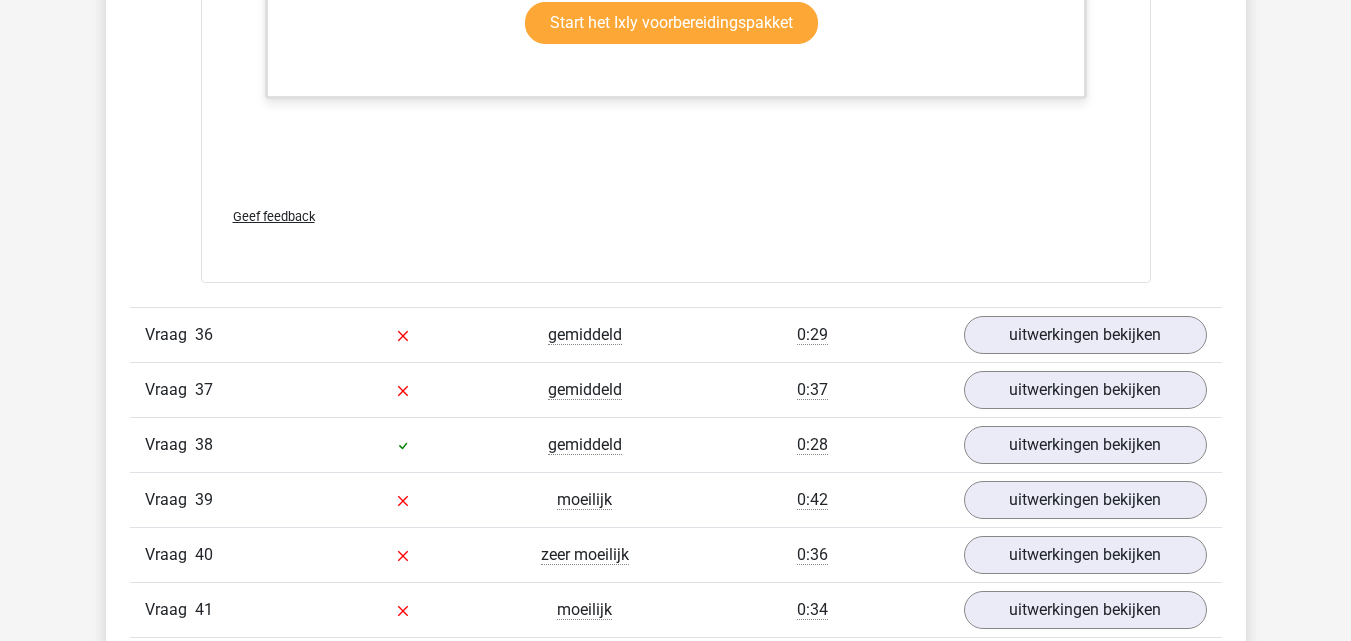 scroll, scrollTop: 45200, scrollLeft: 0, axis: vertical 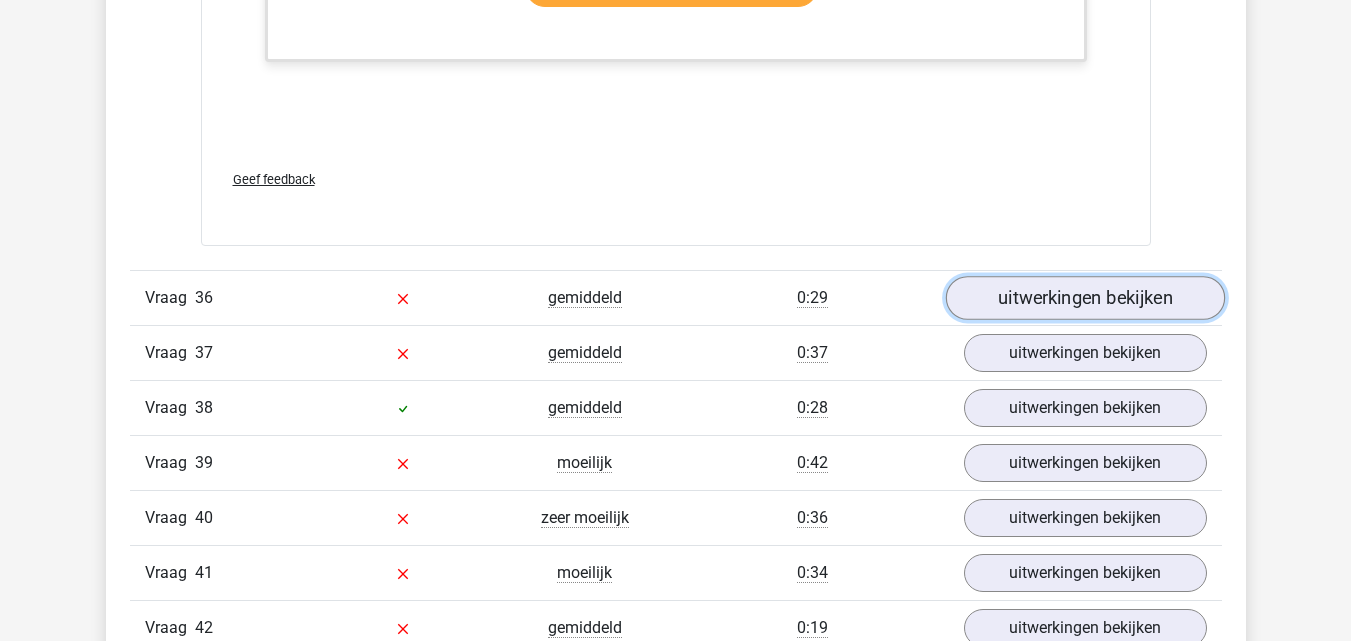 click on "uitwerkingen bekijken" at bounding box center (1084, 298) 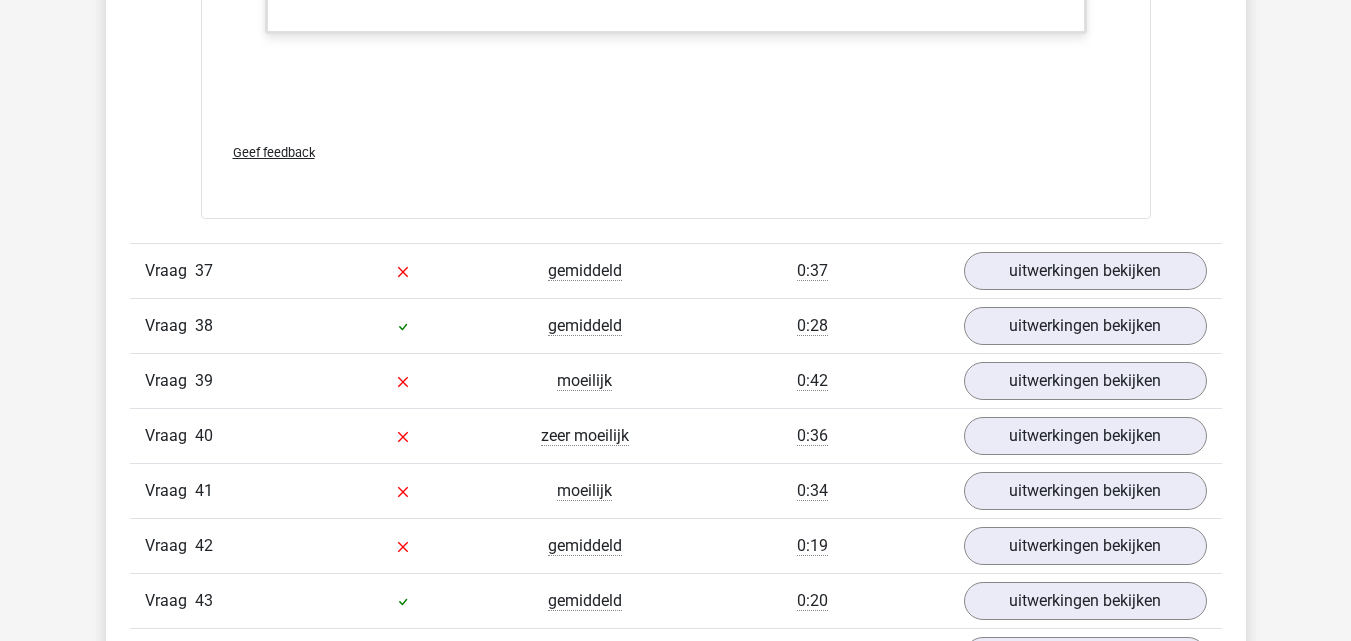 scroll, scrollTop: 46400, scrollLeft: 0, axis: vertical 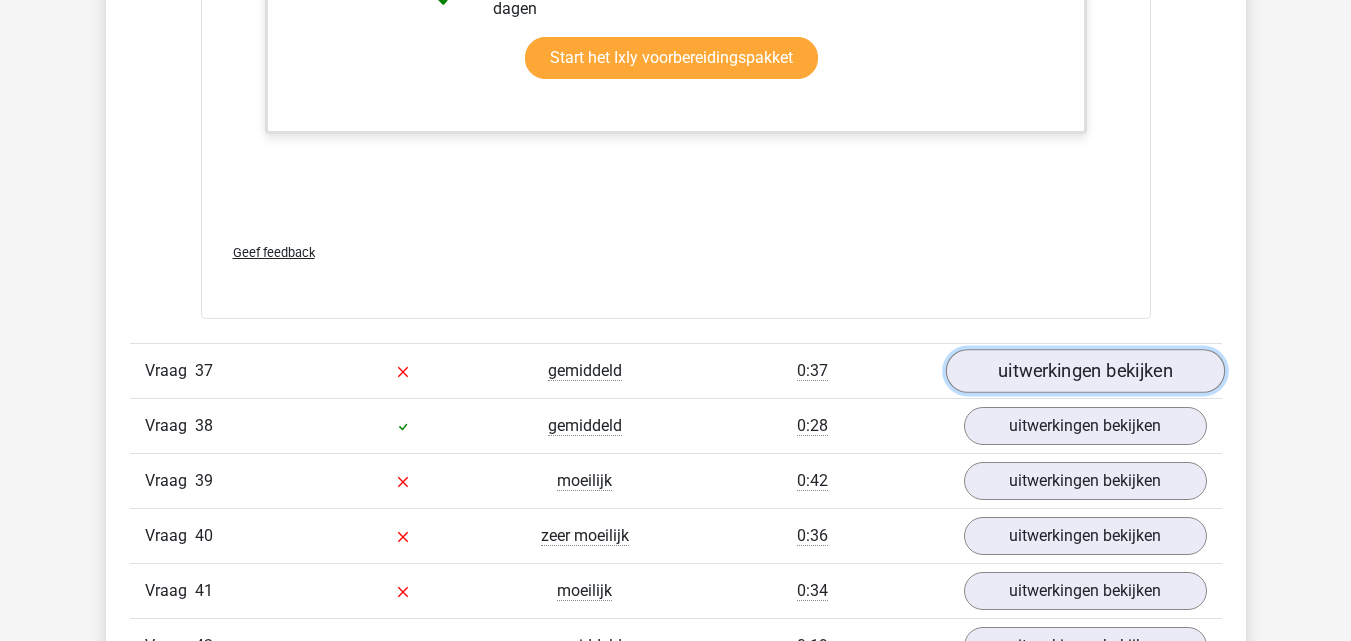 click on "uitwerkingen bekijken" at bounding box center [1084, 371] 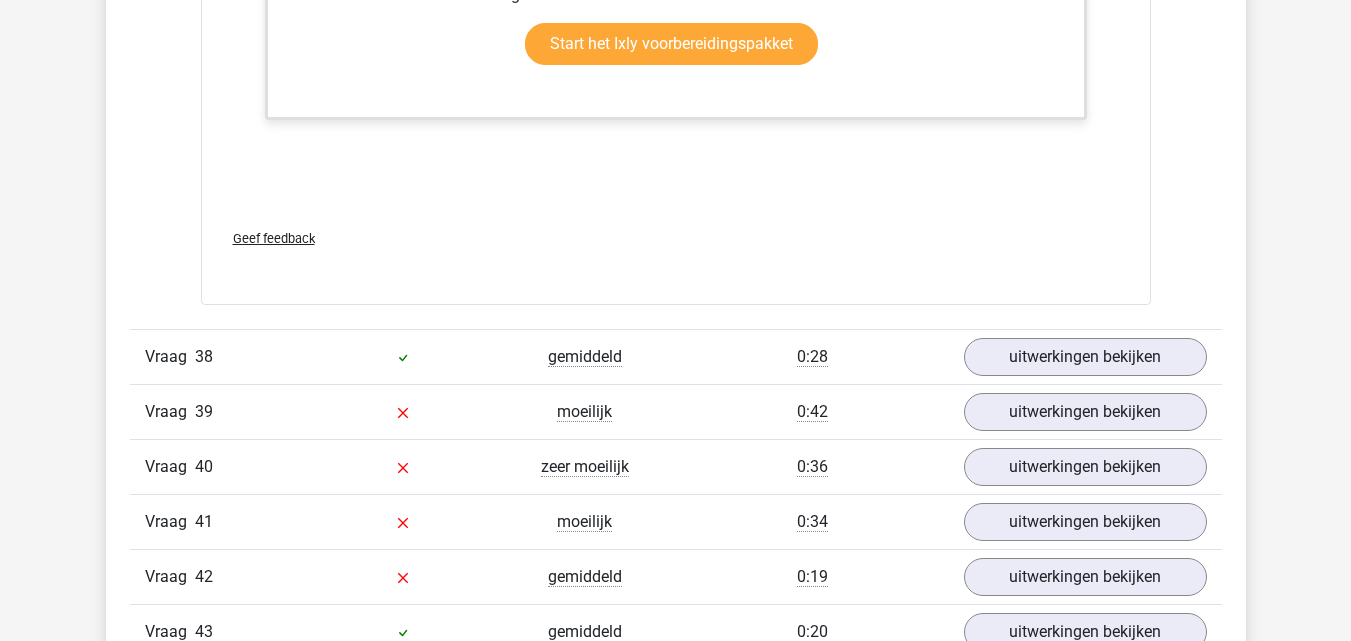 scroll, scrollTop: 47800, scrollLeft: 0, axis: vertical 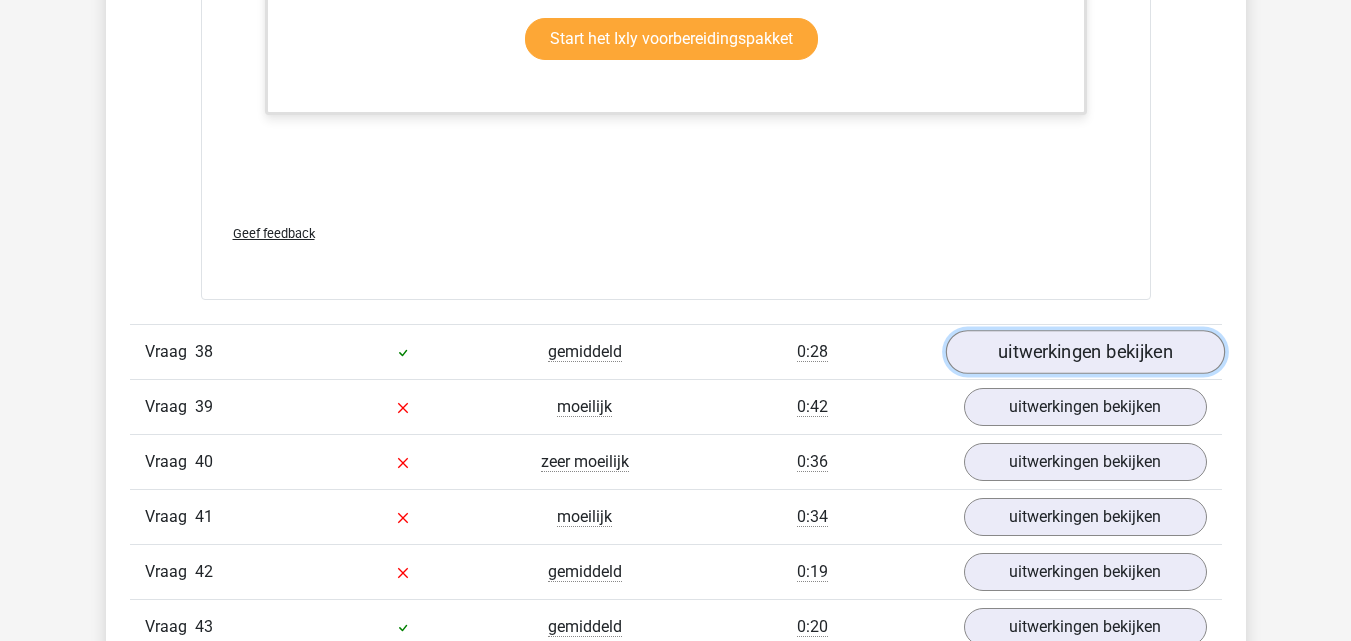 click on "uitwerkingen bekijken" at bounding box center (1084, 352) 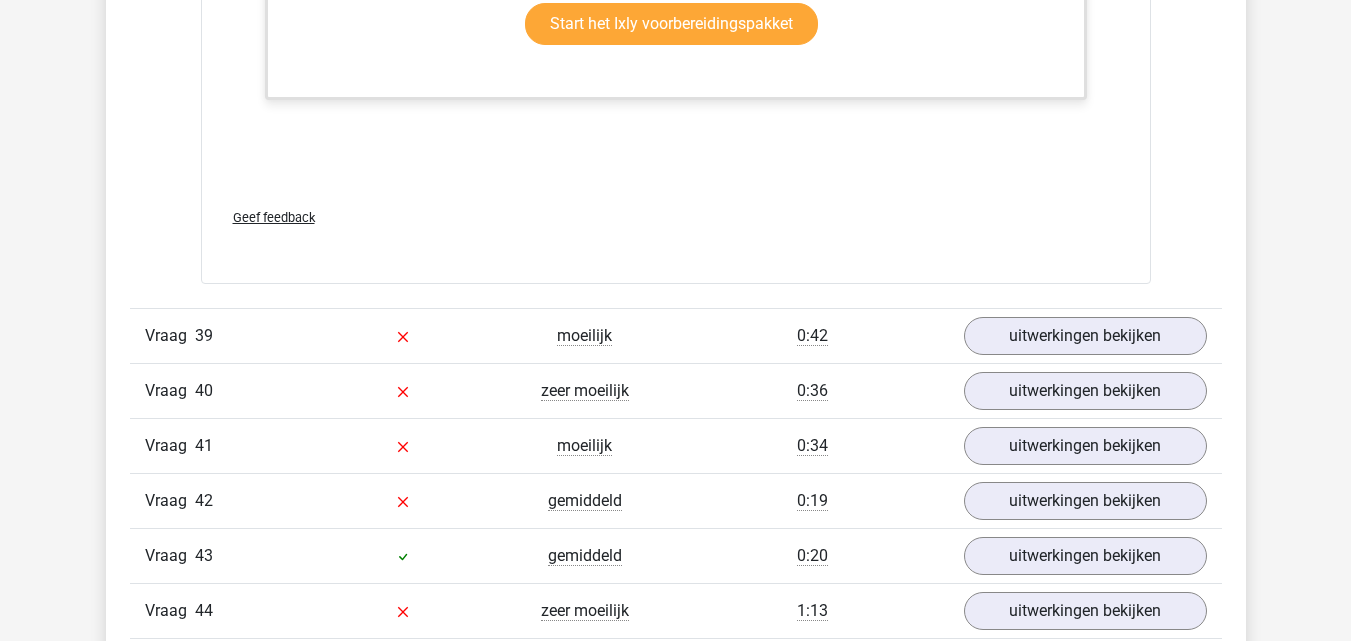 scroll, scrollTop: 48900, scrollLeft: 0, axis: vertical 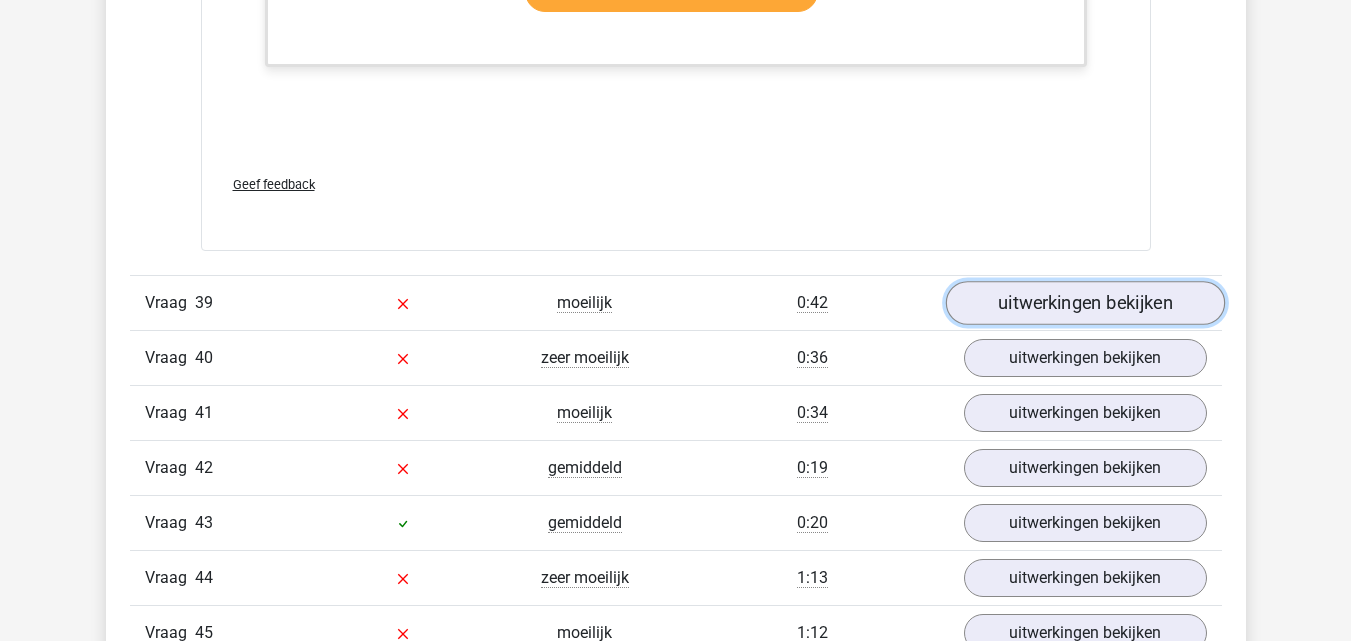 click on "uitwerkingen bekijken" at bounding box center [1084, 304] 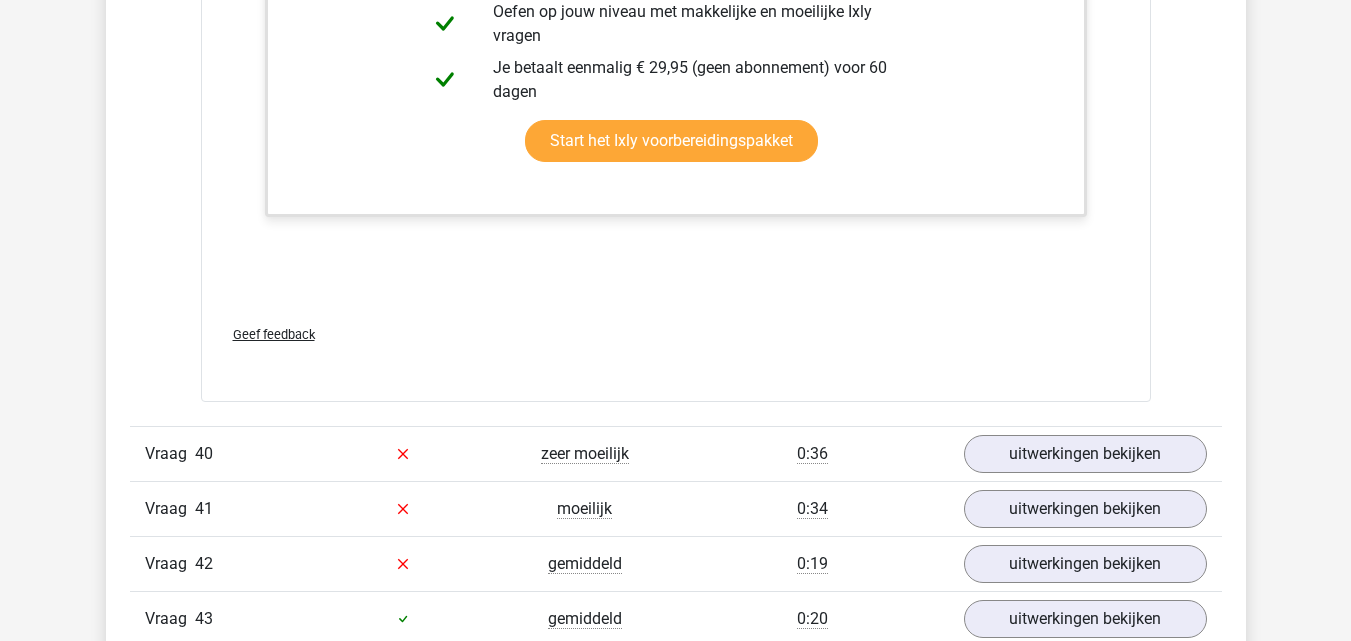 scroll, scrollTop: 50800, scrollLeft: 0, axis: vertical 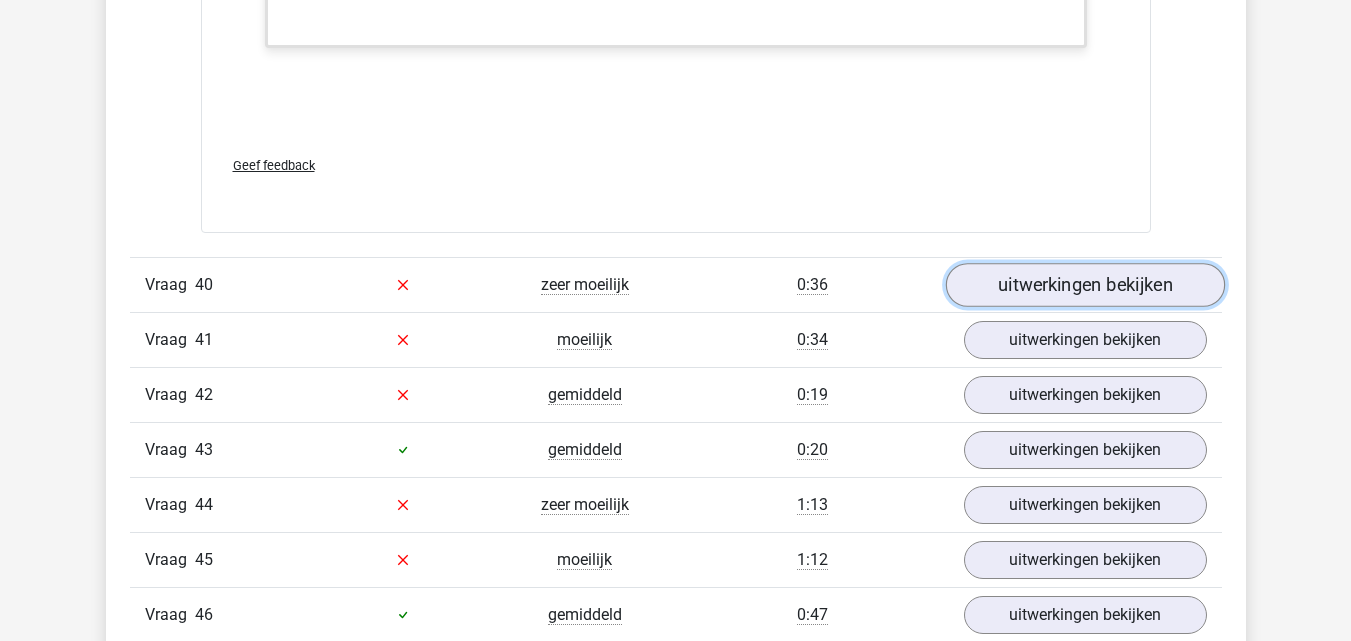 click on "uitwerkingen bekijken" at bounding box center (1084, 285) 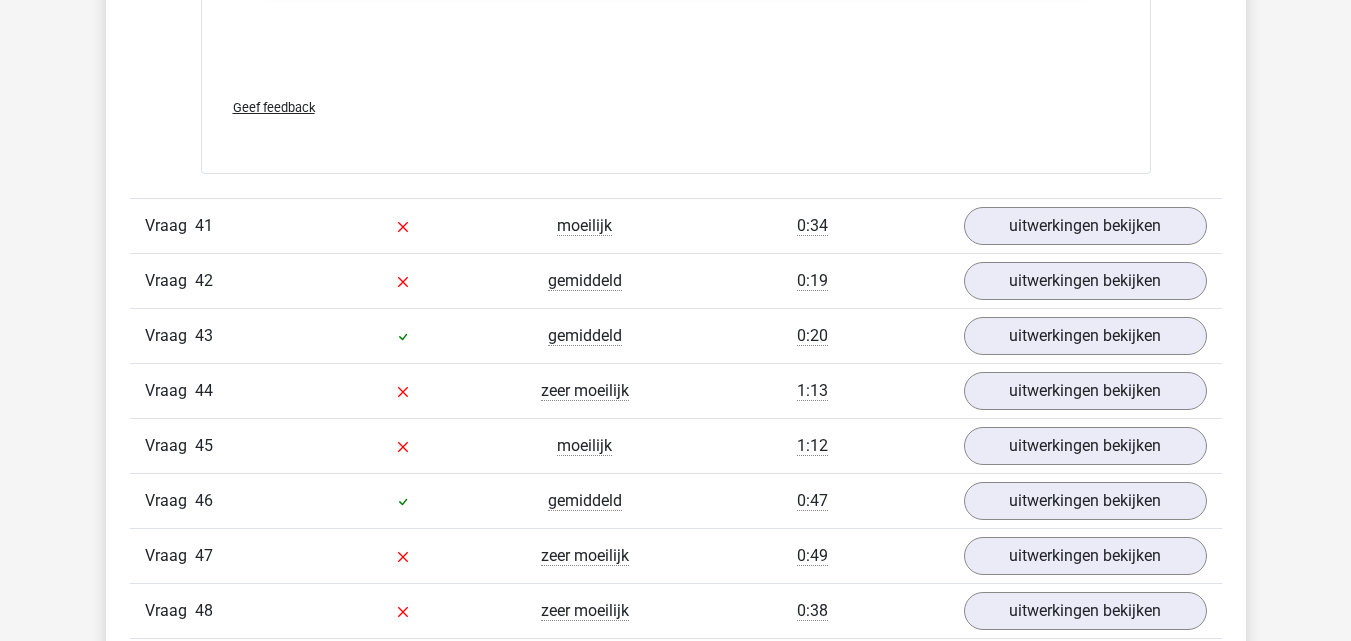 scroll, scrollTop: 52000, scrollLeft: 0, axis: vertical 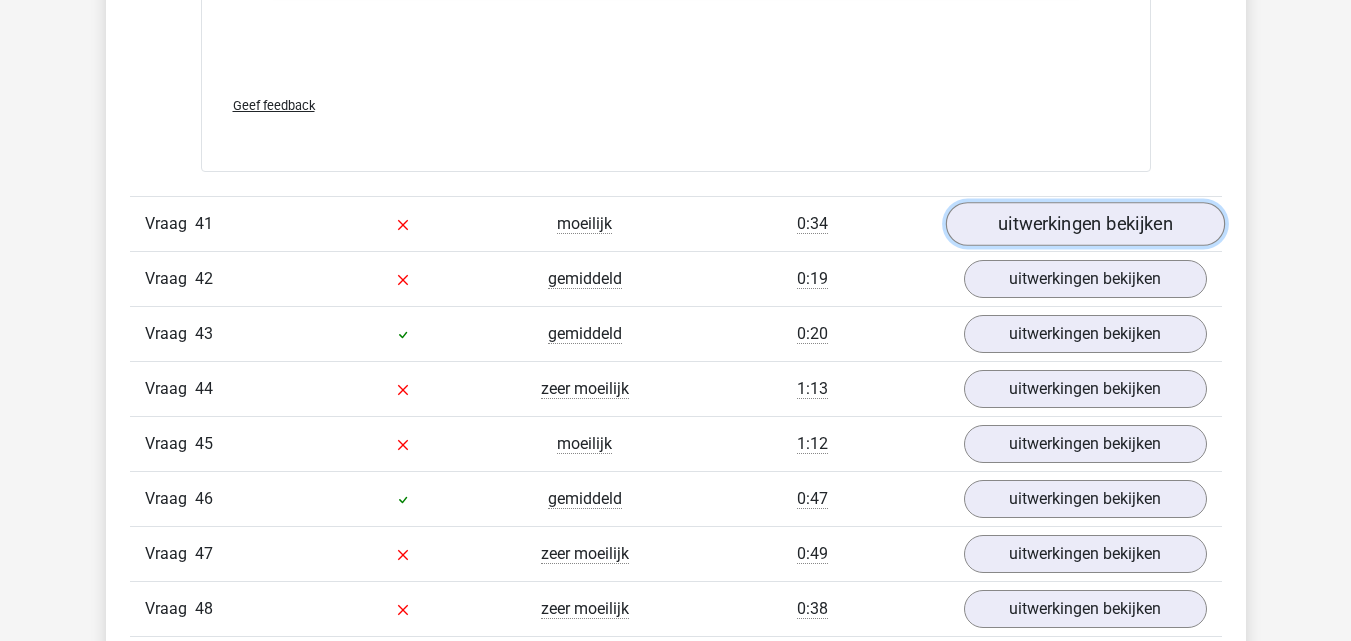 click on "uitwerkingen bekijken" at bounding box center (1084, 224) 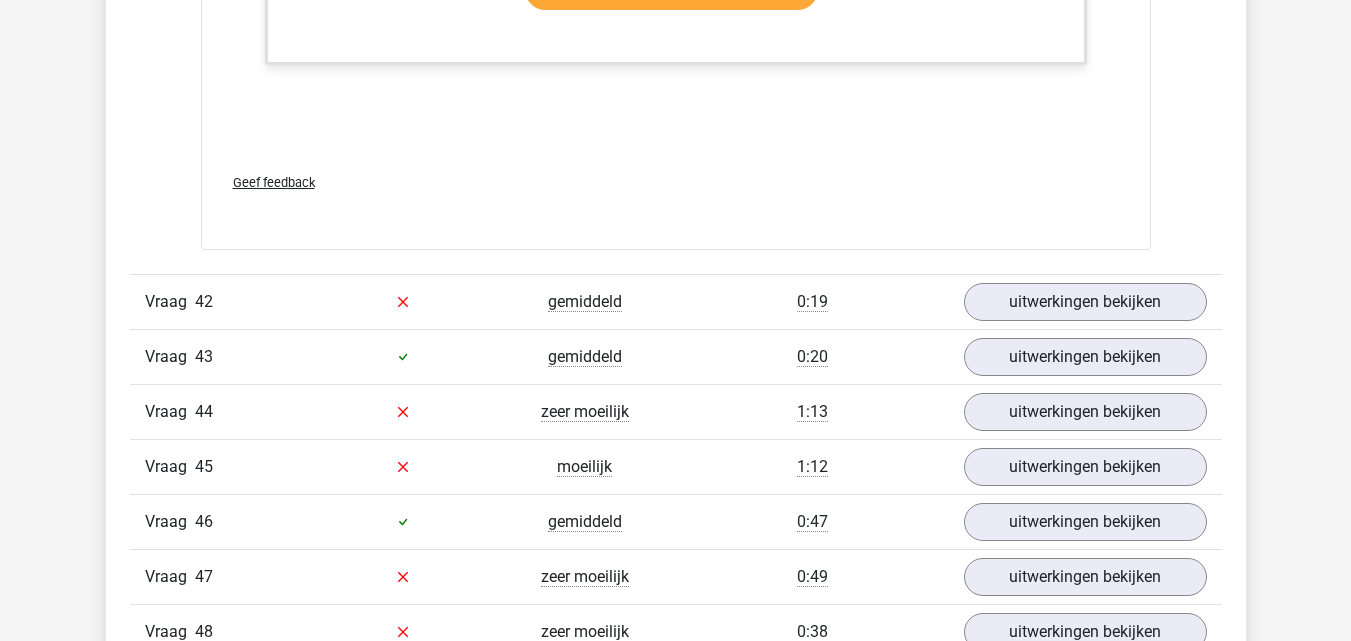 scroll, scrollTop: 53200, scrollLeft: 0, axis: vertical 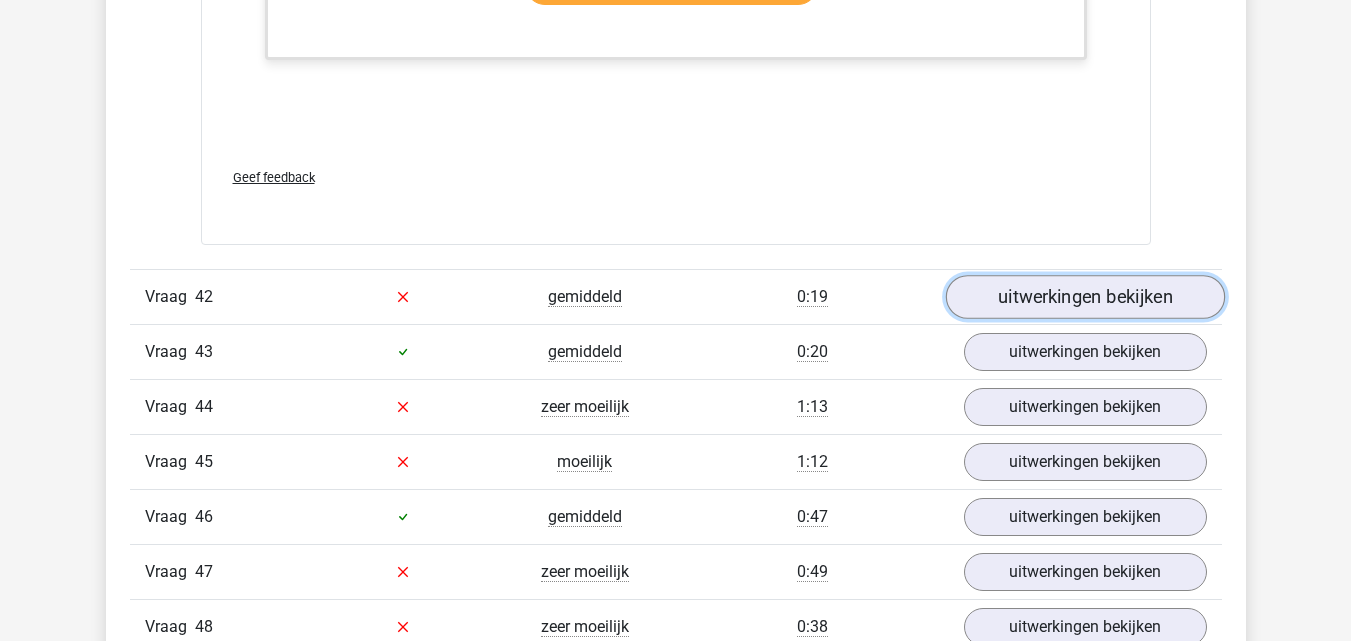 click on "uitwerkingen bekijken" at bounding box center (1084, 297) 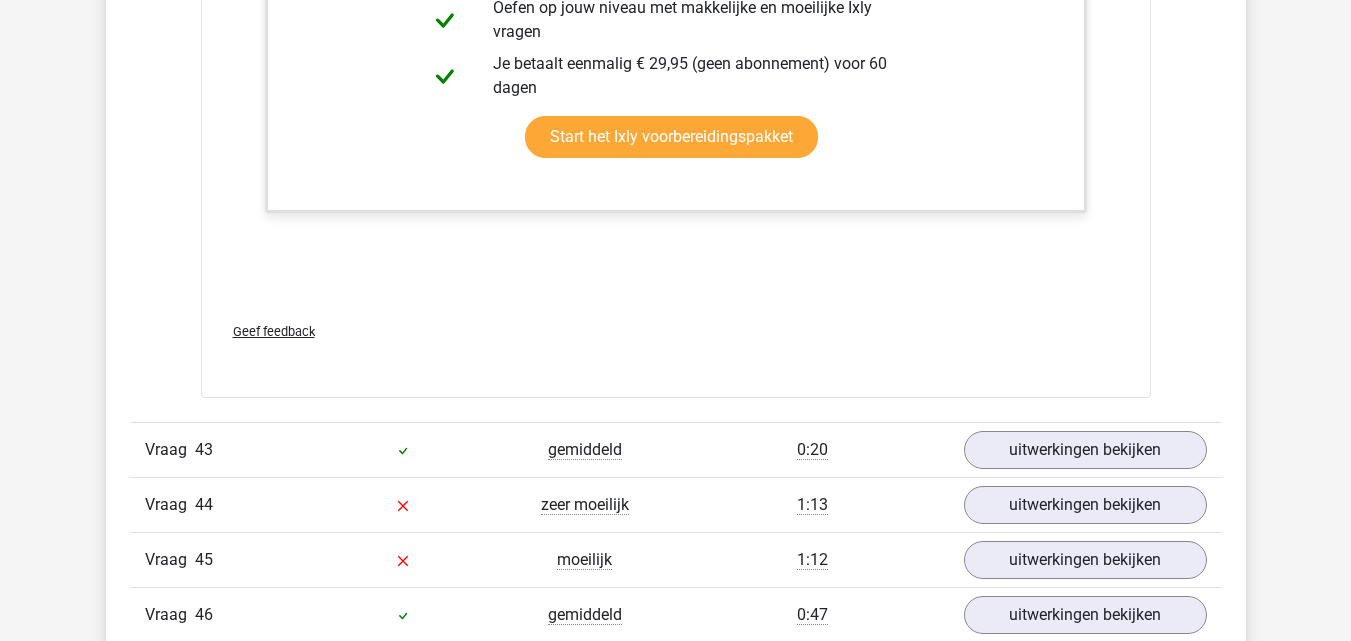 scroll, scrollTop: 54500, scrollLeft: 0, axis: vertical 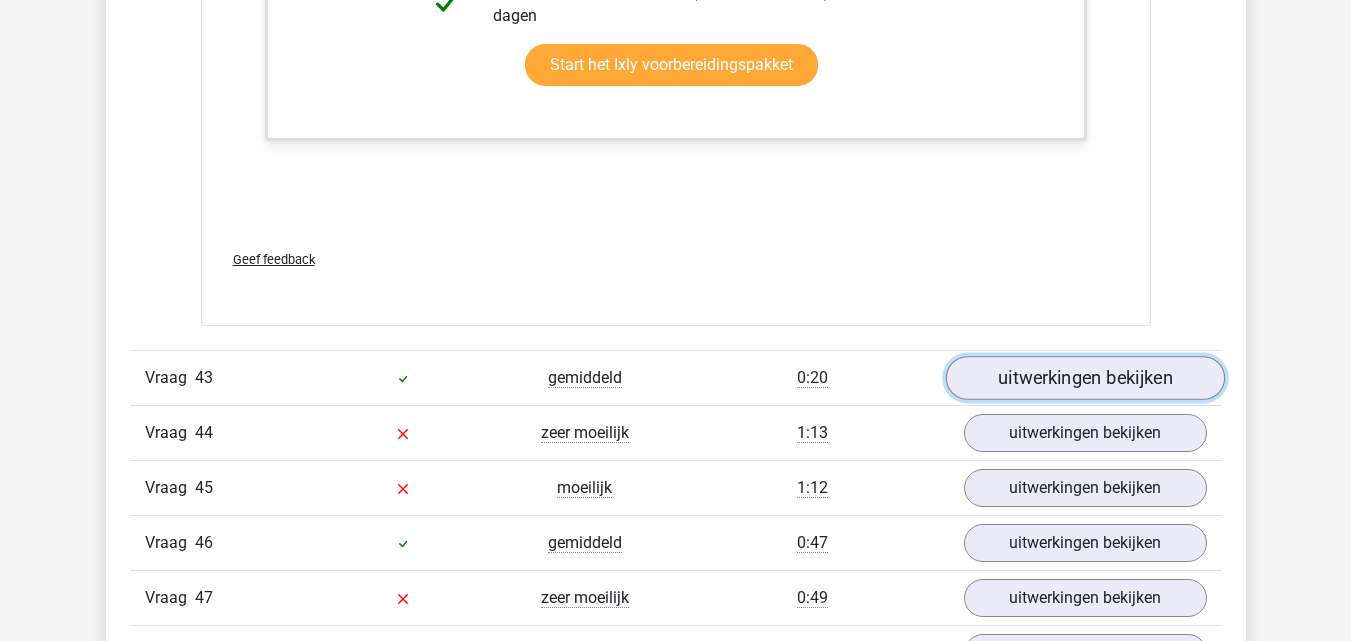 click on "uitwerkingen bekijken" at bounding box center [1084, 378] 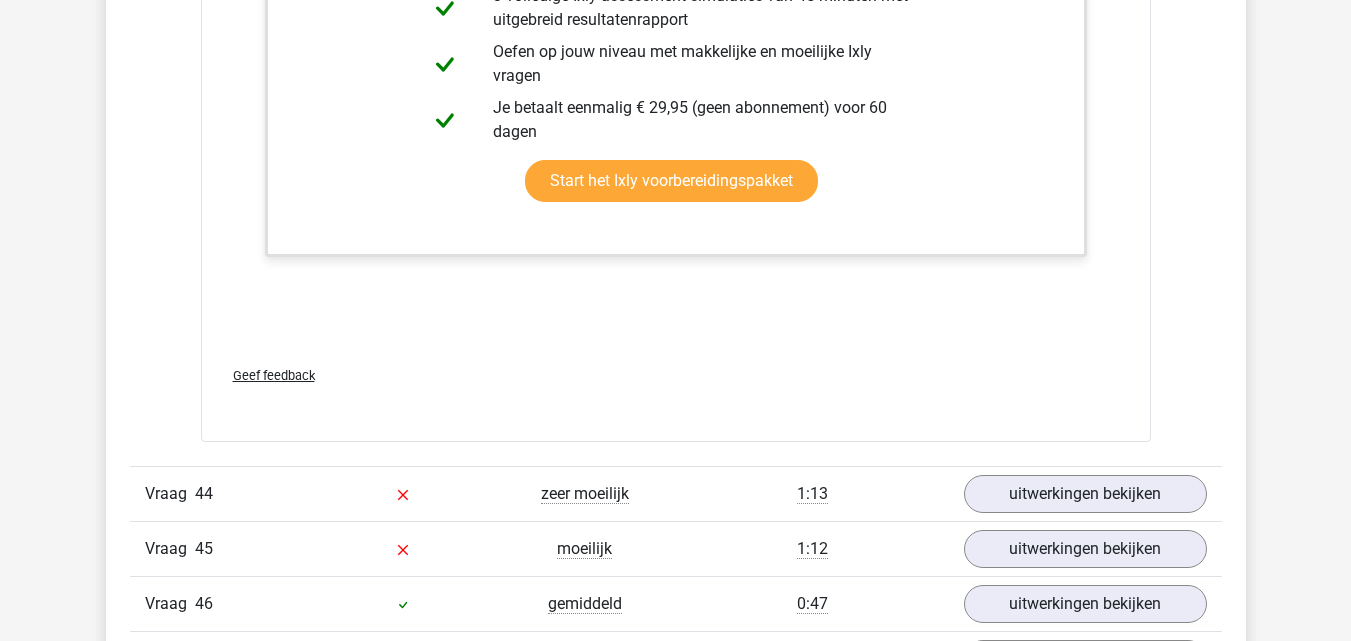 scroll, scrollTop: 55700, scrollLeft: 0, axis: vertical 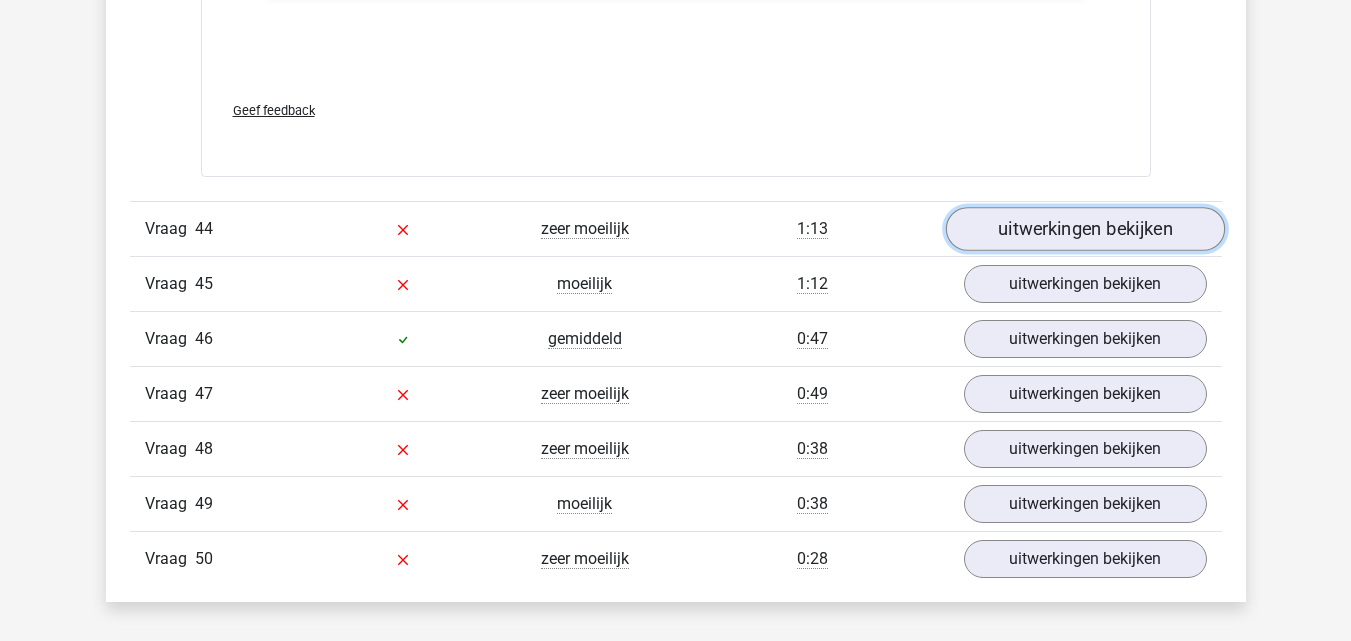 click on "uitwerkingen bekijken" at bounding box center [1084, 229] 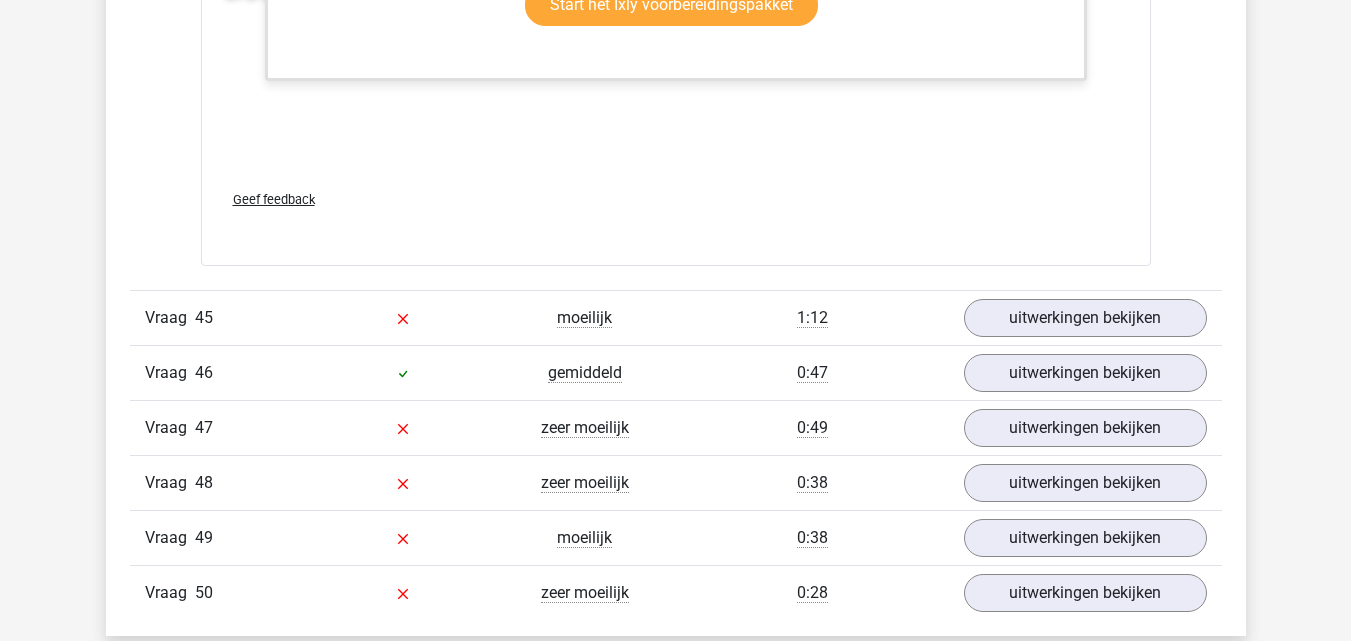 scroll, scrollTop: 57400, scrollLeft: 0, axis: vertical 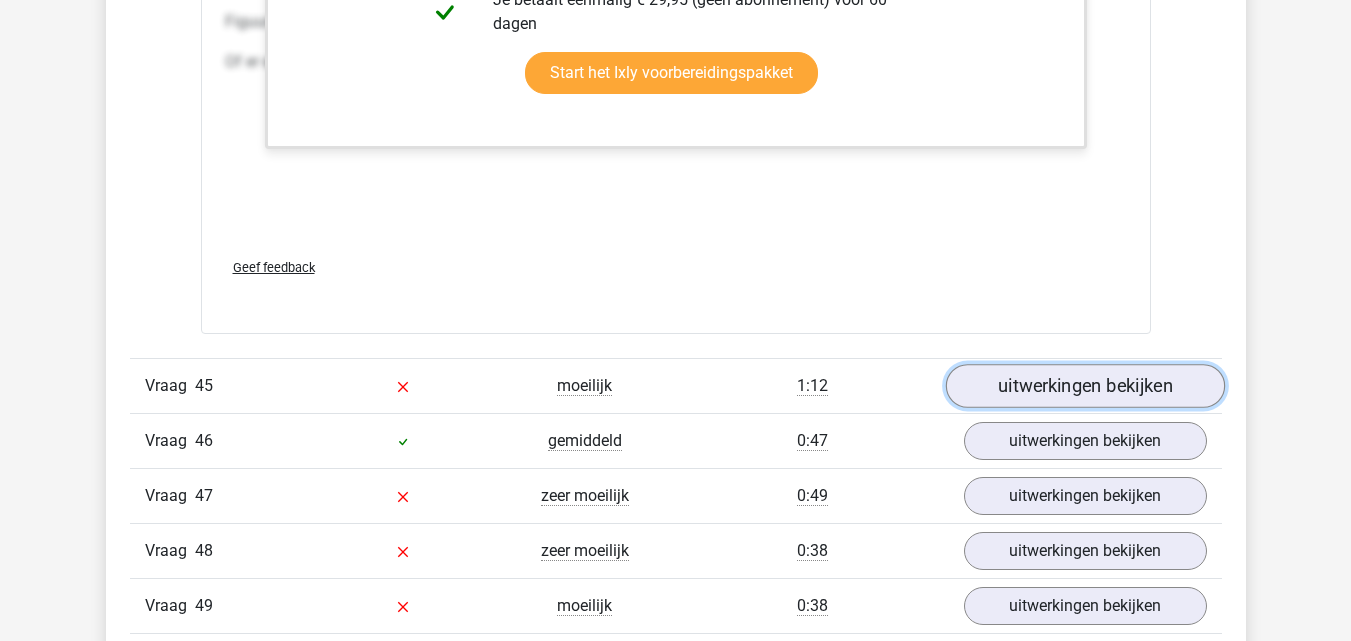 click on "uitwerkingen bekijken" at bounding box center [1084, 386] 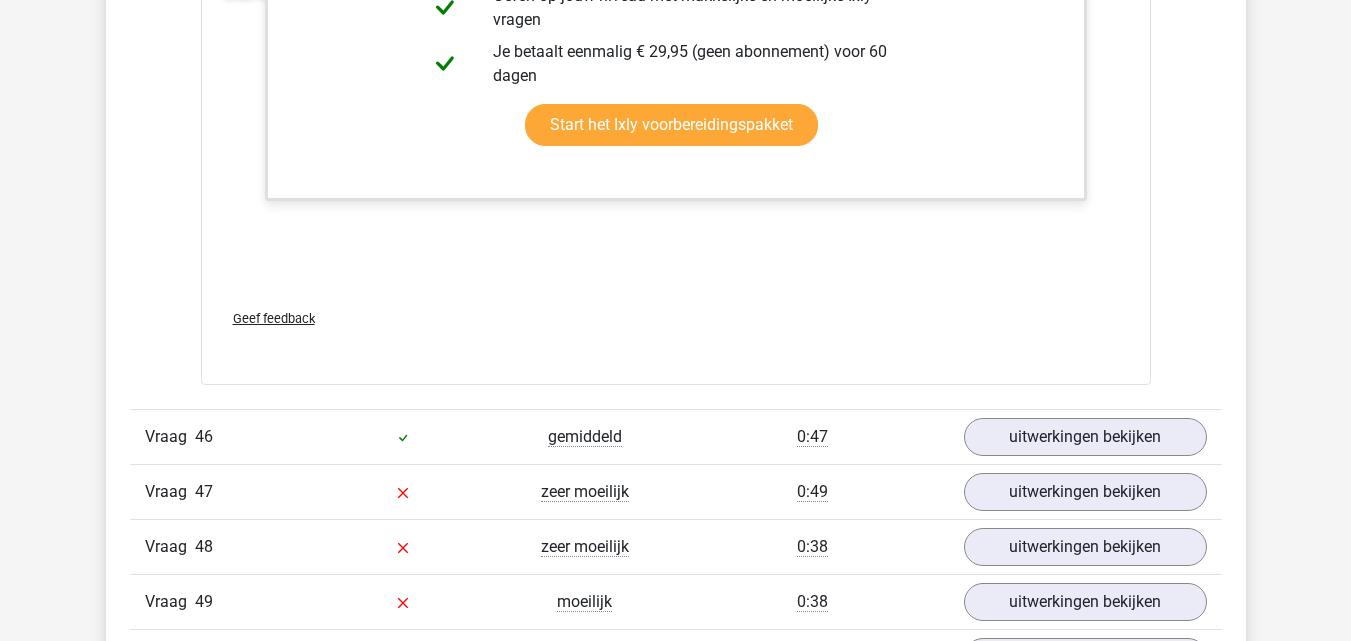 scroll, scrollTop: 58700, scrollLeft: 0, axis: vertical 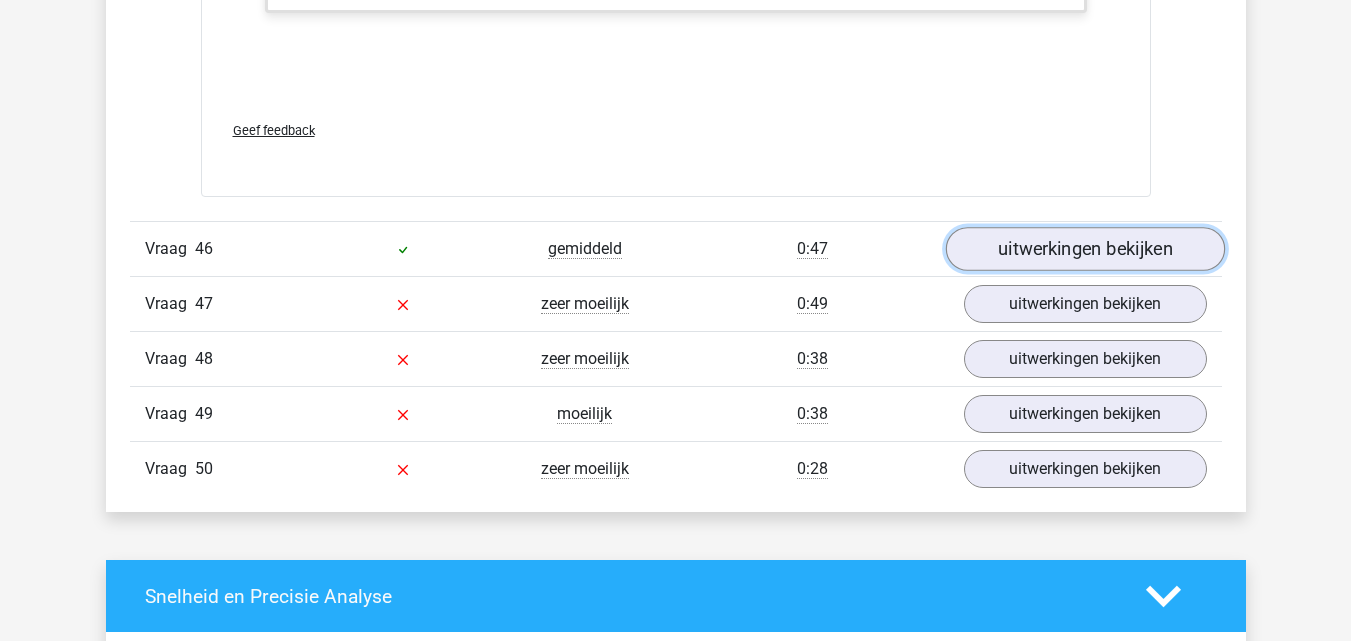 click on "uitwerkingen bekijken" at bounding box center (1084, 250) 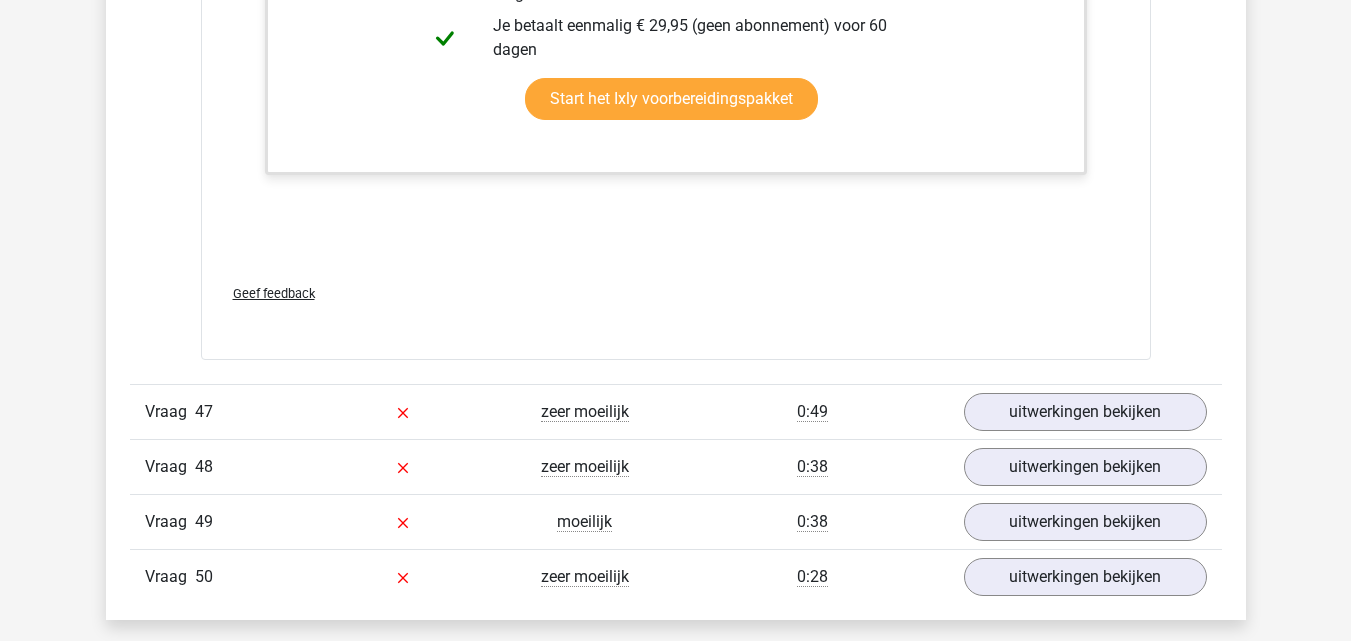 scroll, scrollTop: 59900, scrollLeft: 0, axis: vertical 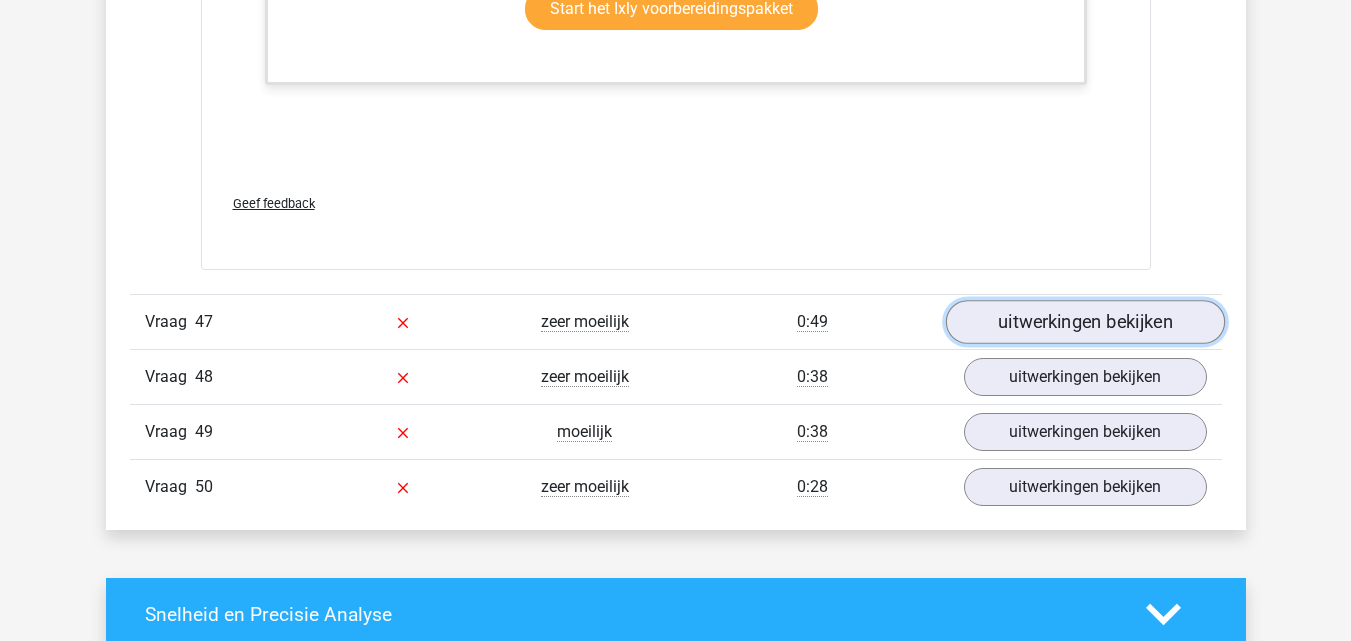 click on "uitwerkingen bekijken" at bounding box center (1084, 322) 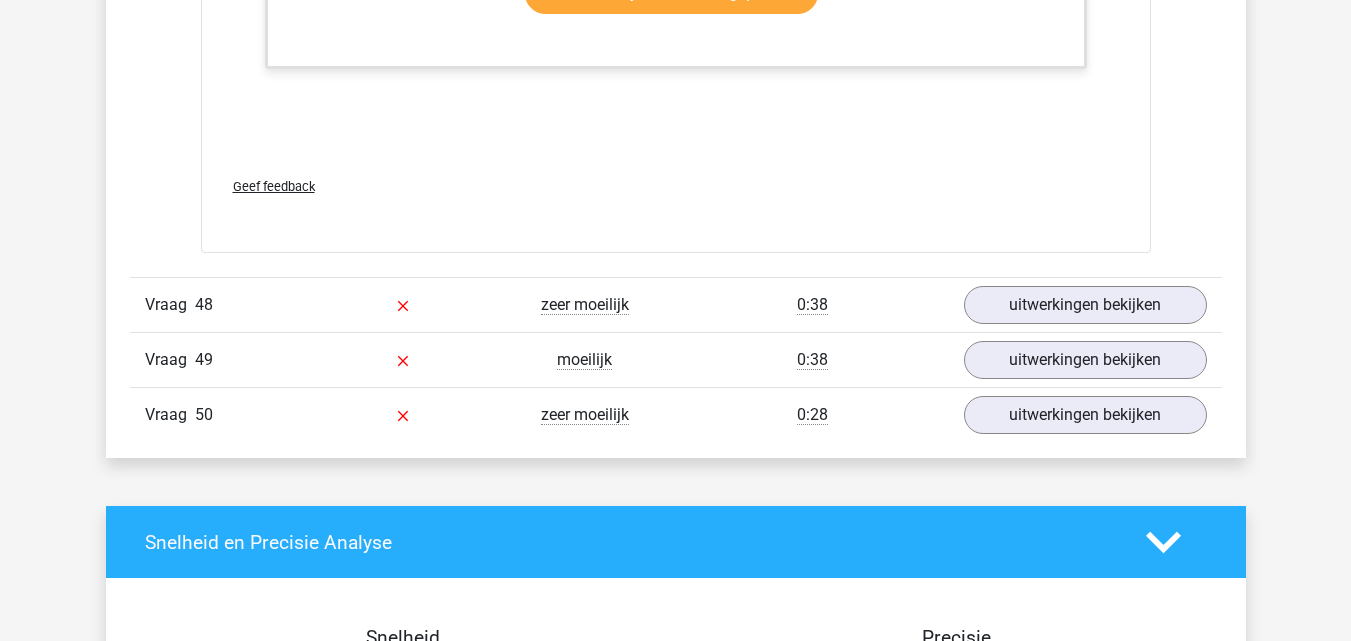 scroll, scrollTop: 61300, scrollLeft: 0, axis: vertical 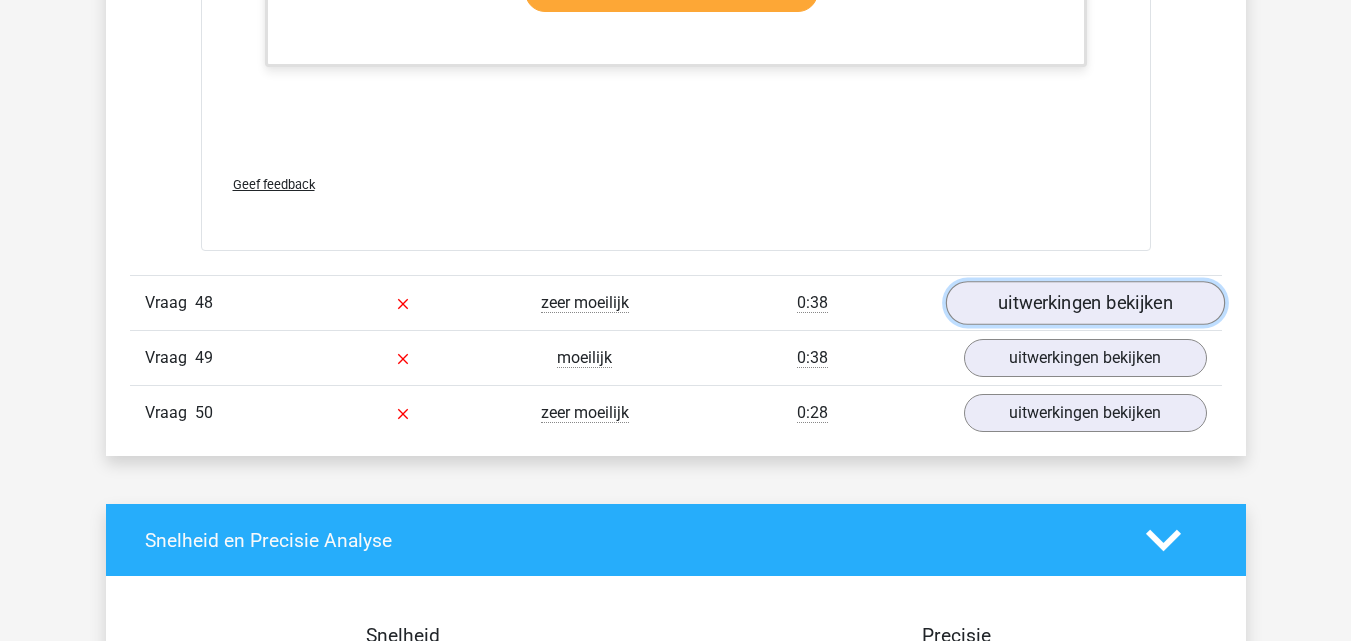 click on "uitwerkingen bekijken" at bounding box center [1084, 303] 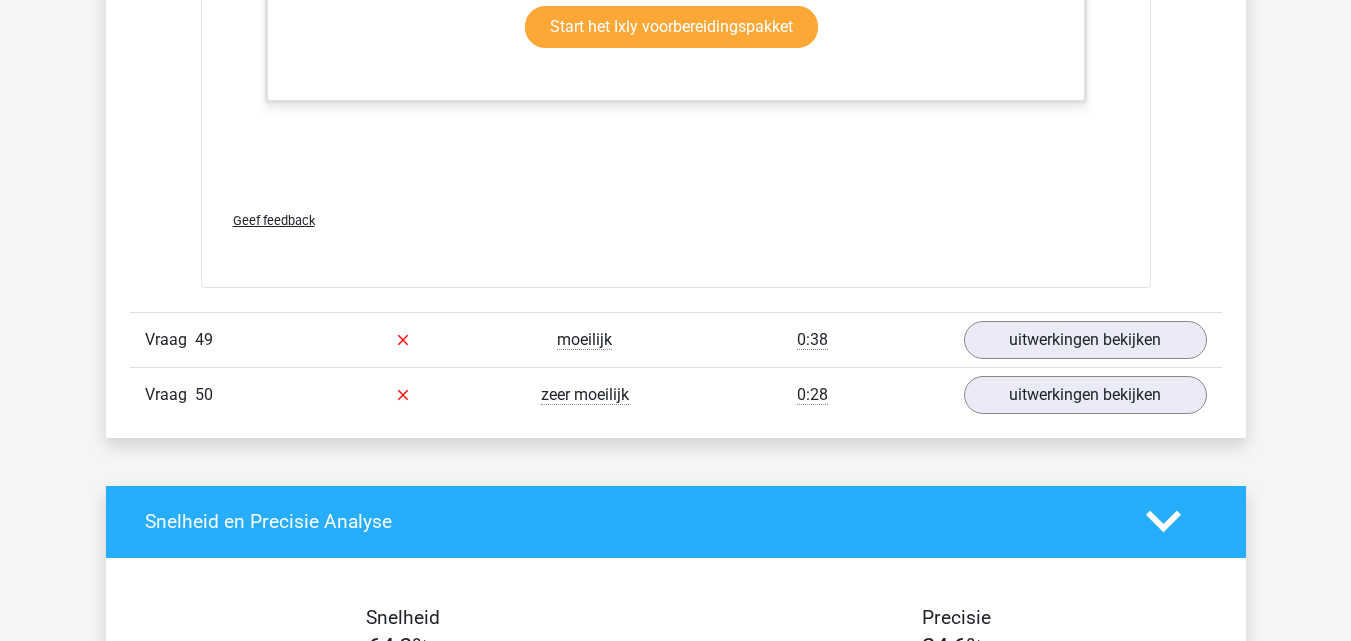 scroll, scrollTop: 62400, scrollLeft: 0, axis: vertical 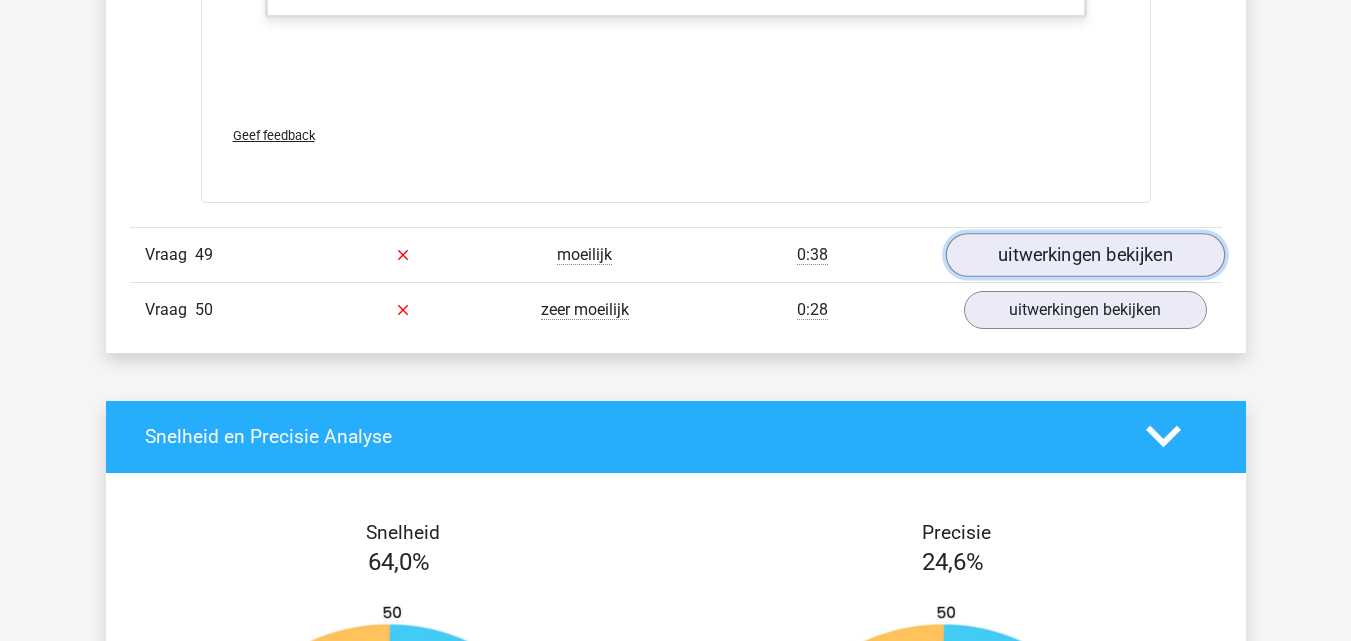 click on "uitwerkingen bekijken" at bounding box center (1084, 255) 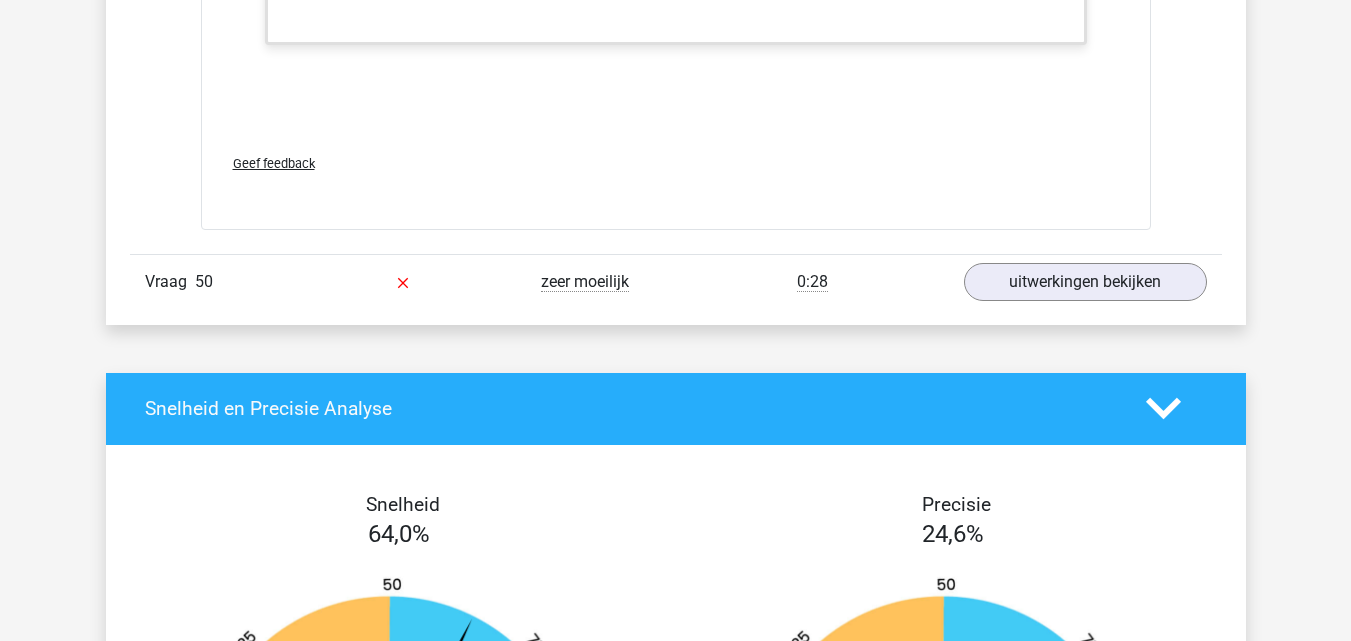 scroll, scrollTop: 64200, scrollLeft: 0, axis: vertical 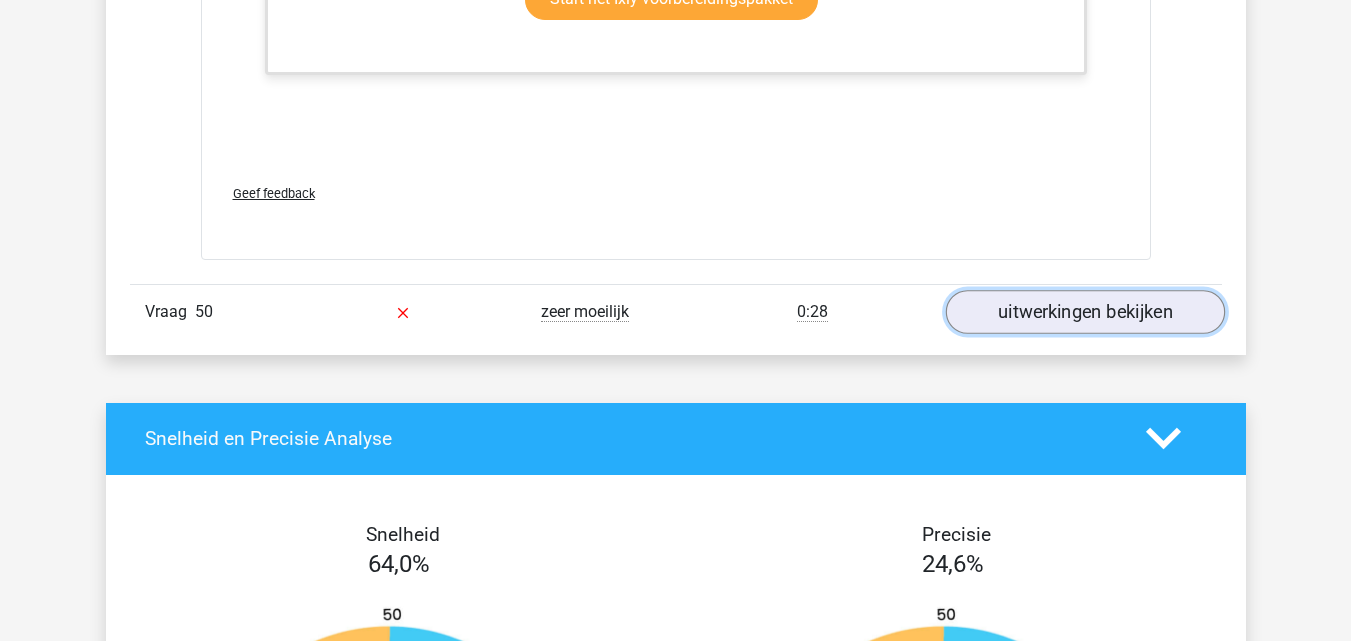 click on "uitwerkingen bekijken" at bounding box center [1084, 312] 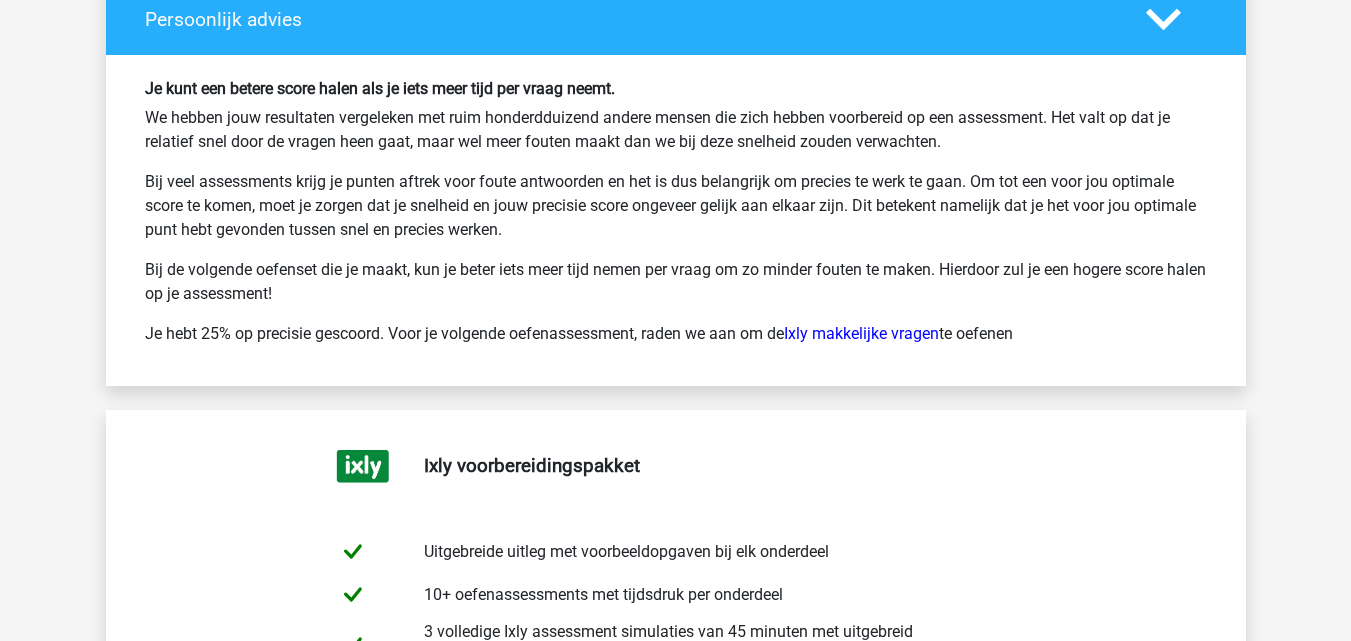scroll, scrollTop: 66500, scrollLeft: 0, axis: vertical 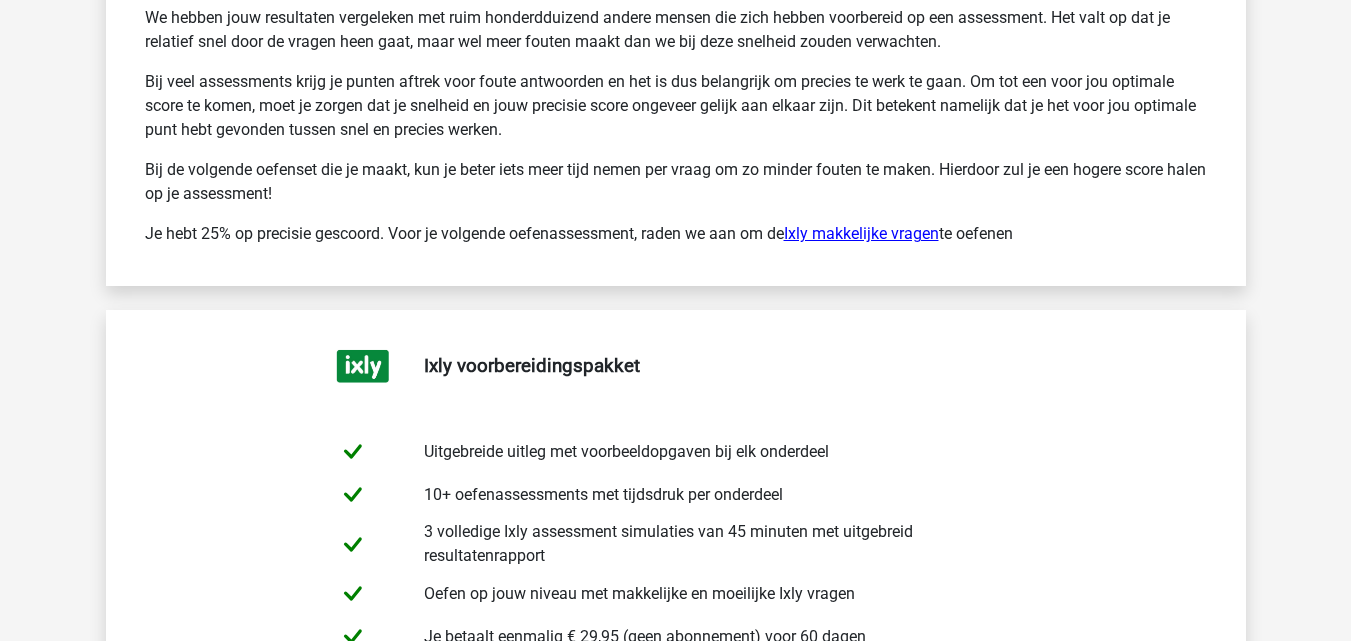 click on "Ixly makkelijke vragen" at bounding box center [861, 233] 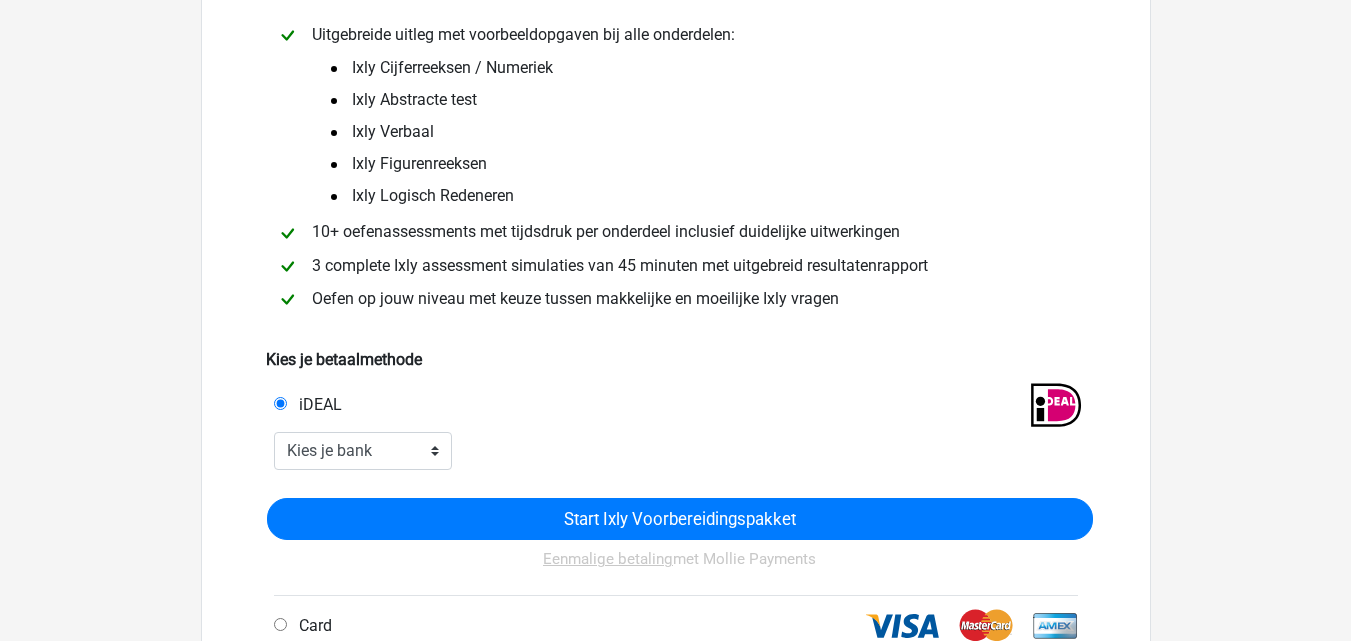 scroll, scrollTop: 0, scrollLeft: 0, axis: both 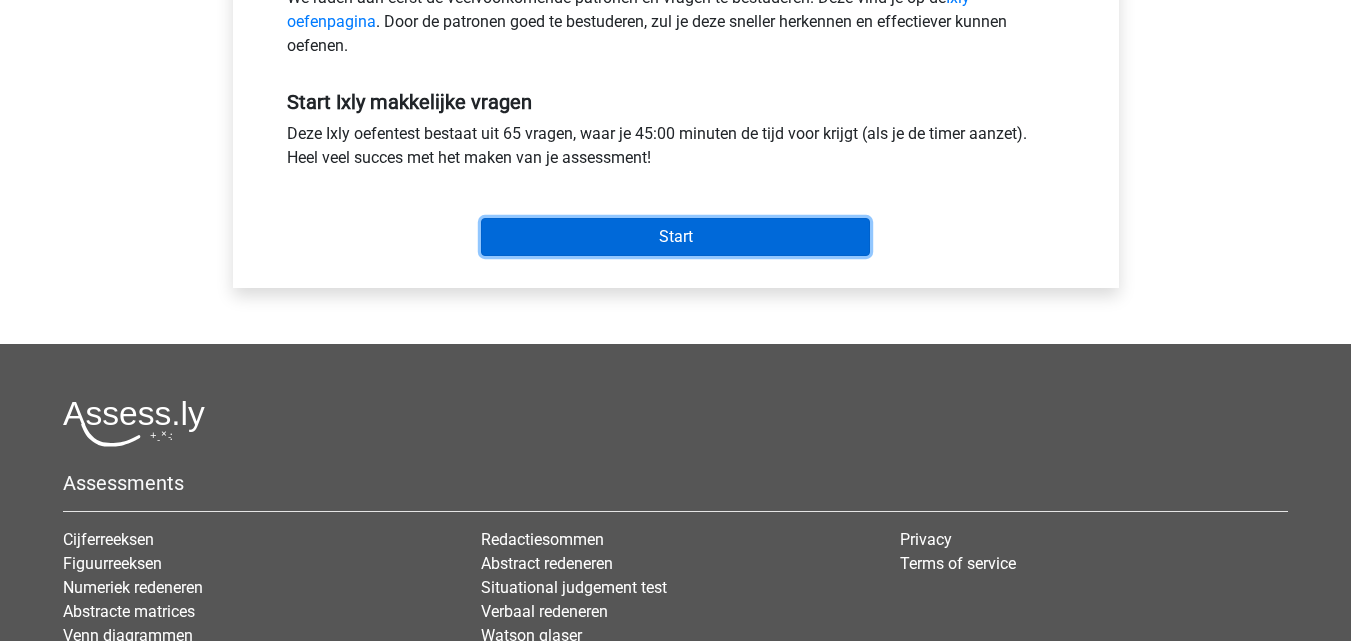 click on "Start" at bounding box center [675, 237] 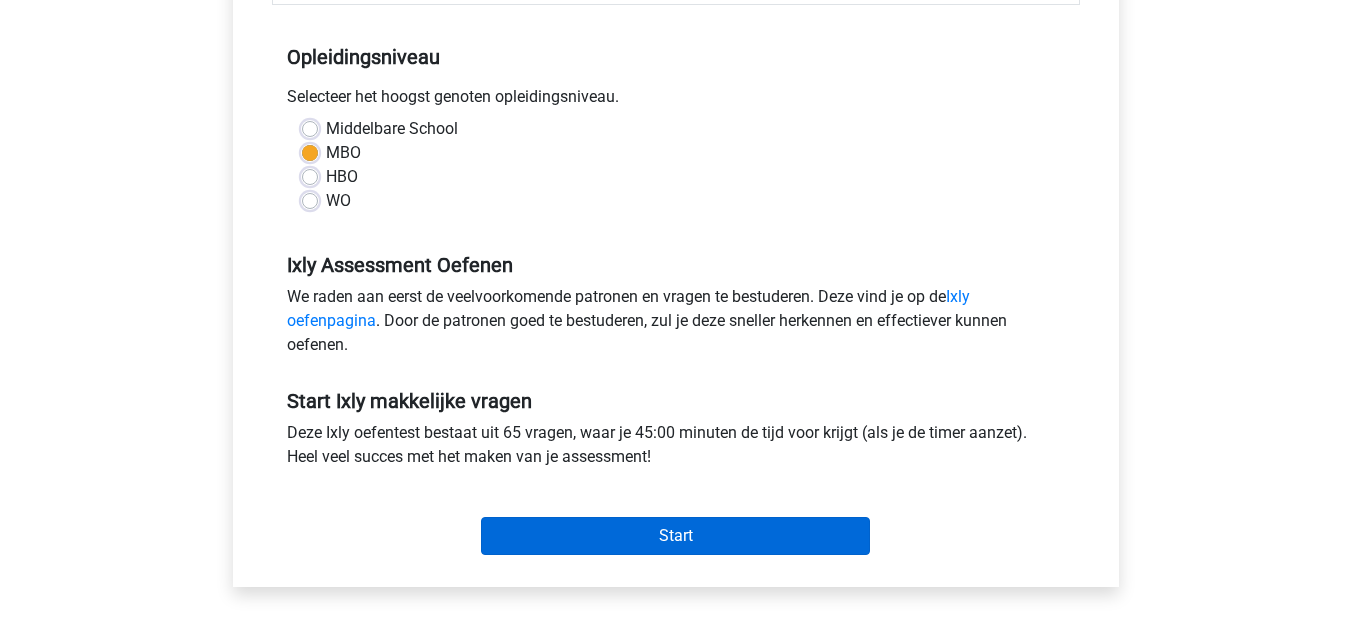 scroll, scrollTop: 400, scrollLeft: 0, axis: vertical 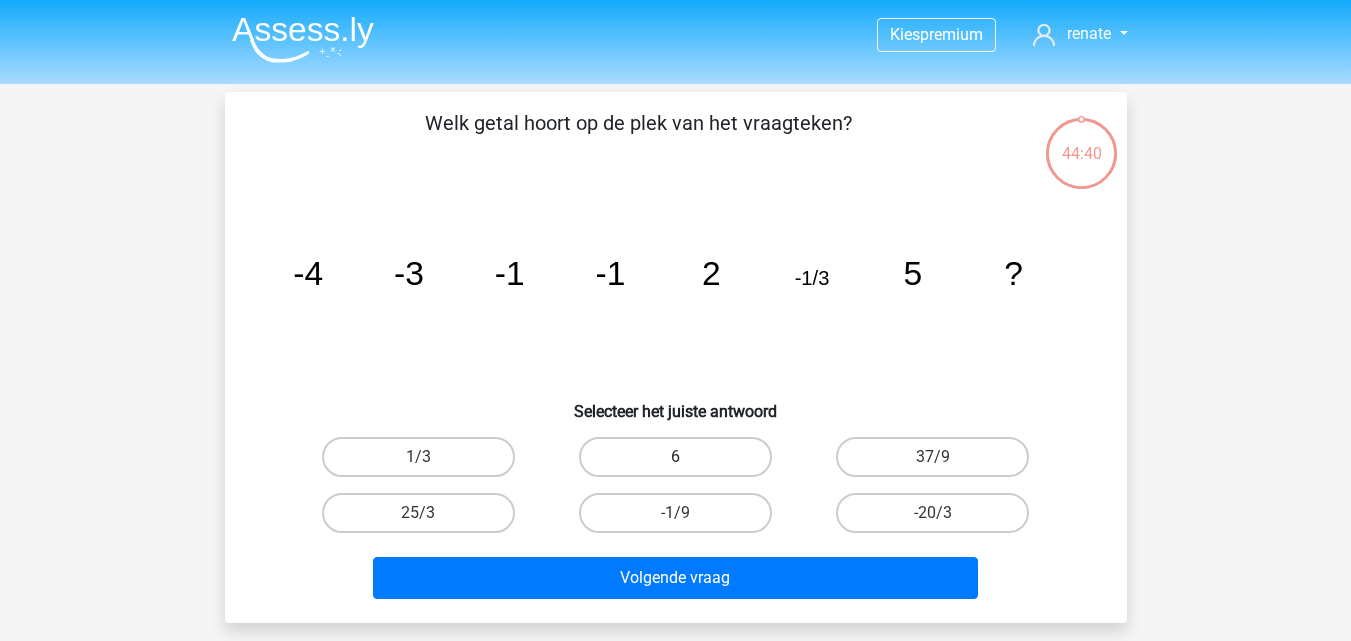 click on "6" at bounding box center [675, 457] 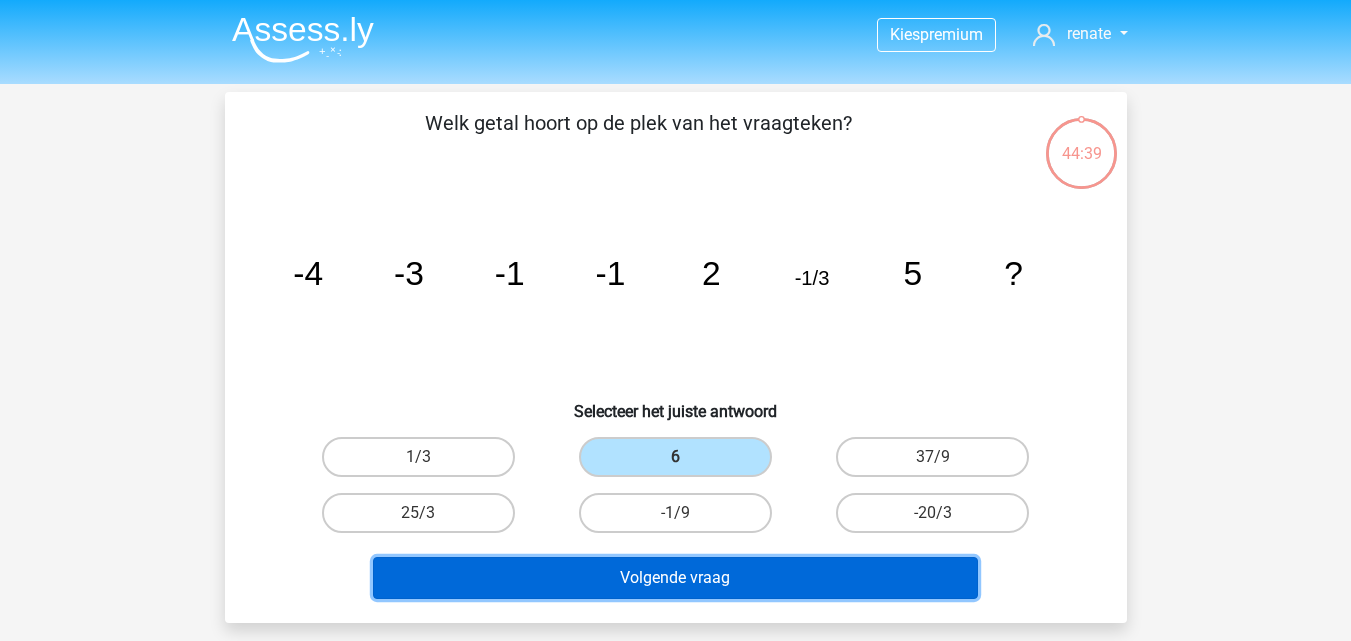 click on "Volgende vraag" at bounding box center [675, 578] 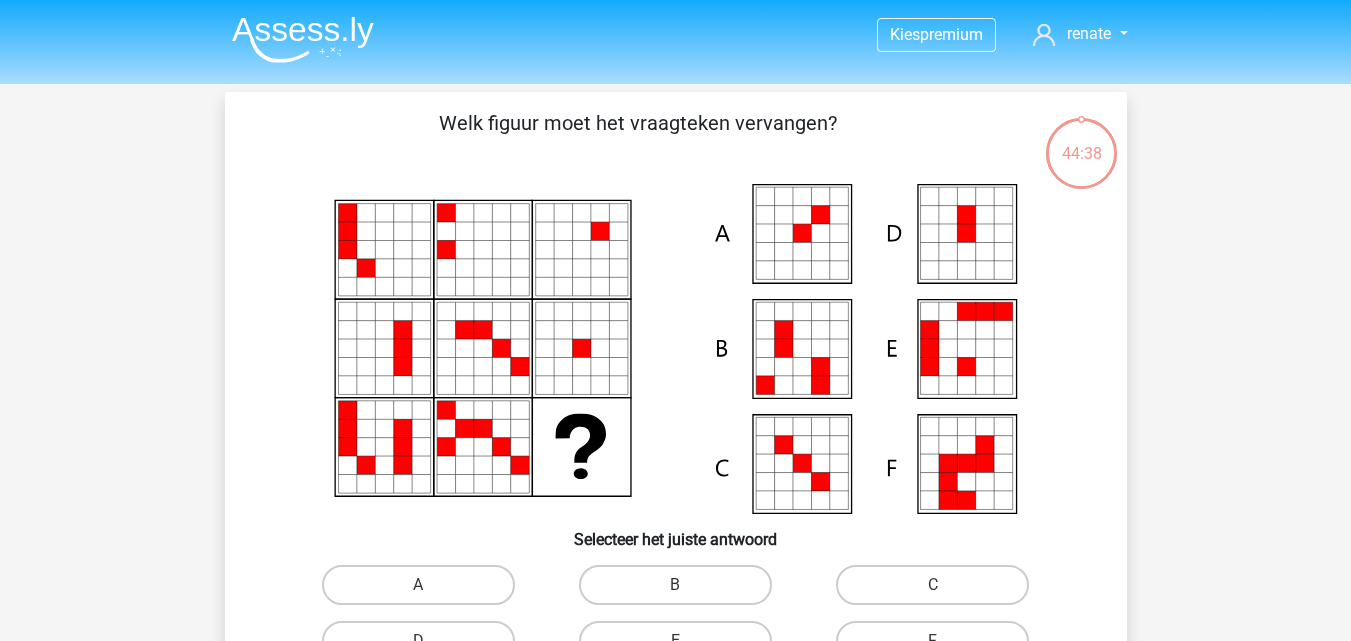 scroll, scrollTop: 92, scrollLeft: 0, axis: vertical 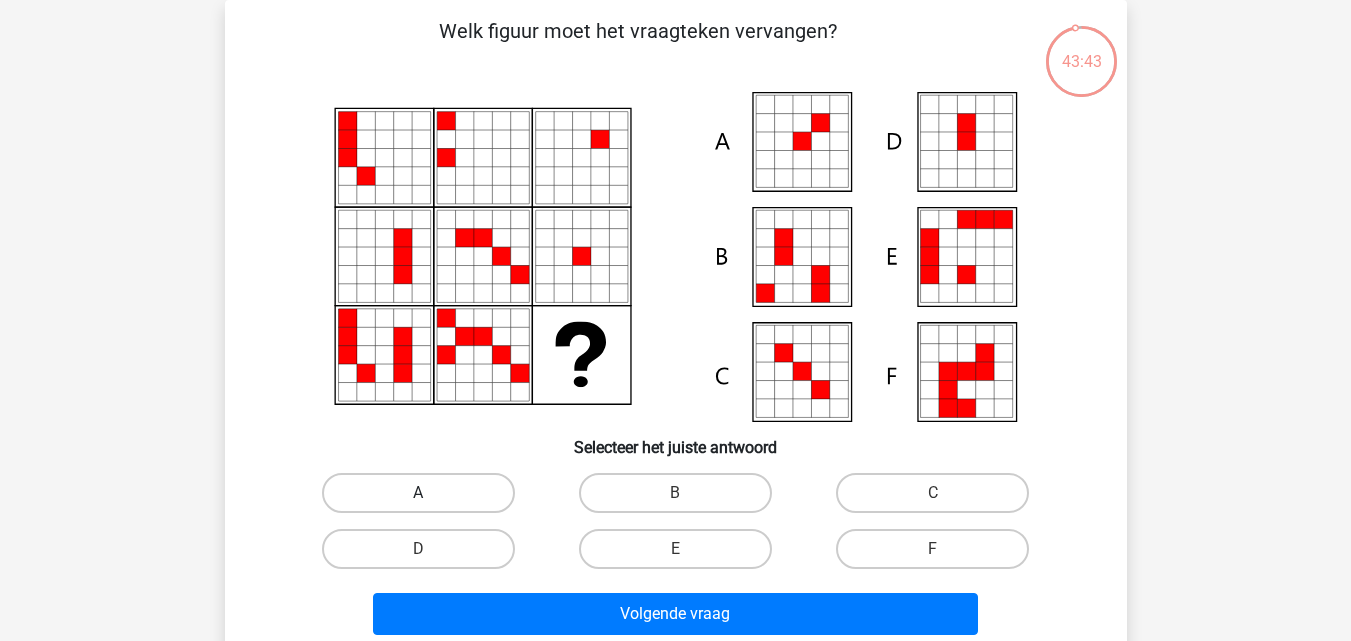 click on "A" at bounding box center (418, 493) 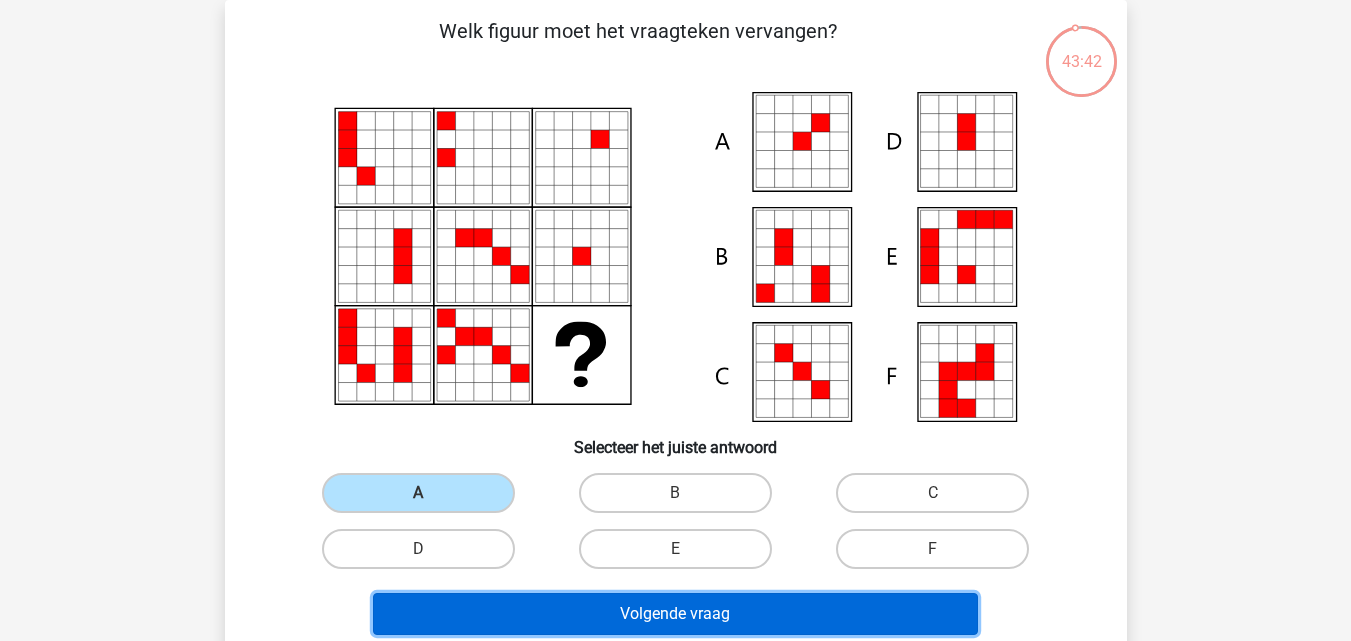 click on "Volgende vraag" at bounding box center (675, 614) 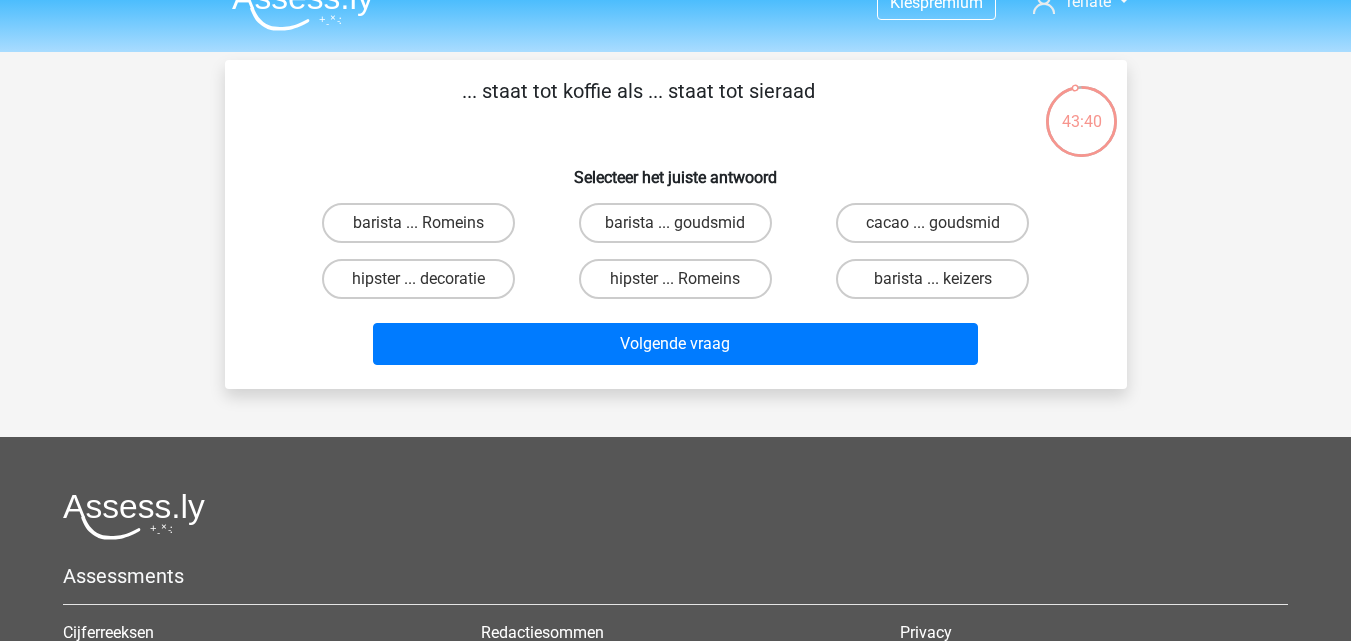 scroll, scrollTop: 0, scrollLeft: 0, axis: both 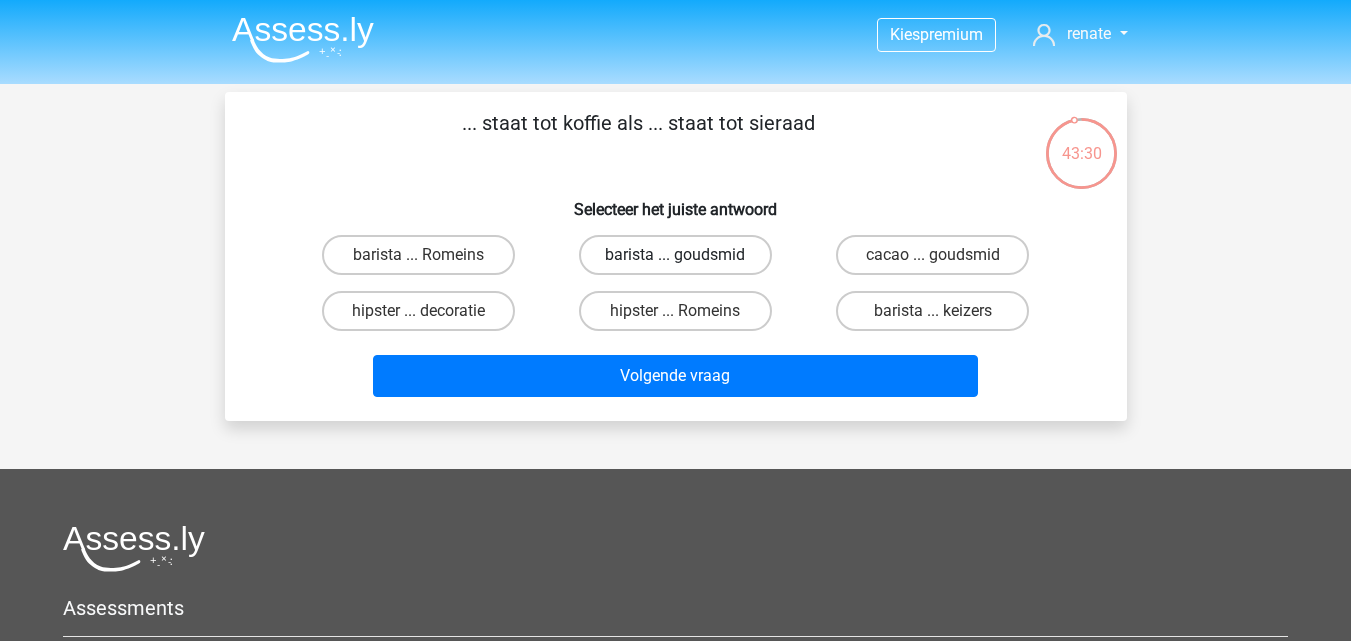 click on "barista ... goudsmid" at bounding box center (675, 255) 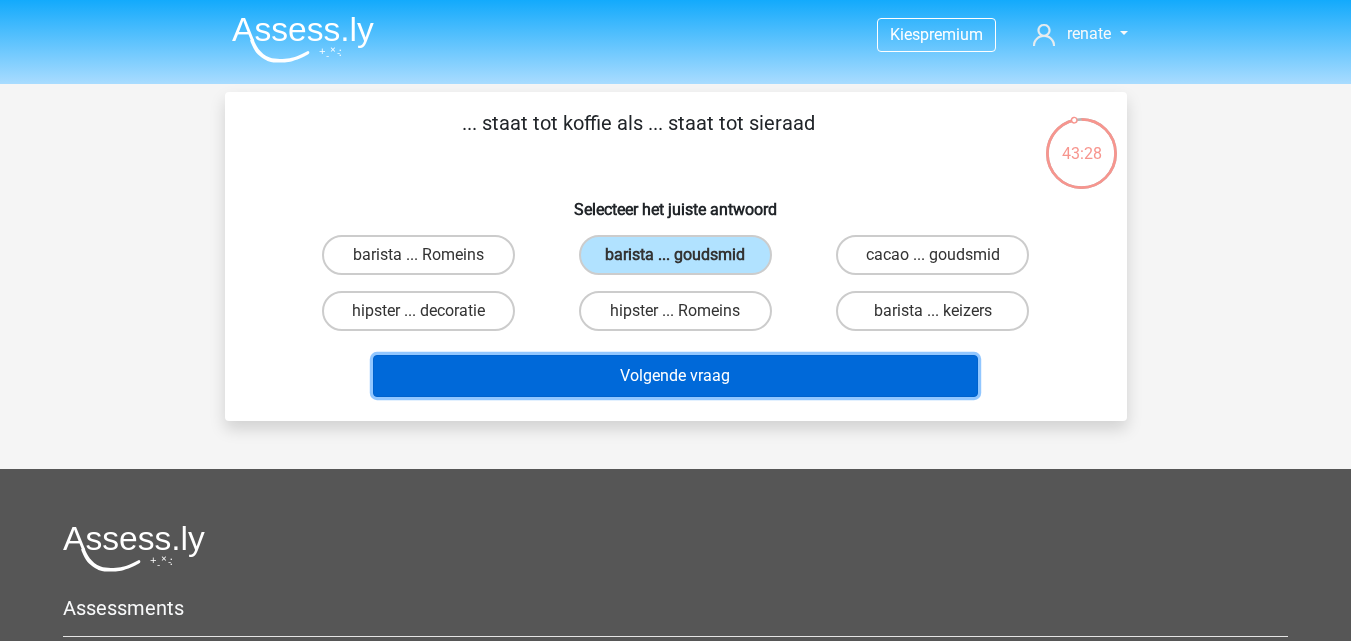 click on "Volgende vraag" at bounding box center (675, 376) 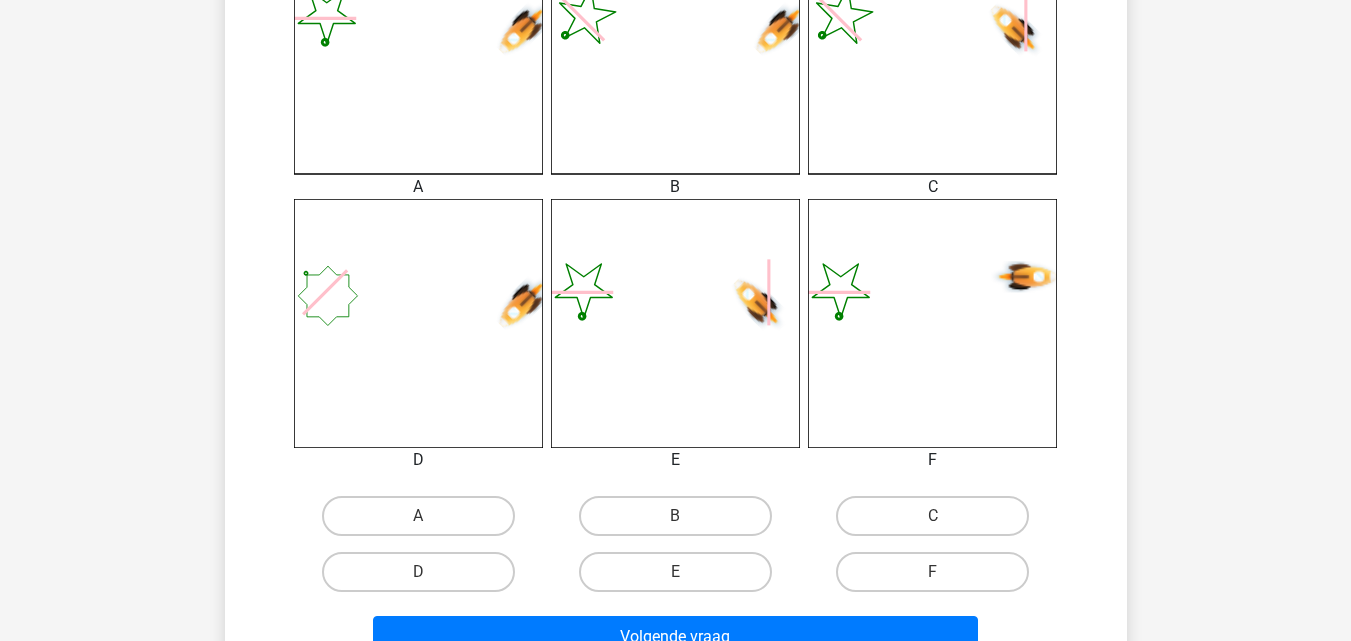 scroll, scrollTop: 692, scrollLeft: 0, axis: vertical 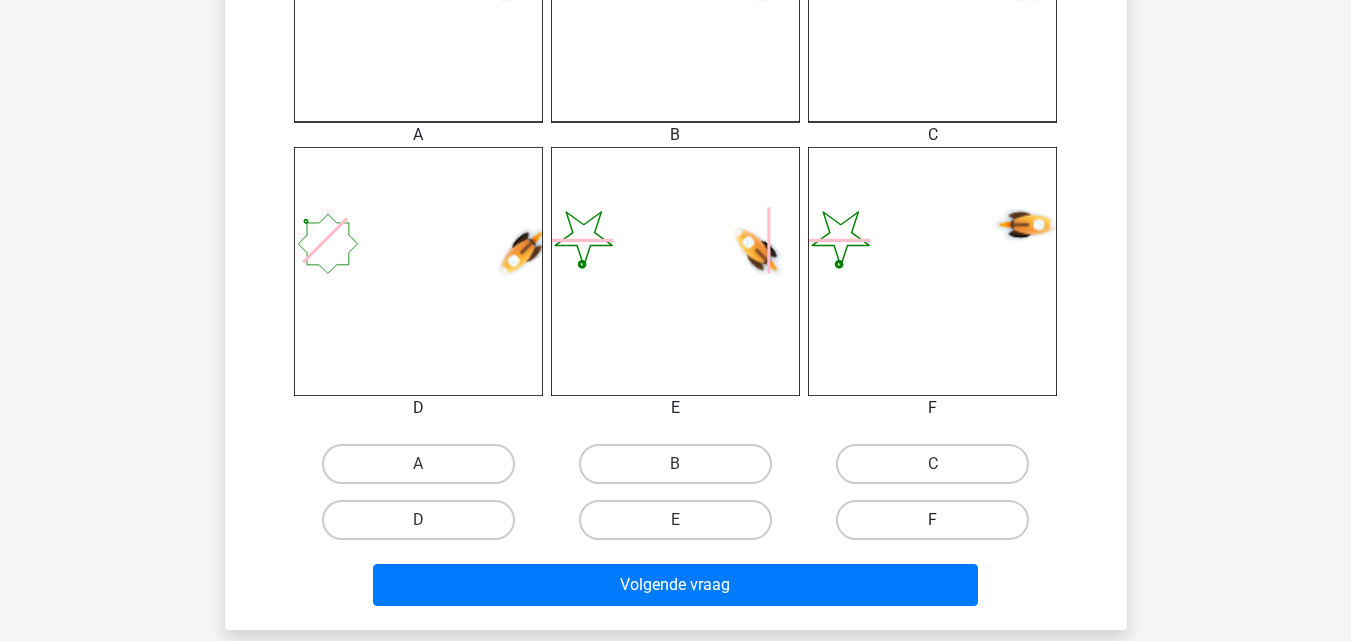 click on "F" at bounding box center (932, 520) 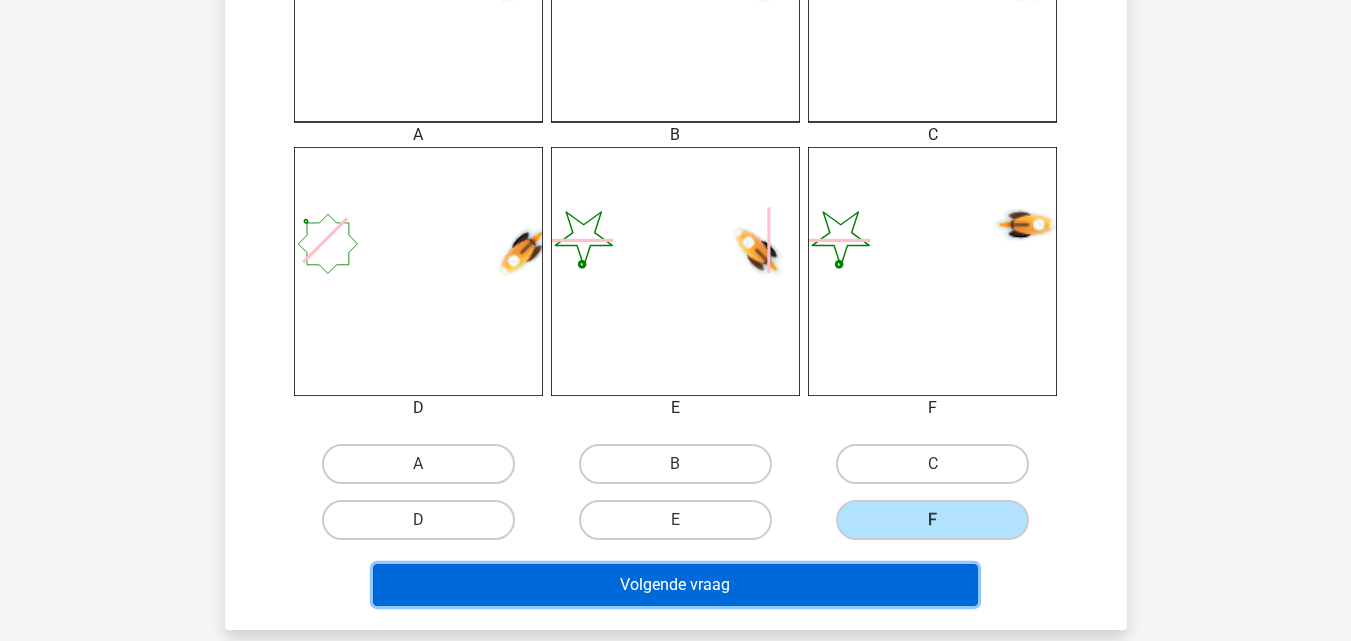 click on "Volgende vraag" at bounding box center (675, 585) 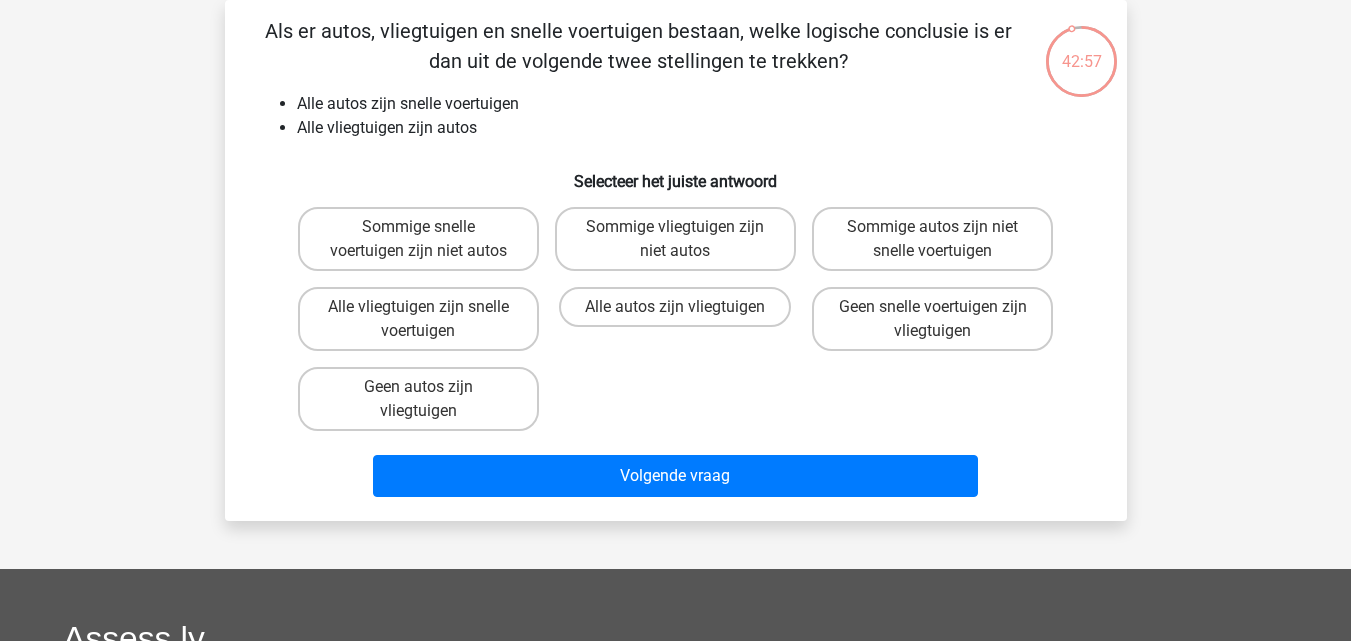 scroll, scrollTop: 0, scrollLeft: 0, axis: both 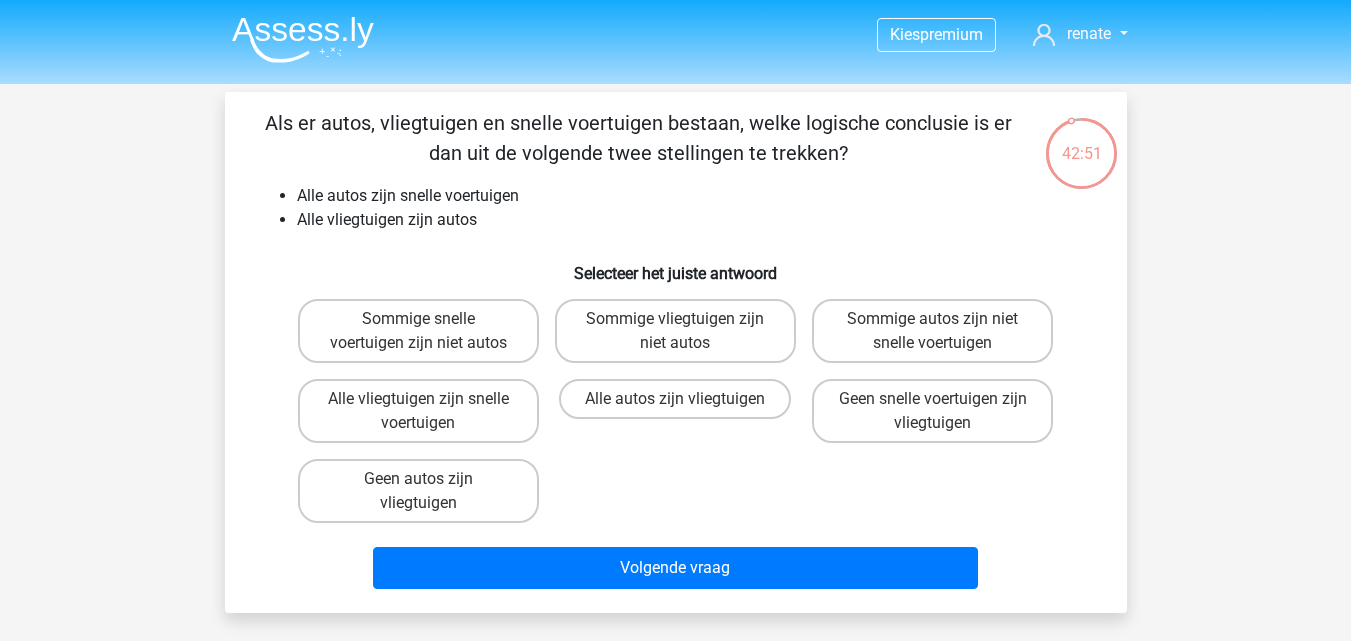 click on "42:51" at bounding box center (1081, 141) 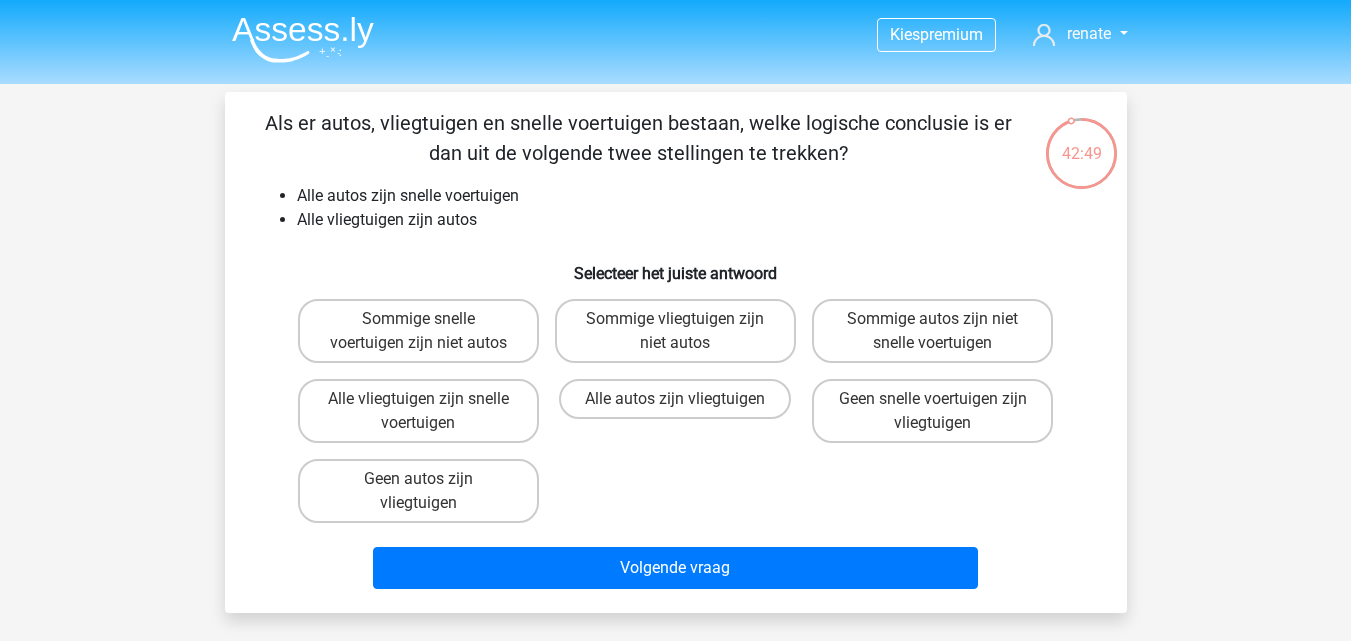 click on "Als er autos, vliegtuigen en snelle voertuigen bestaan, welke logische conclusie is er dan uit de volgende twee stellingen te trekken? Alle autos zijn snelle voertuigen Alle vliegtuigen zijn autos
Selecteer het juiste antwoord
Sommige snelle voertuigen zijn niet autos
Sommige vliegtuigen zijn niet autos" at bounding box center [676, 352] 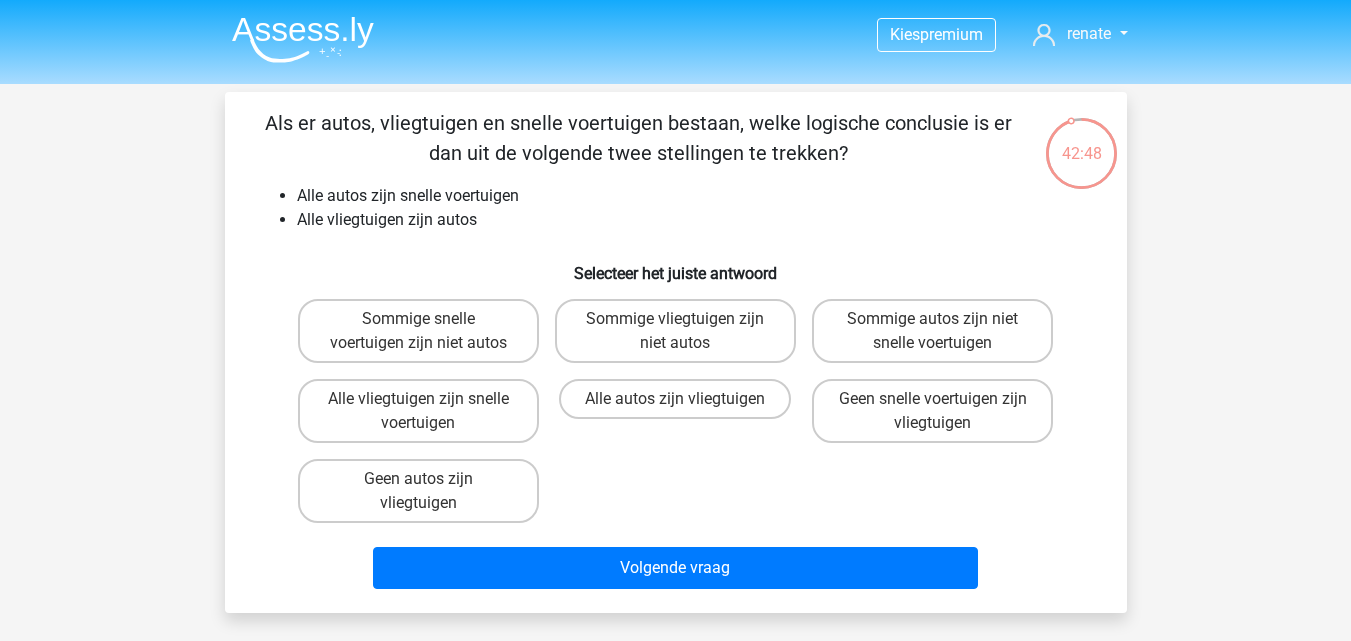 click on "42:48" at bounding box center (1081, 141) 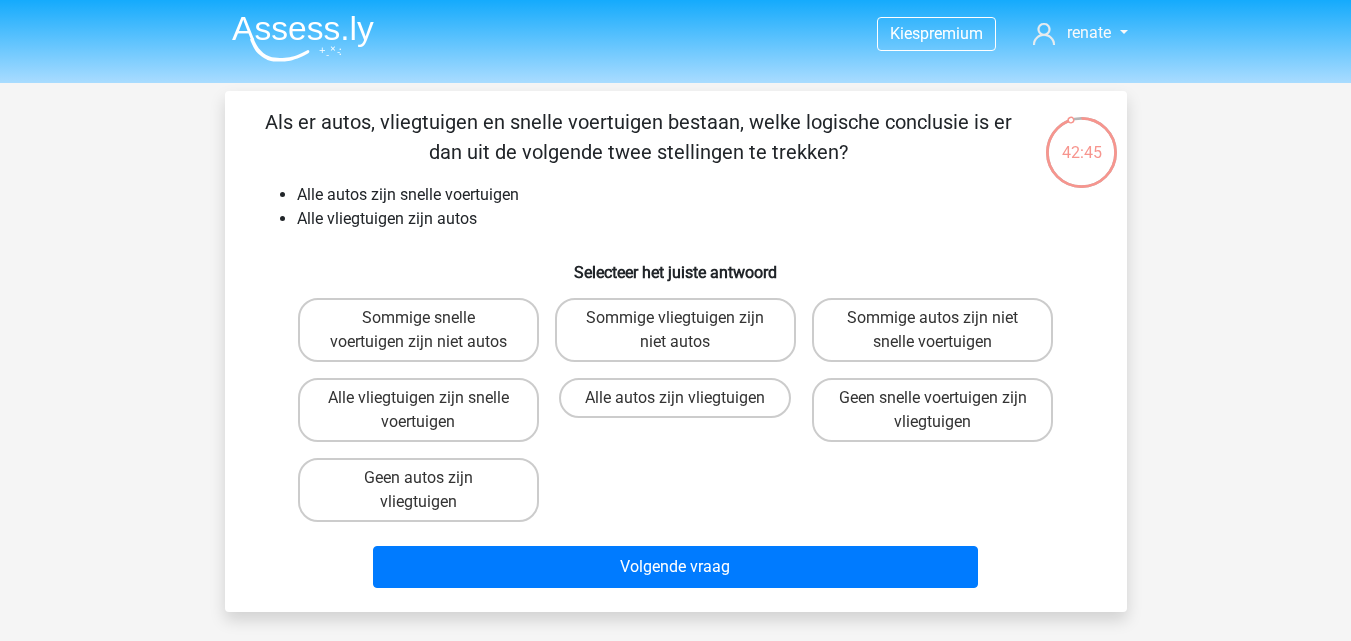 scroll, scrollTop: 0, scrollLeft: 0, axis: both 